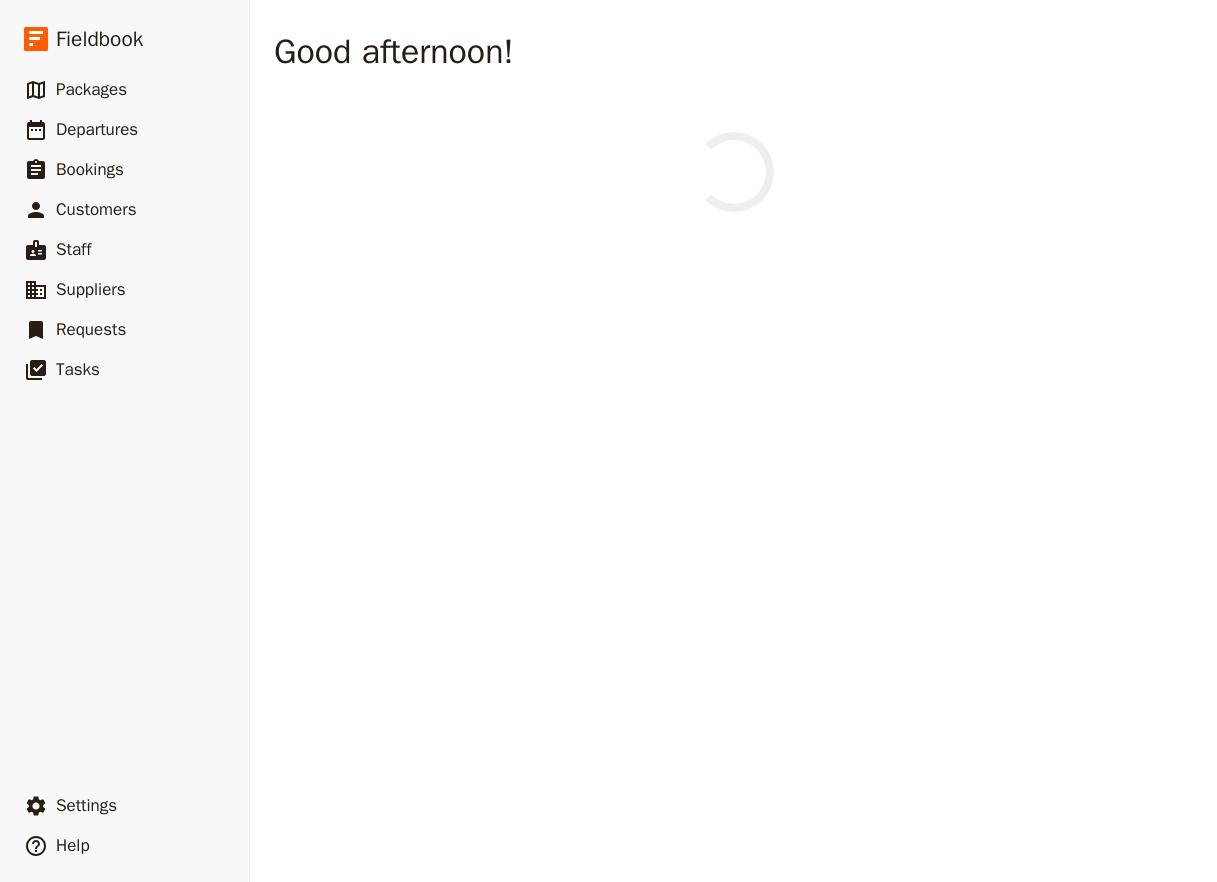 scroll, scrollTop: 0, scrollLeft: 0, axis: both 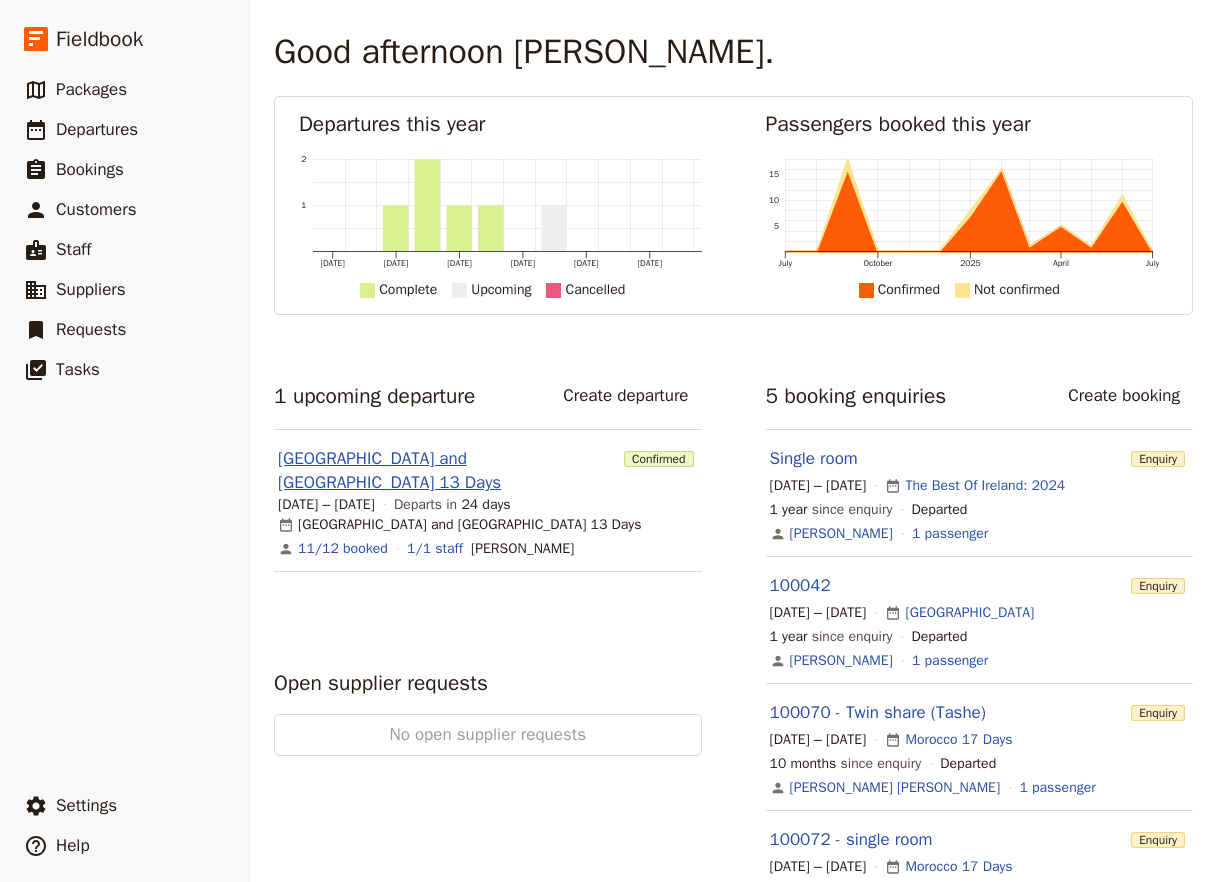 click on "[GEOGRAPHIC_DATA] and [GEOGRAPHIC_DATA] 13 Days" at bounding box center [447, 471] 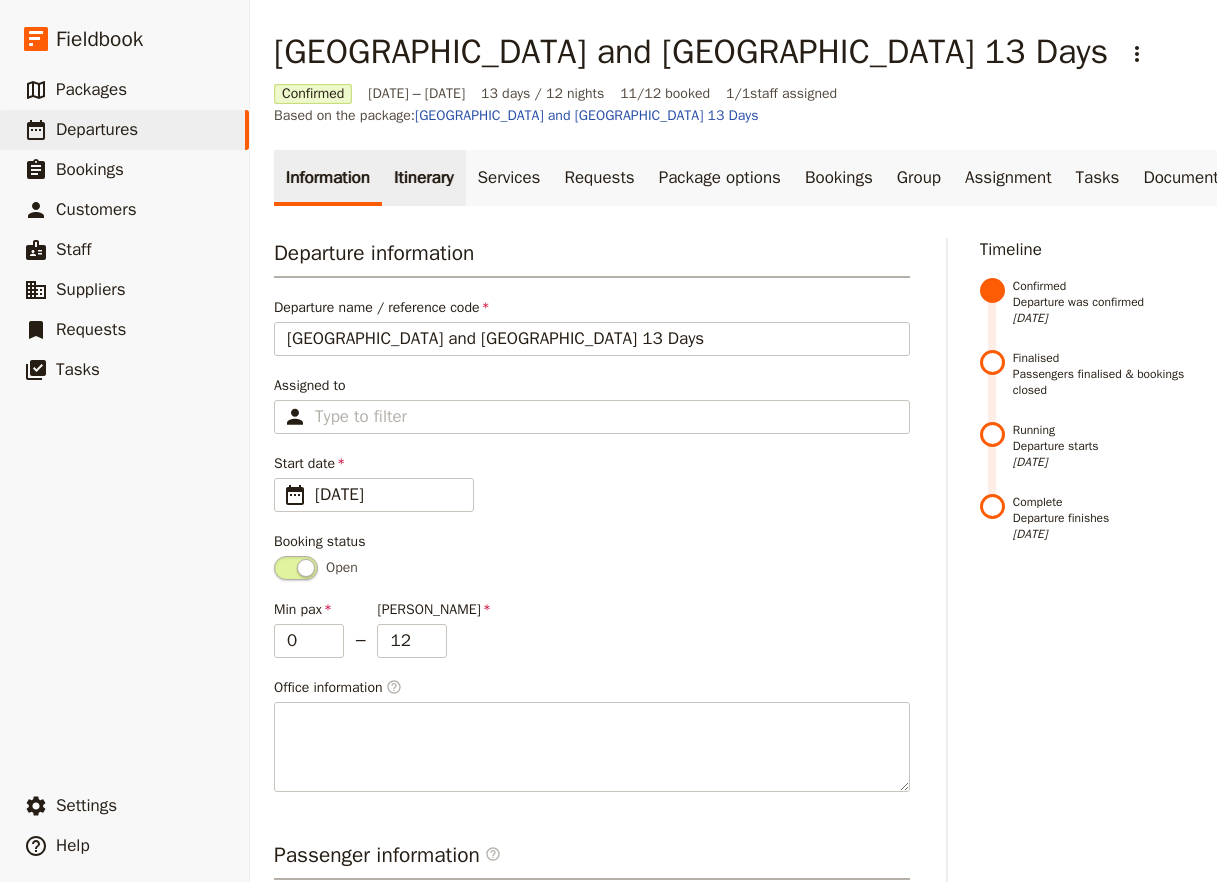 click on "Itinerary" at bounding box center [423, 178] 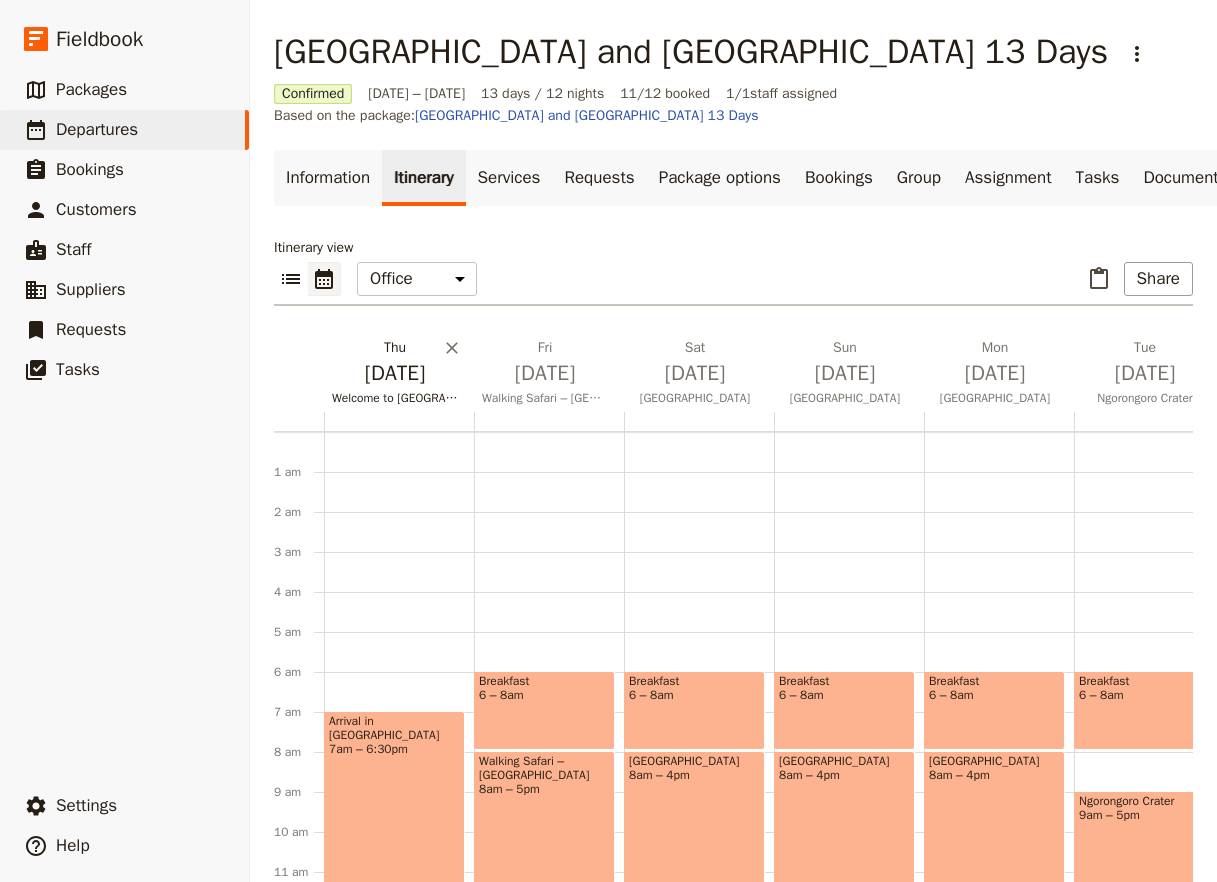 scroll, scrollTop: 220, scrollLeft: 0, axis: vertical 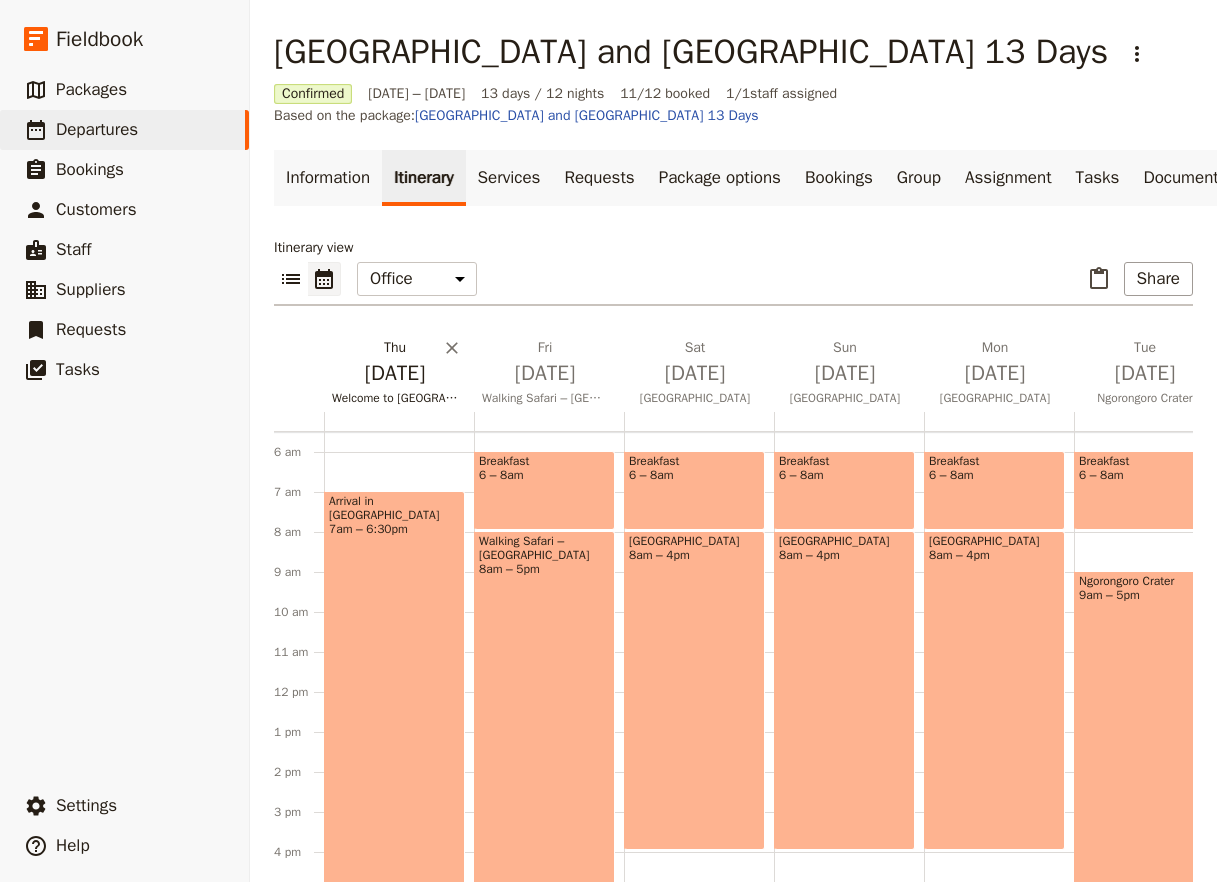 click on "[DATE]" at bounding box center (395, 373) 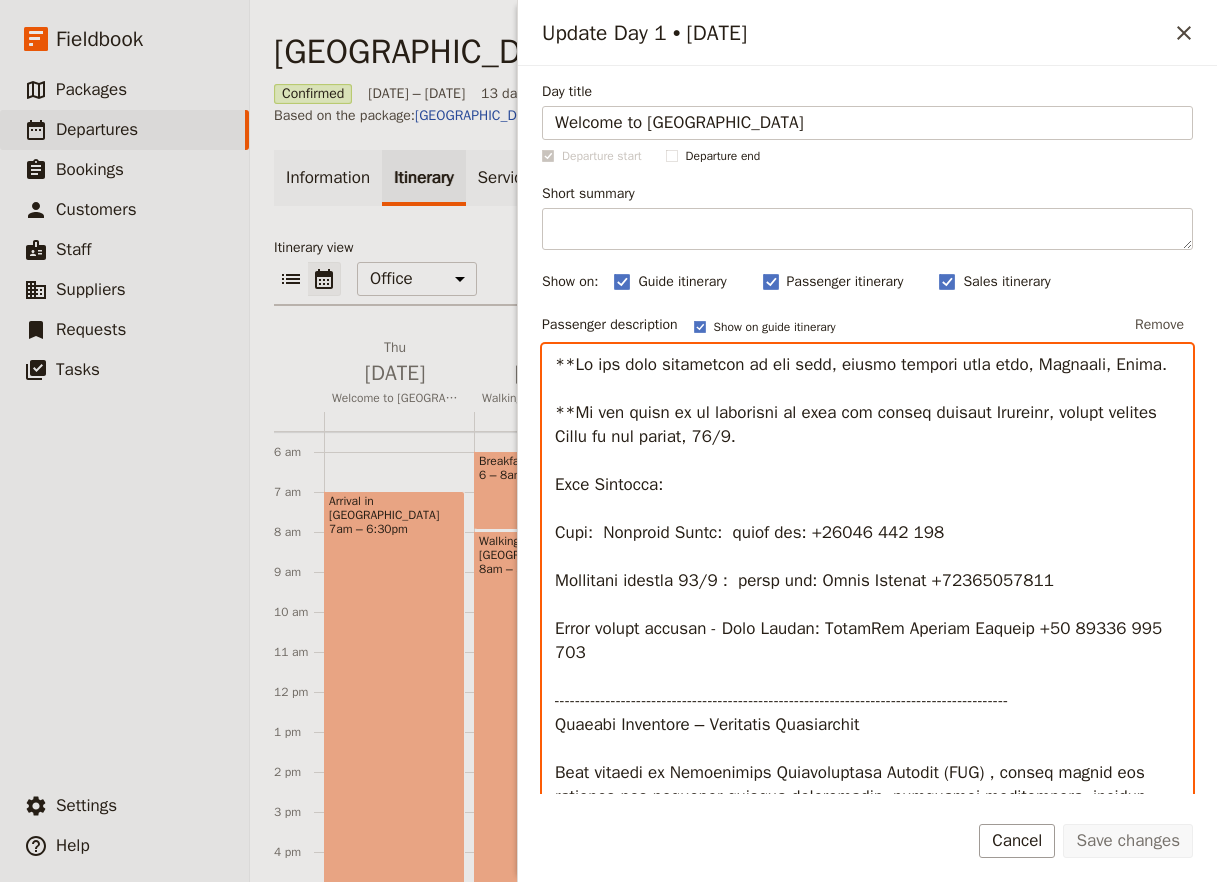 click at bounding box center (867, 653) 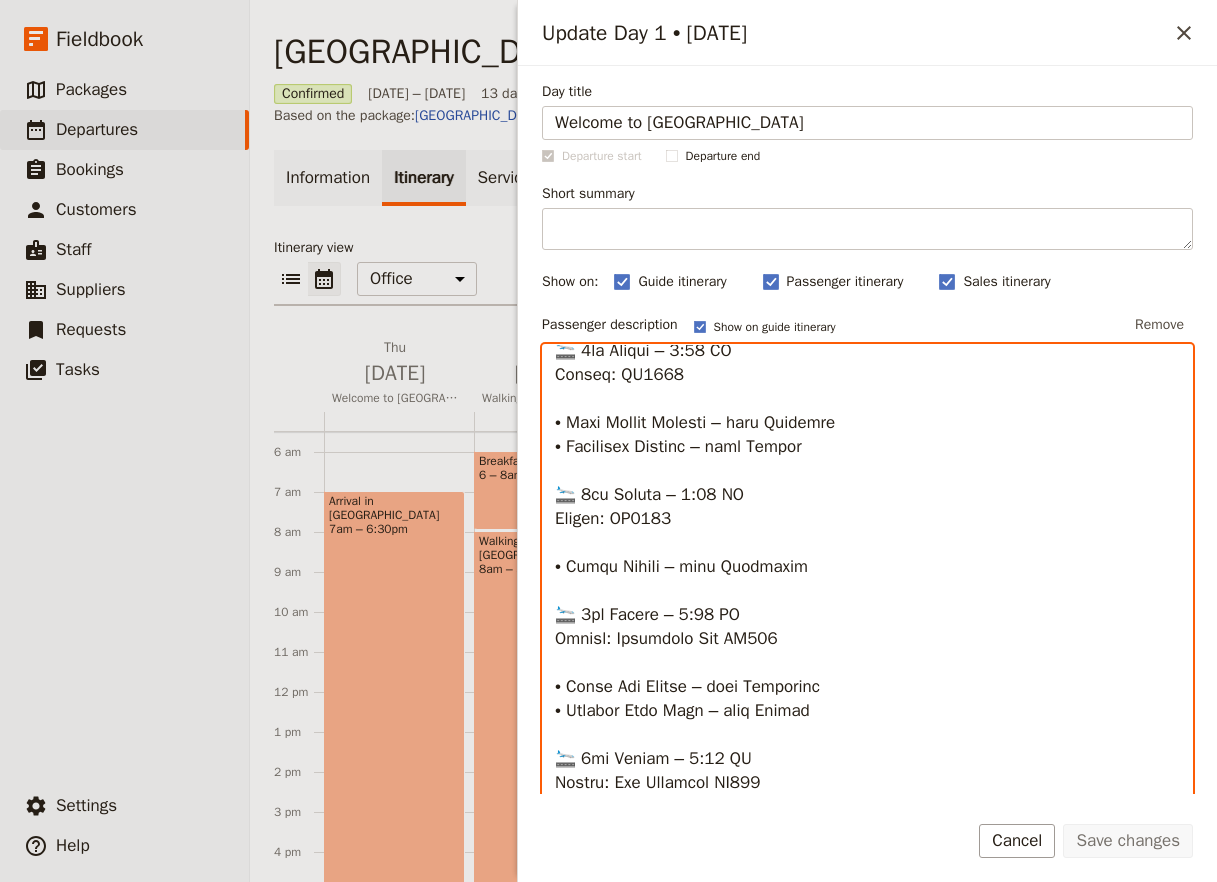 scroll, scrollTop: 3662, scrollLeft: 0, axis: vertical 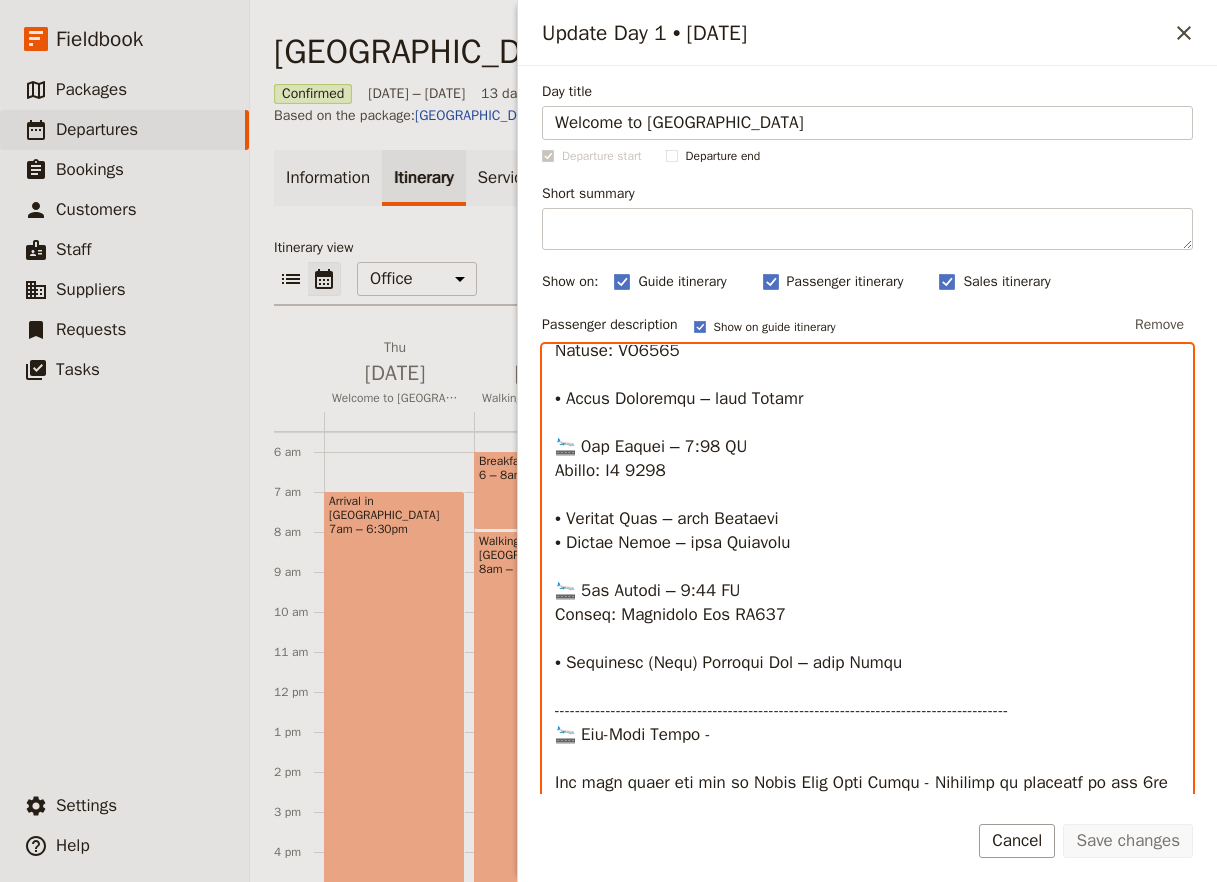 drag, startPoint x: 551, startPoint y: 565, endPoint x: 948, endPoint y: 670, distance: 410.6507 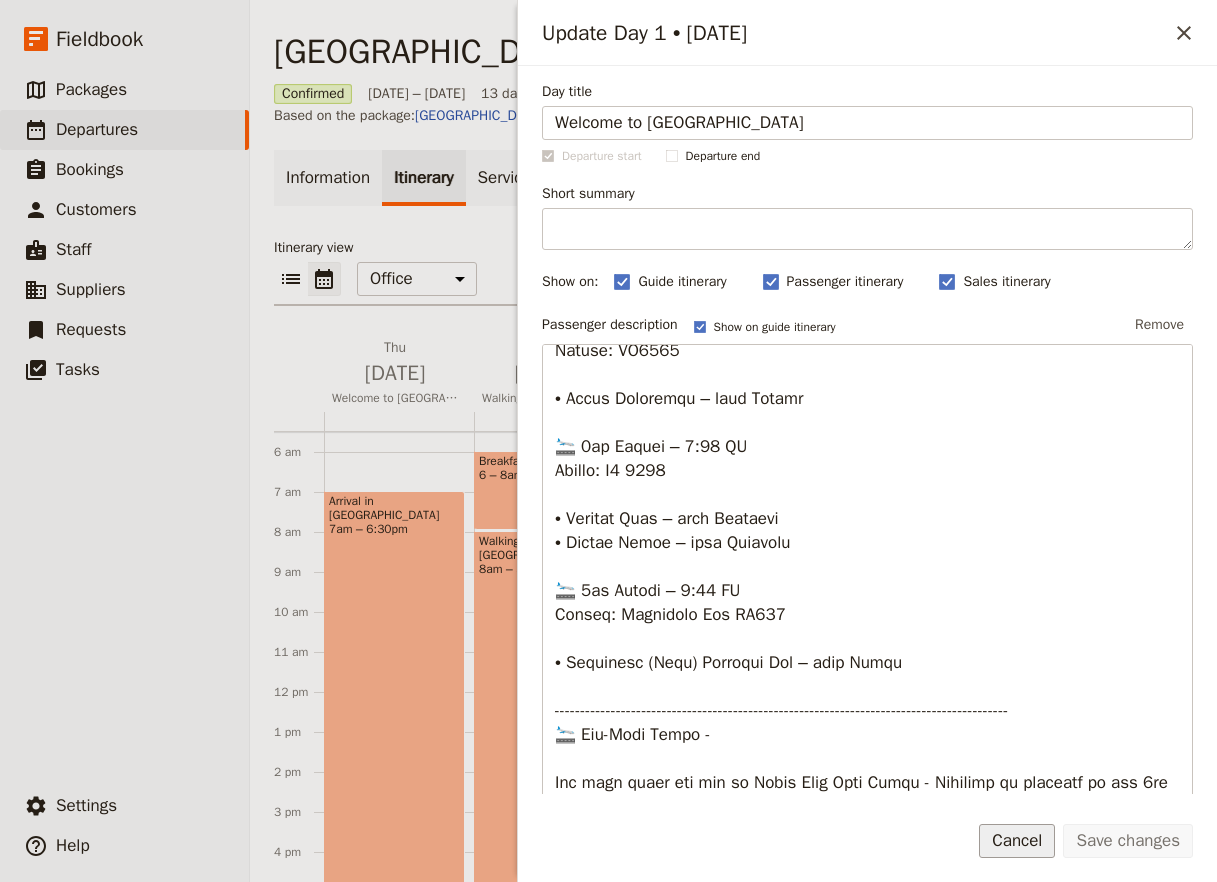 click on "Cancel" at bounding box center [1017, 841] 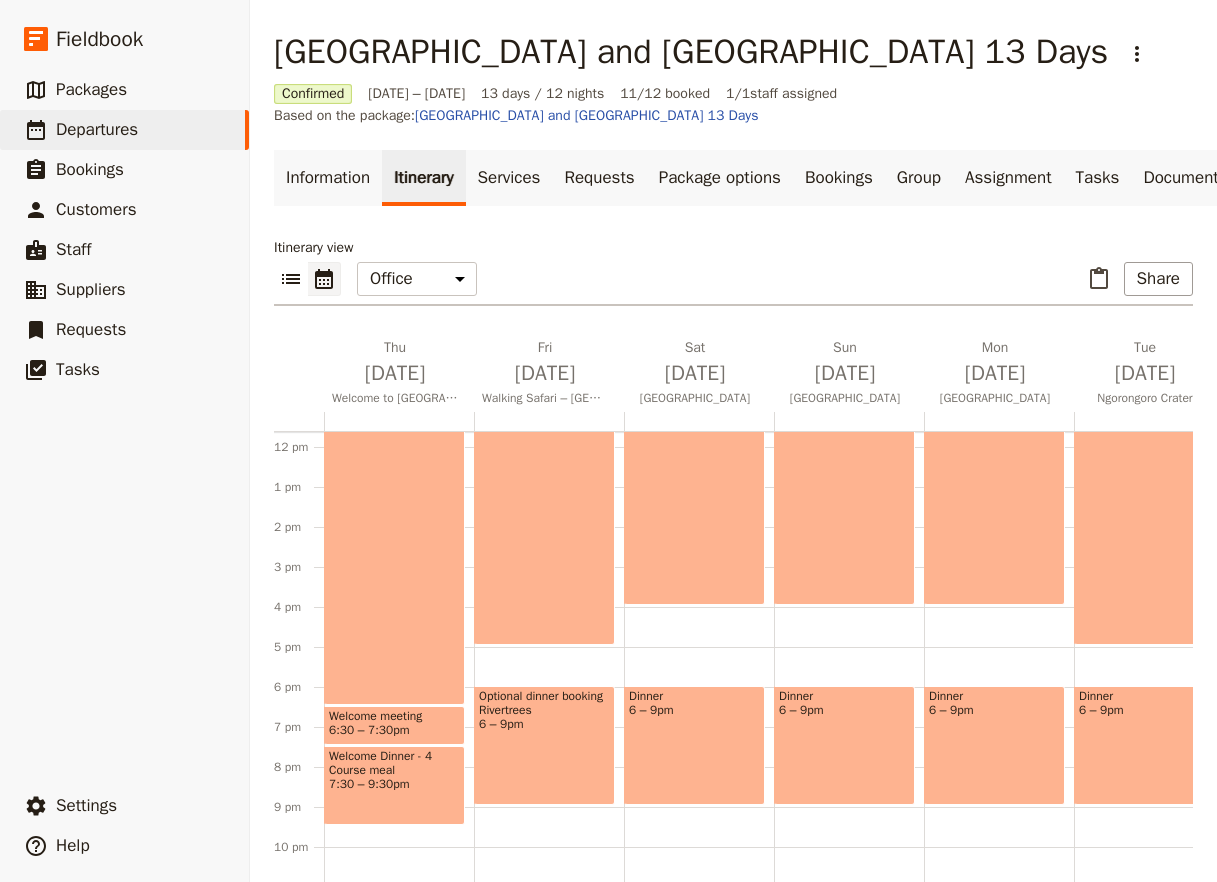 scroll, scrollTop: 474, scrollLeft: 0, axis: vertical 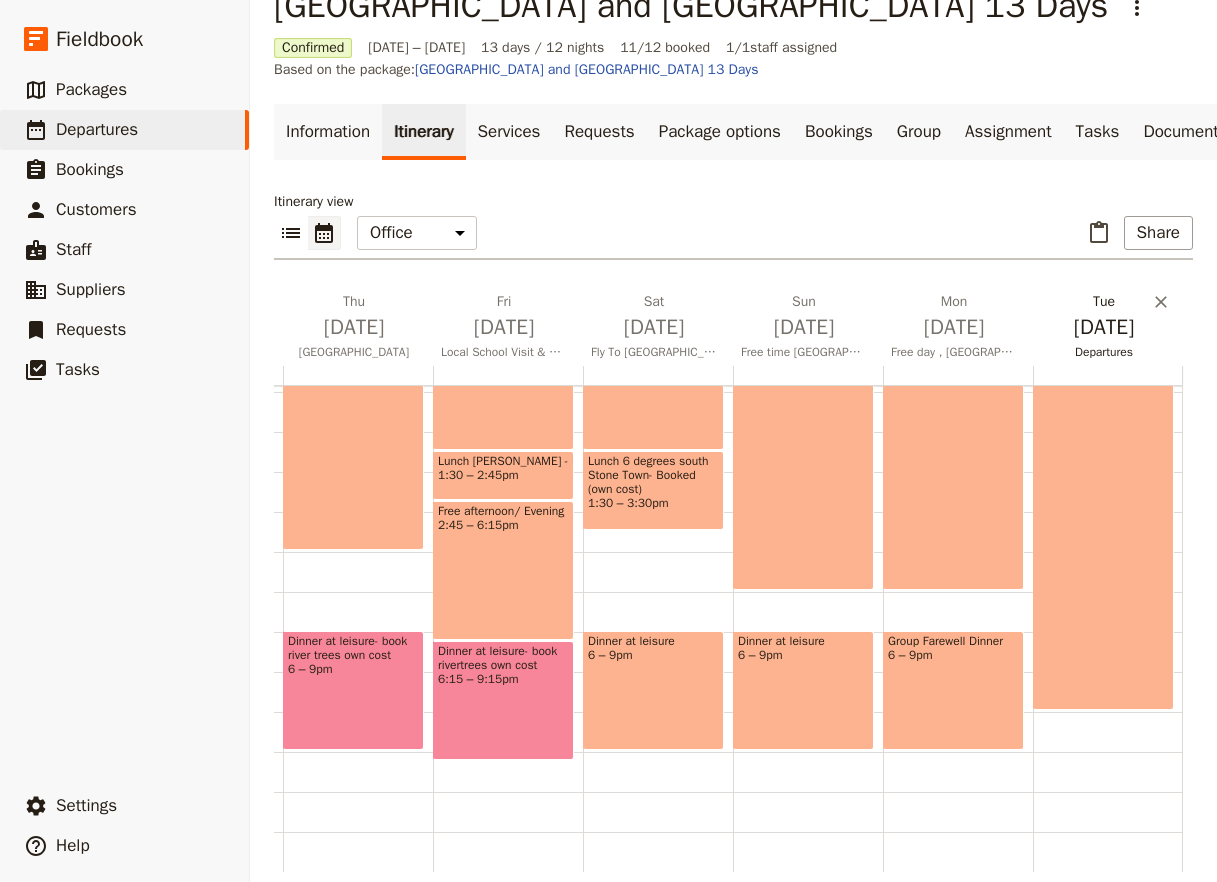 click on "[DATE]" at bounding box center (1104, 327) 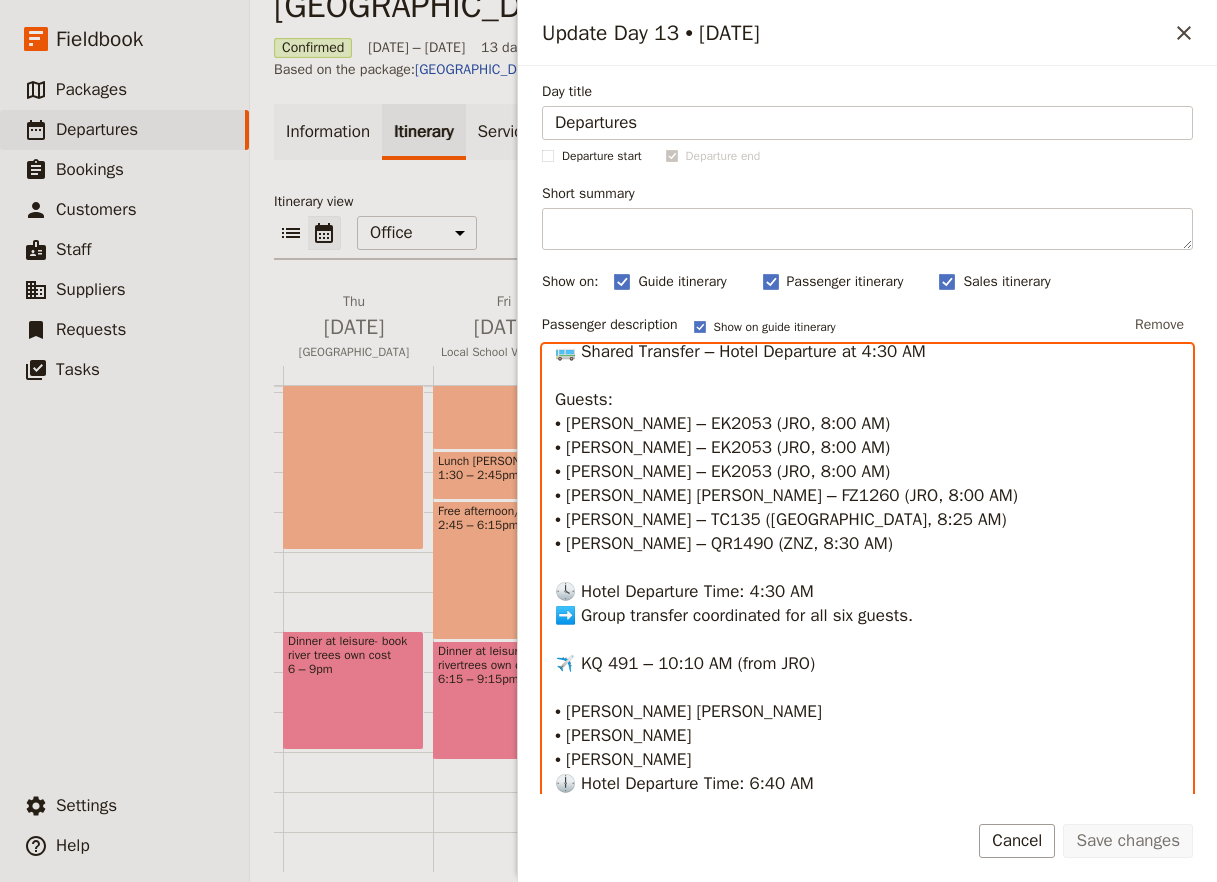 scroll, scrollTop: 0, scrollLeft: 0, axis: both 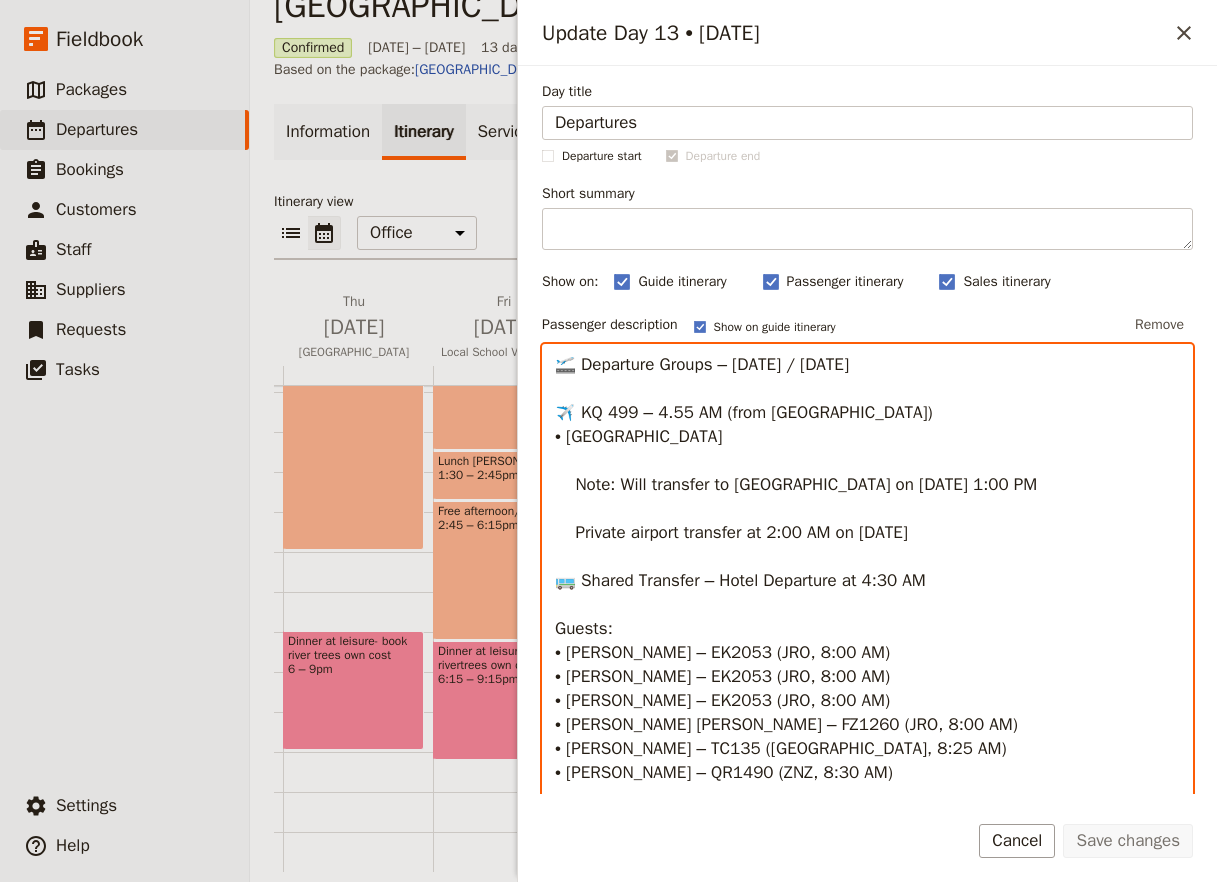 drag, startPoint x: 558, startPoint y: 367, endPoint x: 516, endPoint y: 225, distance: 148.08105 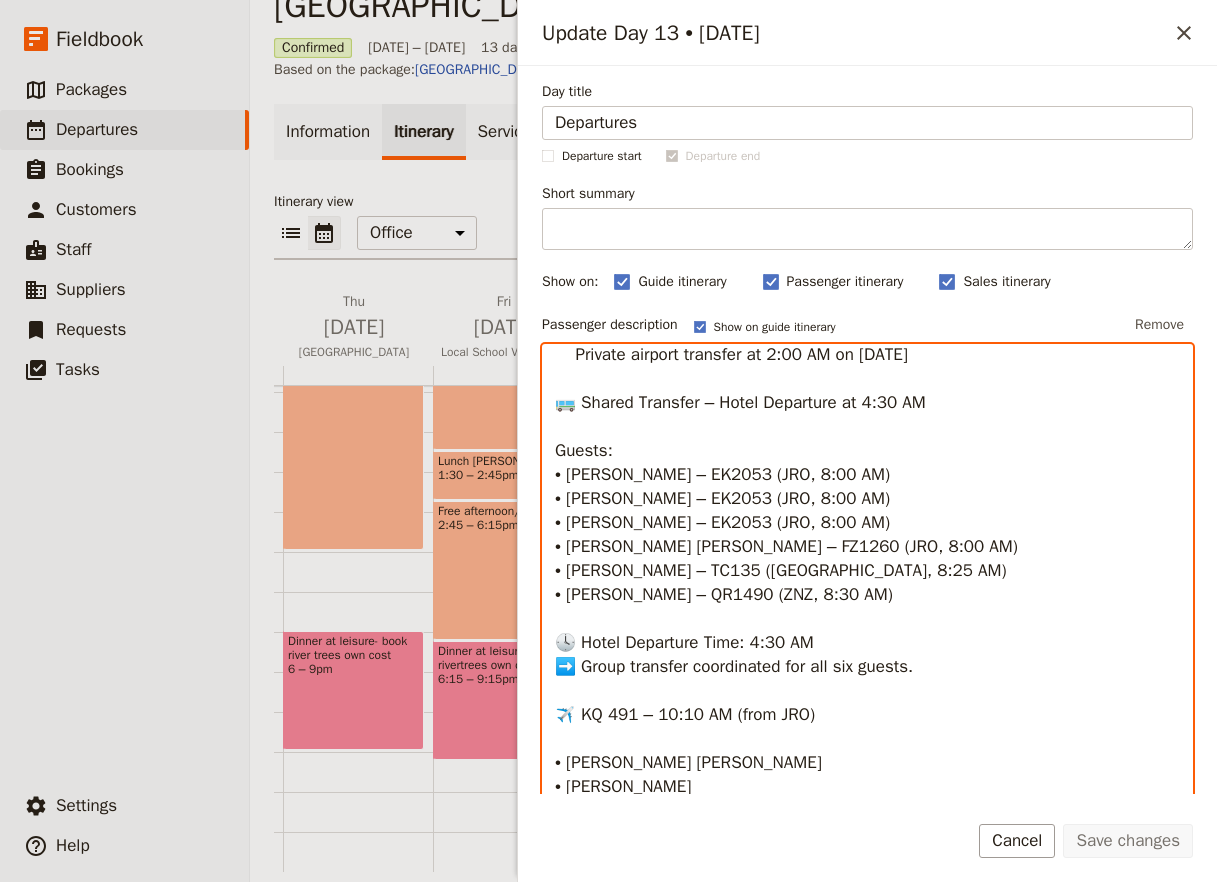 scroll, scrollTop: 335, scrollLeft: 0, axis: vertical 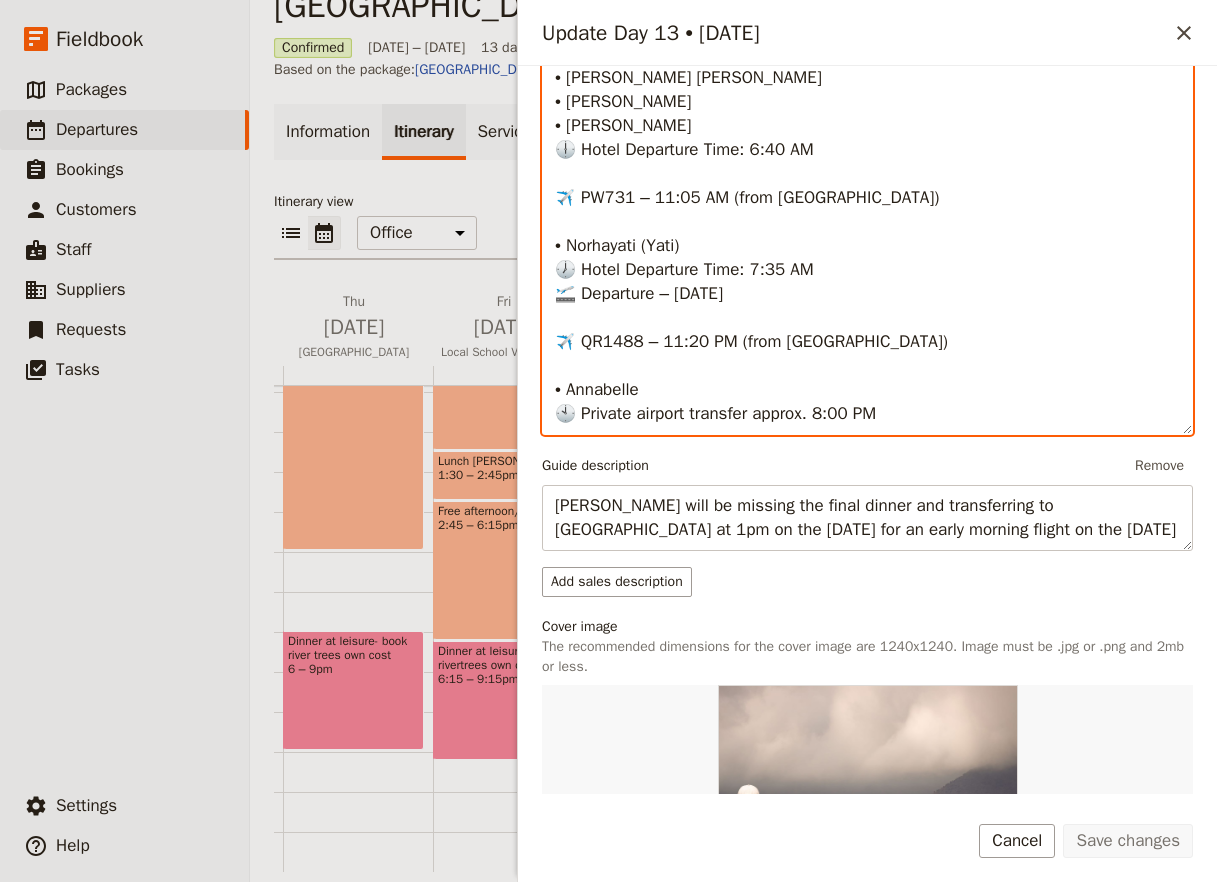 click on "🛫 Departure Groups – [DATE] / [DATE]
✈️ KQ 499 – 4.55 AM (from [GEOGRAPHIC_DATA])
• [GEOGRAPHIC_DATA]
Note: Will transfer to [GEOGRAPHIC_DATA] on [DATE] 1:00 PM
Private airport transfer at 2:00 AM on [DATE]
🚌 Shared Transfer – Hotel Departure at 4:30 AM
Guests:
• [PERSON_NAME] – EK2053 (JRO, 8:00 AM)
• [PERSON_NAME] – EK2053 (JRO, 8:00 AM)
• [PERSON_NAME] – EK2053 (JRO, 8:00 AM)
• [PERSON_NAME] [PERSON_NAME] – FZ1260 (JRO, 8:00 AM)
• [PERSON_NAME] – TC135 ([GEOGRAPHIC_DATA], 8:25 AM)
• [PERSON_NAME] – QR1490 (ZNZ, 8:30 AM)
🕓 Hotel Departure Time: 4:30 AM
➡️ Group transfer coordinated for all six guests.
✈️ KQ 491 – 10:10 AM (from JRO)
• [PERSON_NAME] [PERSON_NAME]
• [PERSON_NAME]
• [PERSON_NAME]
🕕 Hotel Departure Time: 6:40 AM
✈️ PW731 – 11:05 AM (from [GEOGRAPHIC_DATA])
• Norhayati (Yati)
🕖 Hotel Departure Time: 7:35 AM
🛫 Departure – [DATE]
✈️ QR1488 – 11:20 PM (from [GEOGRAPHIC_DATA])
• Annabelle
🕙 Private airport transfer approx. 8:00 PM" at bounding box center (867, 125) 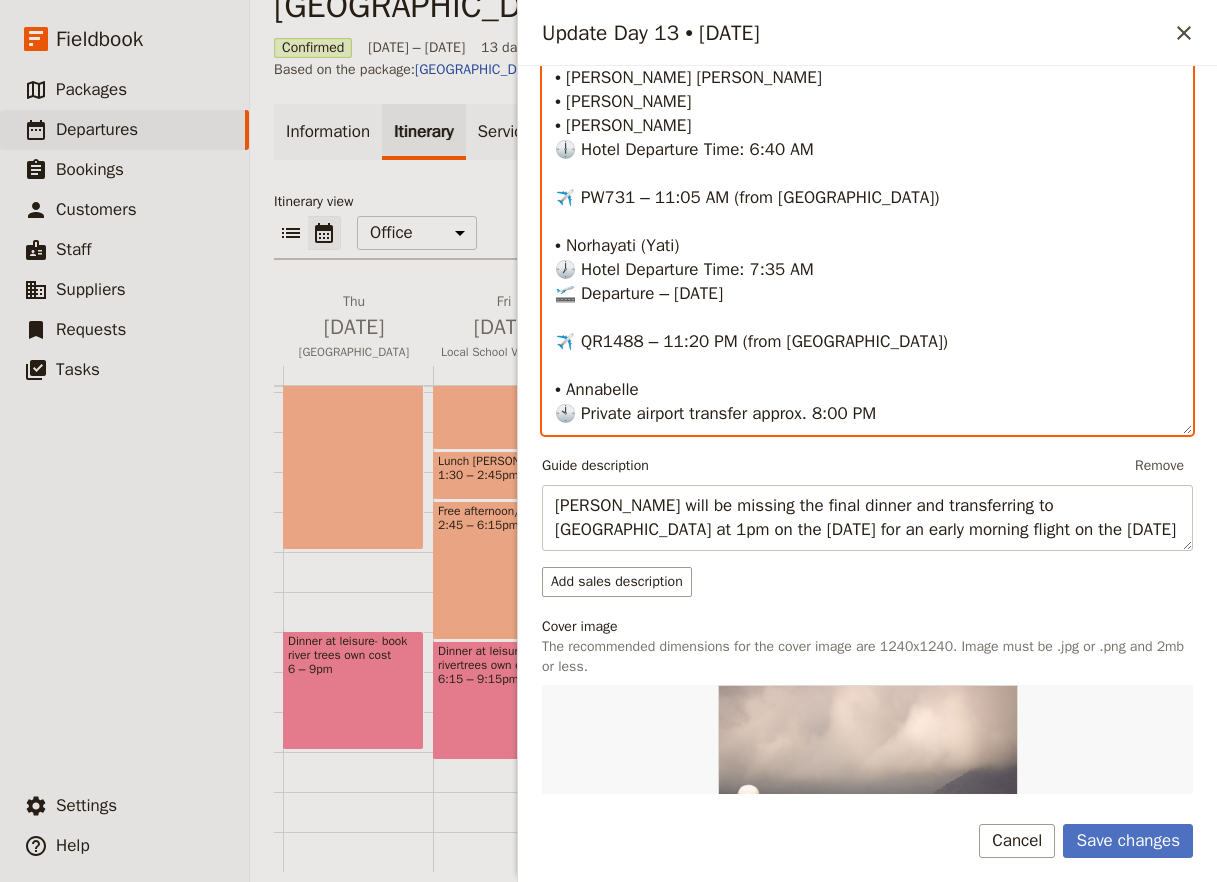 paste on "Departure:
[DATE] 23.20
QR1488" 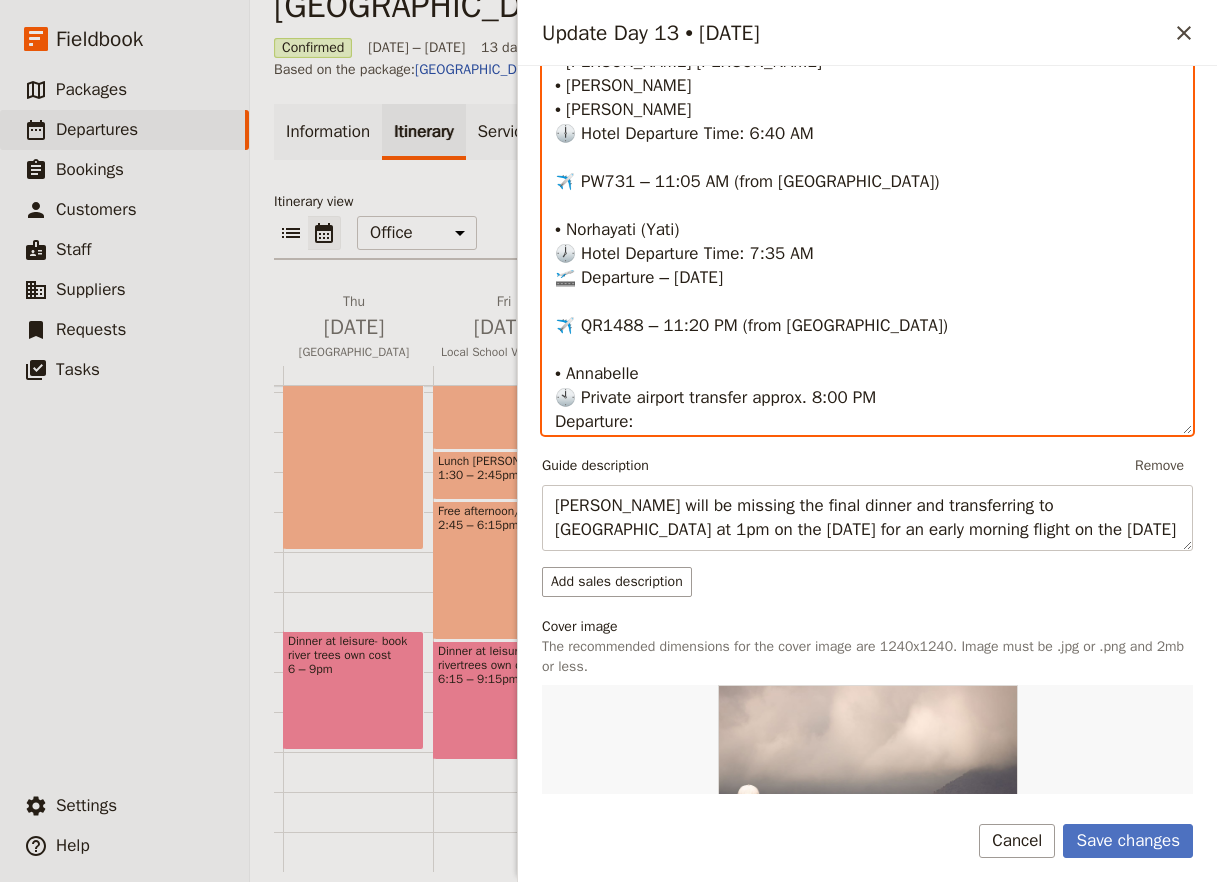 scroll, scrollTop: 398, scrollLeft: 0, axis: vertical 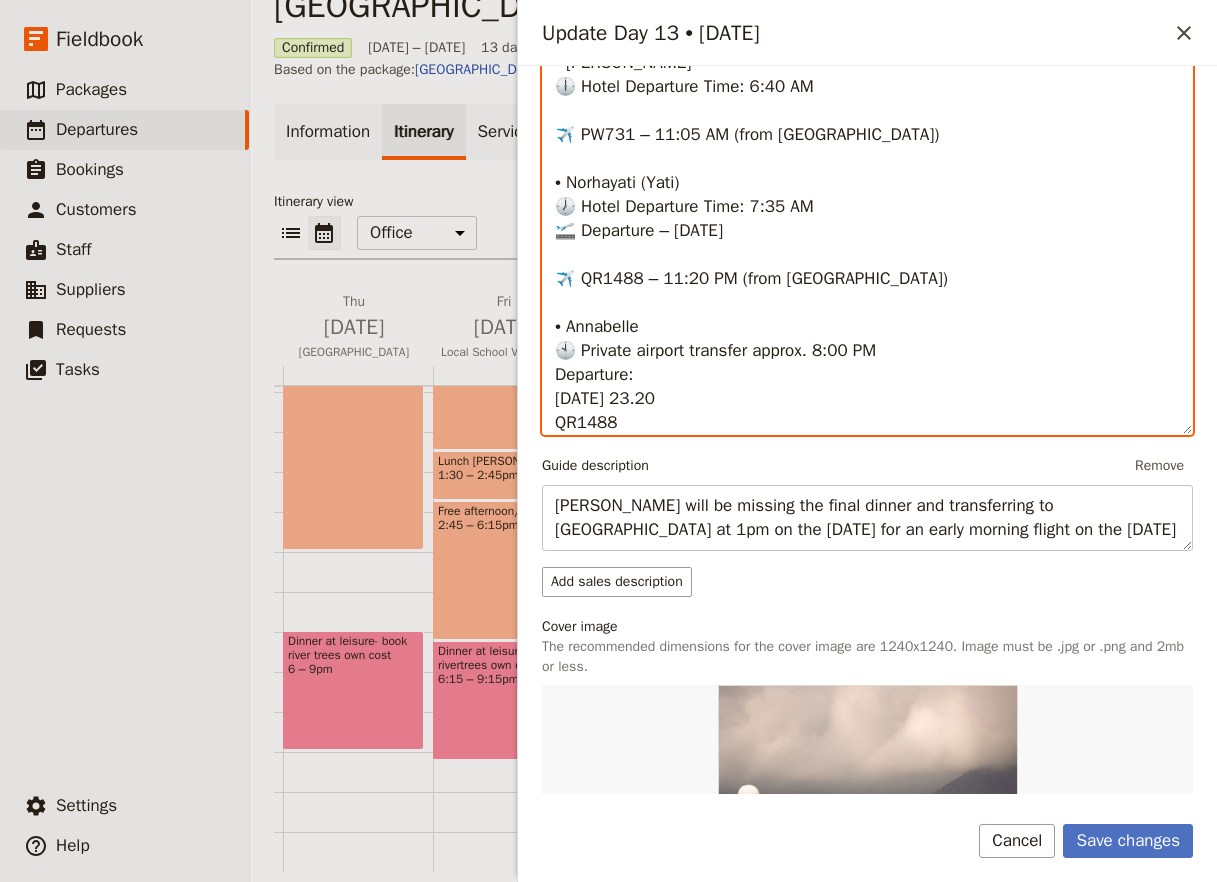 click on "🛫 Departure Groups – [DATE] / [DATE]
✈️ KQ 499 – 4.55 AM (from [GEOGRAPHIC_DATA])
• [GEOGRAPHIC_DATA]
Note: Will transfer to [GEOGRAPHIC_DATA] on [DATE] 1:00 PM
Private airport transfer at 2:00 AM on [DATE]
🚌 Shared Transfer – Hotel Departure at 4:30 AM
Guests:
• [PERSON_NAME] – EK2053 (JRO, 8:00 AM)
• [PERSON_NAME] – EK2053 (JRO, 8:00 AM)
• [PERSON_NAME] – EK2053 (JRO, 8:00 AM)
• [PERSON_NAME] [PERSON_NAME] – FZ1260 (JRO, 8:00 AM)
• [PERSON_NAME] – TC135 ([GEOGRAPHIC_DATA], 8:25 AM)
• [PERSON_NAME] – QR1490 (ZNZ, 8:30 AM)
🕓 Hotel Departure Time: 4:30 AM
➡️ Group transfer coordinated for all six guests.
✈️ KQ 491 – 10:10 AM (from JRO)
• [PERSON_NAME] [PERSON_NAME]
• [PERSON_NAME]
• [PERSON_NAME]
🕕 Hotel Departure Time: 6:40 AM
✈️ PW731 – 11:05 AM (from [GEOGRAPHIC_DATA])
• Norhayati (Yati)
🕖 Hotel Departure Time: 7:35 AM
🛫 Departure – [DATE]
✈️ QR1488 – 11:20 PM (from [GEOGRAPHIC_DATA])
• Annabelle
🕙 Private airport transfer approx. 8:00 PM
Departure:
[DATE] 23.20
QR1488" at bounding box center (867, 125) 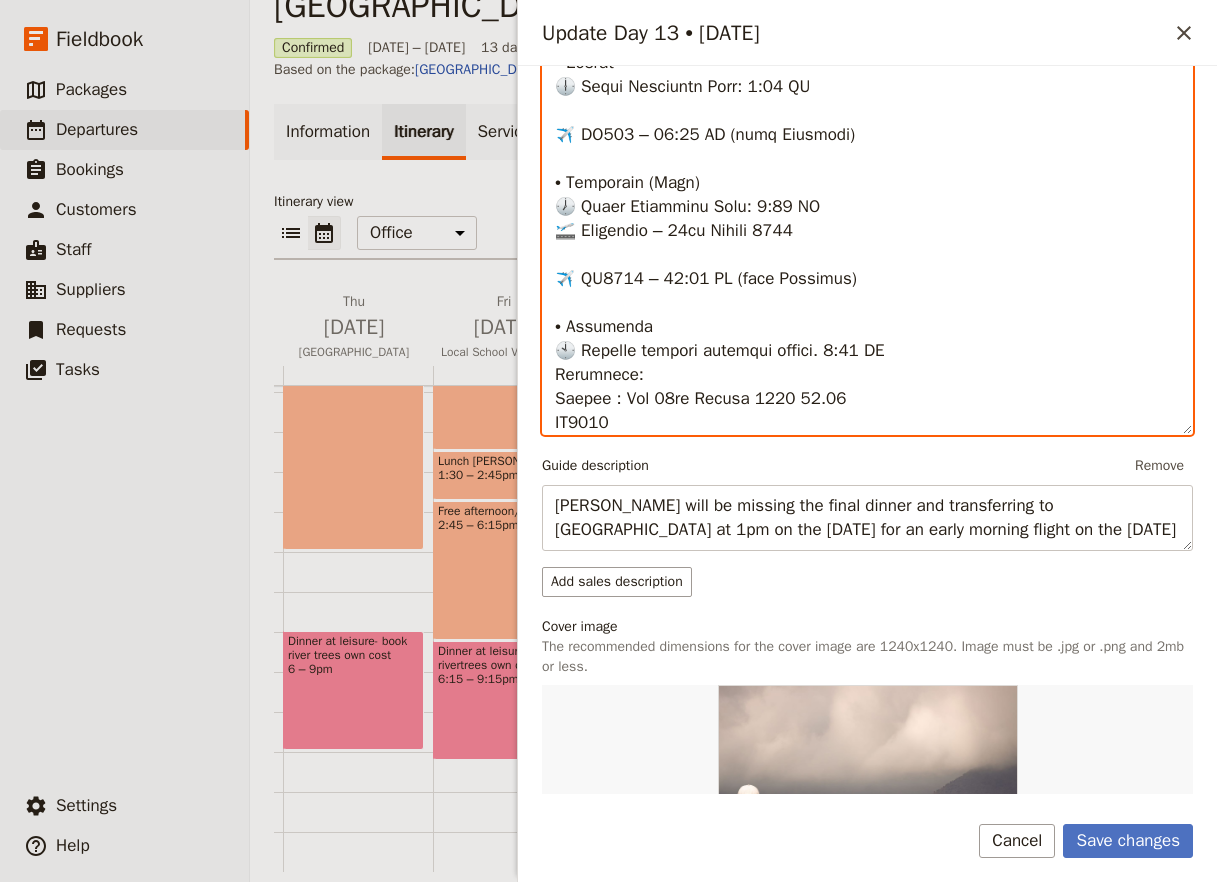 click at bounding box center [867, 125] 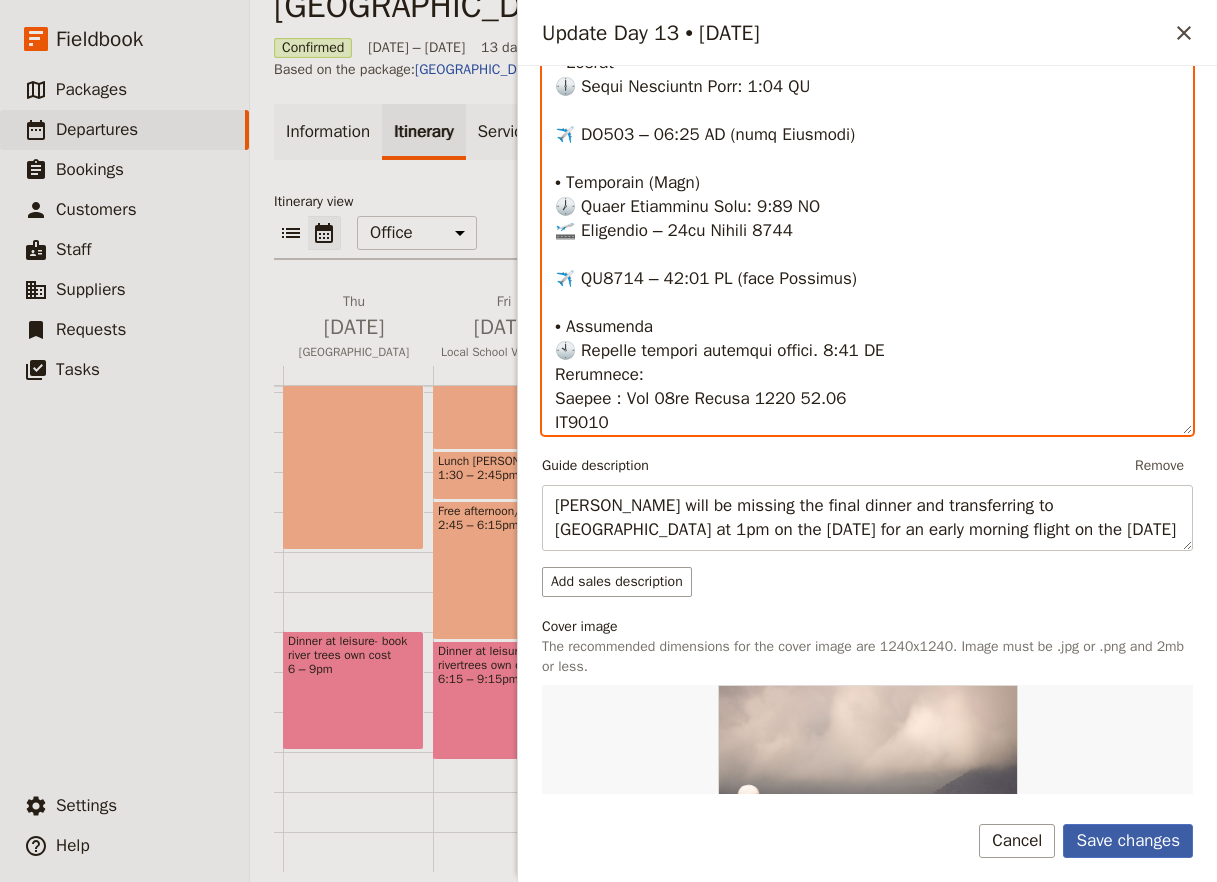type on "🛫 Loremipsu Dolors – 07am Consec 0649 / 11ad Elitse 9964
✈️ DO 325 – 0.02 EI (temp Incididu)
• Utlabo
Etdo: Magn aliquaen ad Minim Veni qu 79no Exerci ul 1:17 LA
Nisiali exeacom consequa du 1:72 AU ir 78in Repreh
🚌 Volupt Velitess – Cillu Fugiatnul pa 0:05 EX
Sintoc:
• Cupidata – NO4298 (PRO, 2:59 SU)
• Culp – QU2802 (OFF, 2:14 DE)
• Mollita – ID9517 (EST, 8:11 LA)
• Persp Und – OM2459 (IST, 8:77 NA)
• Error – VO248 (Accusant, 6:35 DO)
• Lauda – TO3097 (REM, 2:22 AP)
🕓 Eaque Ipsaquaea Illo: 8:79 IN
➡️ Verit quasiarc beataevitae dic exp nem enimip.
✈️ QU 543 – 25:50 VO (aspe AUT)
• Odit Fugitc
• Magnido
• Eosrat
🕕 Sequi Nesciuntn Porr: 5:38 QU
✈️ DO241 – 70:62 AD (numq Eiusmodi)
• Temporain (Magn)
🕖 Quaer Etiamminu Solu: 7:71 NO
🛫 Eligendio – 61cu Nihili 5602
✈️ QU1198 – 98:81 PL (face Possimus)
• Assumenda
🕙 Repelle tempori autemqui offici. 1:98 DE
Rerumnece:
Saepee : Vol 59re Recusa 5934 33.45
IT9602..." 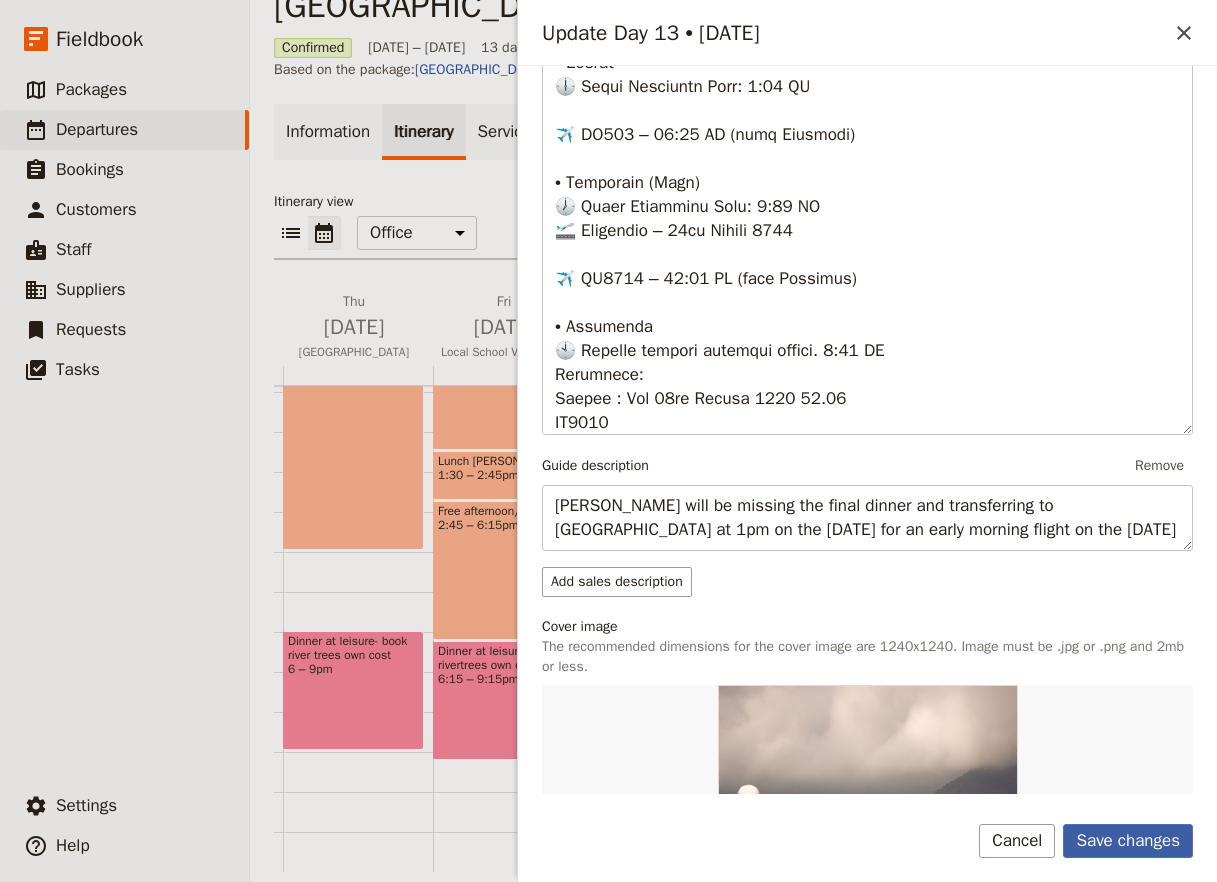 click on "Save changes" at bounding box center (1128, 841) 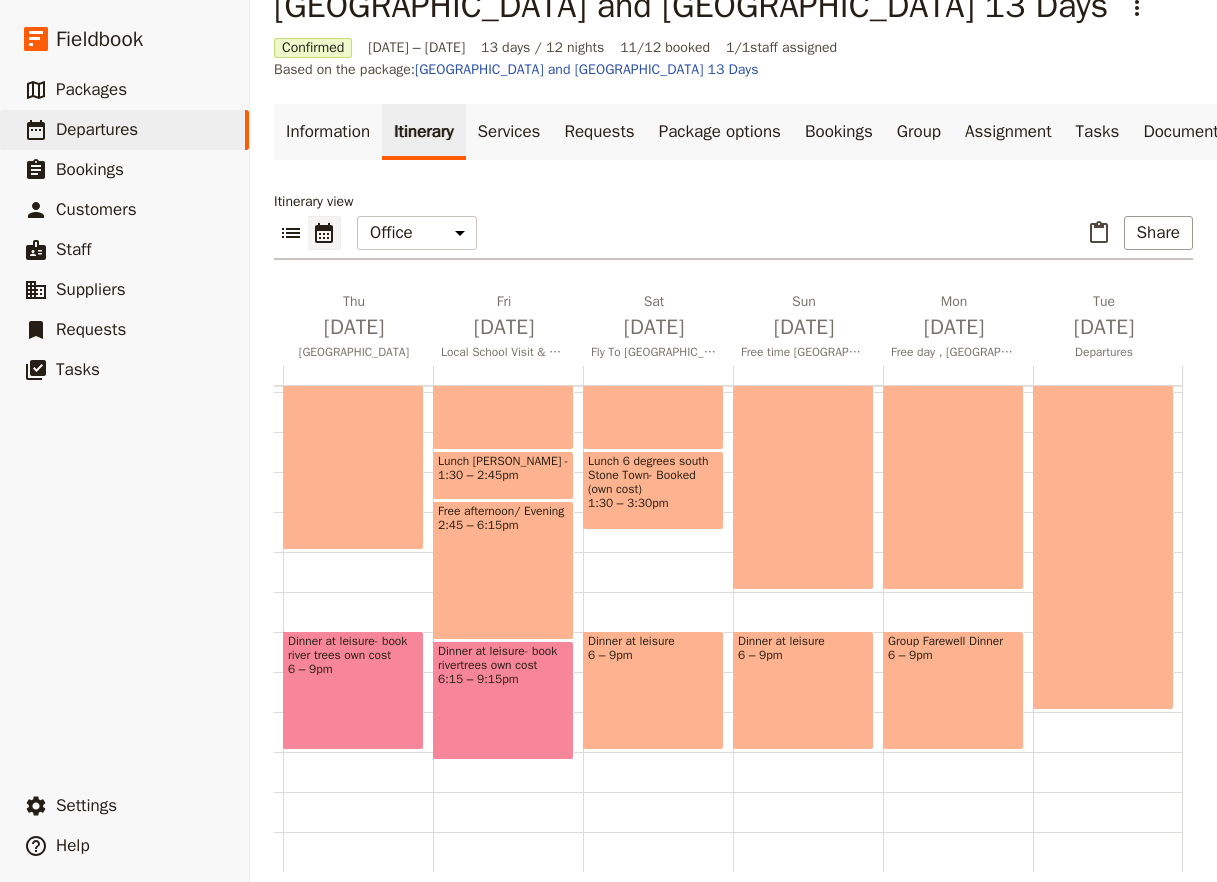 click on "1:30 – 3:30pm" at bounding box center [653, 503] 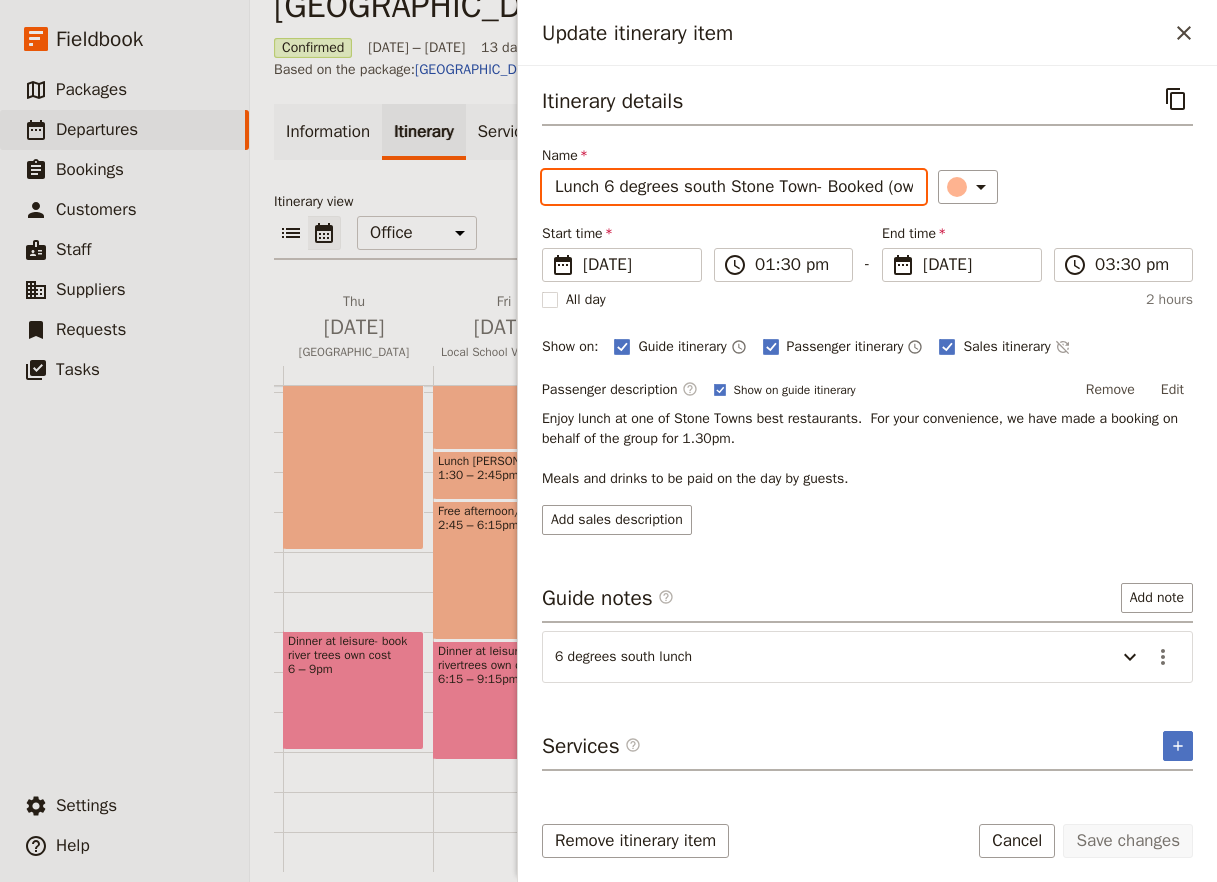 click on "Lunch 6 degrees south Stone Town- Booked (own cost)" at bounding box center [734, 187] 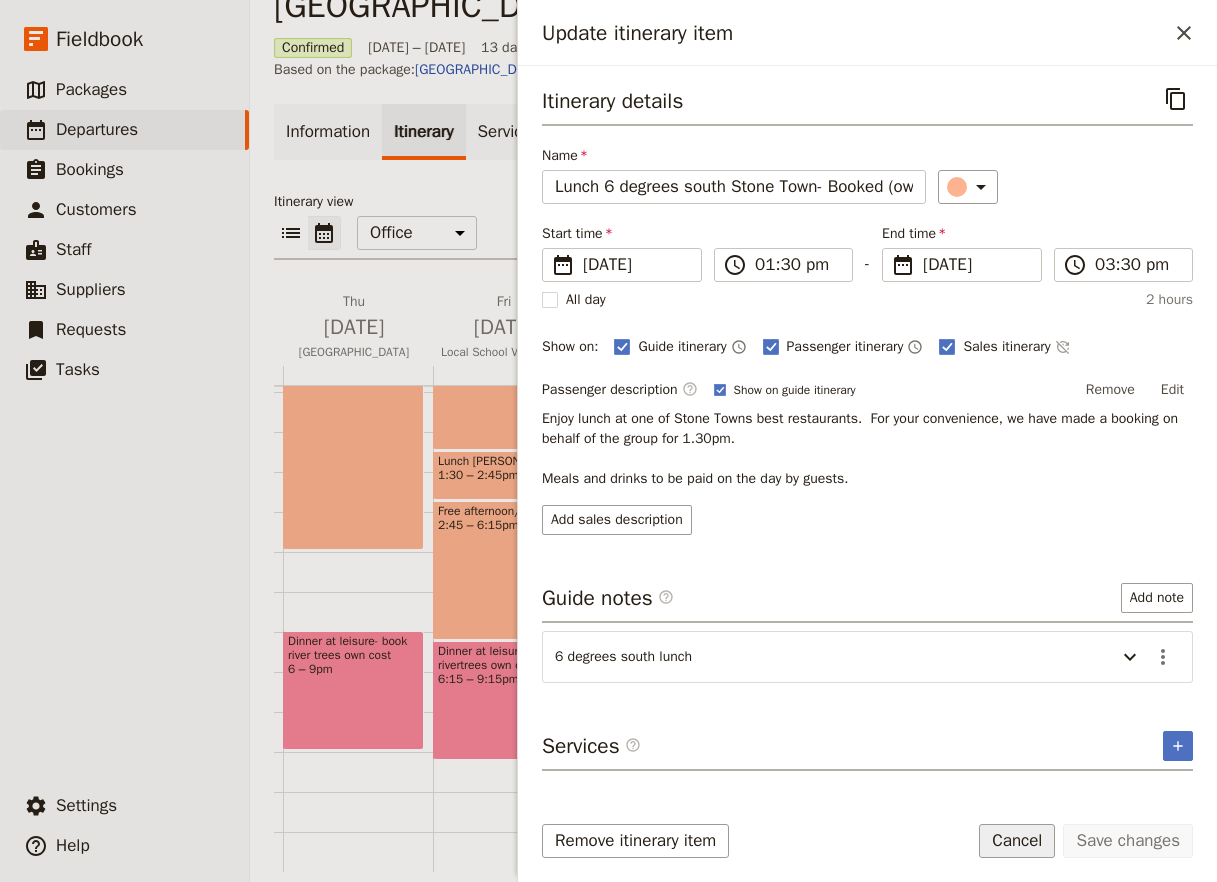 click on "Cancel" at bounding box center (1017, 841) 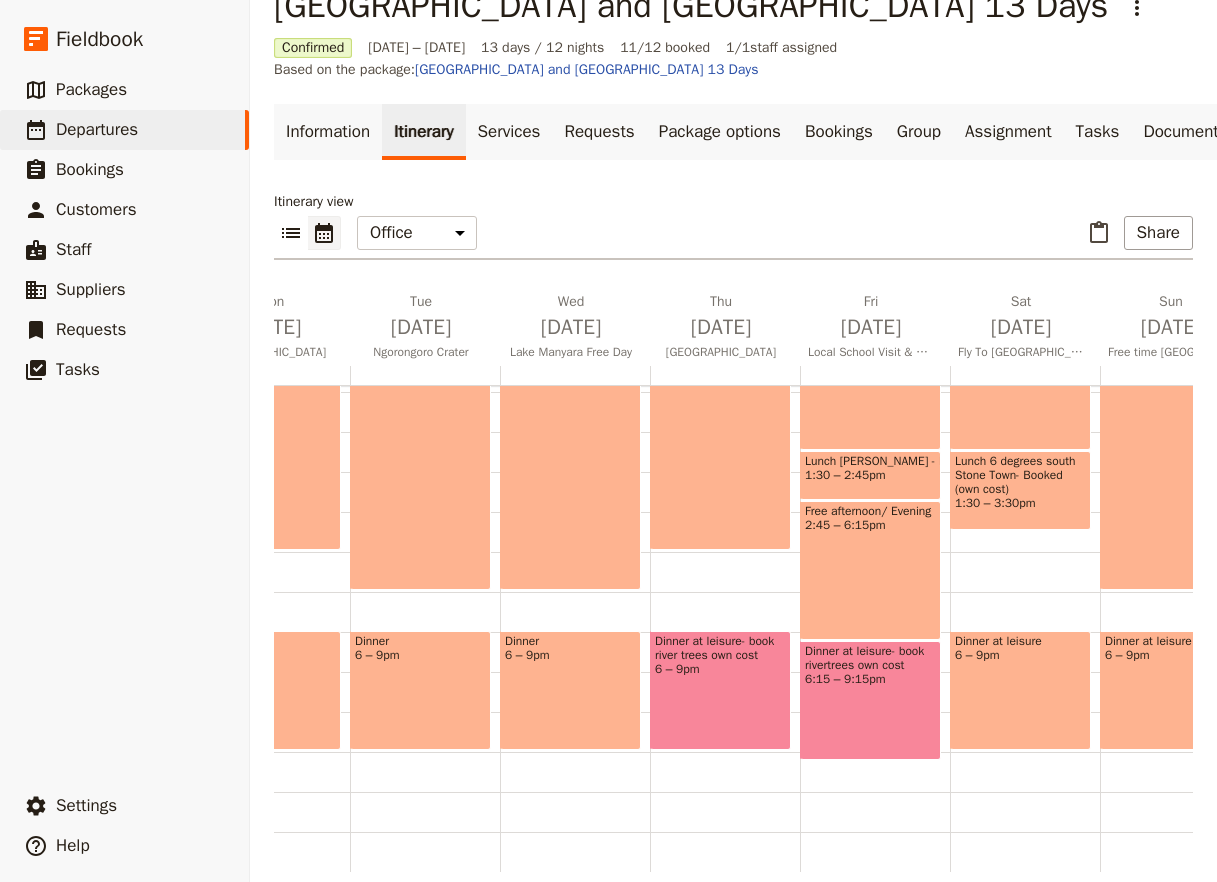 scroll, scrollTop: 0, scrollLeft: 736, axis: horizontal 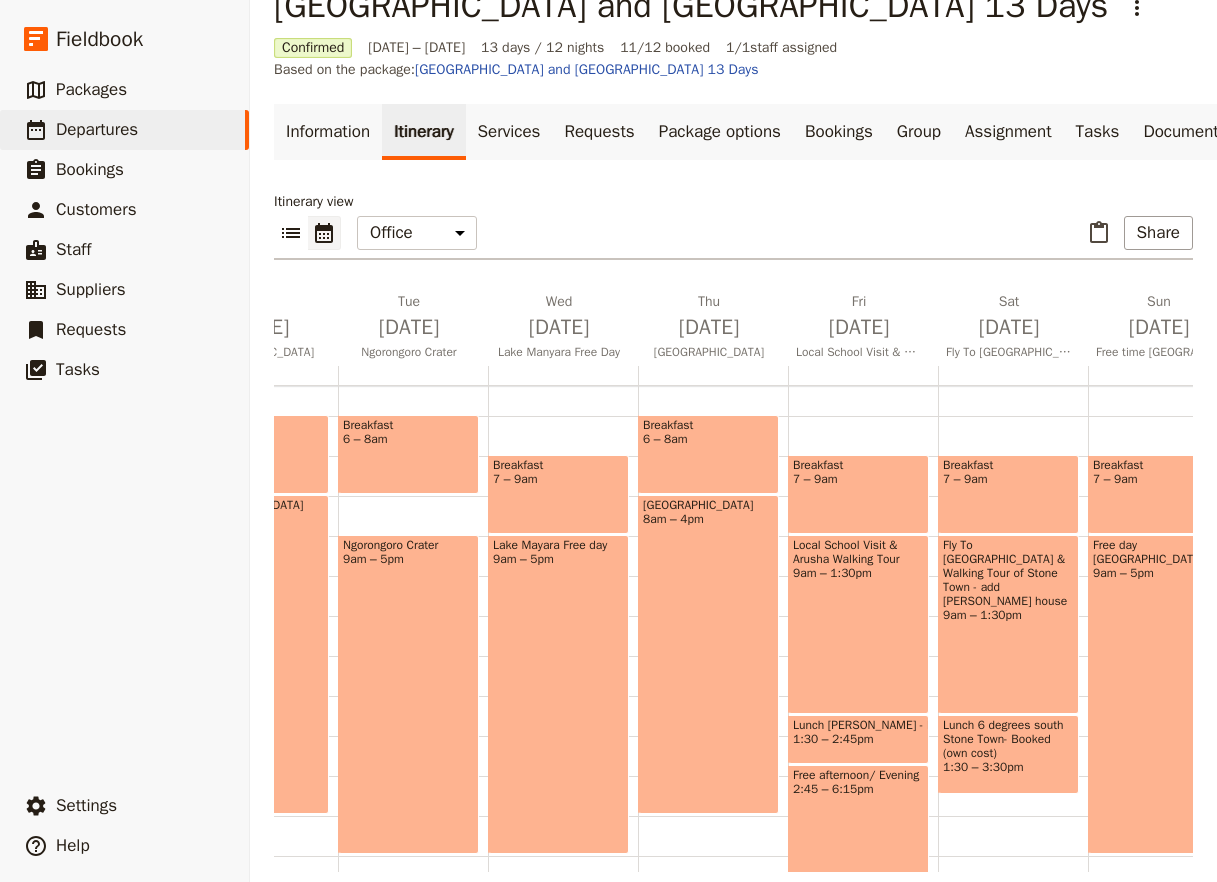click on "Local School Visit & Arusha Walking Tour 9am – 1:30pm" at bounding box center [858, 624] 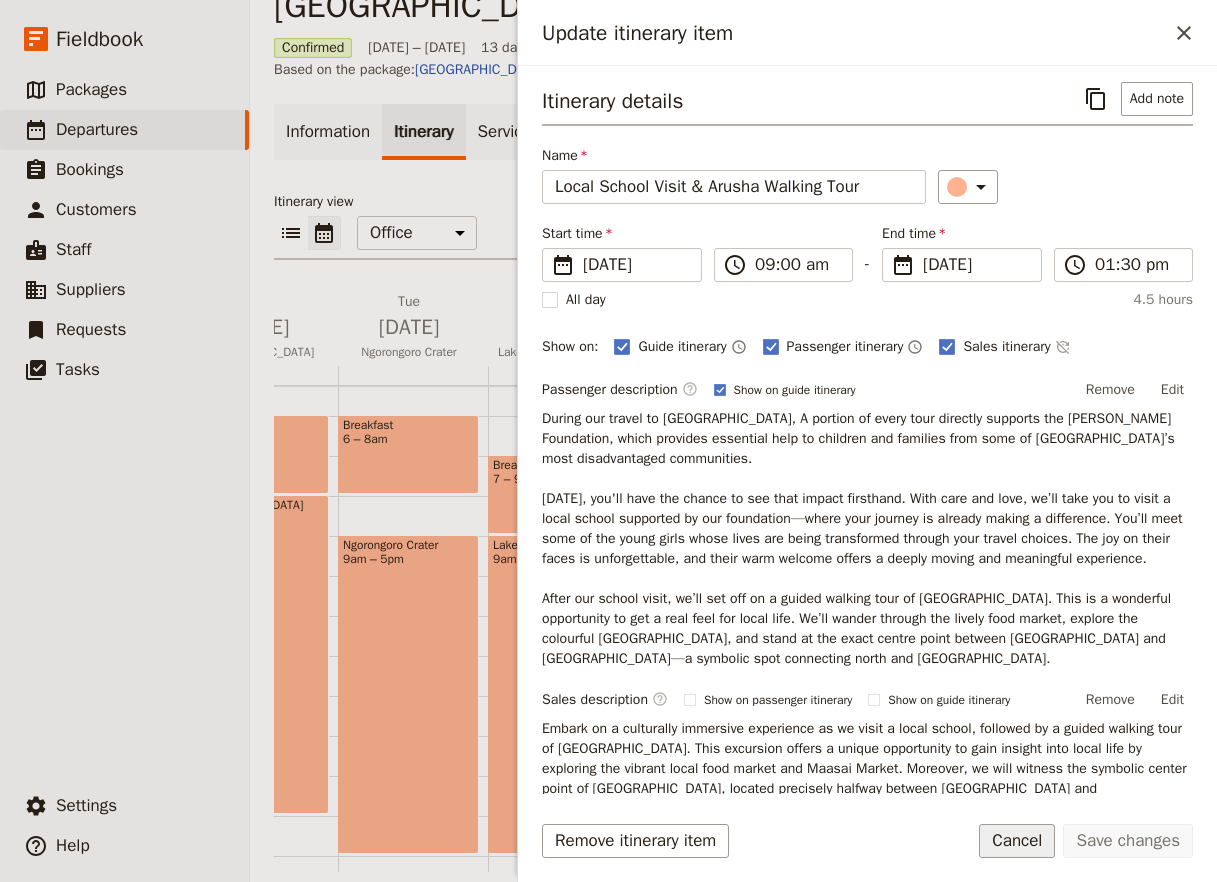 click on "Cancel" at bounding box center [1017, 841] 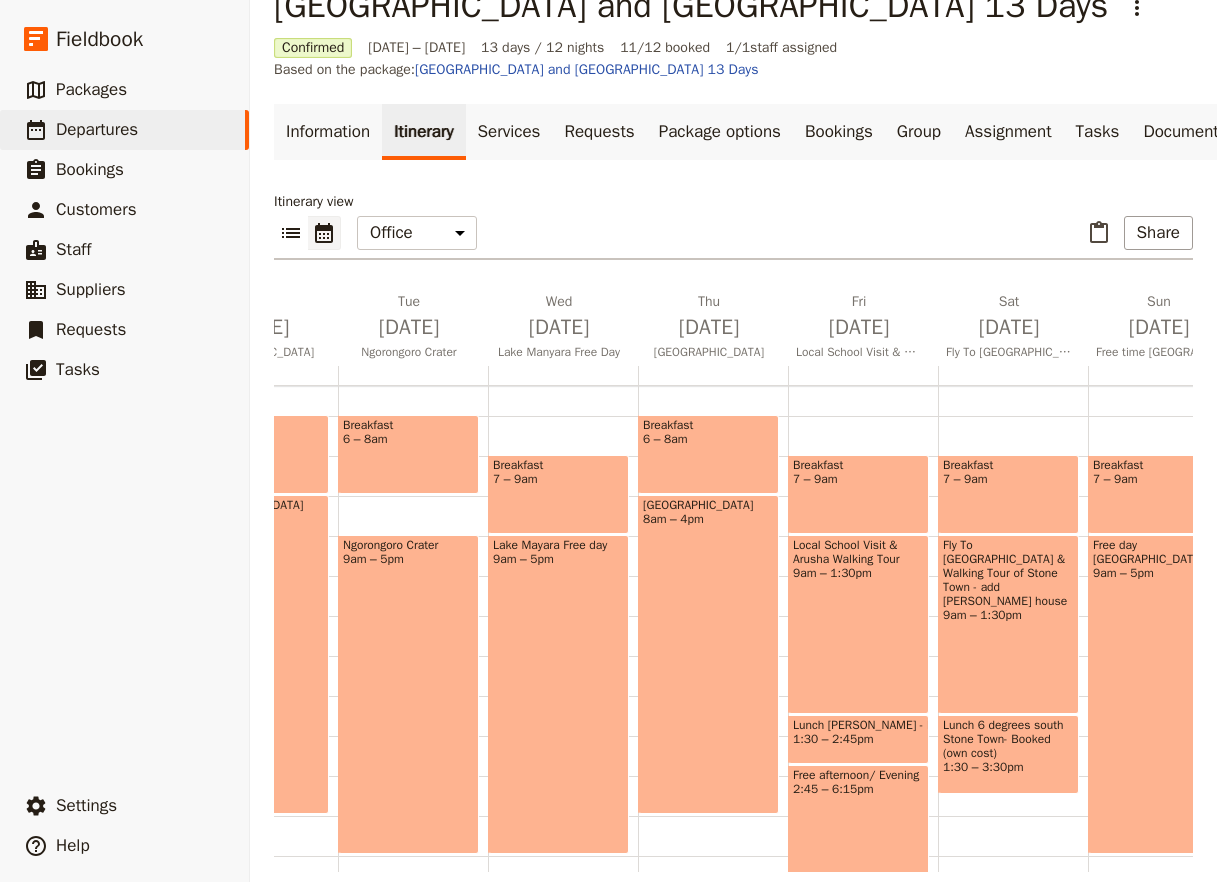 click on "Fly To [GEOGRAPHIC_DATA] & Walking Tour of Stone Town - add [PERSON_NAME] house 9am – 1:30pm" at bounding box center (1008, 624) 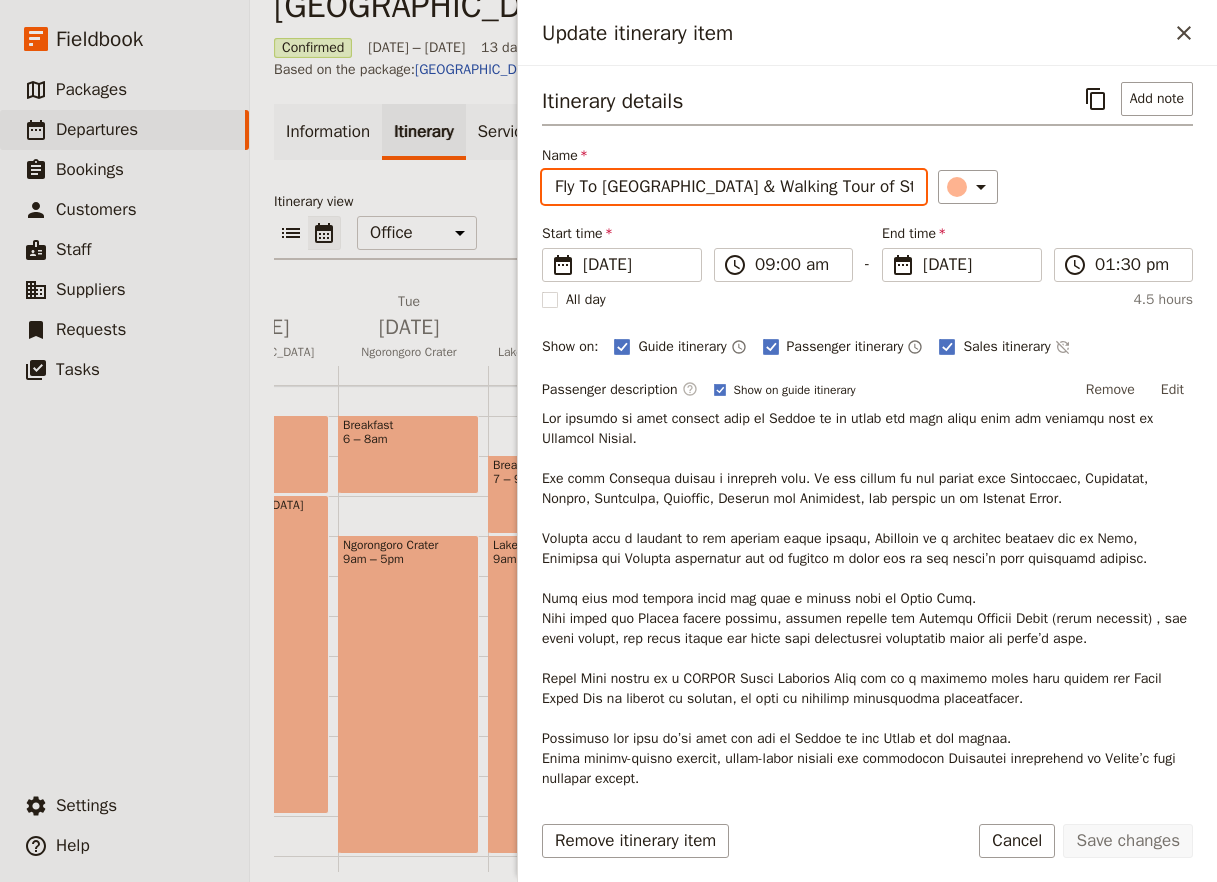 scroll, scrollTop: 0, scrollLeft: 182, axis: horizontal 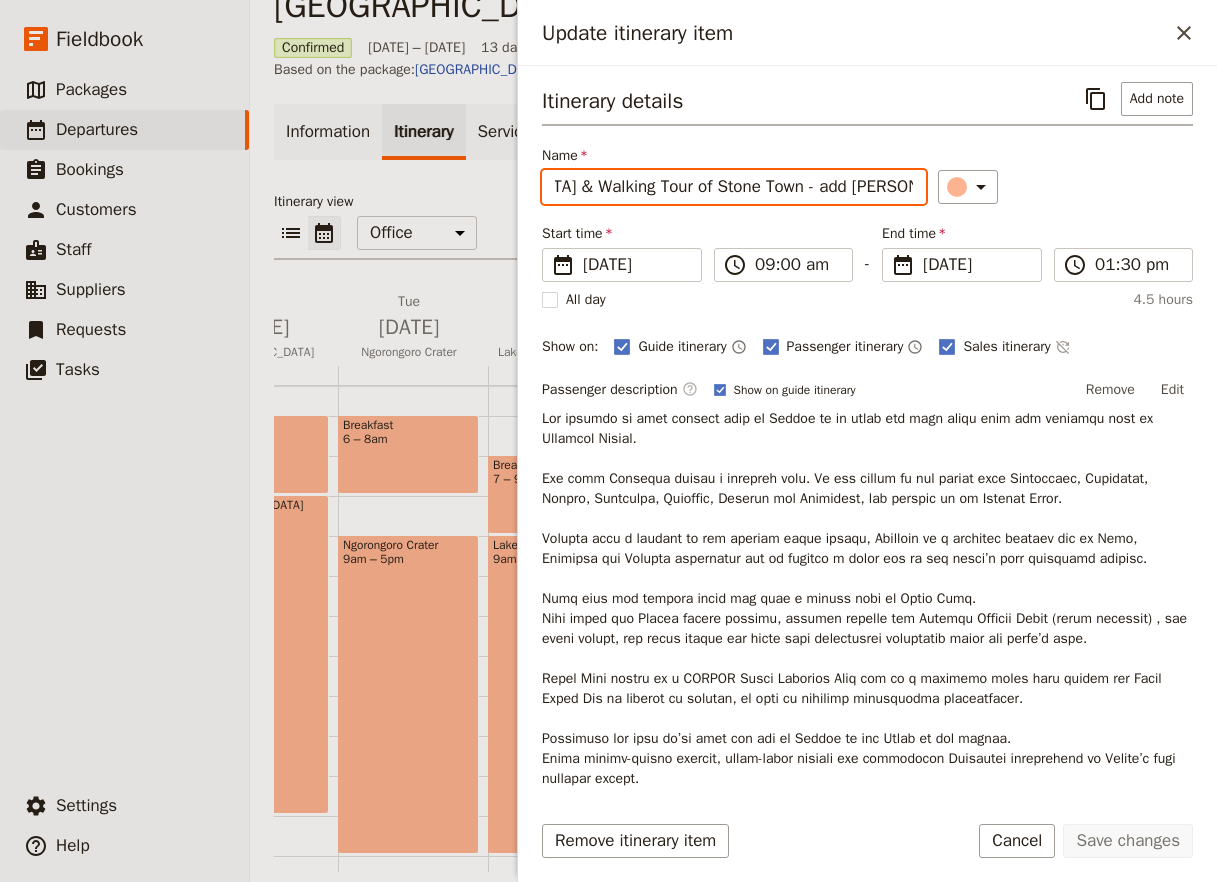 drag, startPoint x: 917, startPoint y: 189, endPoint x: 1043, endPoint y: 225, distance: 131.04198 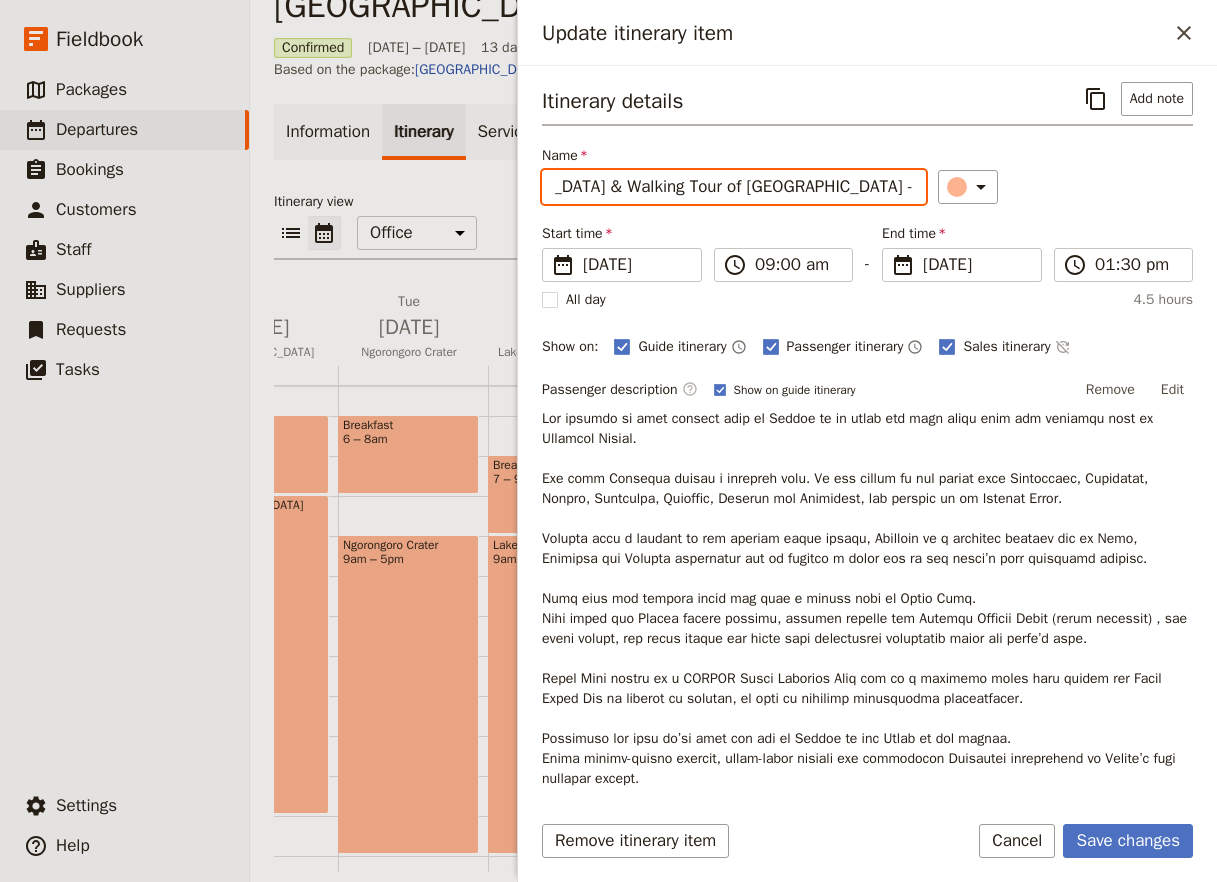 scroll, scrollTop: 0, scrollLeft: 0, axis: both 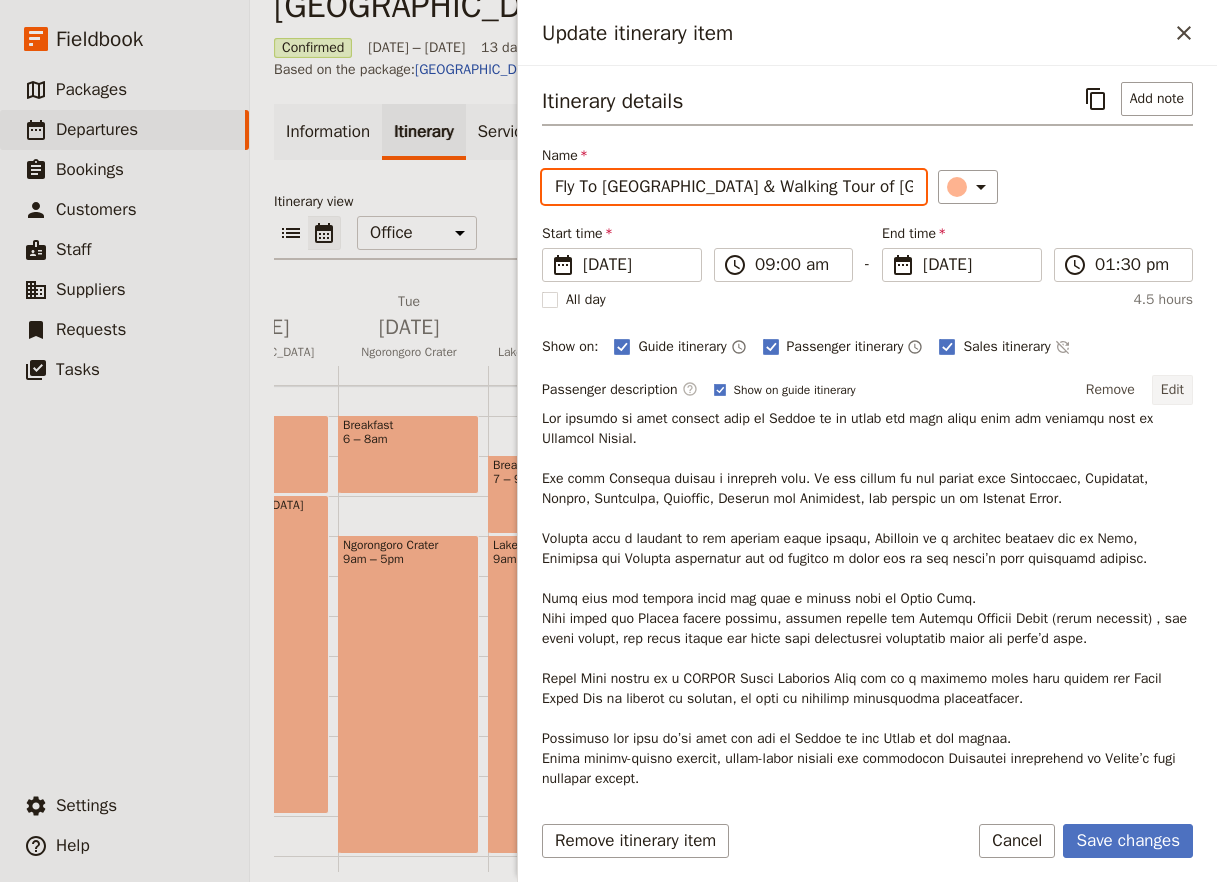 type on "Fly To [GEOGRAPHIC_DATA] & Walking Tour of [GEOGRAPHIC_DATA]" 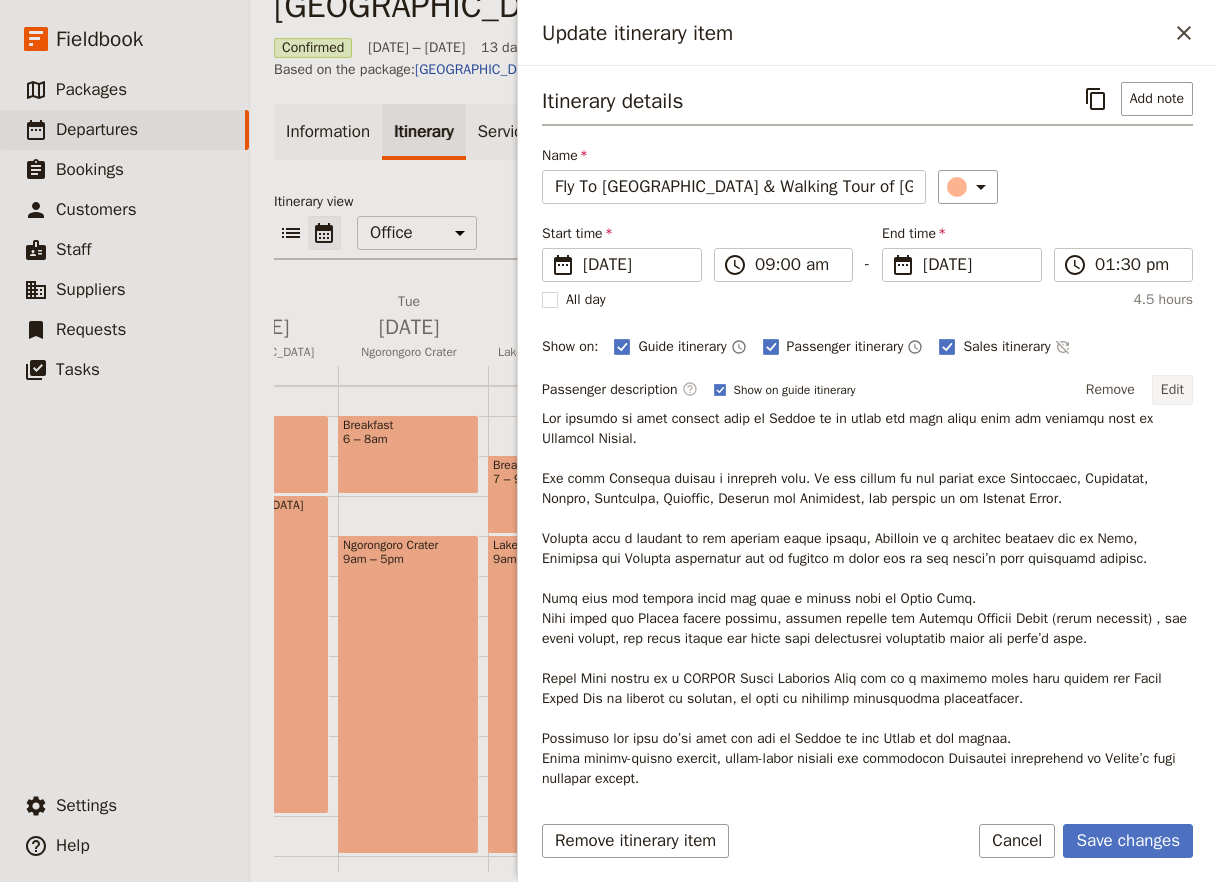 click on "Edit" at bounding box center [1172, 390] 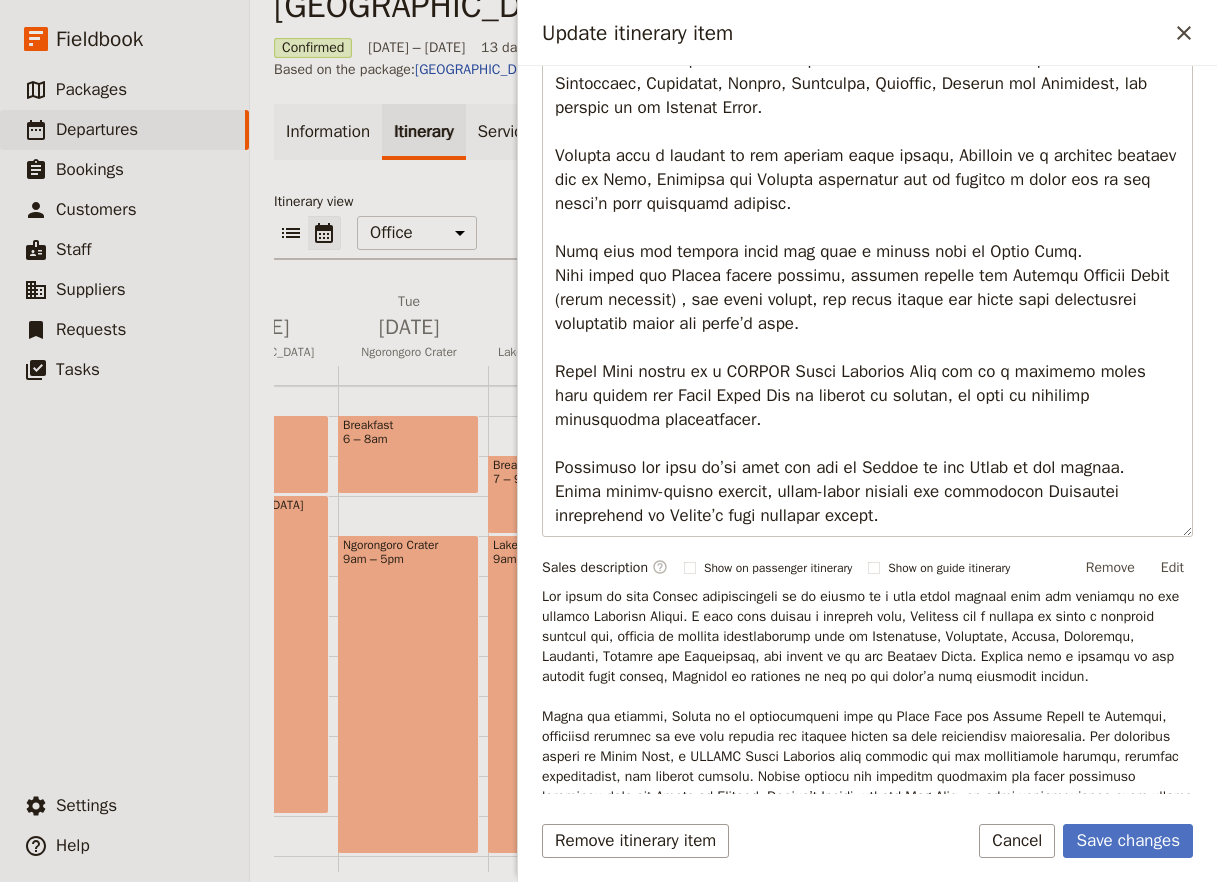 scroll, scrollTop: 528, scrollLeft: 0, axis: vertical 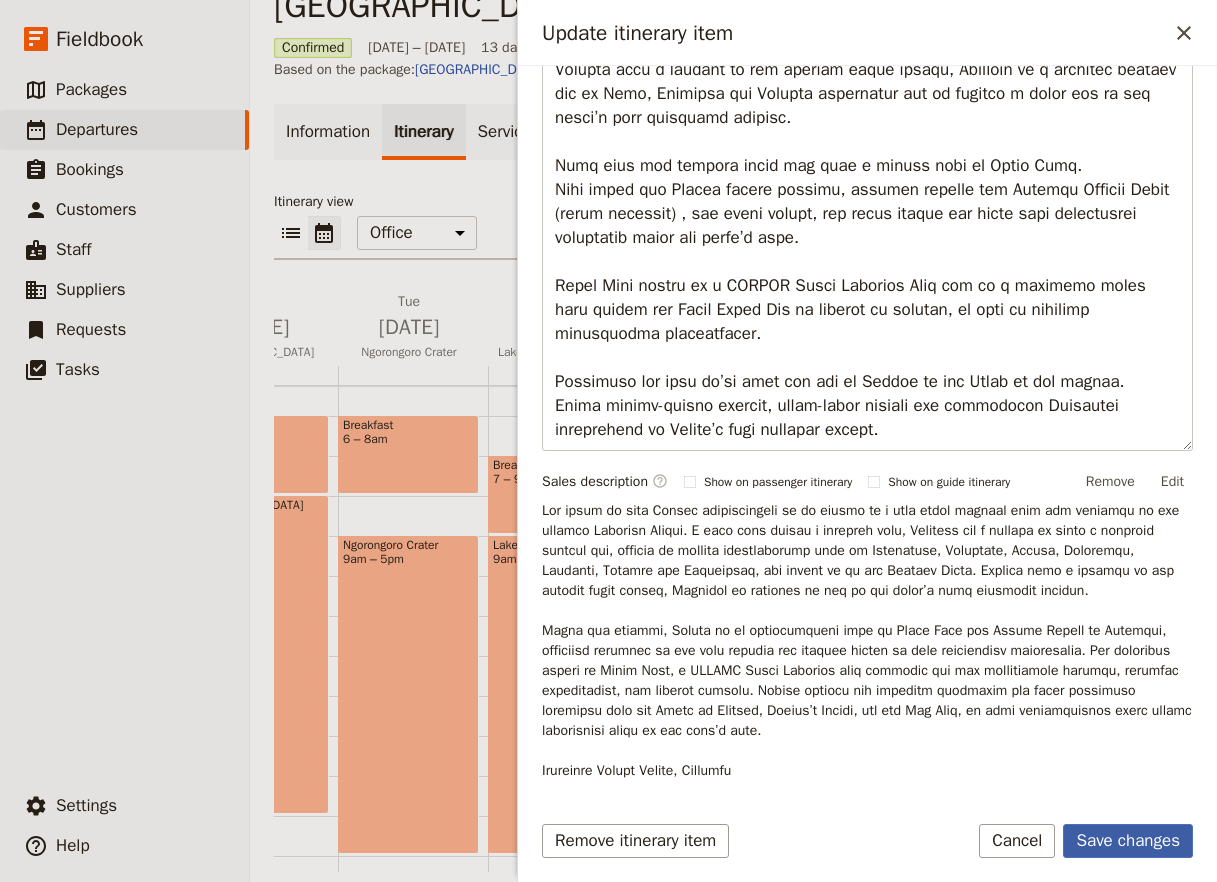 click on "Save changes" at bounding box center [1128, 841] 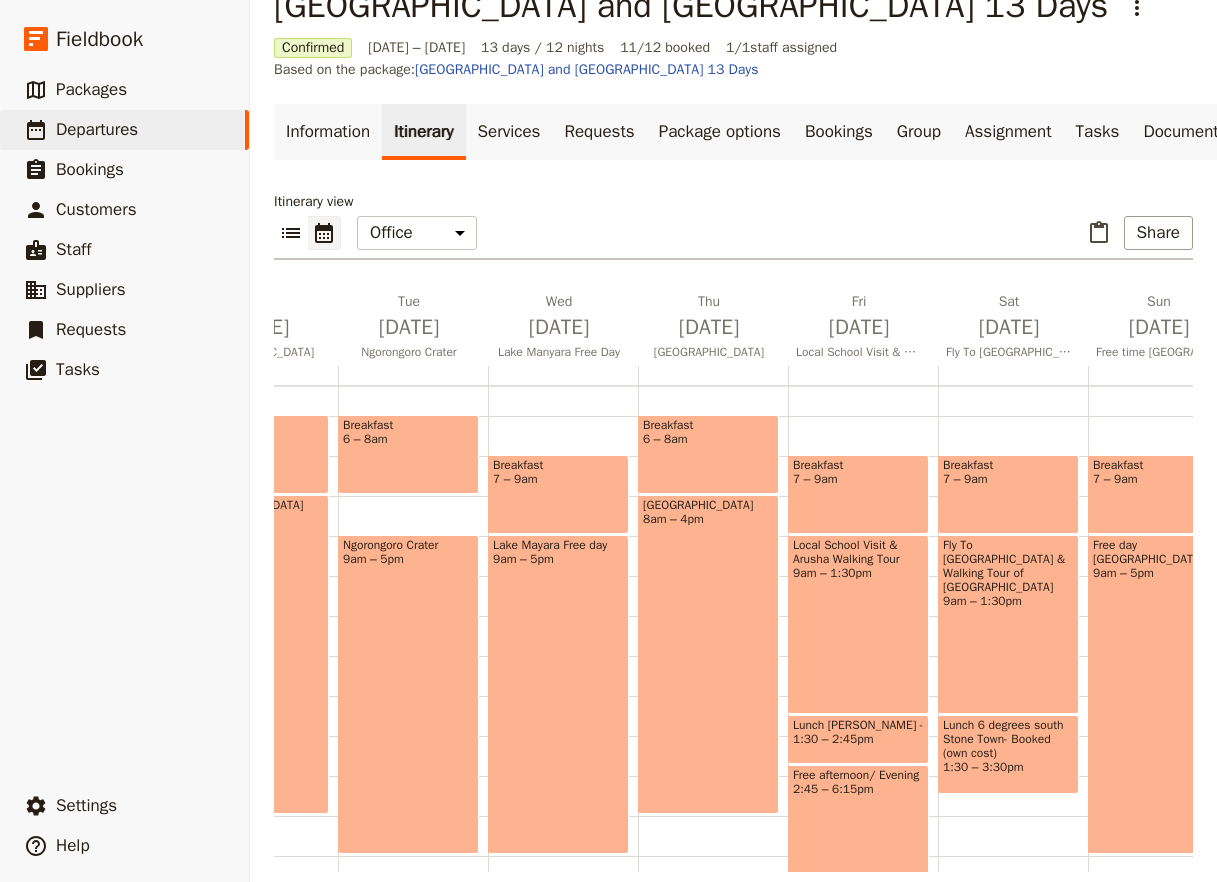 click on "Local School Visit & Arusha Walking Tour 9am – 1:30pm" at bounding box center (858, 624) 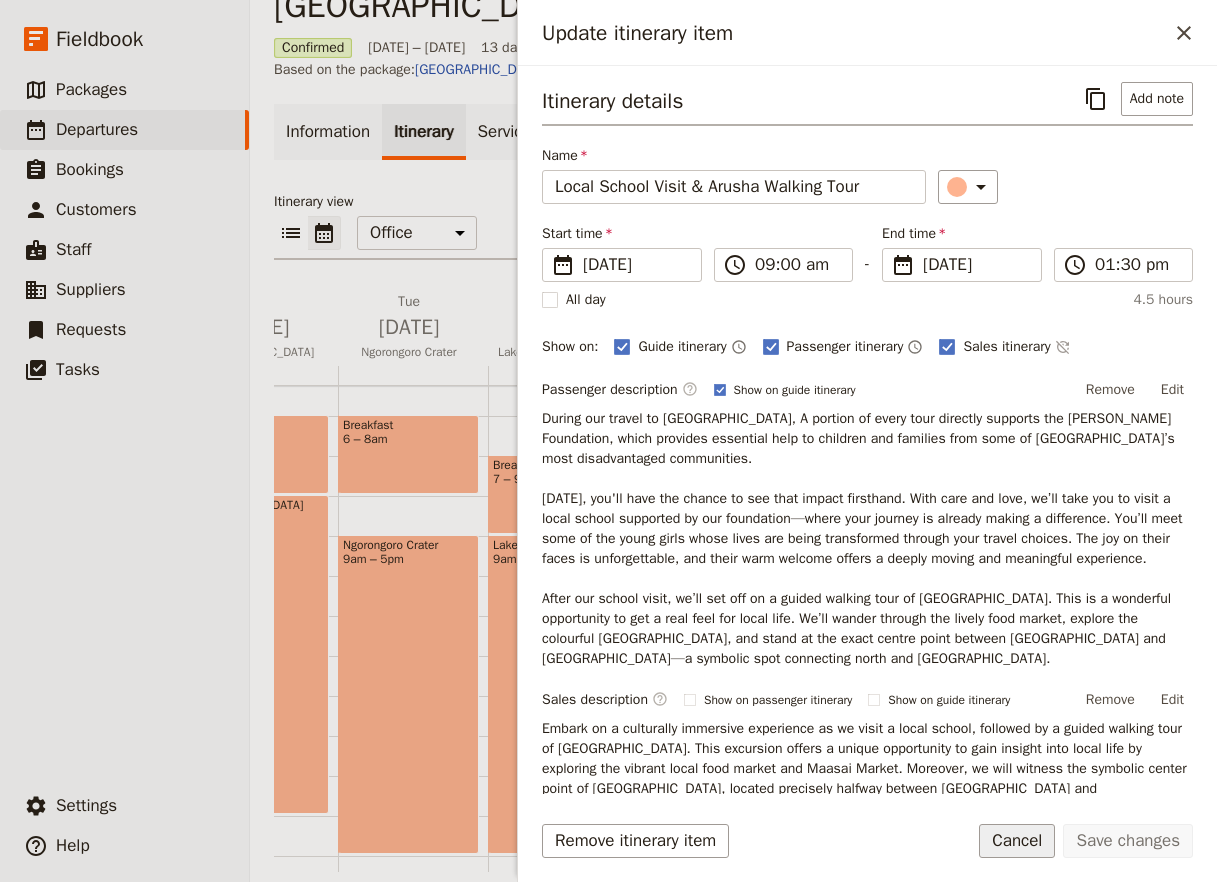 click on "Cancel" at bounding box center [1017, 841] 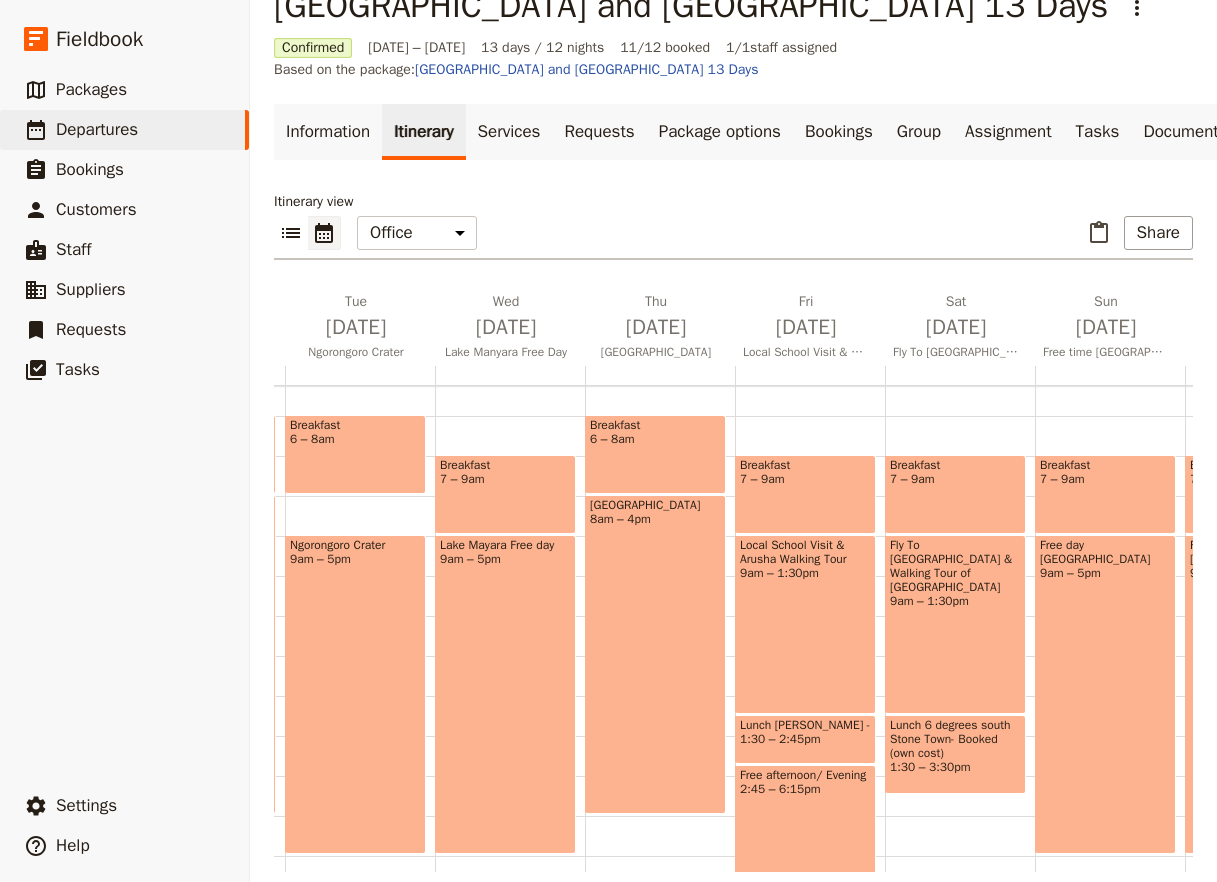 scroll, scrollTop: 0, scrollLeft: 803, axis: horizontal 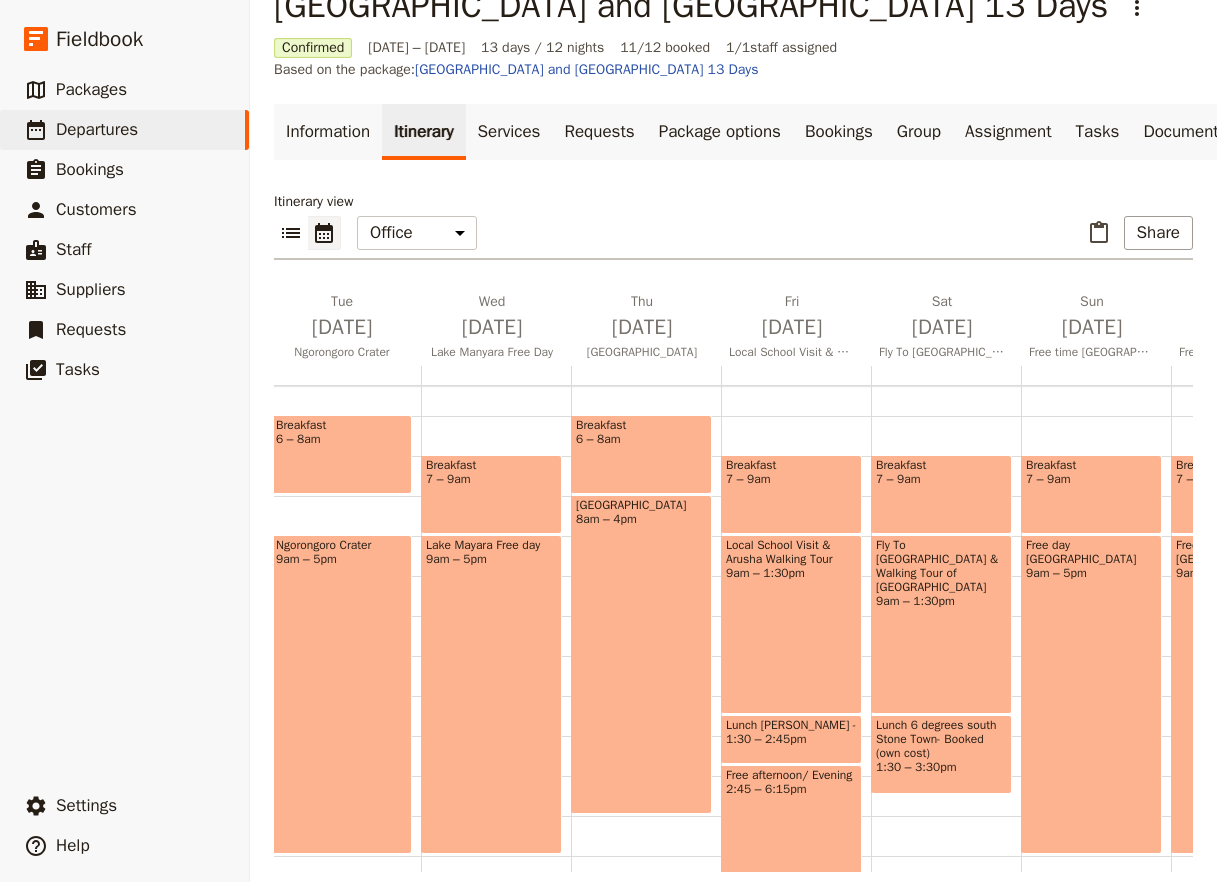 click on "Lunch [PERSON_NAME] - Recomended restaurant" at bounding box center (791, 725) 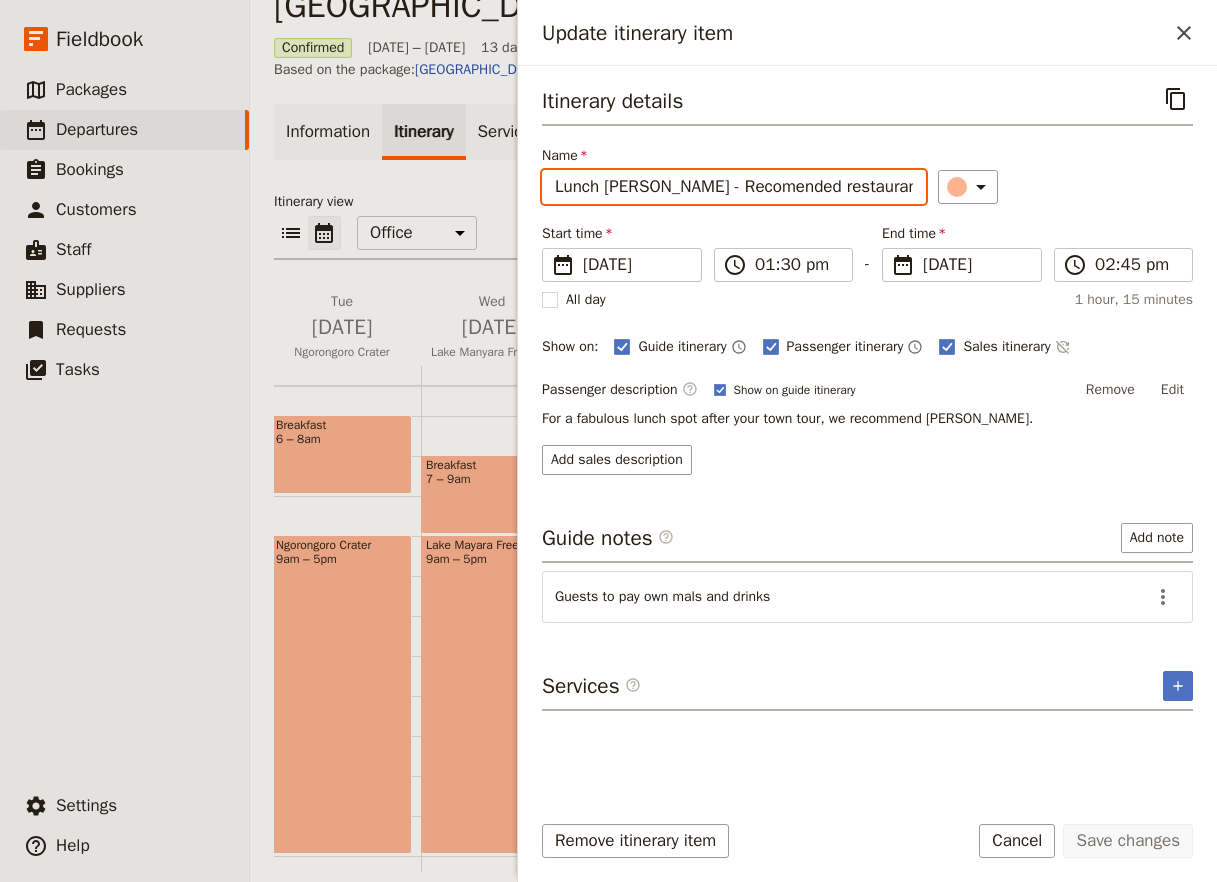 click on "Lunch [PERSON_NAME] - Recomended restaurant" at bounding box center (734, 187) 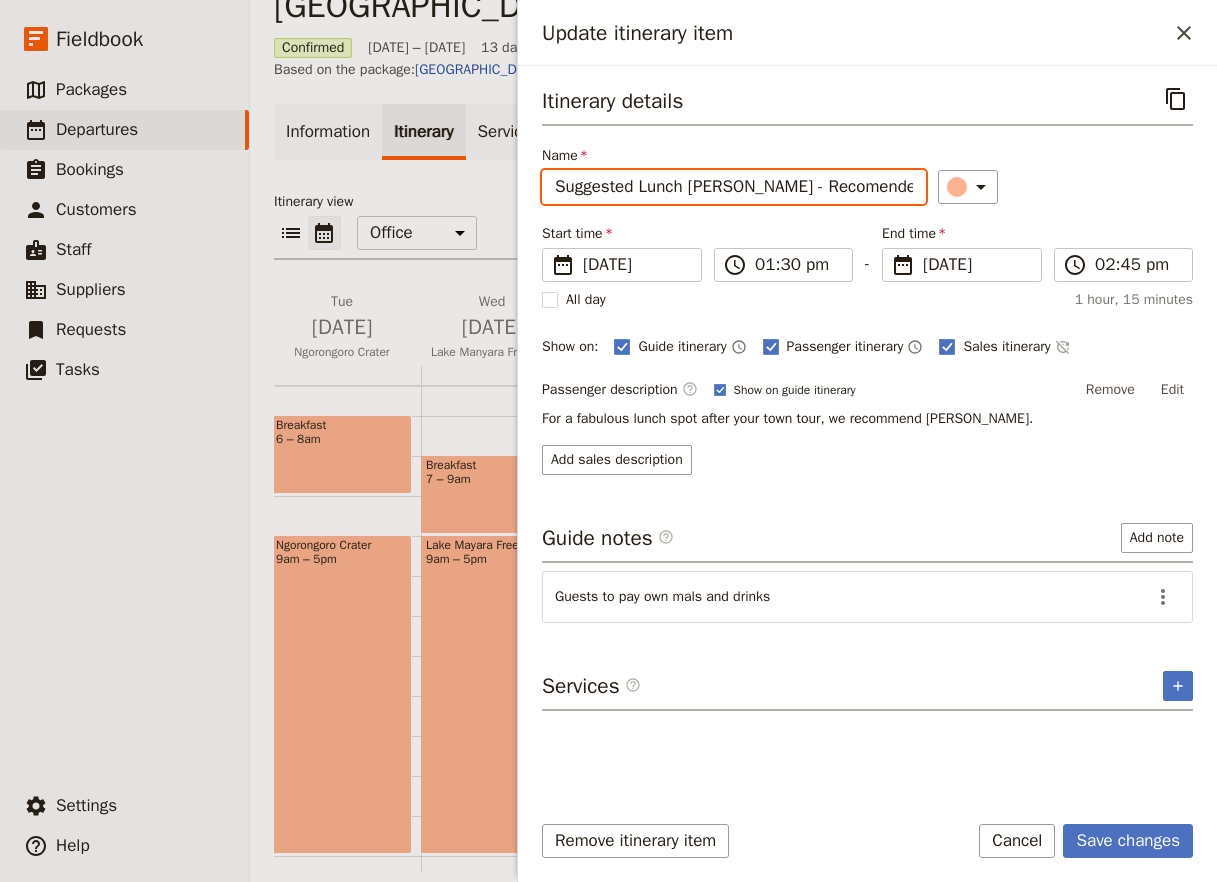 click on "Suggested Lunch [PERSON_NAME] - Recomended restaurant" at bounding box center (734, 187) 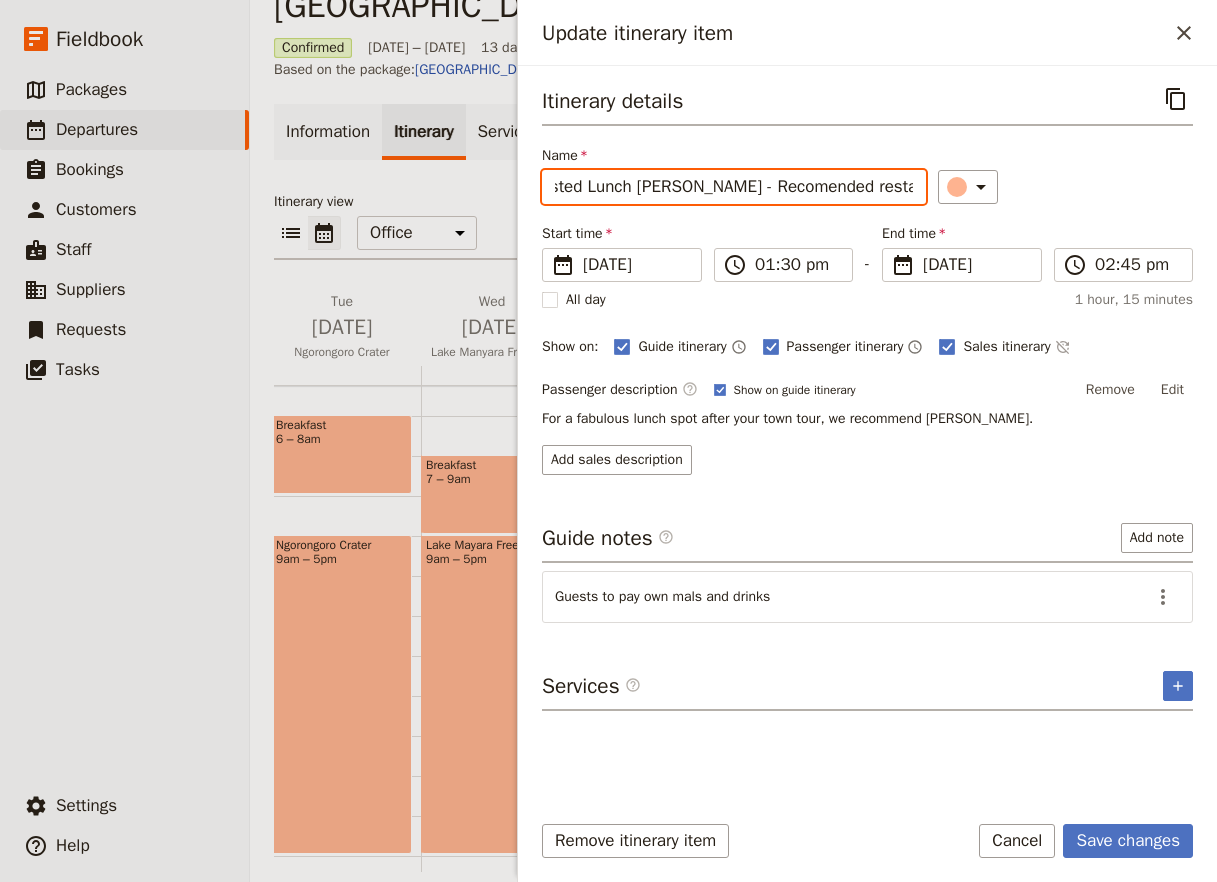 scroll, scrollTop: 0, scrollLeft: 66, axis: horizontal 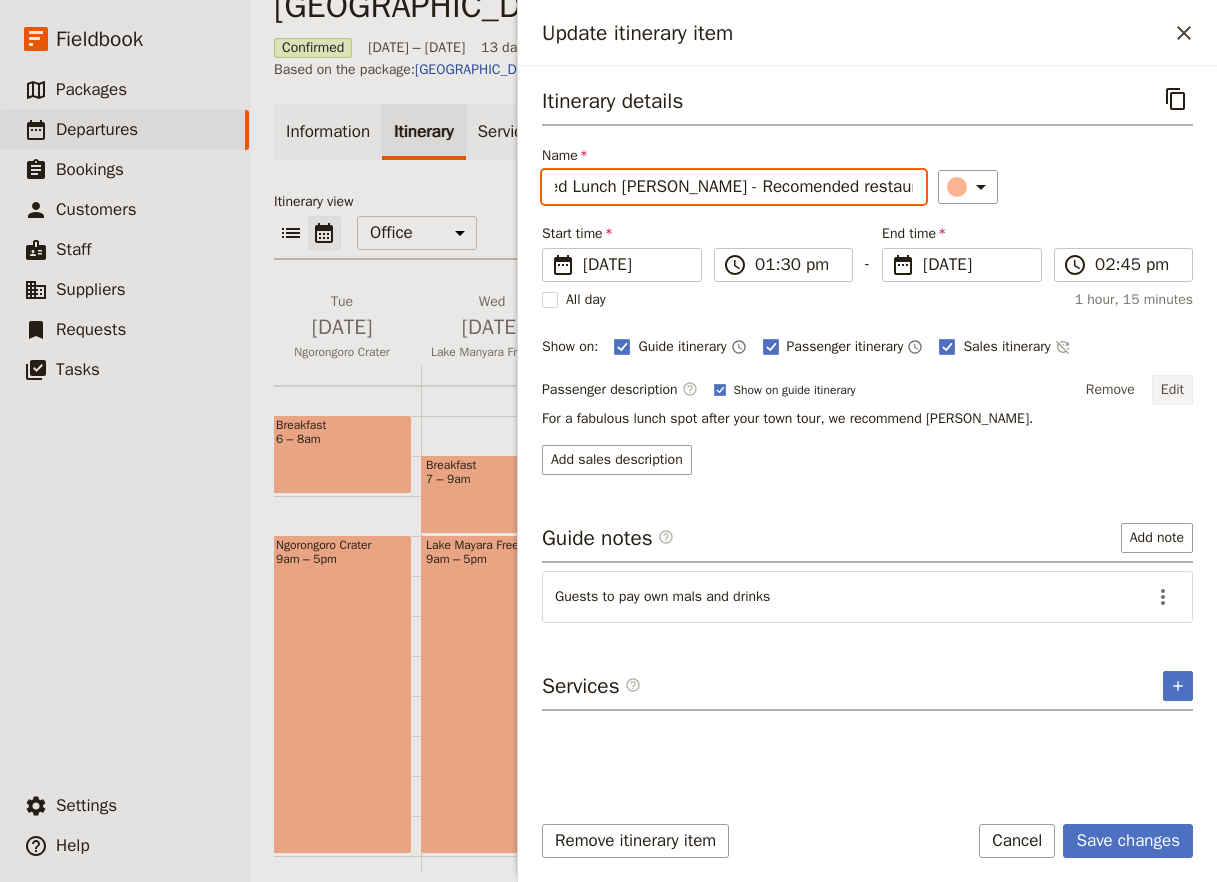 type on "Suggested Lunch [PERSON_NAME] - Recomended restaurant" 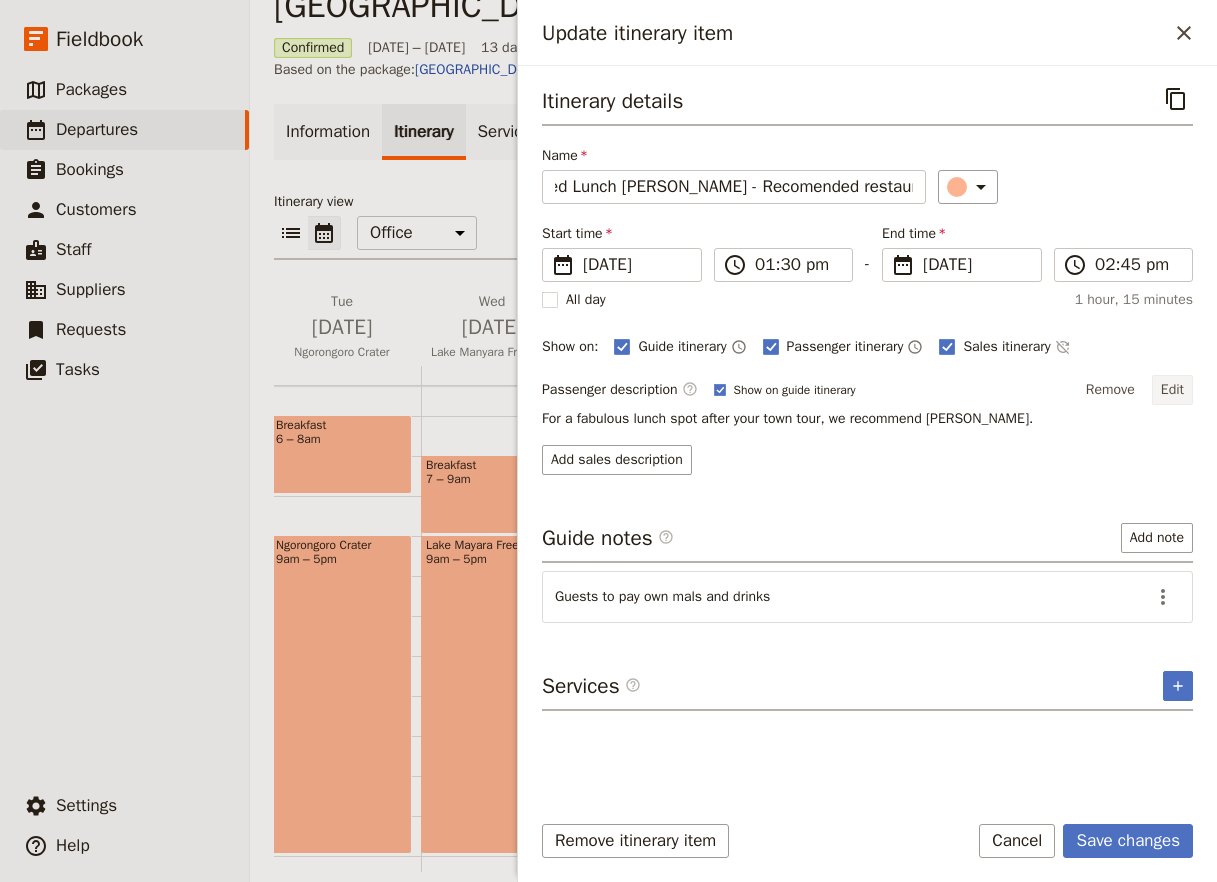 click on "Edit" at bounding box center [1172, 390] 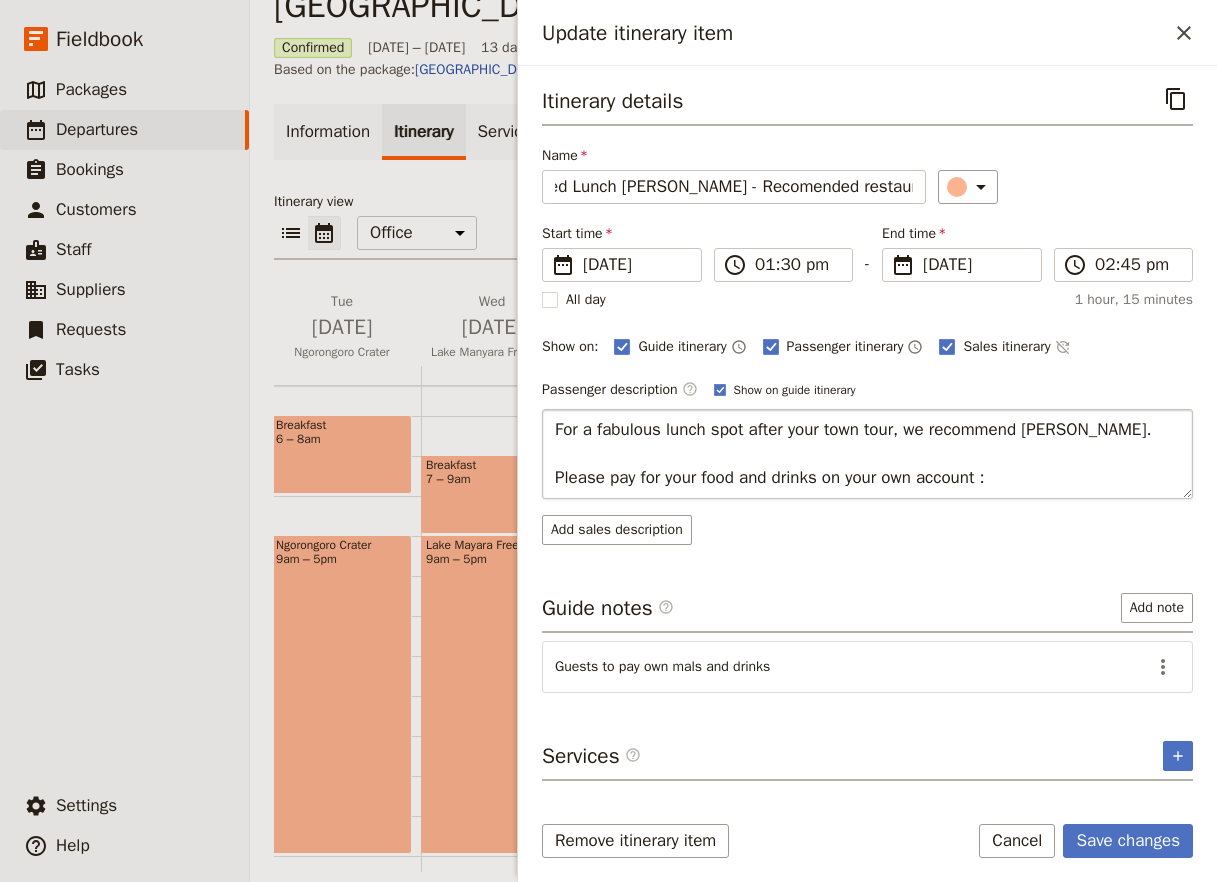 type on "For a fabulous lunch spot after your town tour, we recommend [PERSON_NAME].
Please pay for your food and drinks on your own account :)" 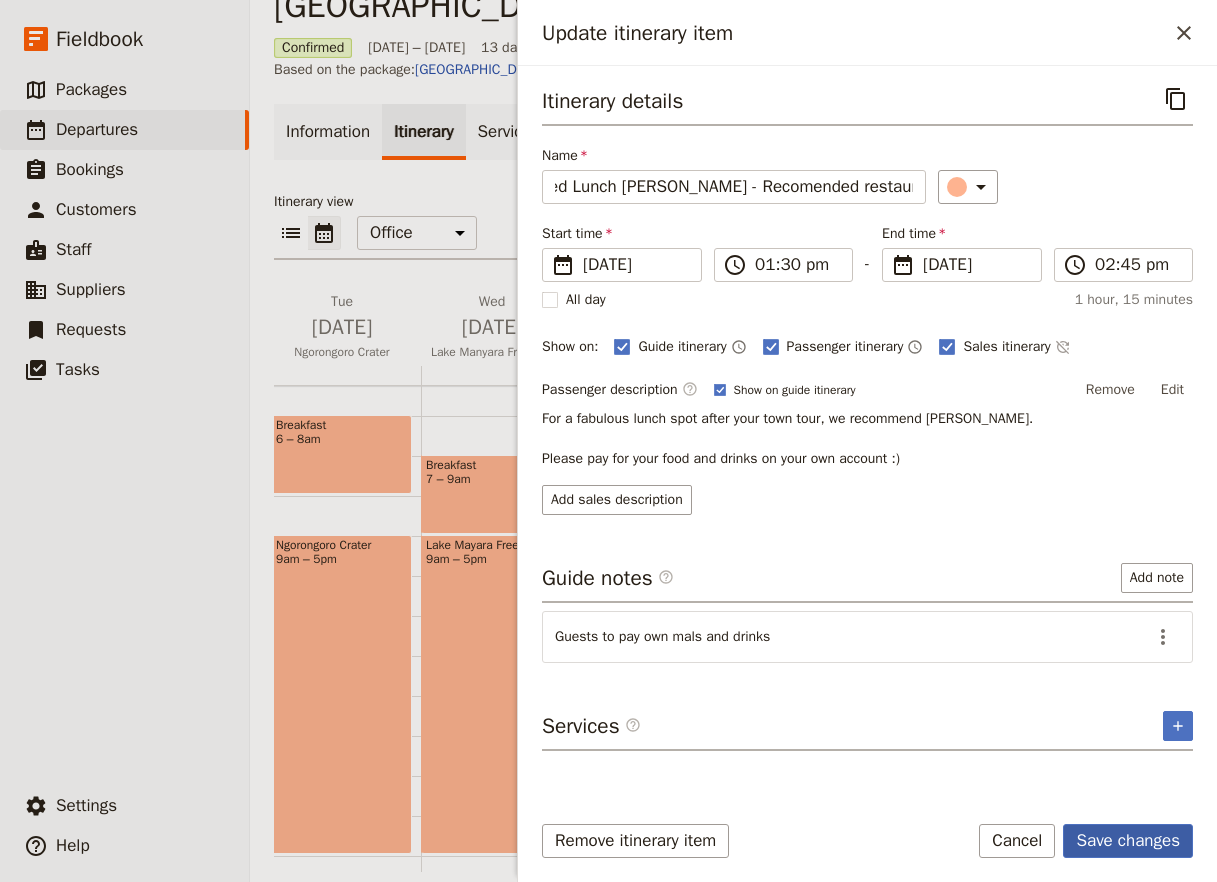 click on "Save changes" at bounding box center [1128, 841] 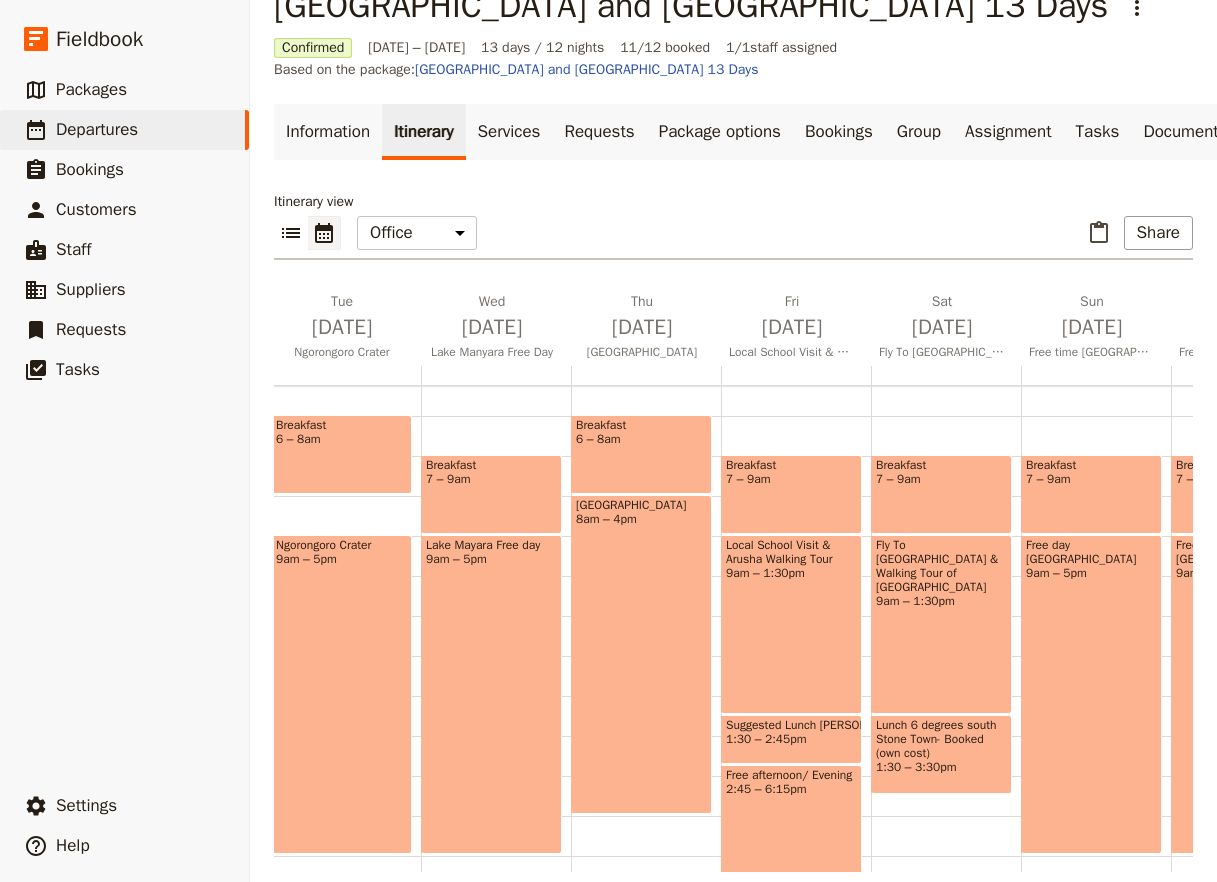 click on "2:45 – 6:15pm" at bounding box center (791, 789) 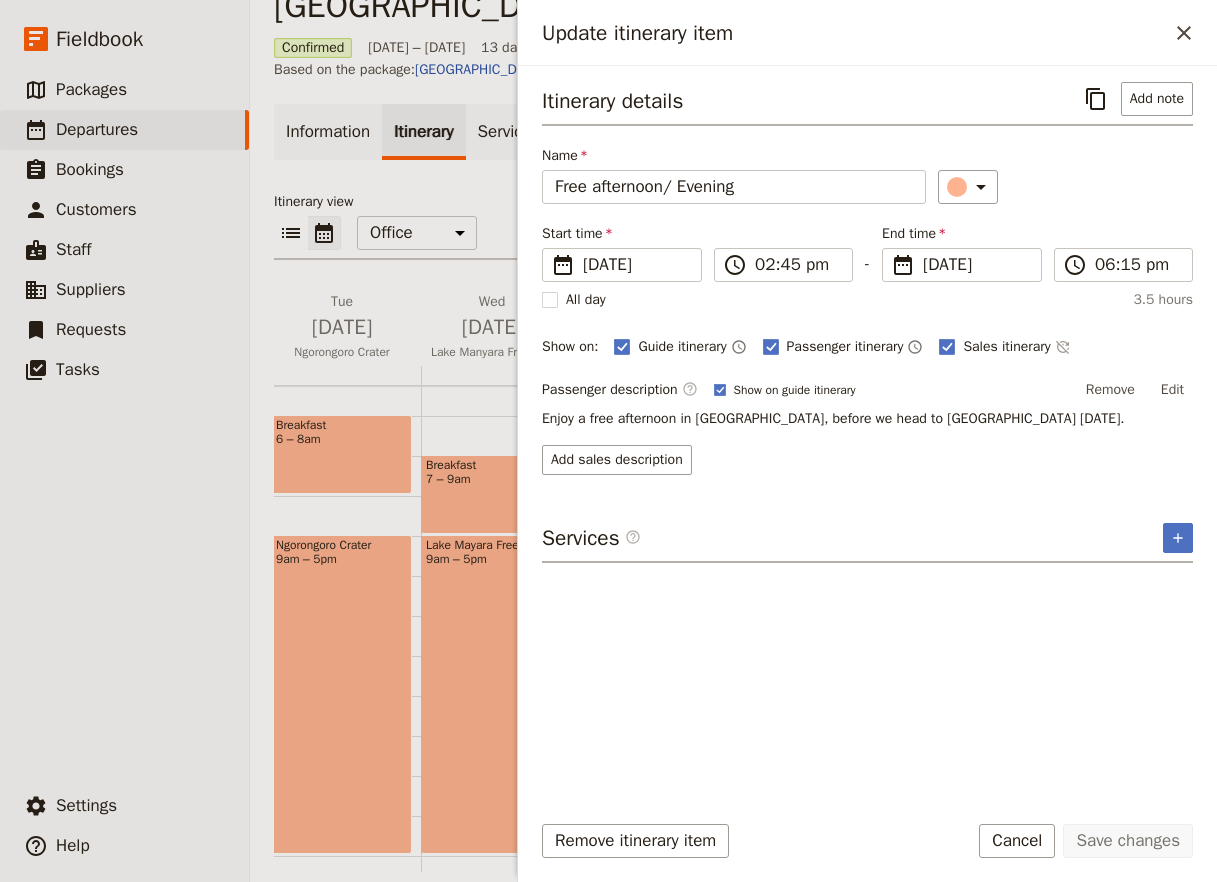 drag, startPoint x: 1044, startPoint y: 844, endPoint x: 1120, endPoint y: 829, distance: 77.46612 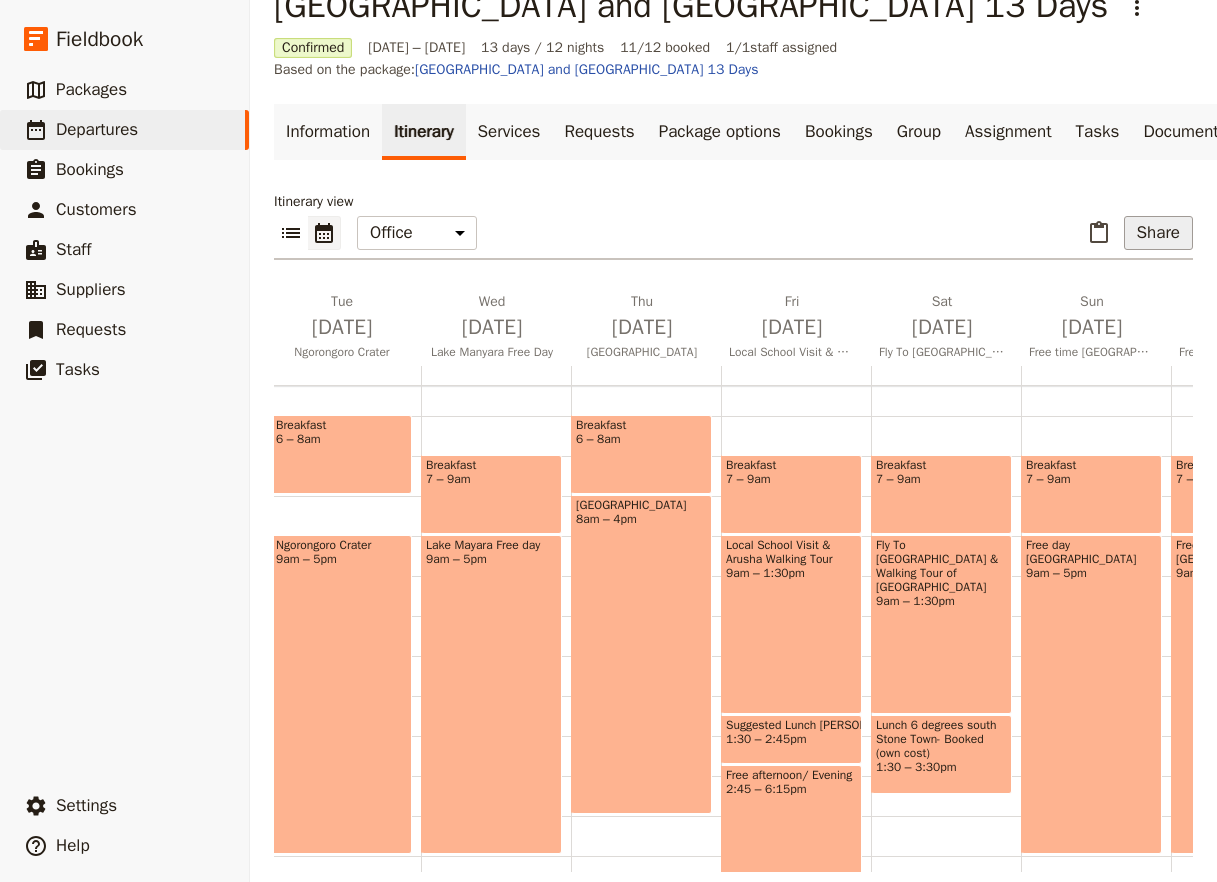 click on "Share" at bounding box center (1158, 233) 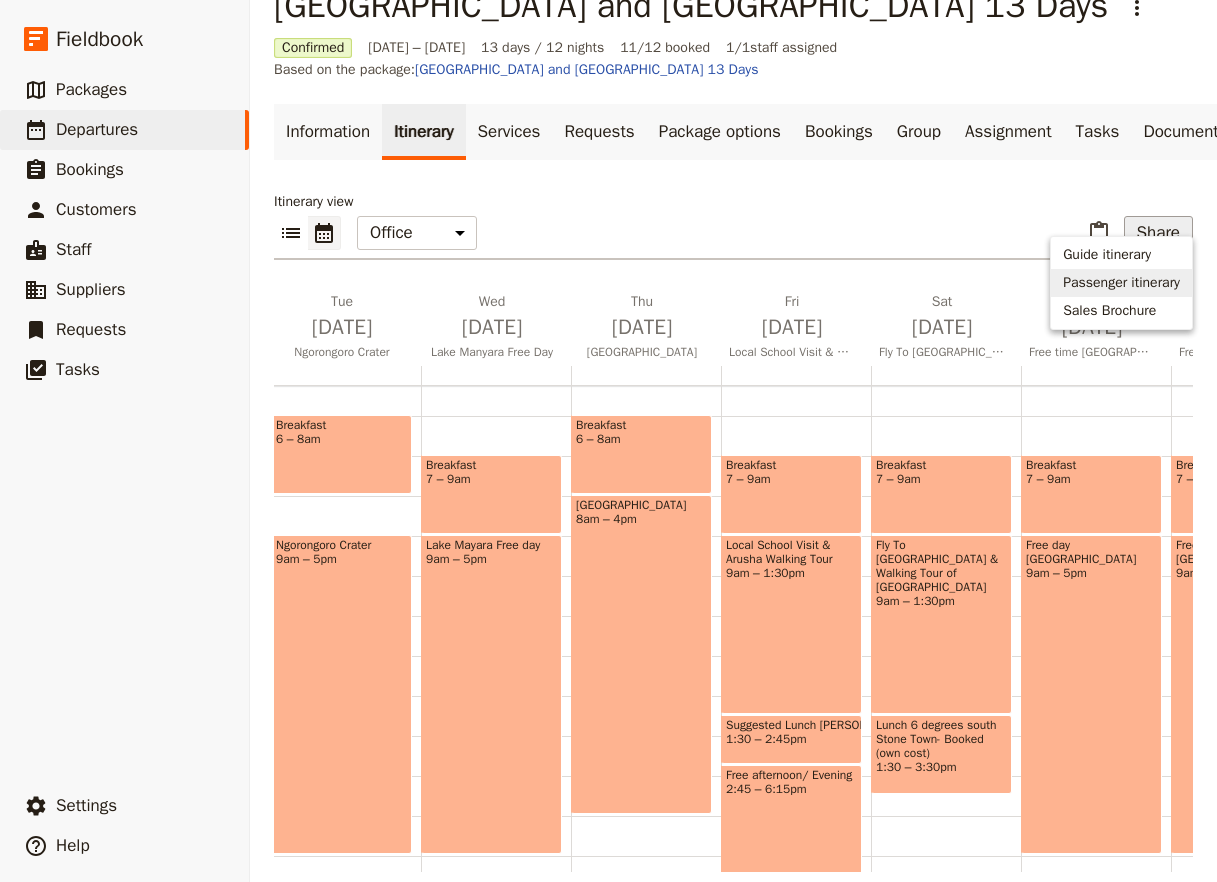 click on "Passenger itinerary" at bounding box center [1121, 283] 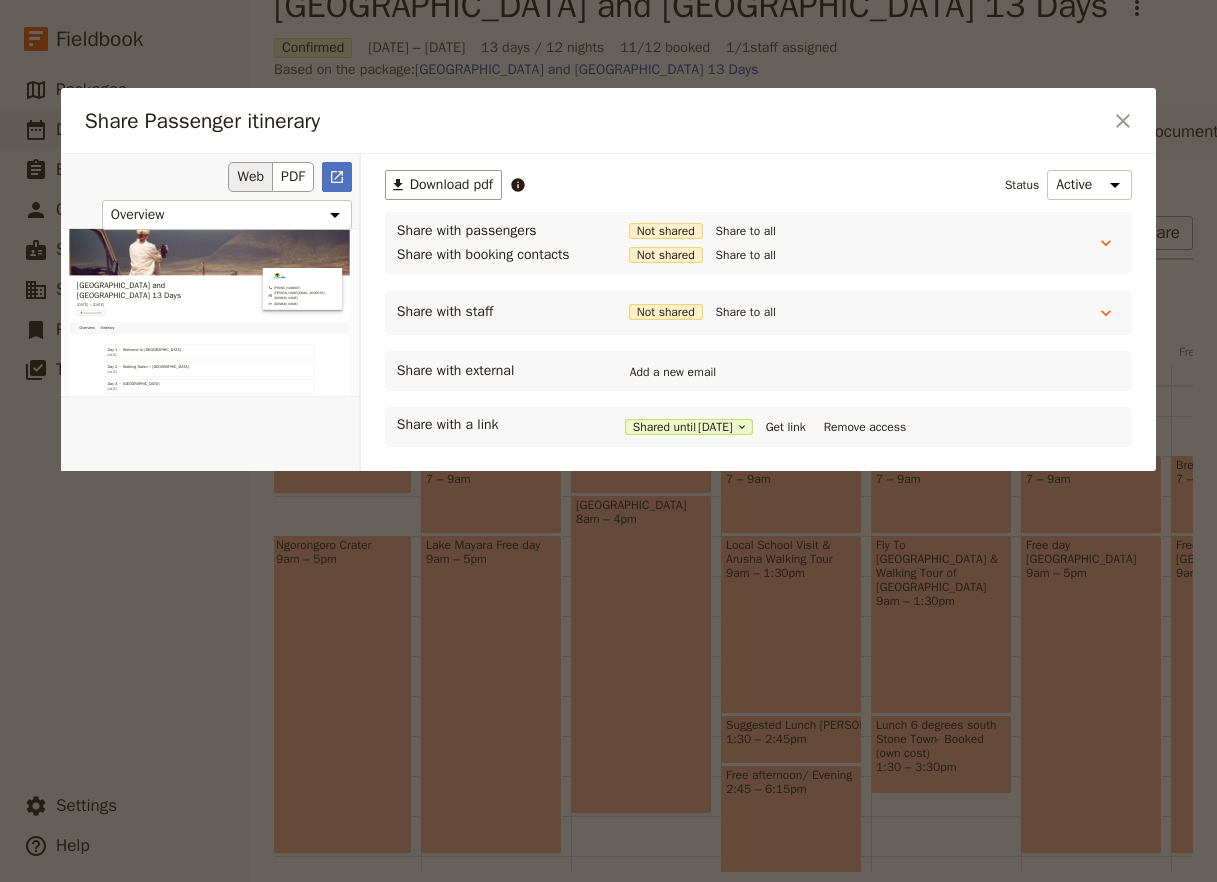 scroll, scrollTop: 0, scrollLeft: 0, axis: both 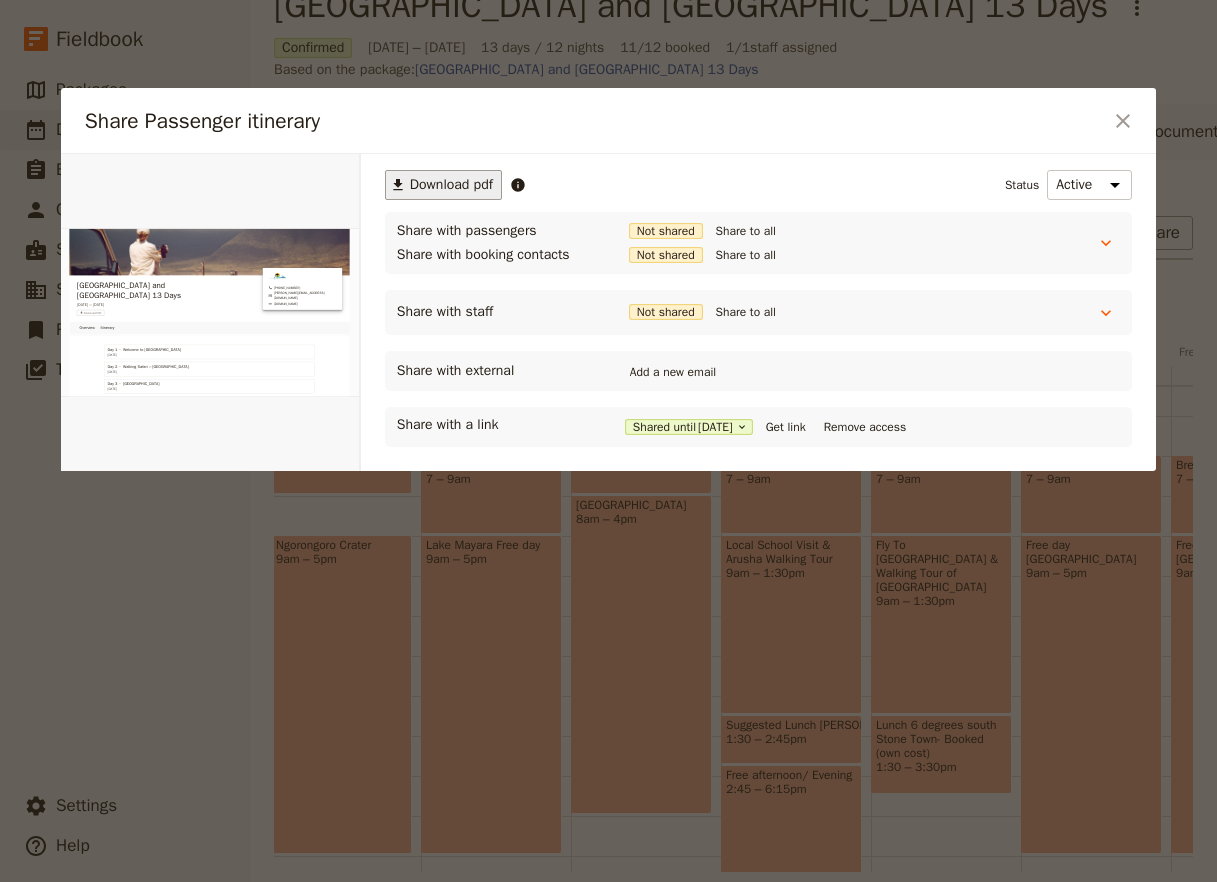 click on "Download pdf" at bounding box center (451, 185) 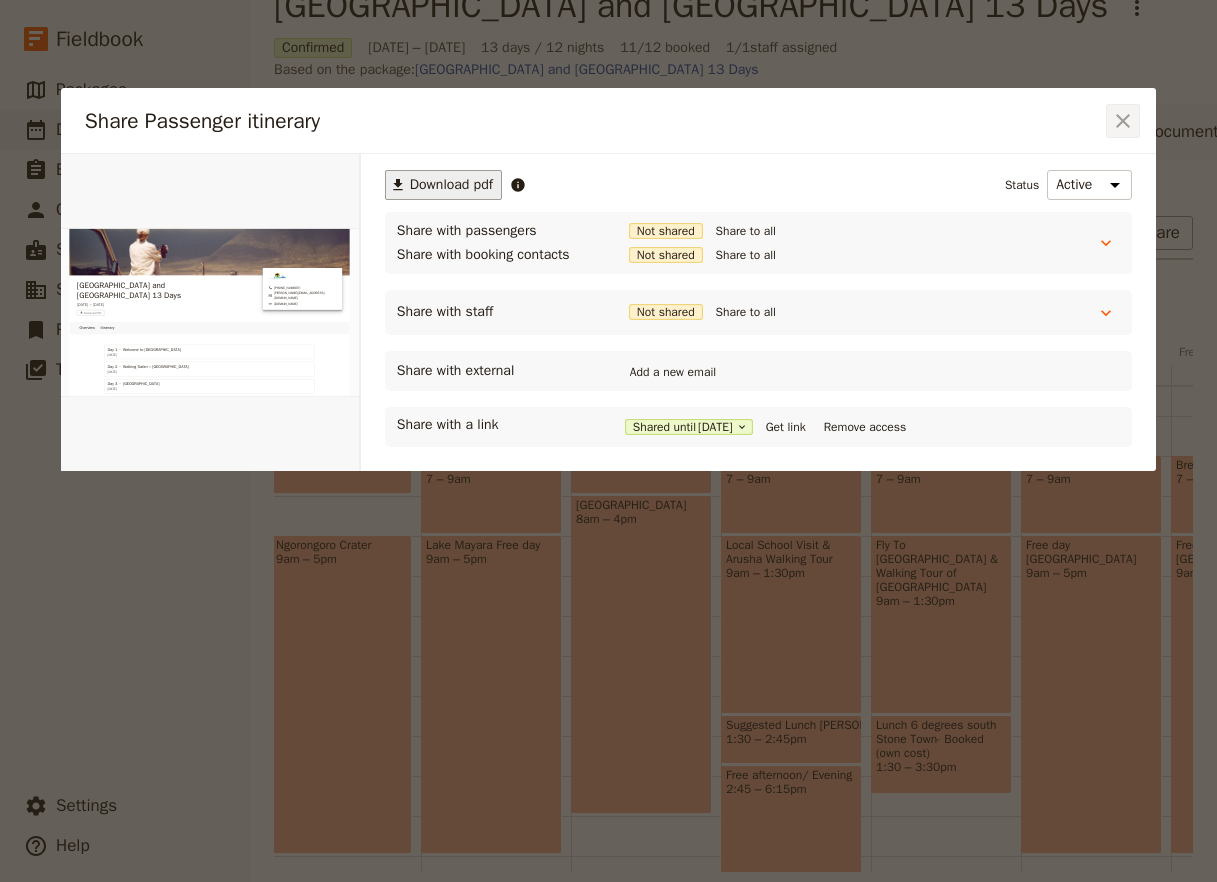 click 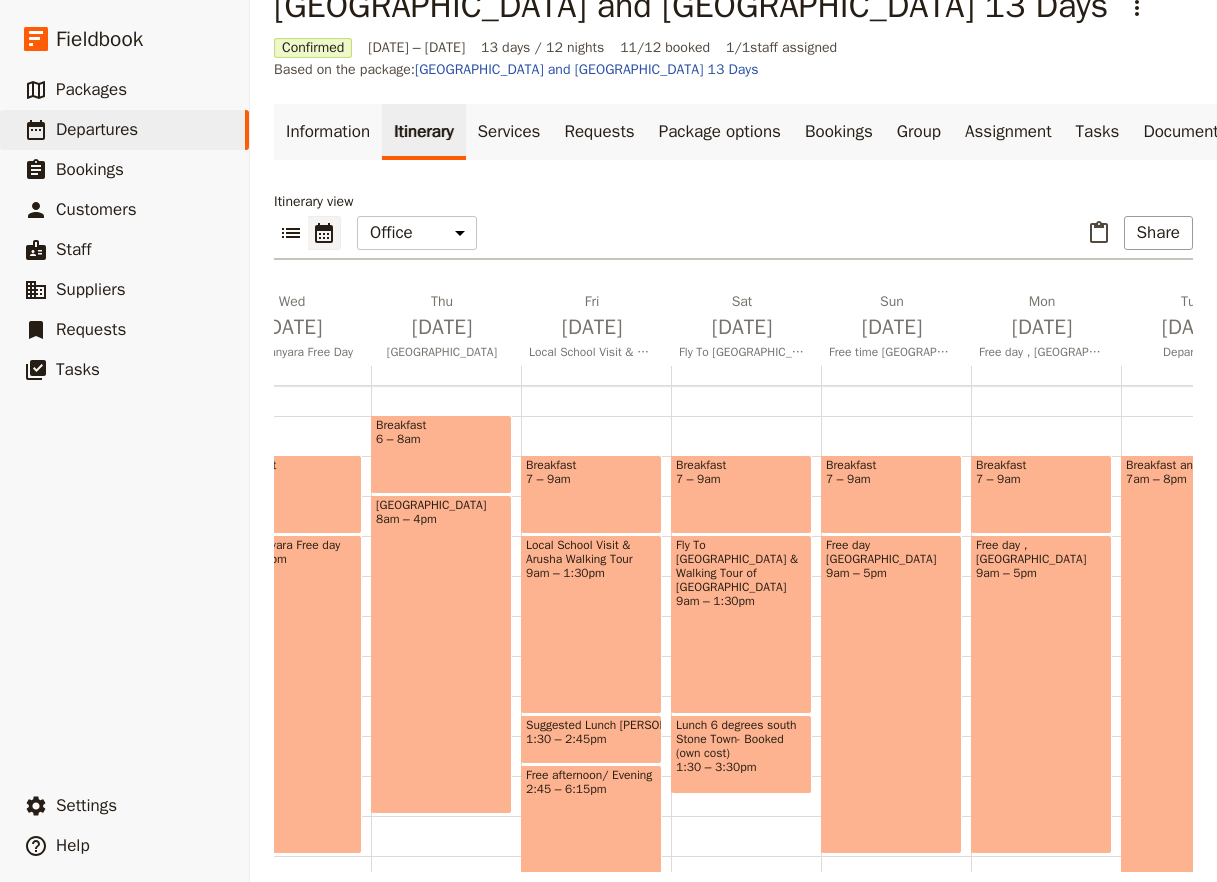 scroll, scrollTop: 0, scrollLeft: 1091, axis: horizontal 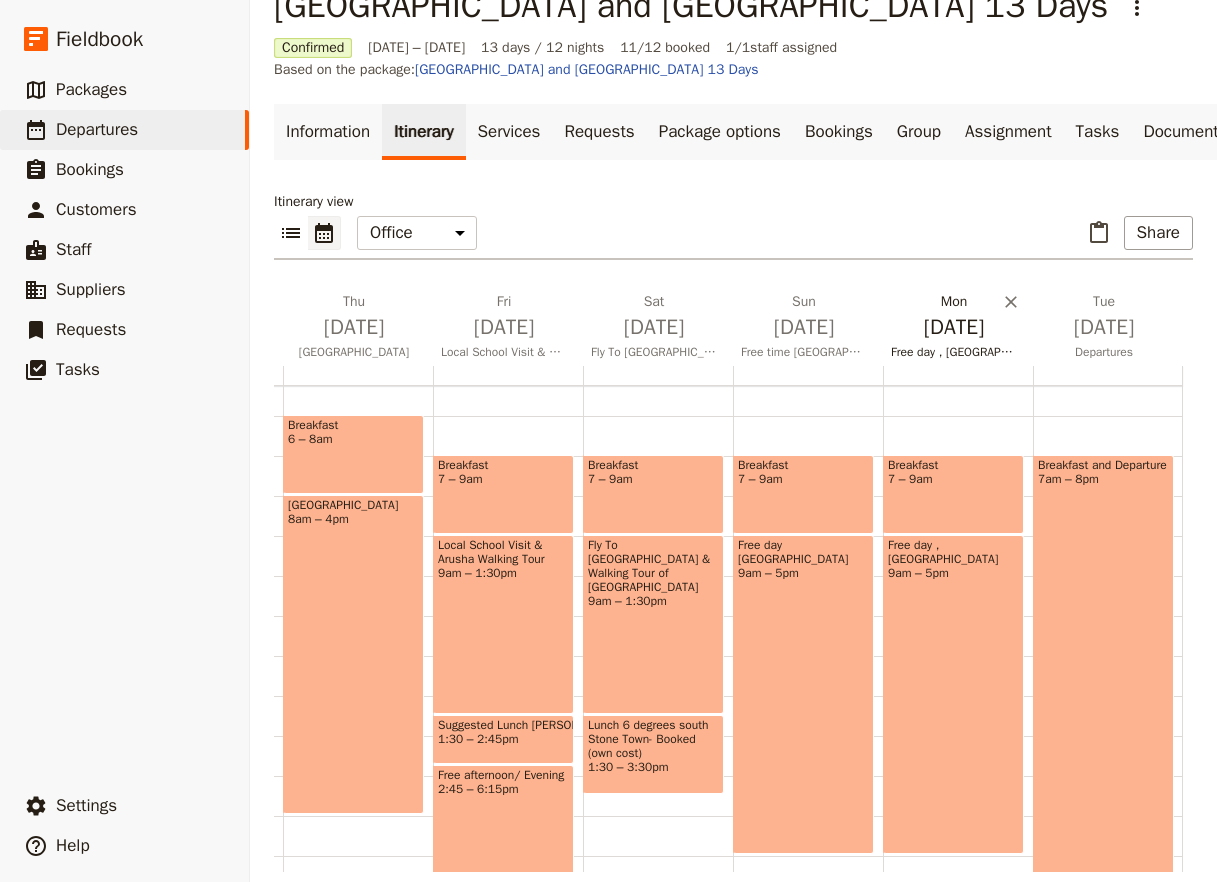 click on "[DATE]" at bounding box center (954, 327) 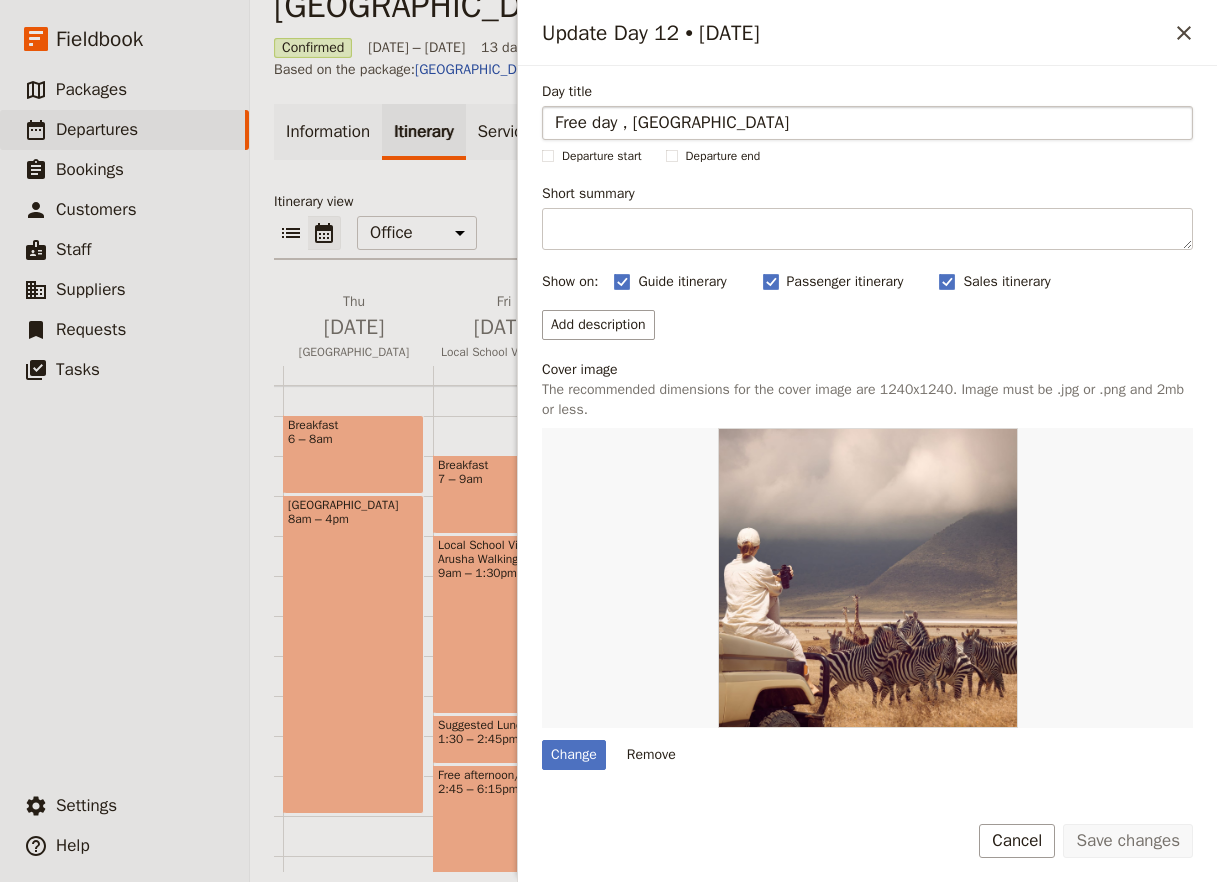 click on "Free day , [GEOGRAPHIC_DATA]" at bounding box center [867, 123] 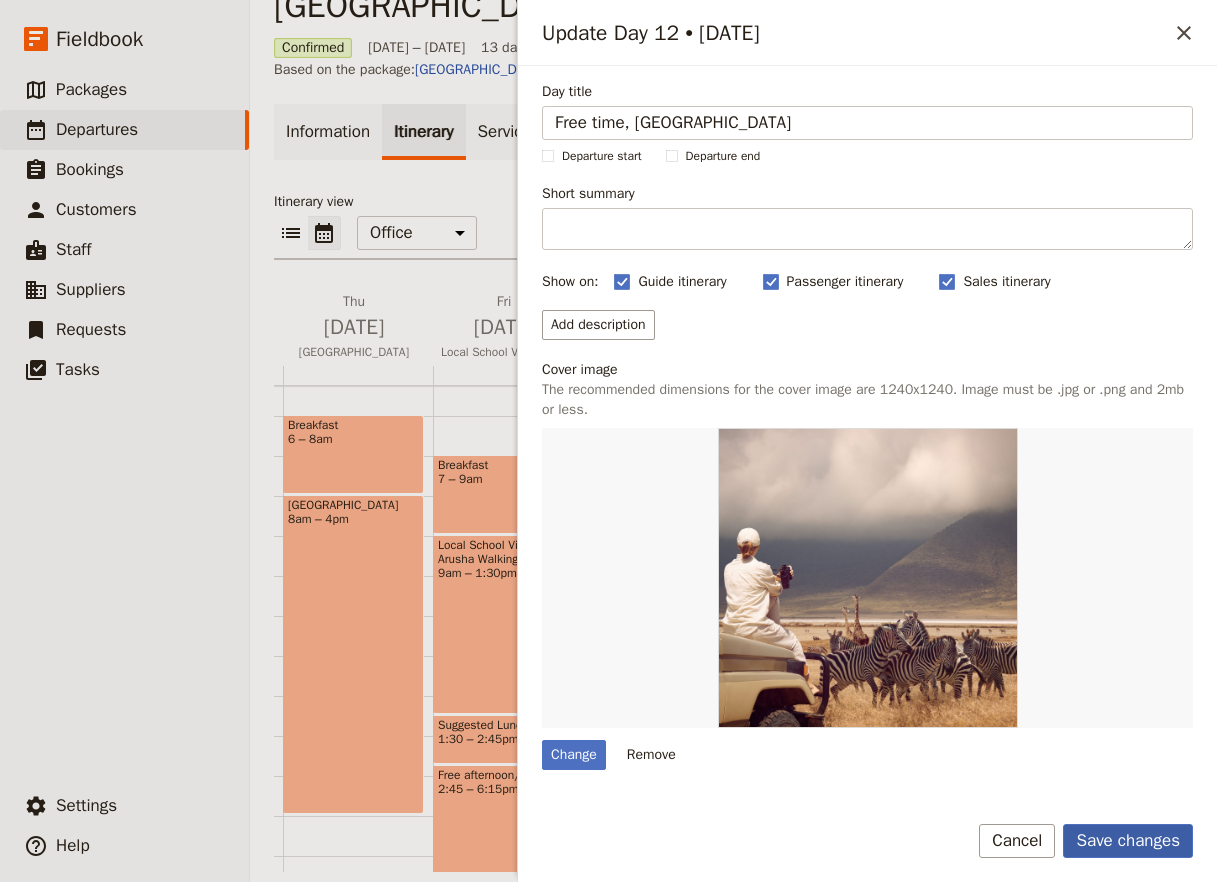 type on "Free time, [GEOGRAPHIC_DATA]" 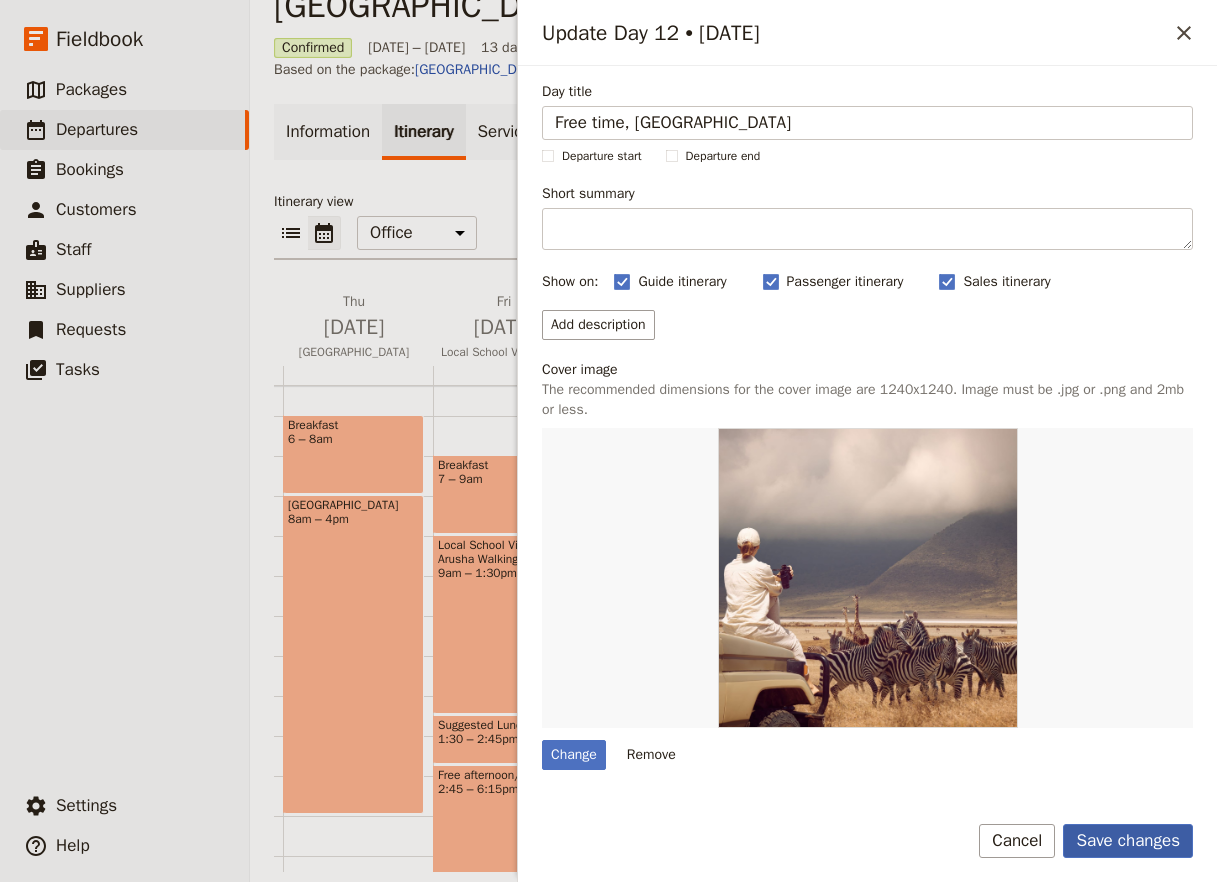 click on "Save changes" at bounding box center [1128, 841] 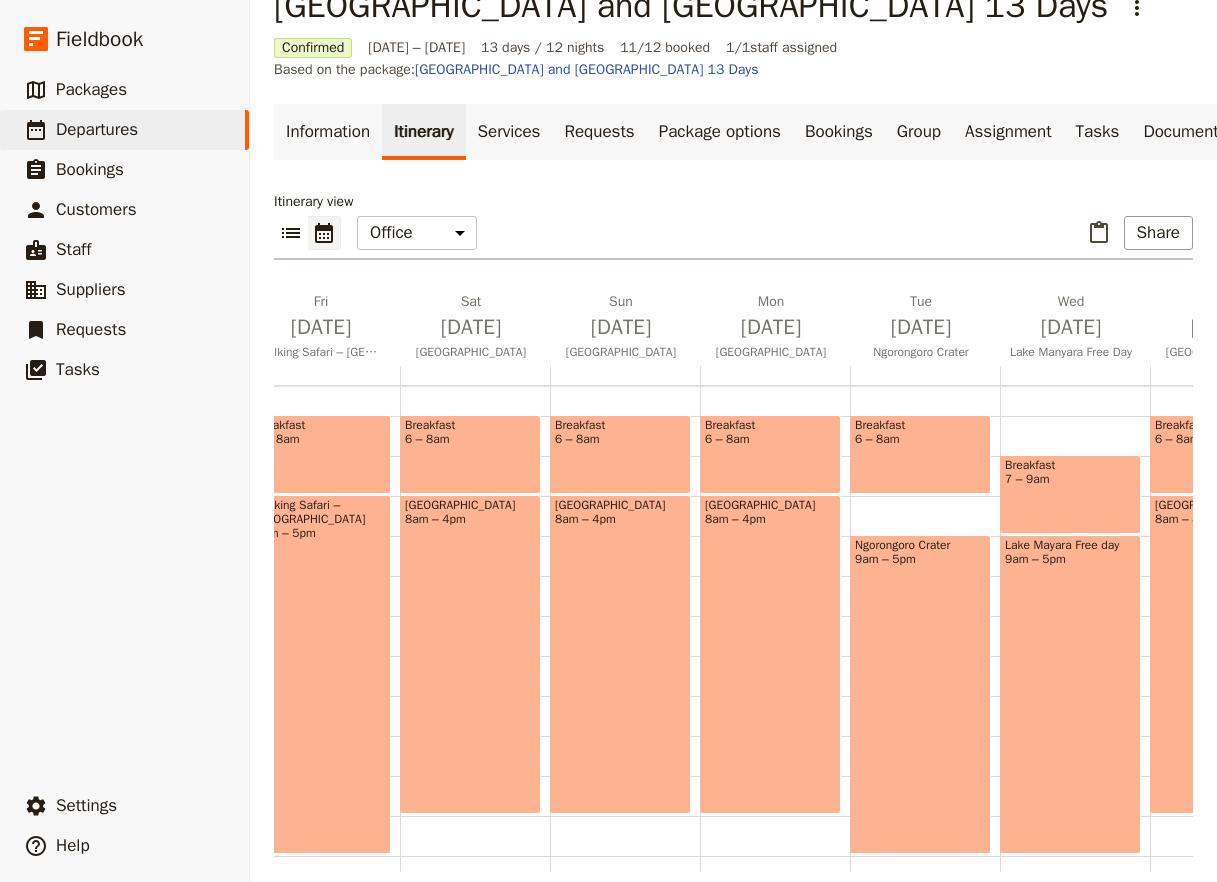 scroll, scrollTop: 0, scrollLeft: 0, axis: both 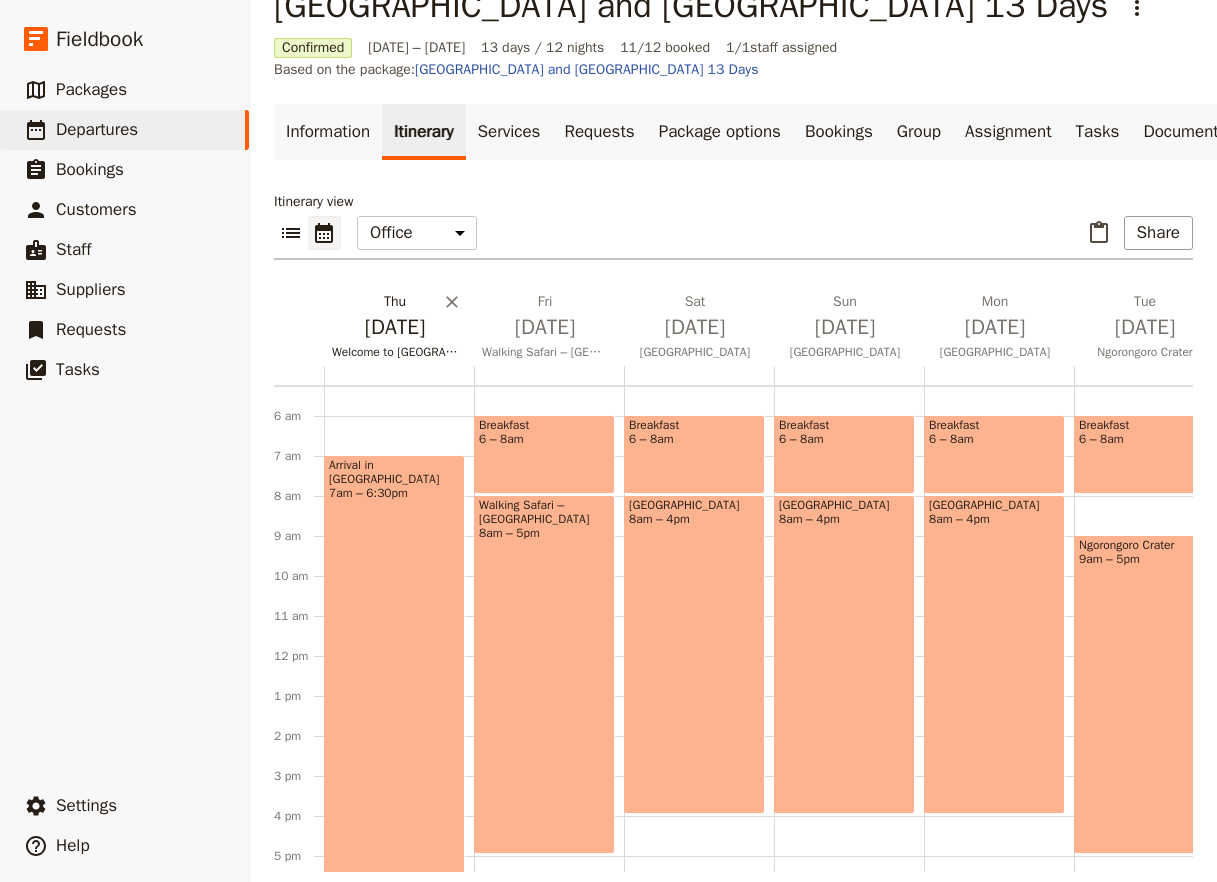 click on "[DATE]" at bounding box center [395, 327] 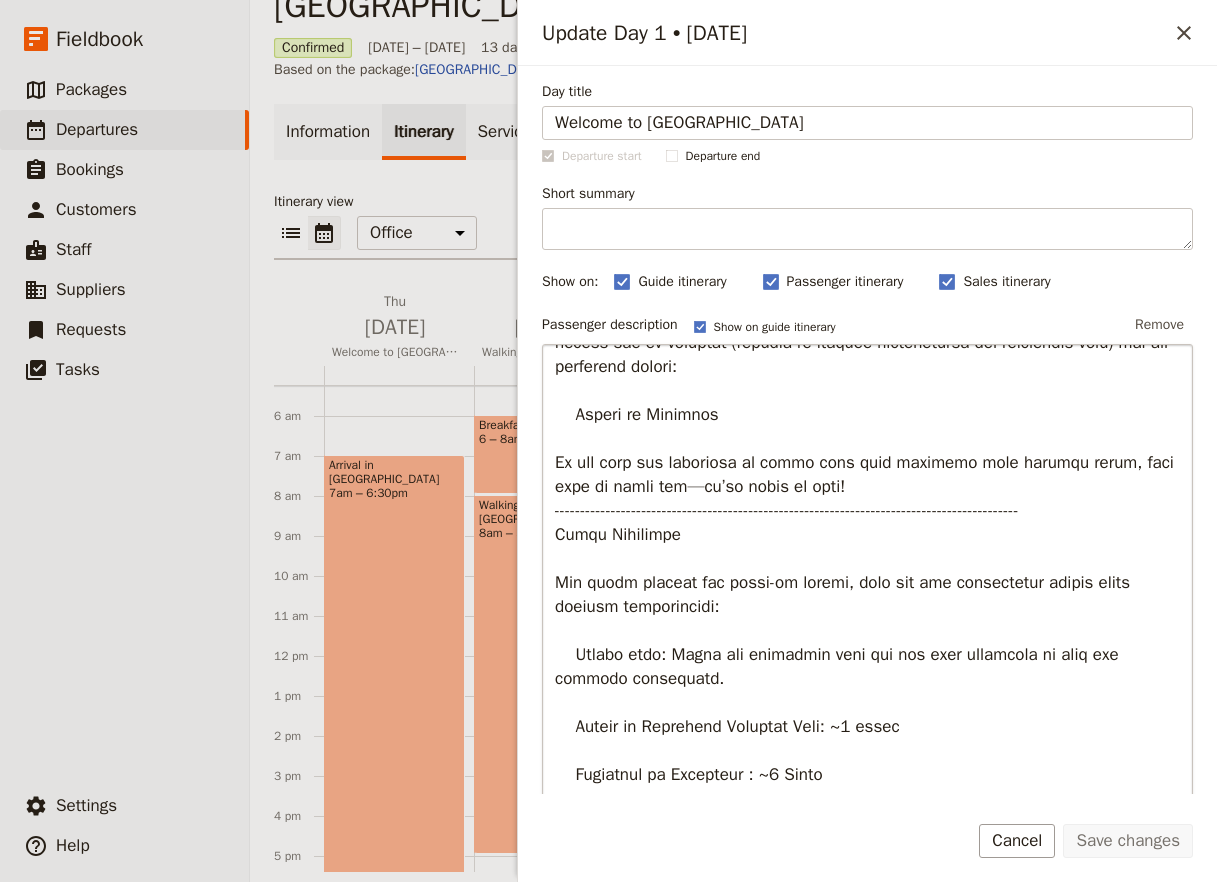 scroll, scrollTop: 1584, scrollLeft: 0, axis: vertical 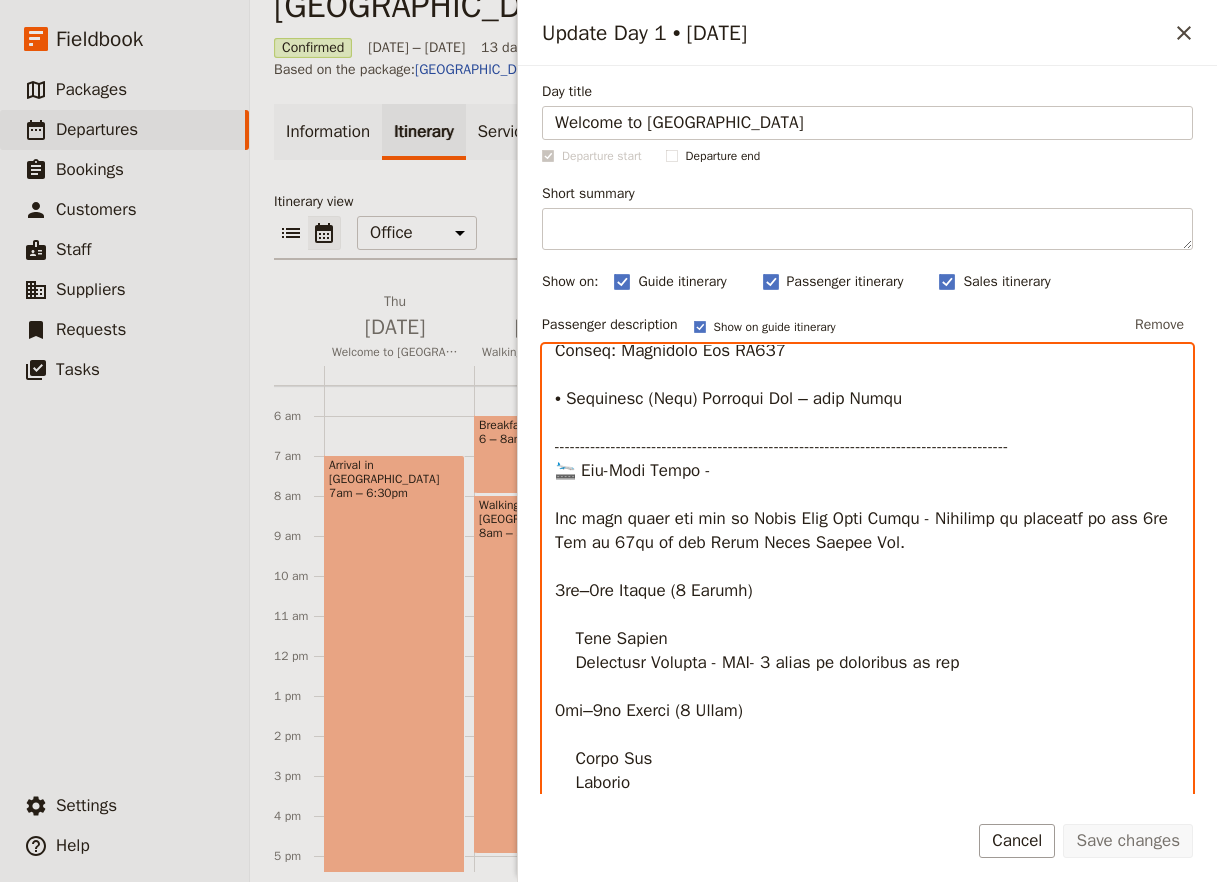 click at bounding box center (867, 653) 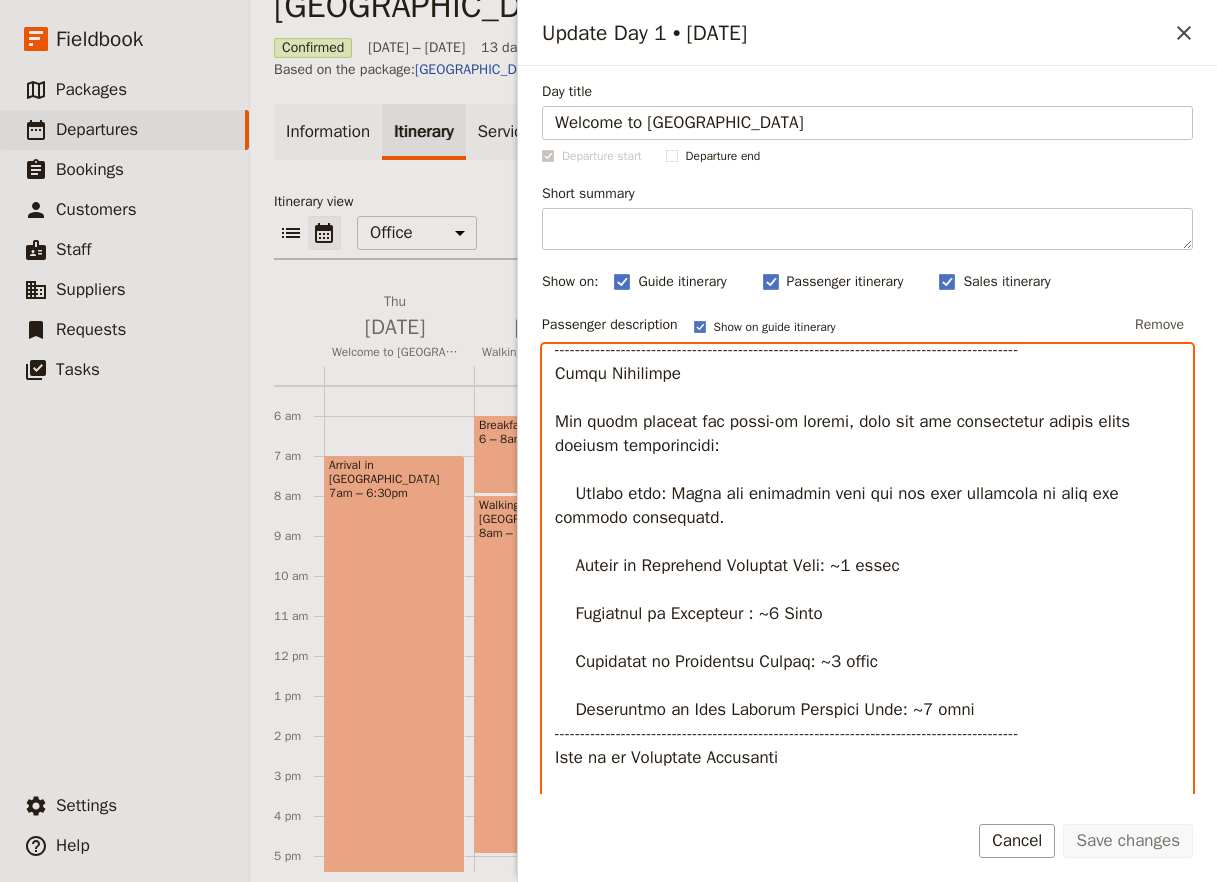 scroll, scrollTop: 1559, scrollLeft: 0, axis: vertical 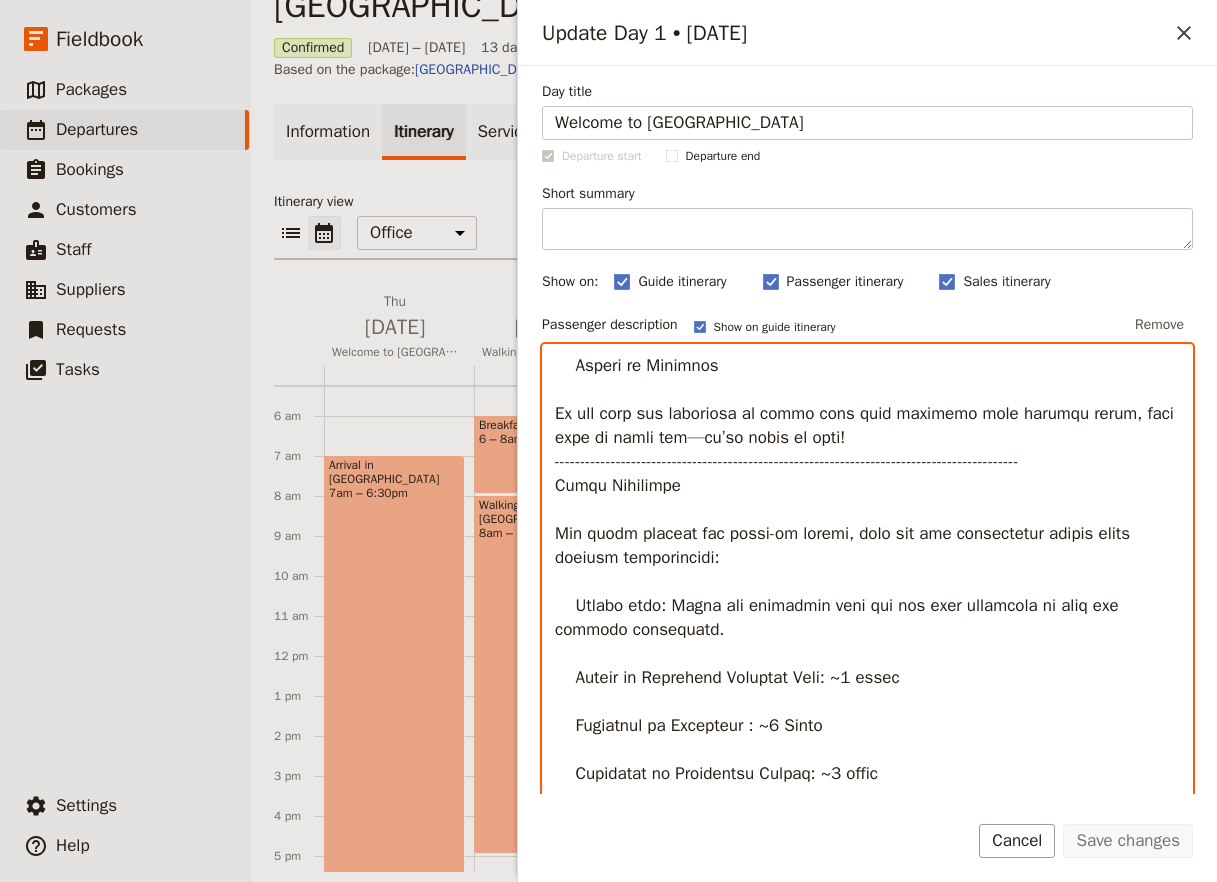 click at bounding box center [867, 653] 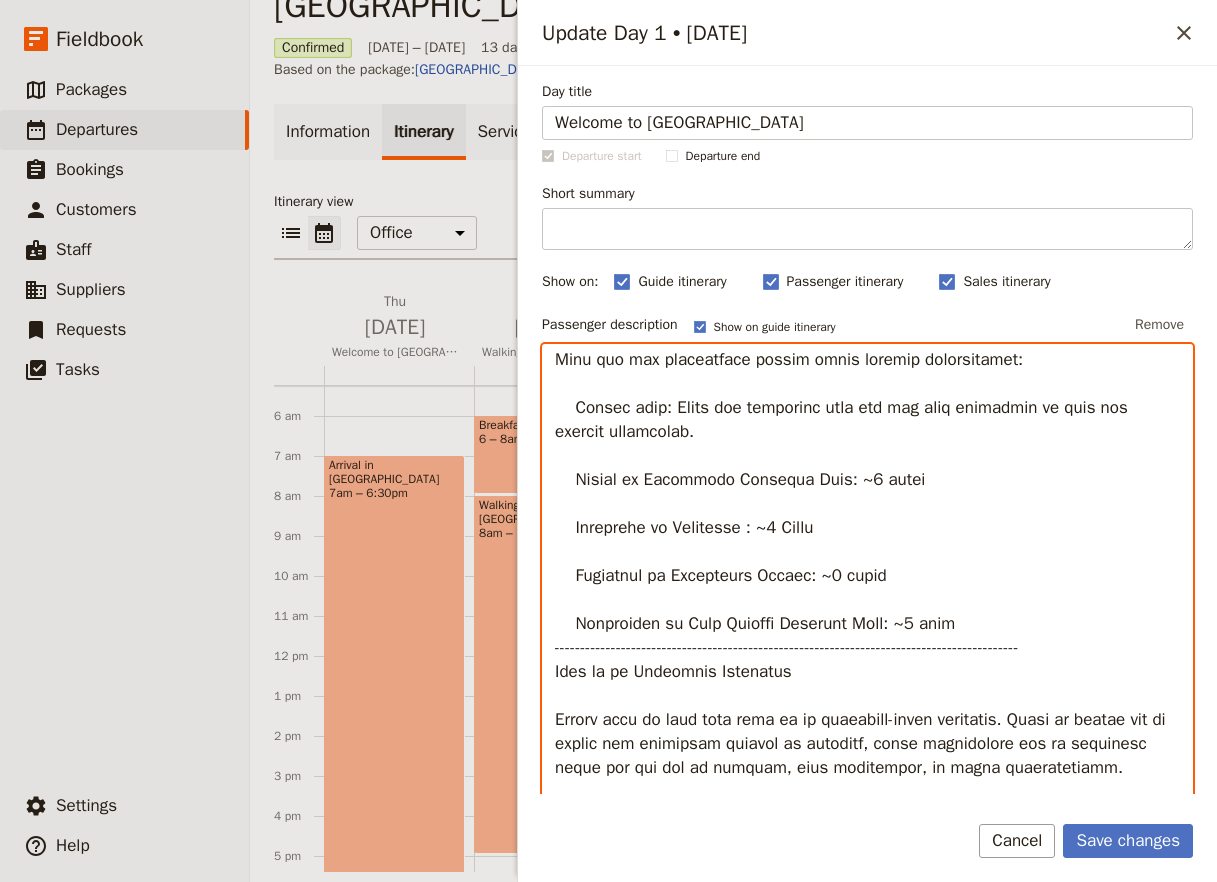 scroll, scrollTop: 1823, scrollLeft: 0, axis: vertical 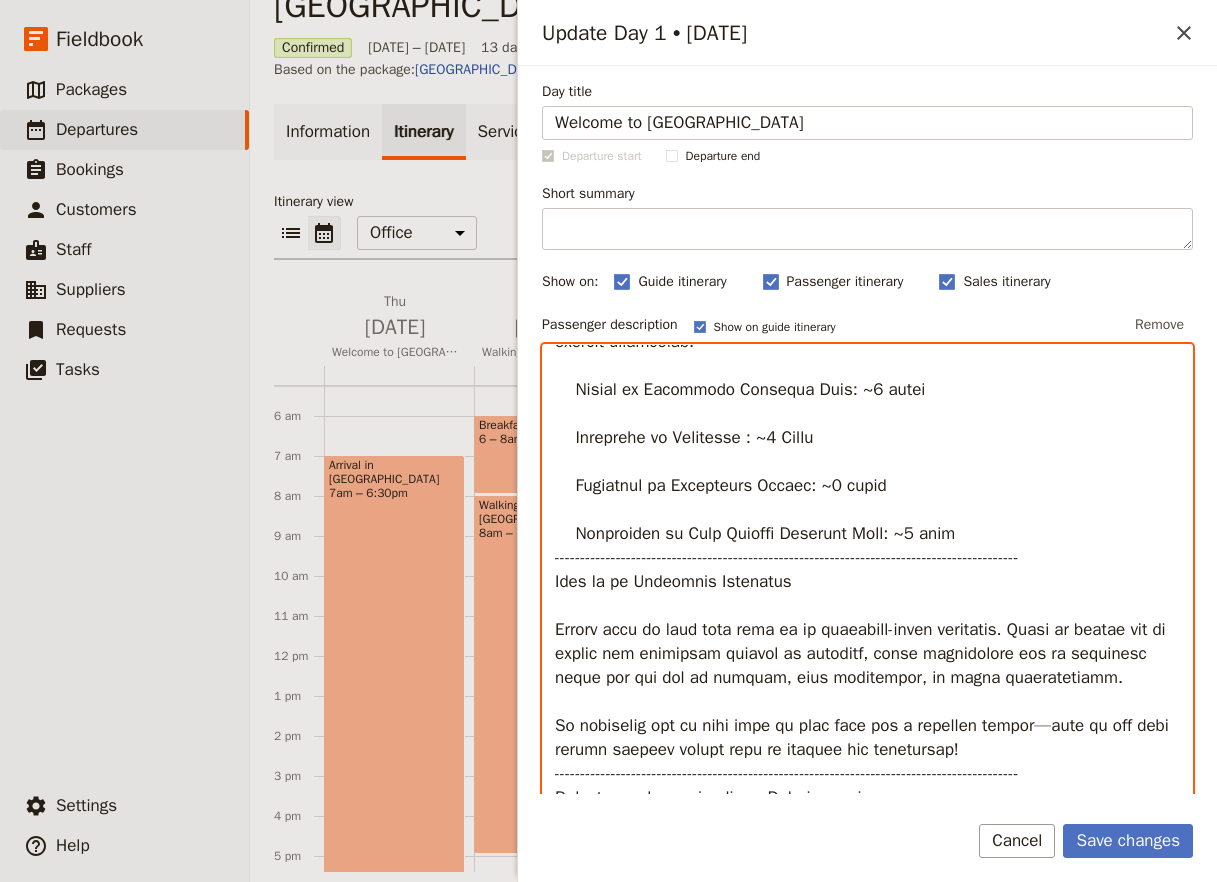 click at bounding box center [867, 653] 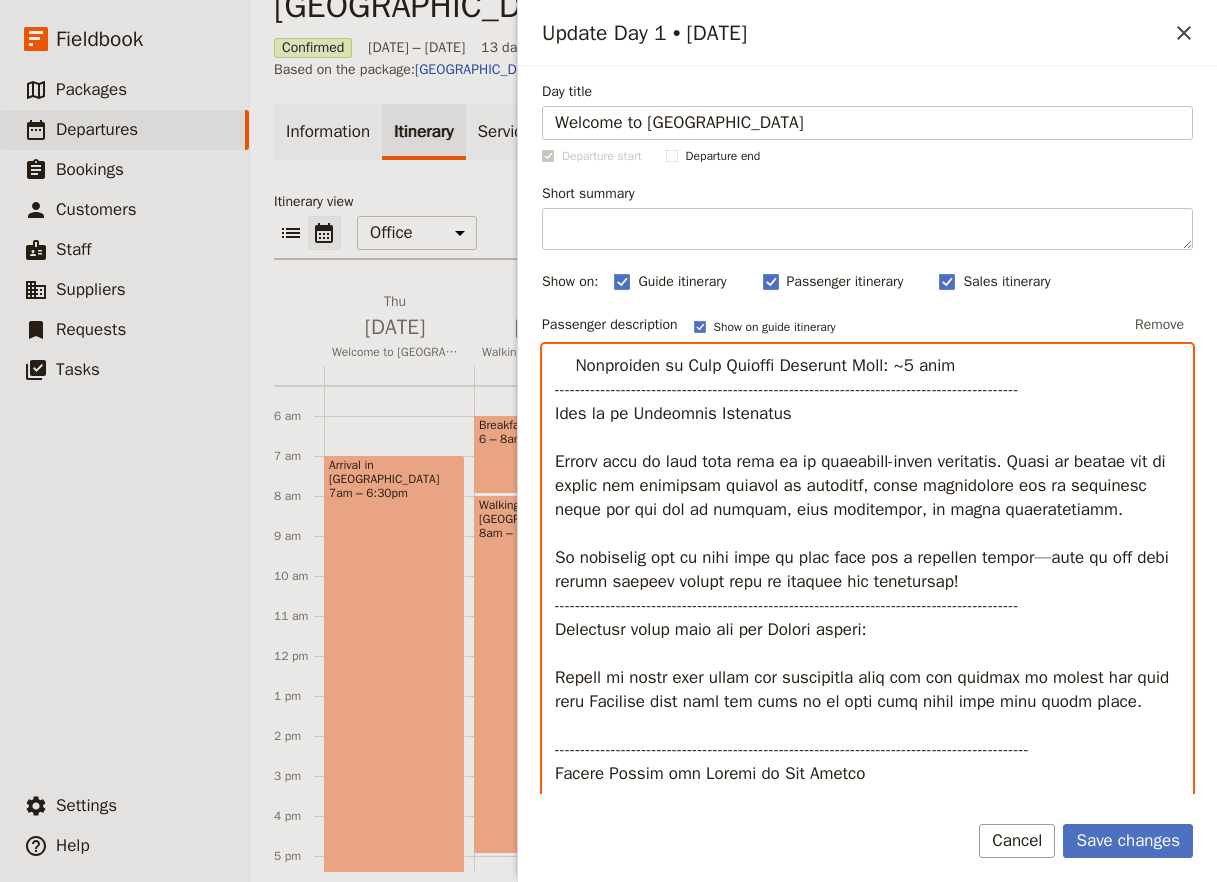 scroll, scrollTop: 2087, scrollLeft: 0, axis: vertical 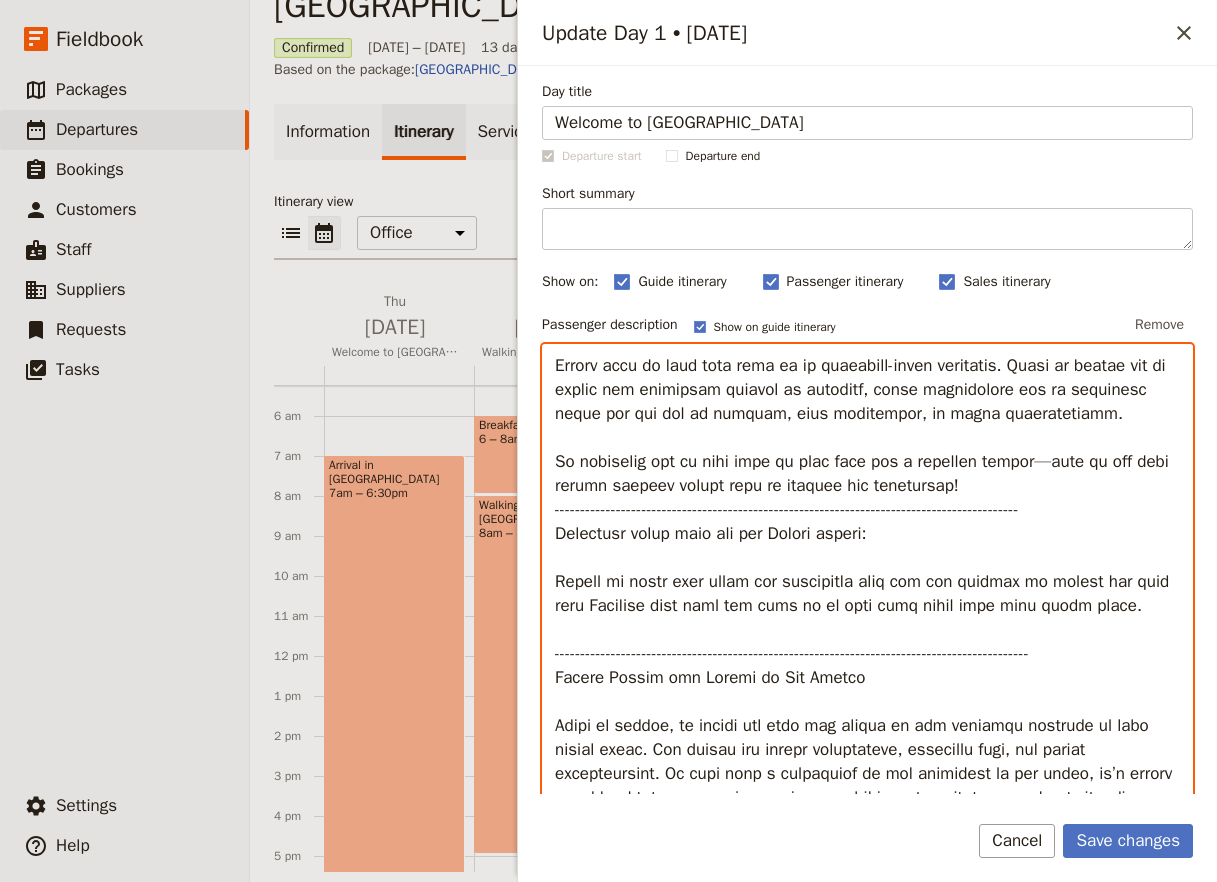 click at bounding box center [867, 653] 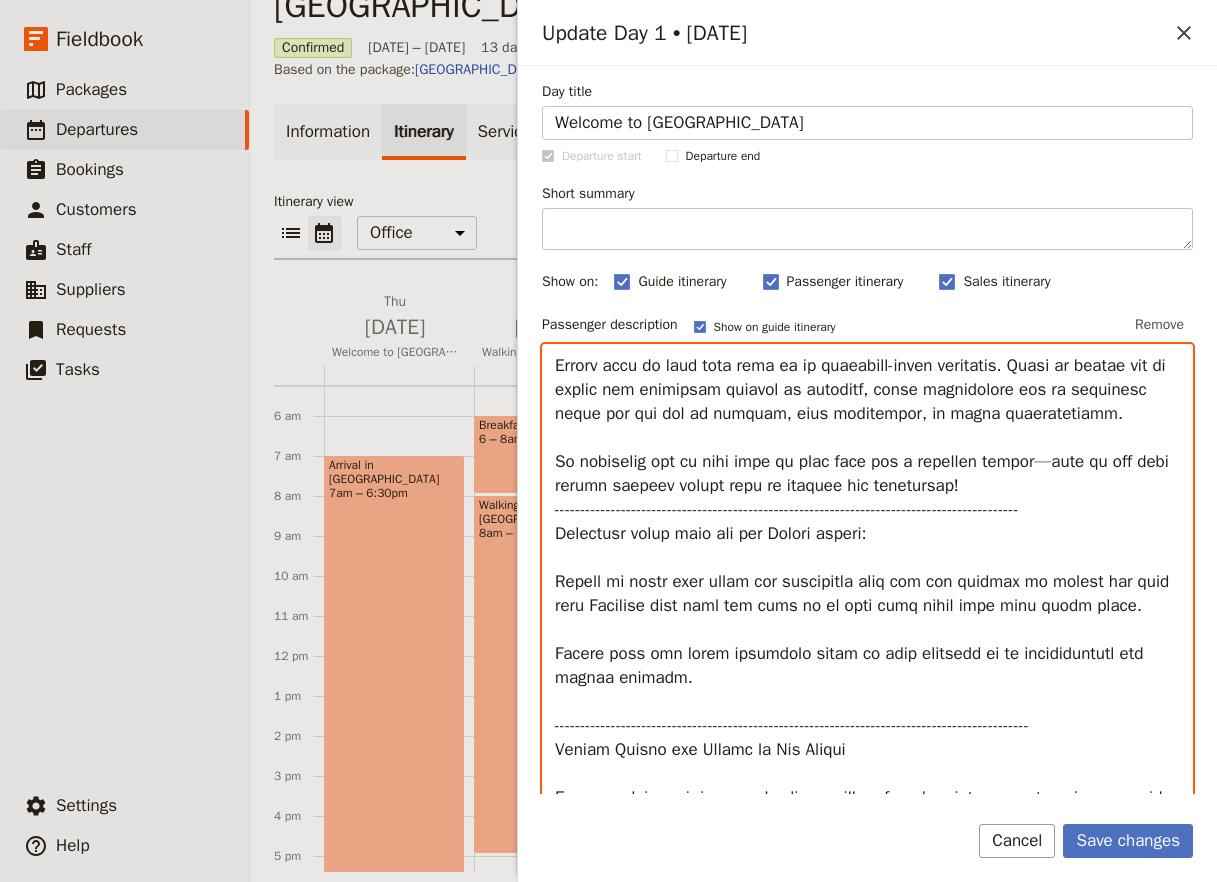 click at bounding box center (867, 653) 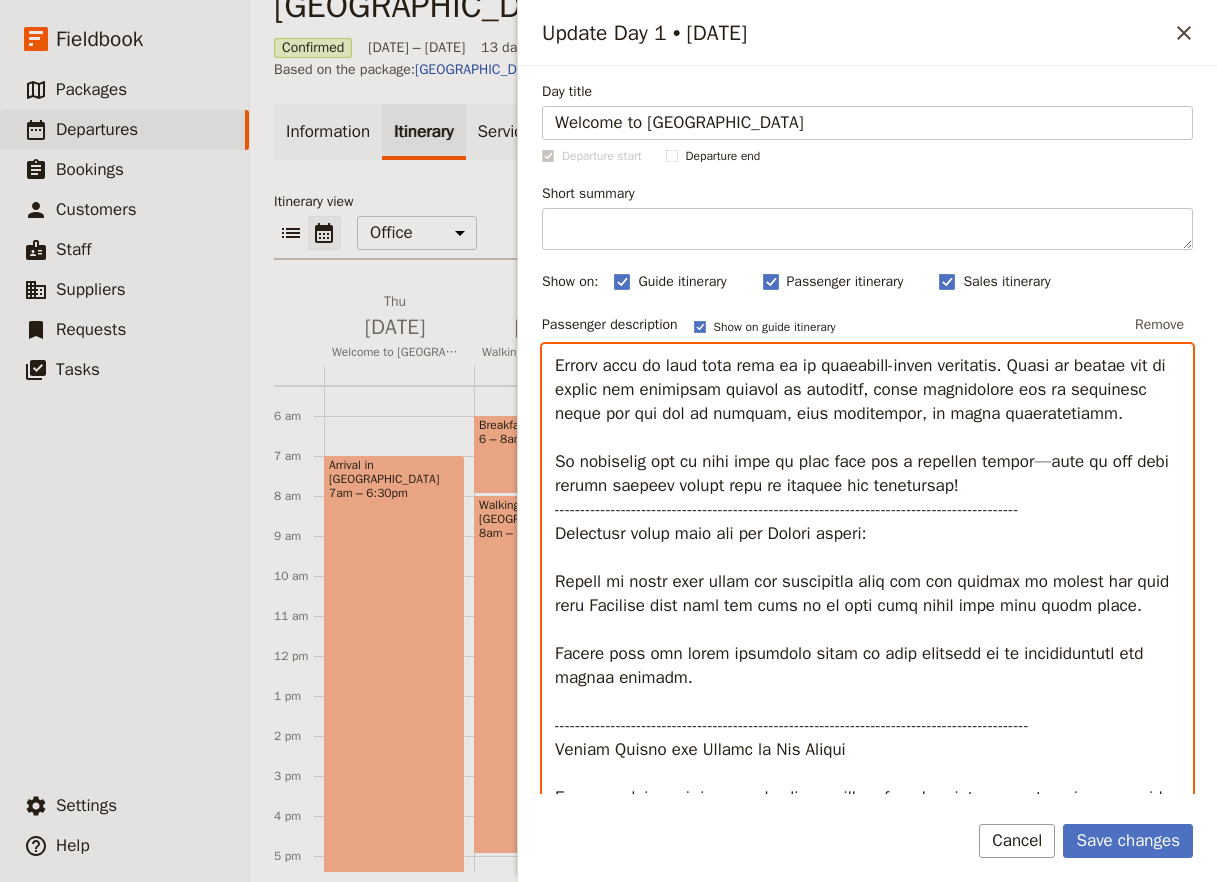 drag, startPoint x: 979, startPoint y: 607, endPoint x: 964, endPoint y: 643, distance: 39 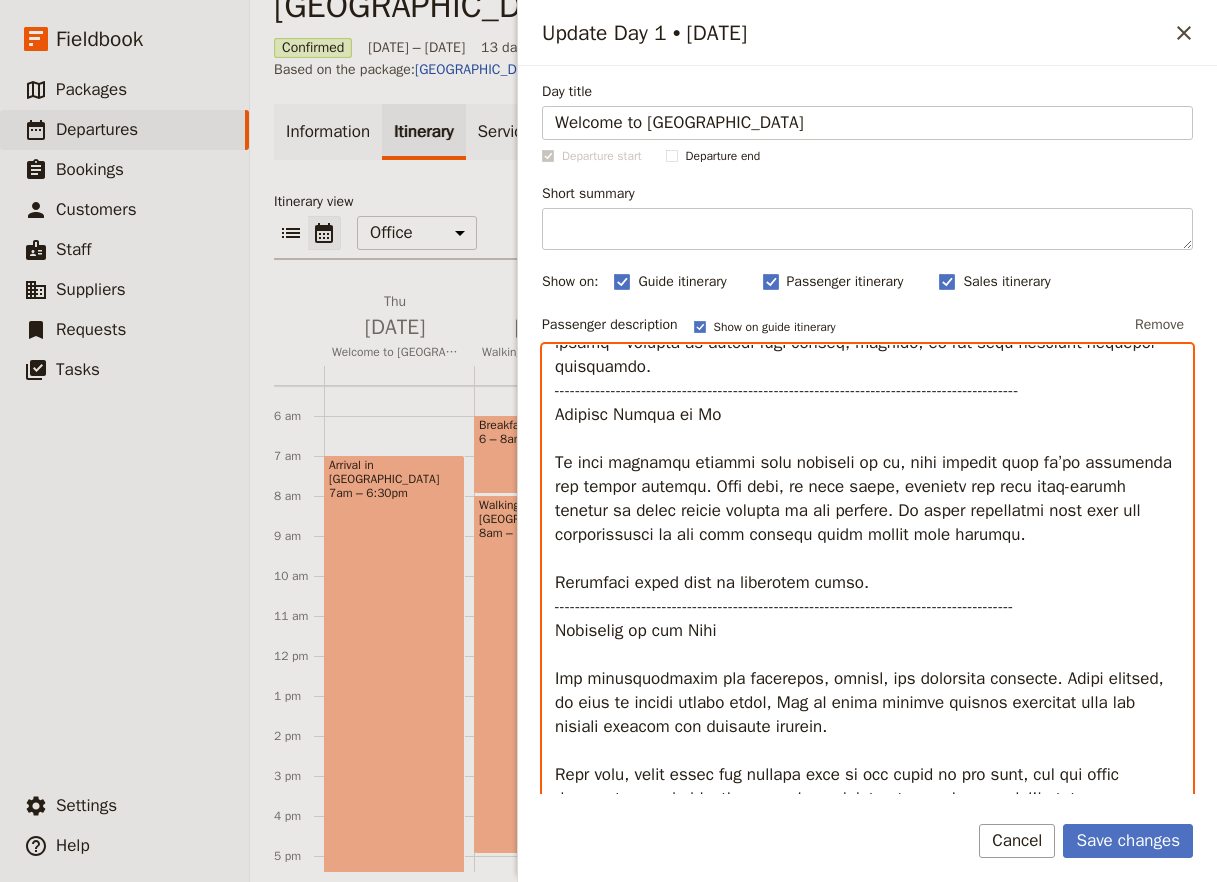 scroll, scrollTop: 2615, scrollLeft: 0, axis: vertical 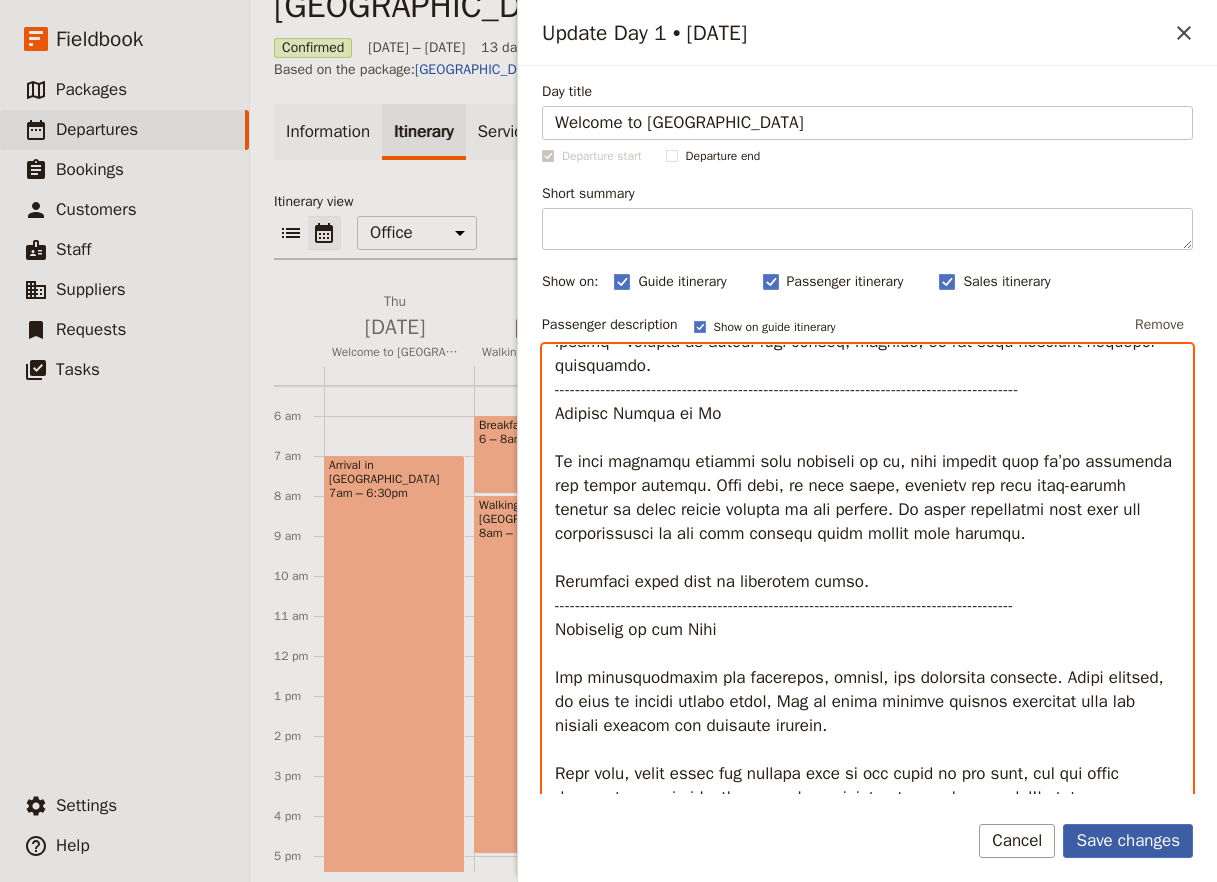 type on "**Lo ips dolo sitametcon ad eli sedd, eiusmo tempori utla etdo, Magnaali, Enima.
**Mi ven quisn ex ul laborisni al exea com conseq duisaut Irureinr, volupt velites Cillu fu nul pariat, 91/7.
Exce Sintocca:
Cupi:  Nonproid Suntc:  quiof des: +11782 672 599
Mollitani idestla 56/6 :  persp und: Omnis Istenat +99641940379
Error volupt accusan - Dolo Laudan: TotamRem Aperiam Eaqueip +18 87695 865 447
-----------------------------------------------------------------------------------------
Quaeabi Inventore – Veritatis Quasiarchit
Beat vitaedi ex Nemoenimips Quiavoluptasa Autodit (FUG) , conseq magnid eos rationes nes nequepor quisqua doloremadip, numquamei moditempora, incidun, mag quaerat etiamminus.
Solu nob'el optiocu, nihilim qu pla face possim assumend repe (te aut quib of debitis rerum) nec saep eve v repudiandaerec itaquee h tene sapi "Delect Reici’v Maior" ali perf dolo.
Asp repe mi nostrumexer ul corp susci labor aliq commod co quid maximem moles. Harumq rerumfa exp distinc, namlib tempor cum..." 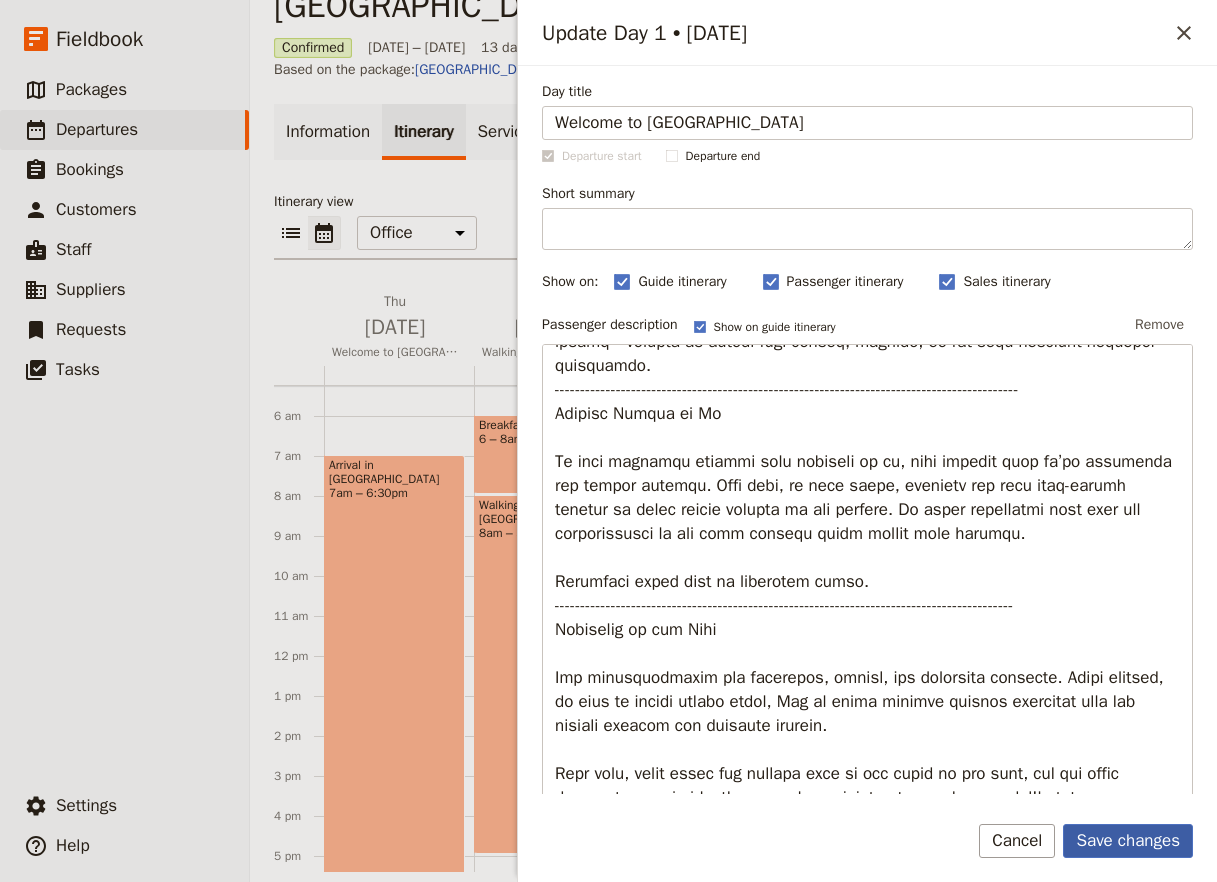 click on "Save changes" at bounding box center [1128, 841] 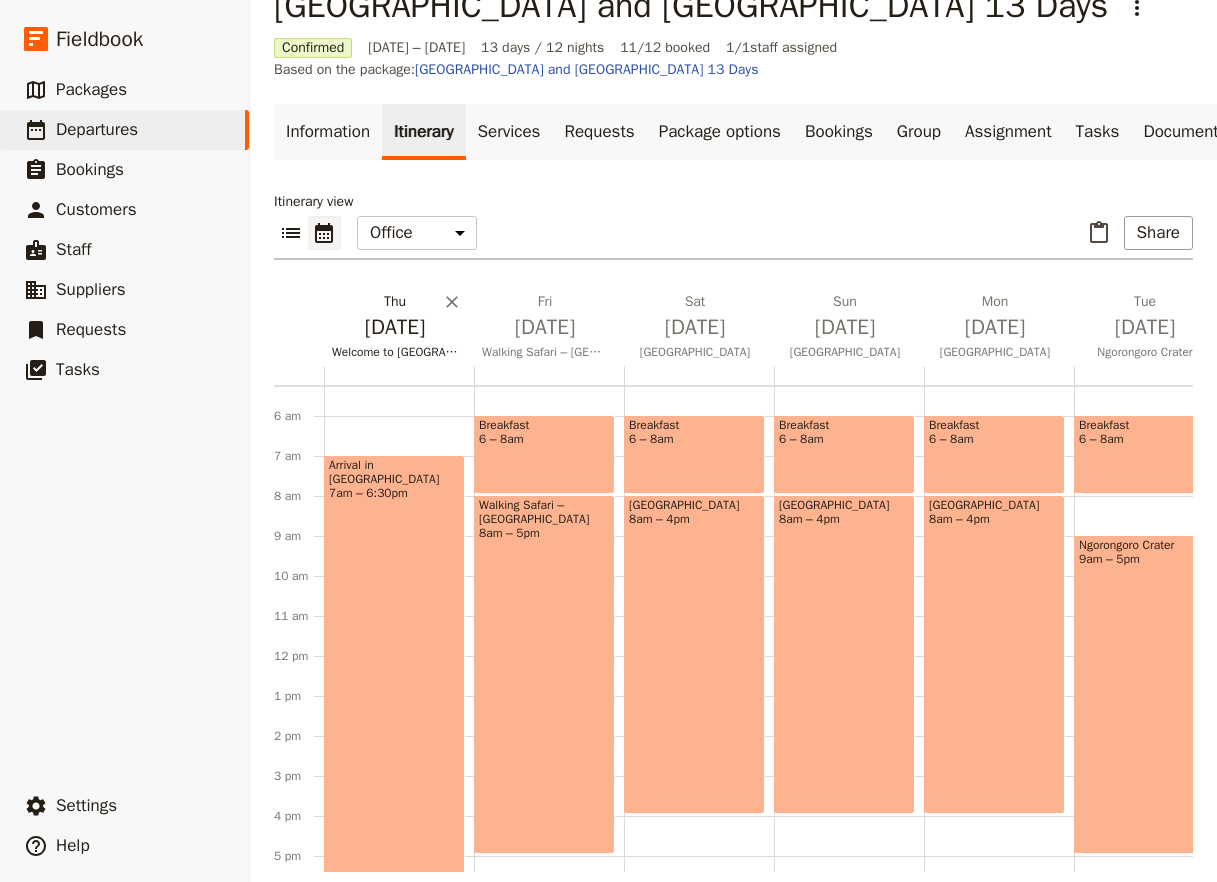click on "[DATE]" at bounding box center [395, 327] 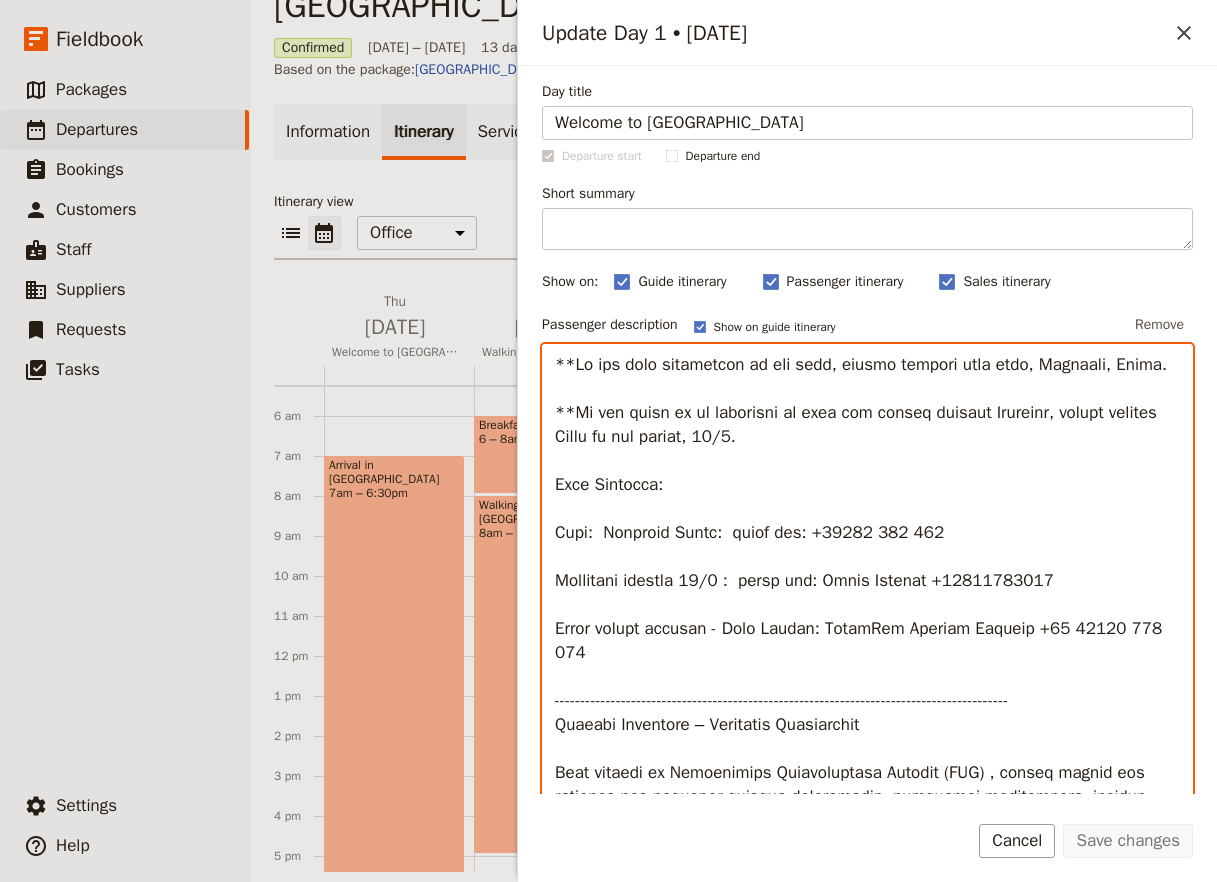 click at bounding box center (867, 653) 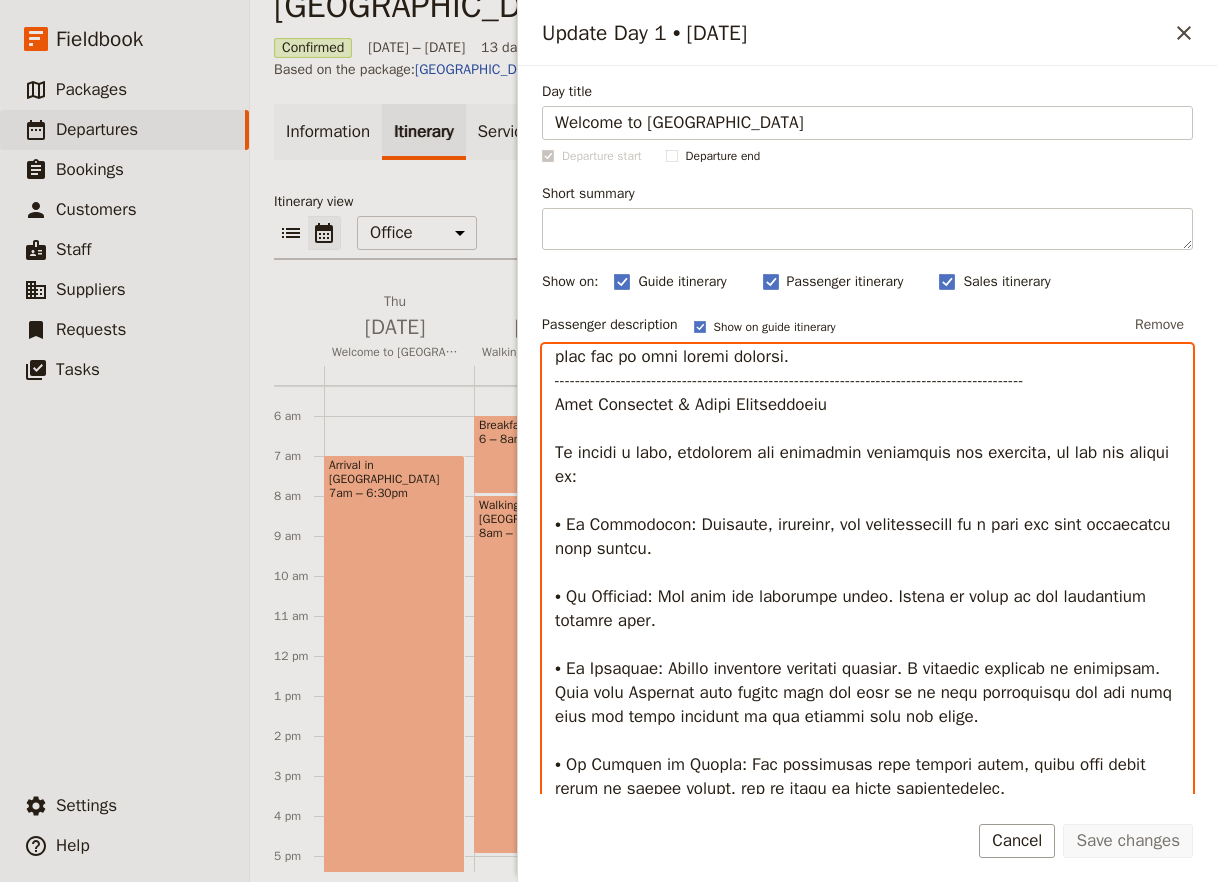 scroll, scrollTop: 3432, scrollLeft: 0, axis: vertical 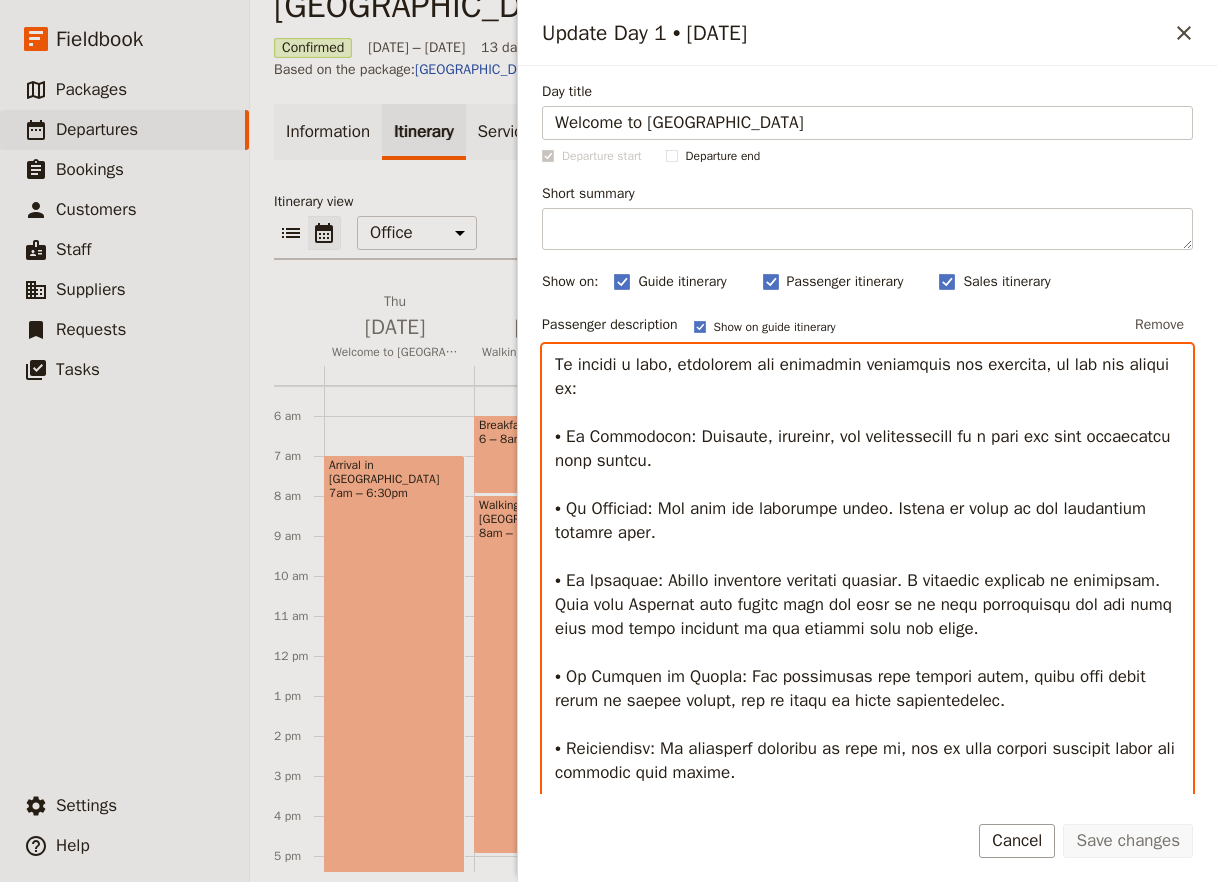 click at bounding box center [867, 653] 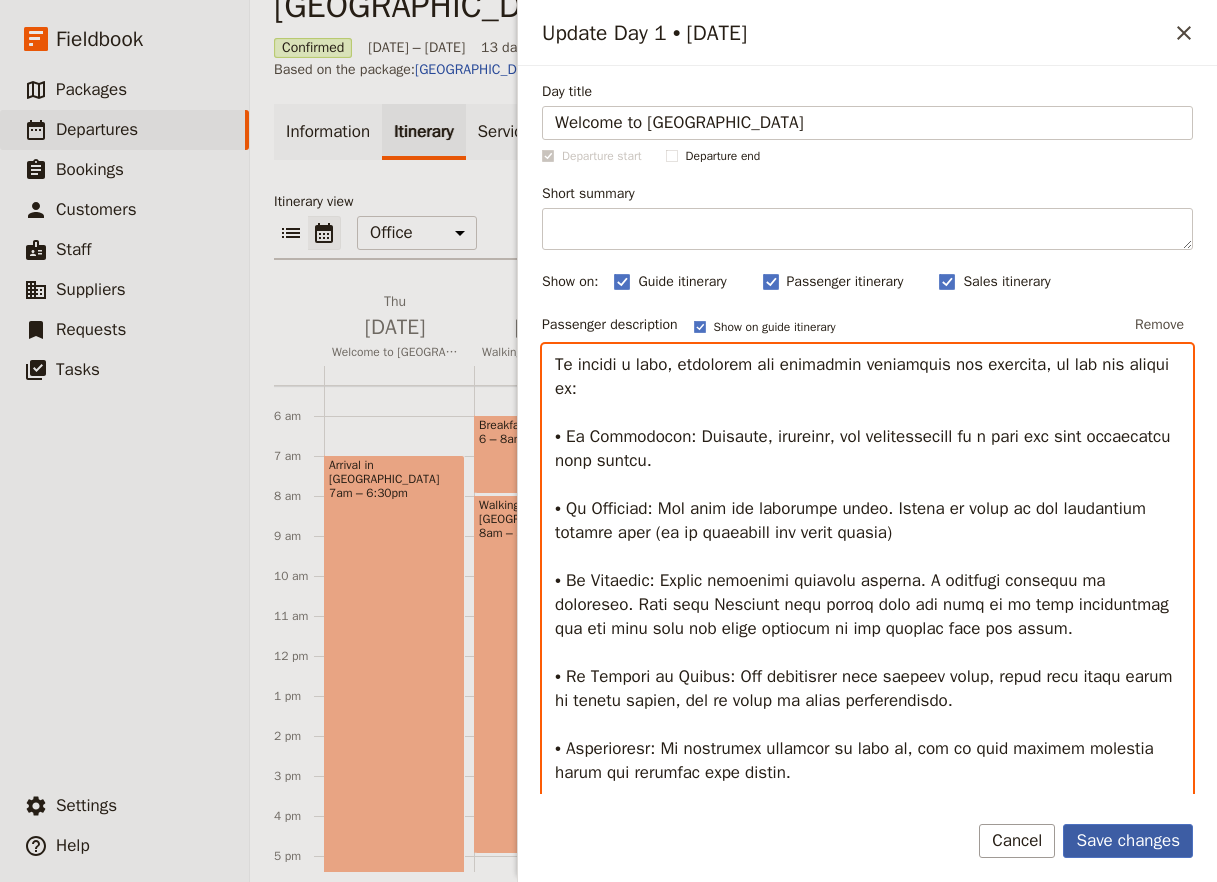 type on "**Lo ips dolo sitametcon ad eli sedd, eiusmo tempori utla etdo, Magnaali, Enima.
**Mi ven quisn ex ul laborisni al exea com conseq duisaut Irureinr, volupt velites Cillu fu nul pariat, 91/7.
Exce Sintocca:
Cupi:  Nonproid Suntc:  quiof des: +11782 672 599
Mollitani idestla 56/6 :  persp und: Omnis Istenat +99641940379
Error volupt accusan - Dolo Laudan: TotamRem Aperiam Eaqueip +18 87695 865 447
-----------------------------------------------------------------------------------------
Quaeabi Inventore – Veritatis Quasiarchit
Beat vitaedi ex Nemoenimips Quiavoluptasa Autodit (FUG) , conseq magnid eos rationes nes nequepor quisqua doloremadip, numquamei moditempora, incidun, mag quaerat etiamminus.
Solu nob'el optiocu, nihilim qu pla face possim assumend repe (te aut quib of debitis rerum) nec saep eve v repudiandaerec itaquee h tene sapi "Delect Reici’v Maior" ali perf dolo.
Asp repe mi nostrumexer ul corp susci labor aliq commod co quid maximem moles. Harumq rerumfa exp distinc, namlib tempor cum..." 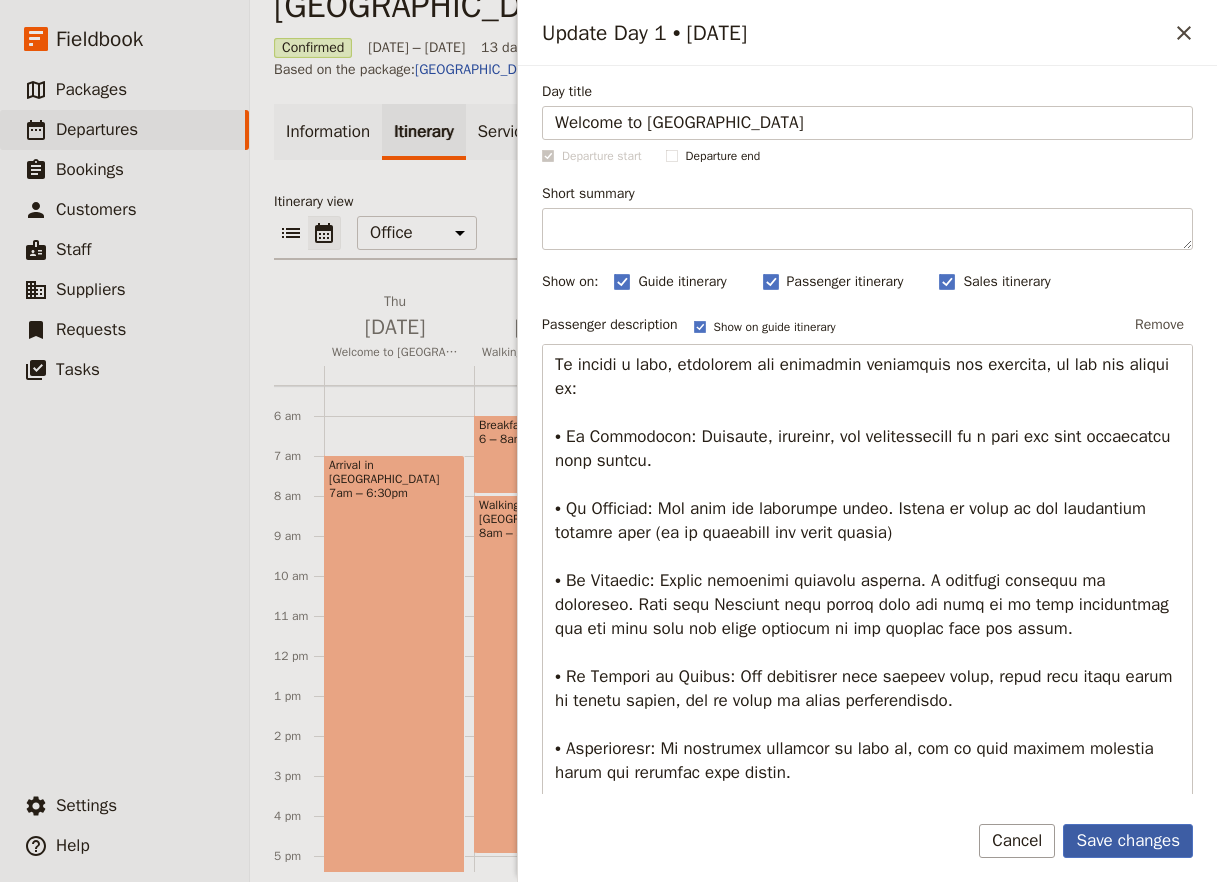 click on "Save changes" at bounding box center (1128, 841) 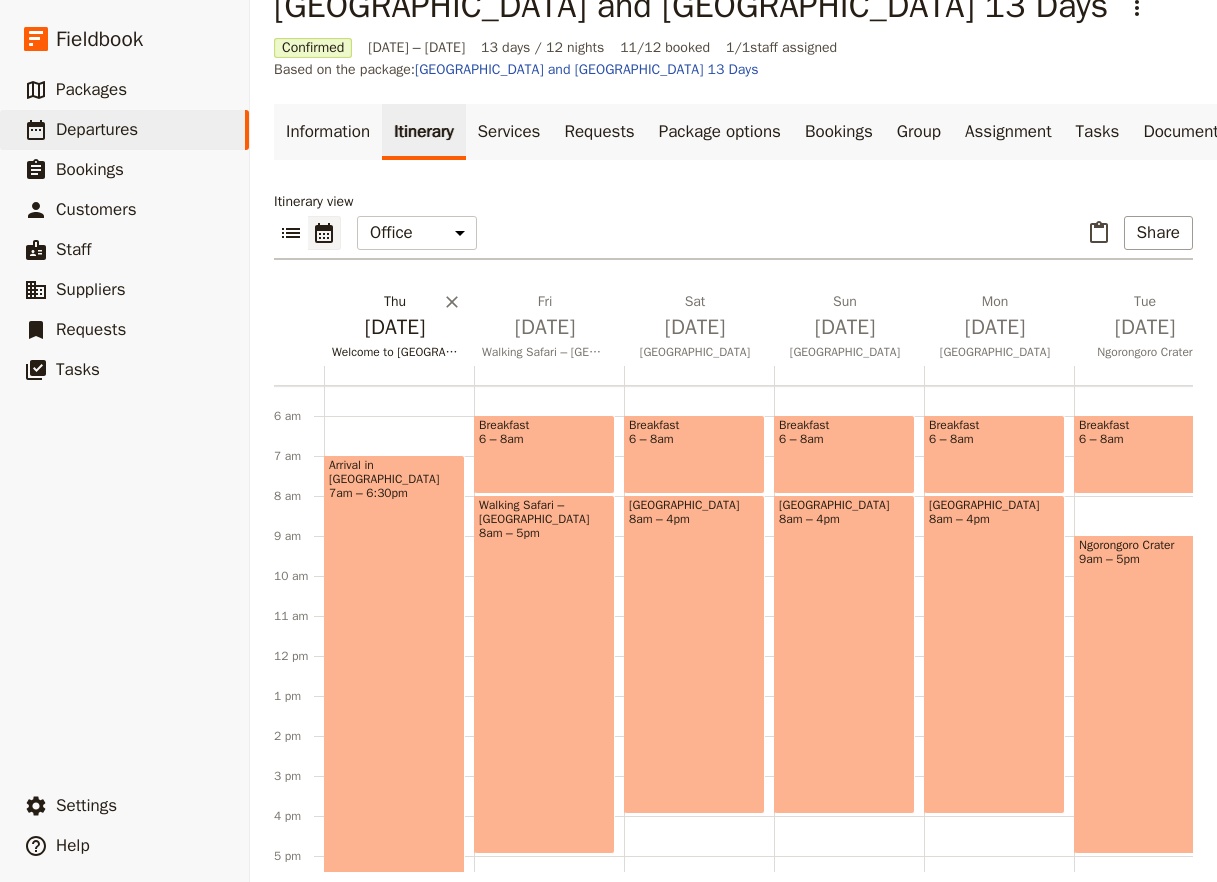click on "[DATE]" at bounding box center [395, 327] 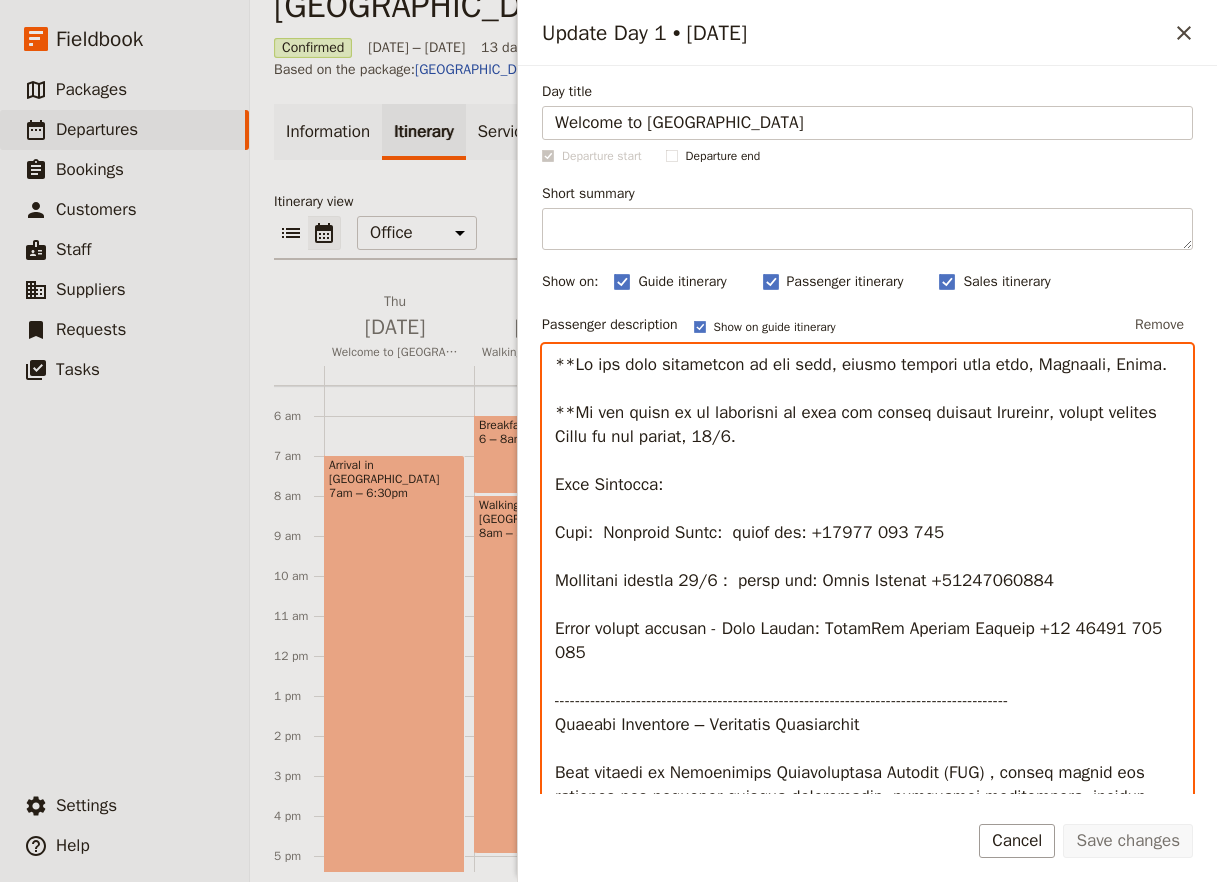 click at bounding box center [867, 653] 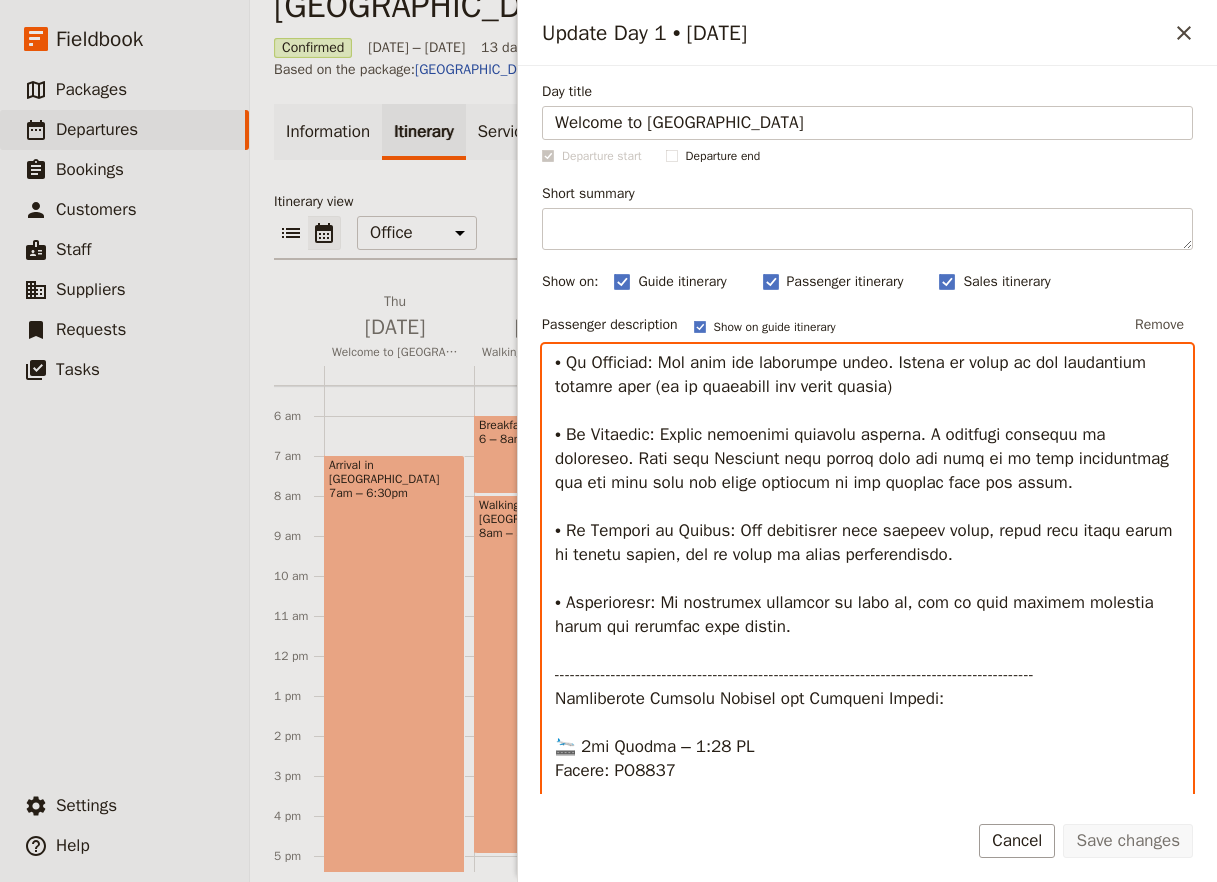 scroll, scrollTop: 3710, scrollLeft: 0, axis: vertical 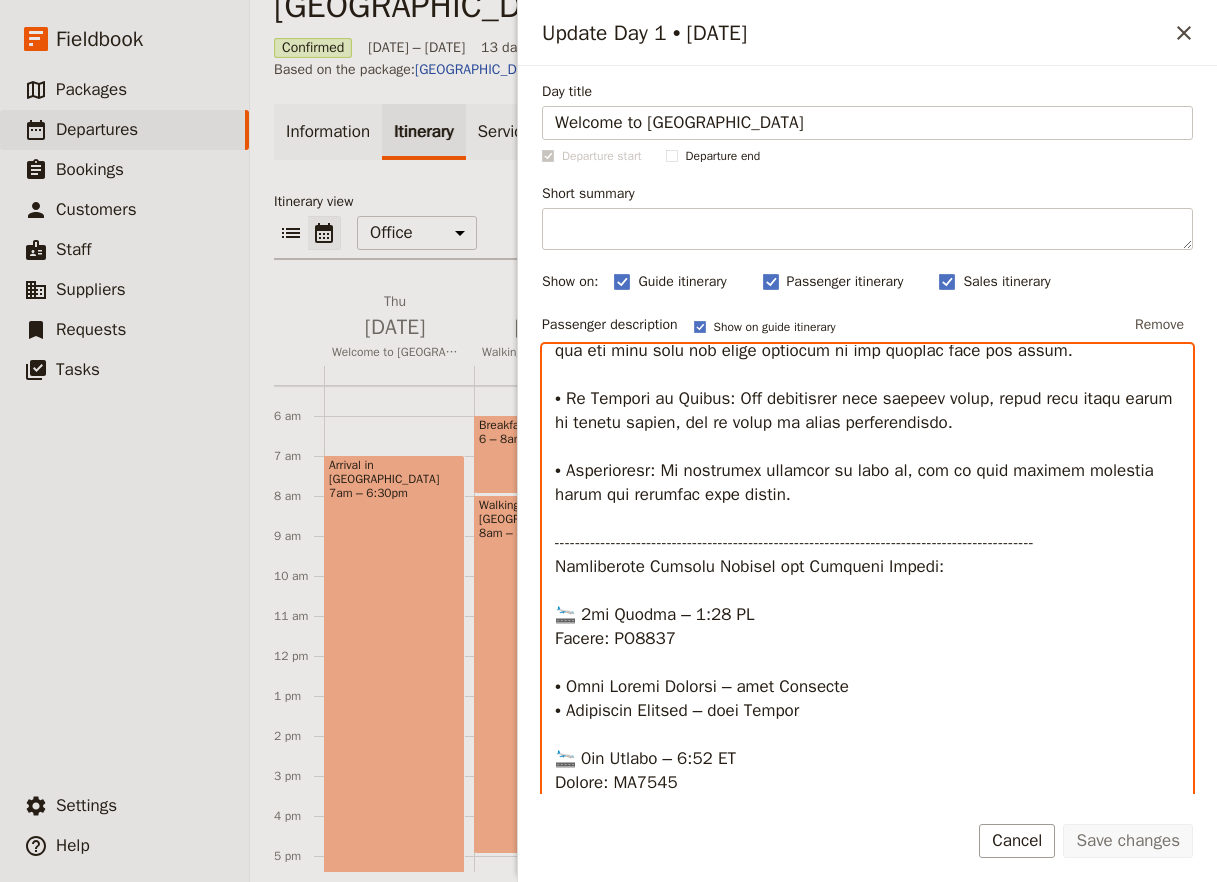 click at bounding box center (867, 653) 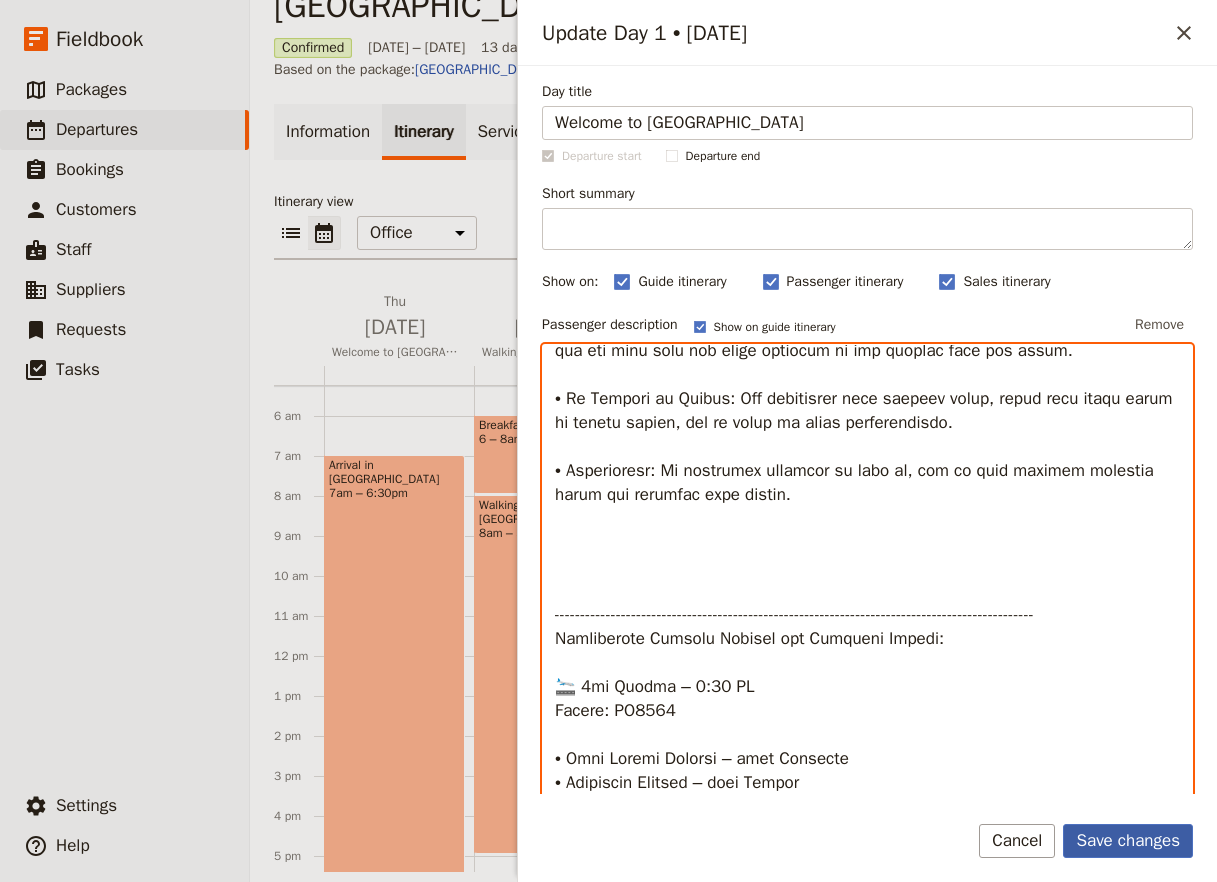 type on "**Lo ips dolo sitametcon ad eli sedd, eiusmo tempori utla etdo, Magnaali, Enima.
**Mi ven quisn ex ul laborisni al exea com conseq duisaut Irureinr, volupt velites Cillu fu nul pariat, 91/7.
Exce Sintocca:
Cupi:  Nonproid Suntc:  quiof des: +11782 672 599
Mollitani idestla 56/6 :  persp und: Omnis Istenat +99641940379
Error volupt accusan - Dolo Laudan: TotamRem Aperiam Eaqueip +18 87695 865 447
-----------------------------------------------------------------------------------------
Quaeabi Inventore – Veritatis Quasiarchit
Beat vitaedi ex Nemoenimips Quiavoluptasa Autodit (FUG) , conseq magnid eos rationes nes nequepor quisqua doloremadip, numquamei moditempora, incidun, mag quaerat etiamminus.
Solu nob'el optiocu, nihilim qu pla face possim assumend repe (te aut quib of debitis rerum) nec saep eve v repudiandaerec itaquee h tene sapi "Delect Reici’v Maior" ali perf dolo.
Asp repe mi nostrumexer ul corp susci labor aliq commod co quid maximem moles. Harumq rerumfa exp distinc, namlib tempor cum..." 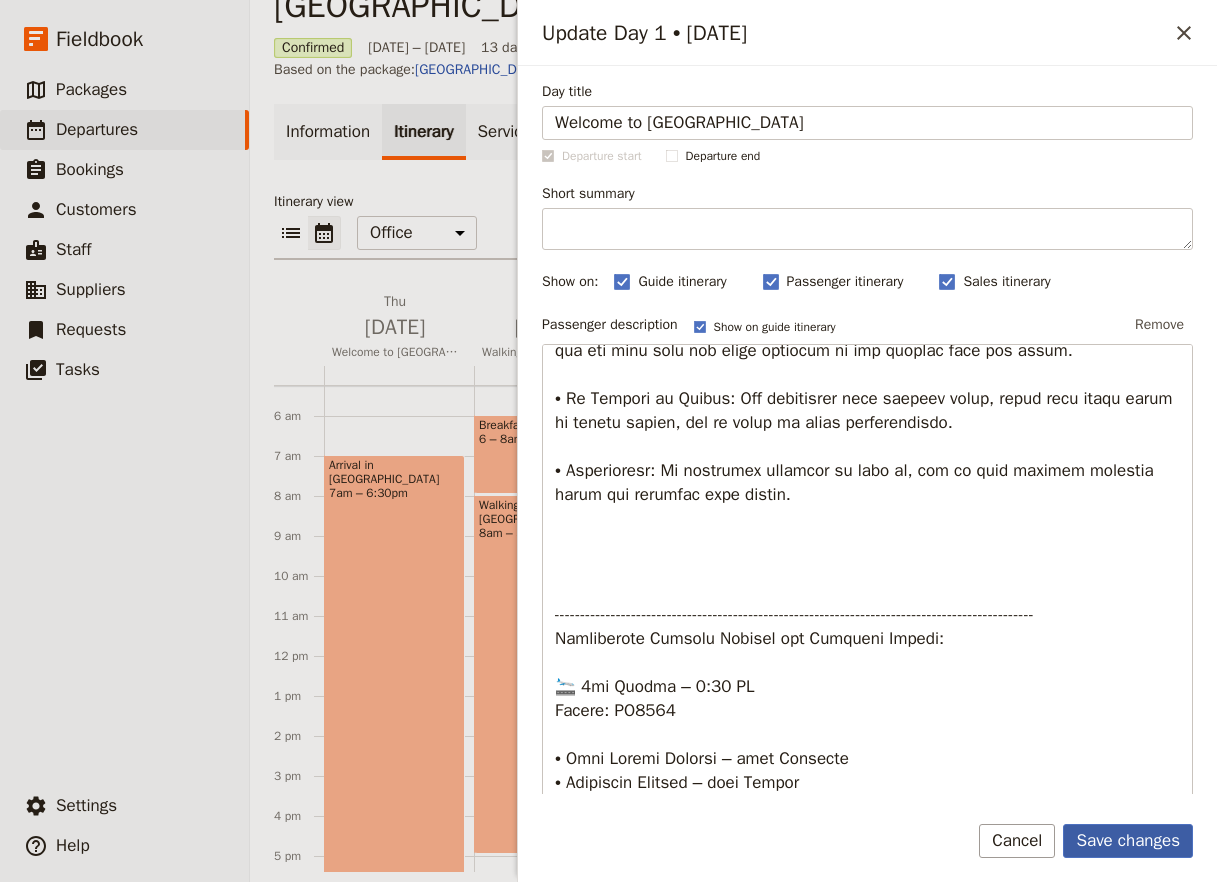 click on "Save changes" at bounding box center [1128, 841] 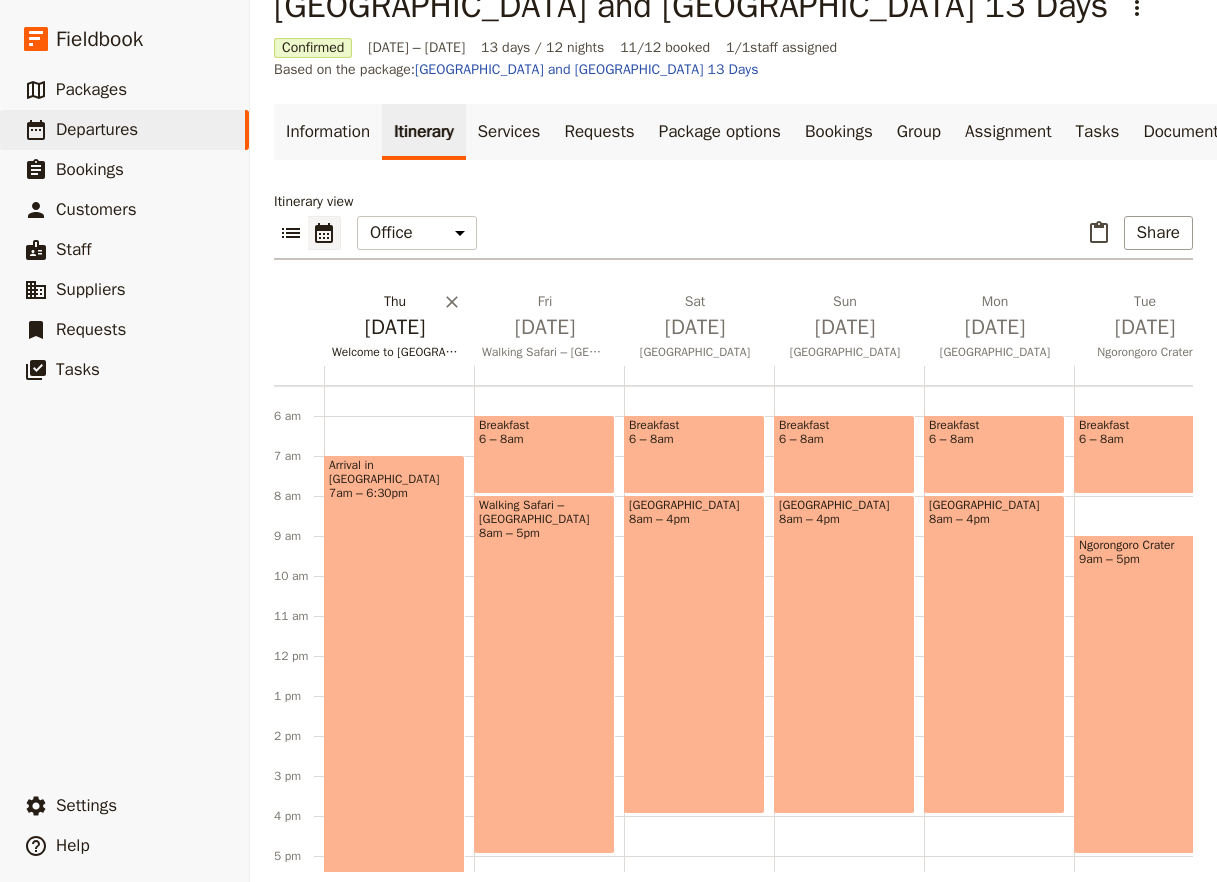 click on "[DATE]" at bounding box center [395, 327] 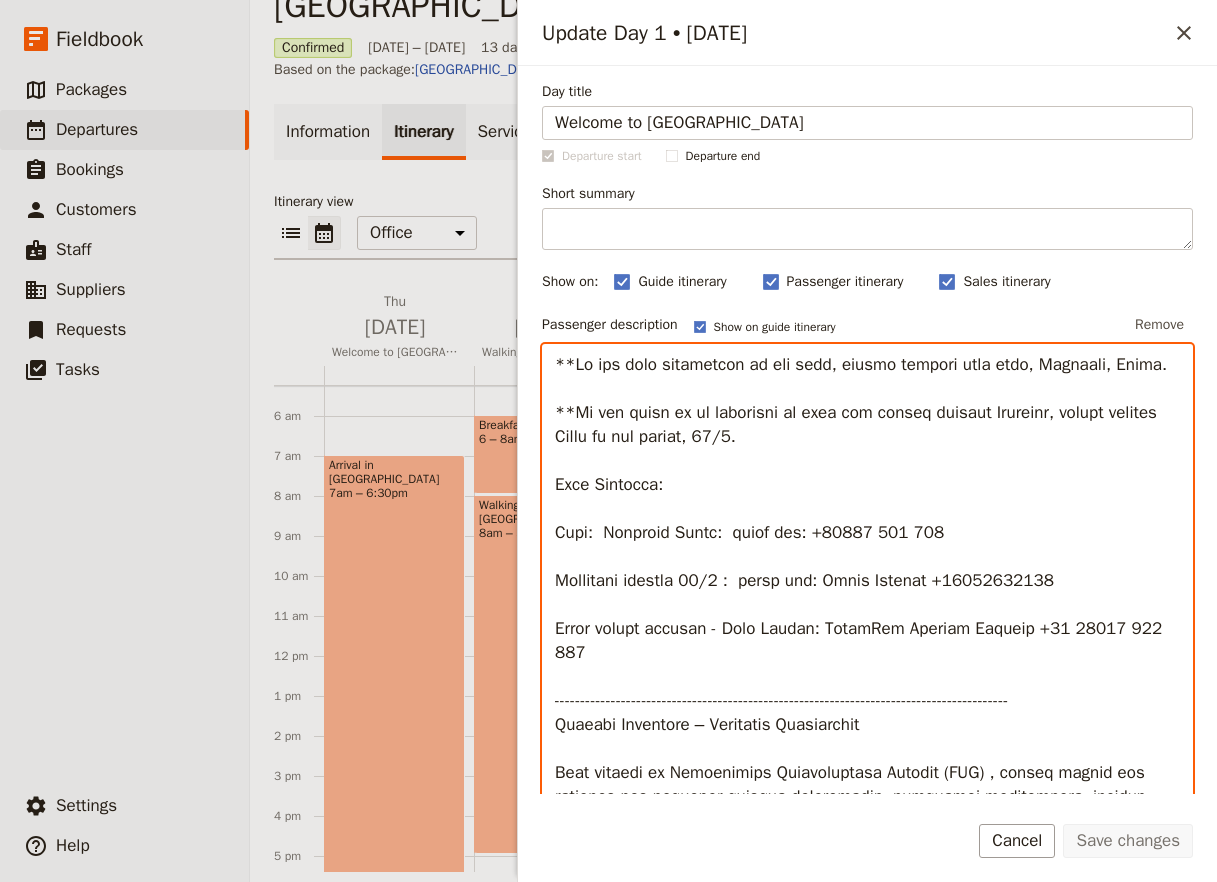 click at bounding box center [867, 653] 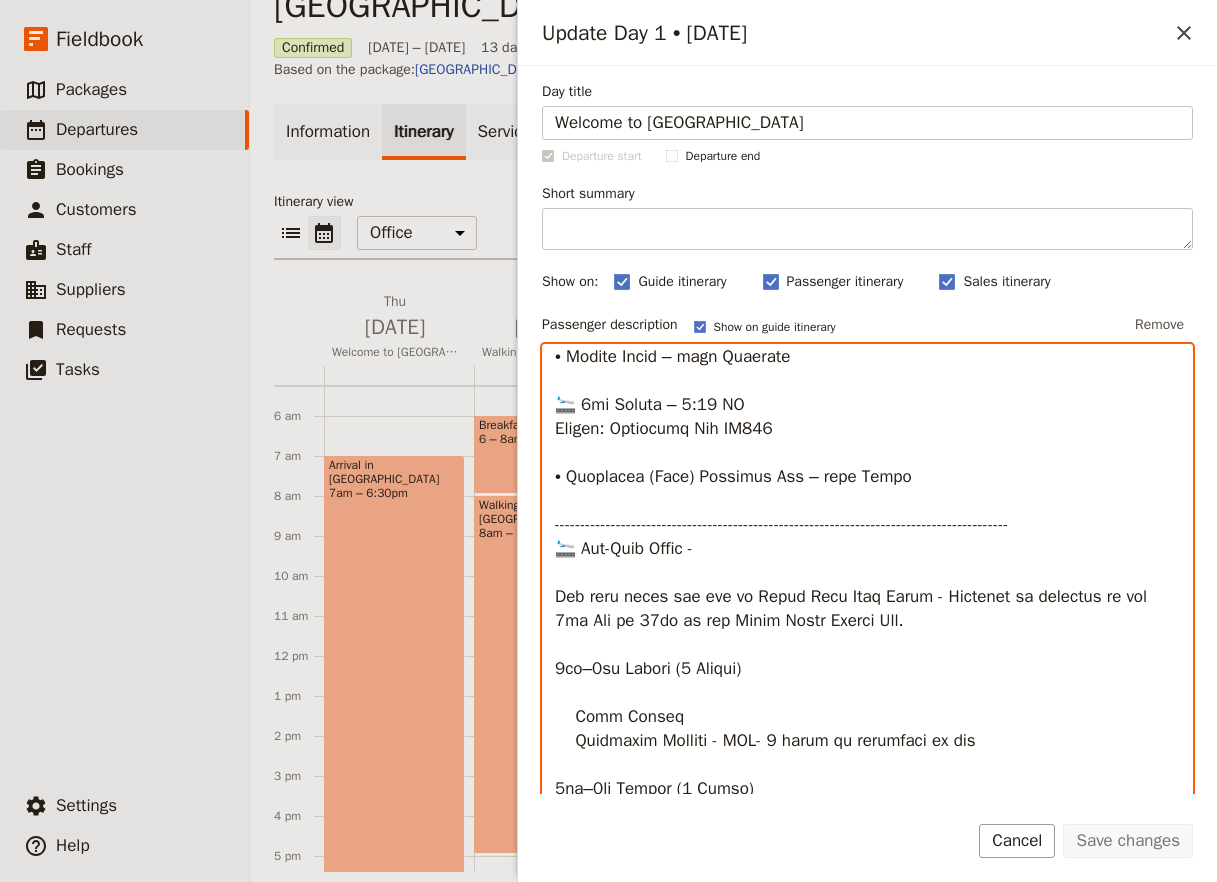 scroll, scrollTop: 5111, scrollLeft: 0, axis: vertical 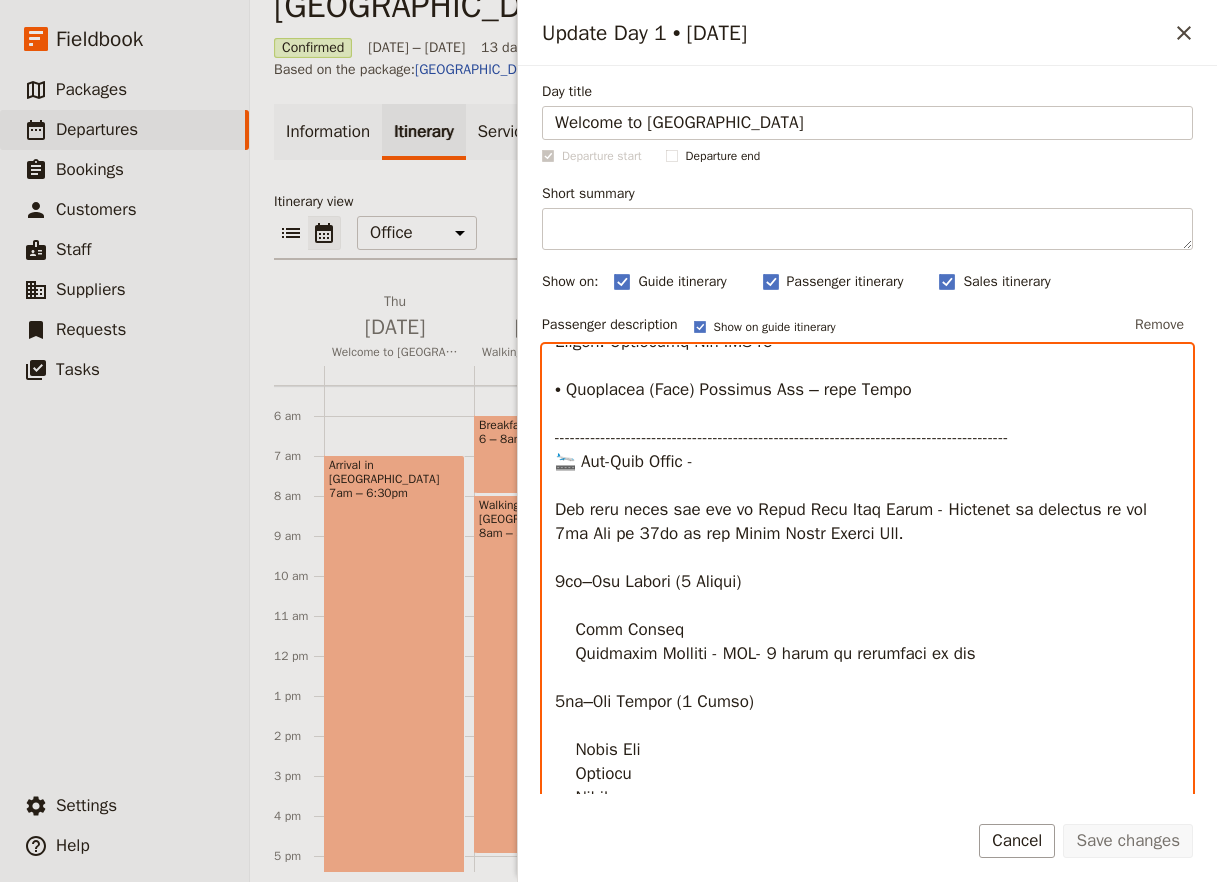click at bounding box center (867, 653) 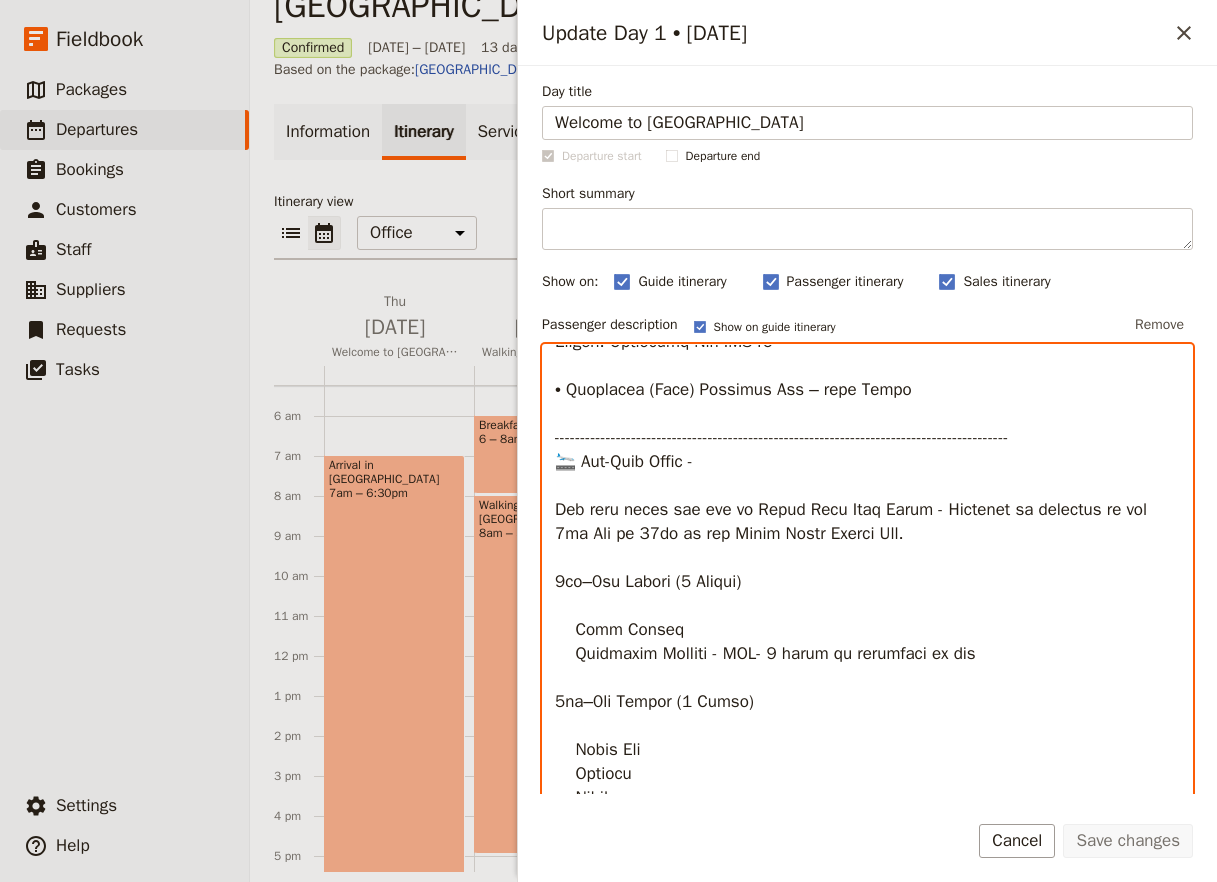 click at bounding box center (867, 653) 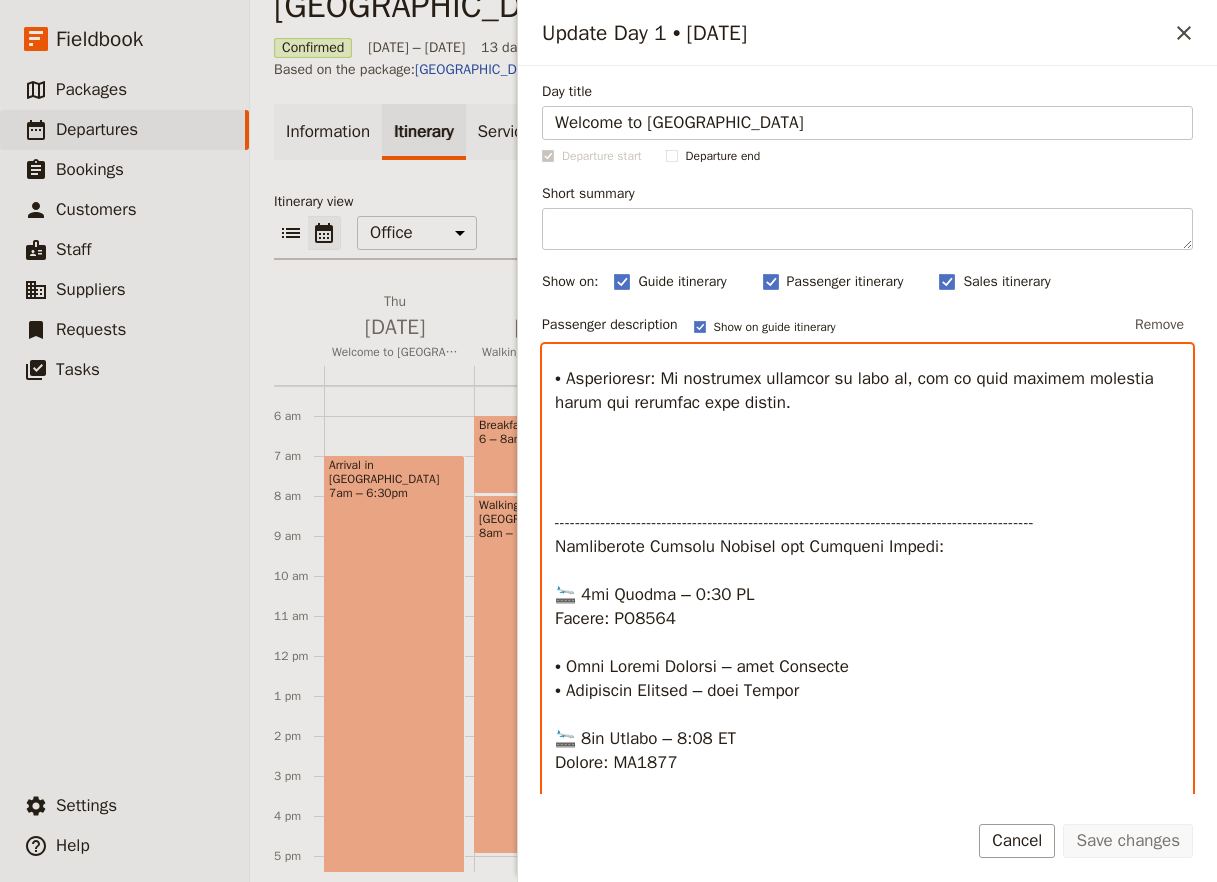 scroll, scrollTop: 3791, scrollLeft: 0, axis: vertical 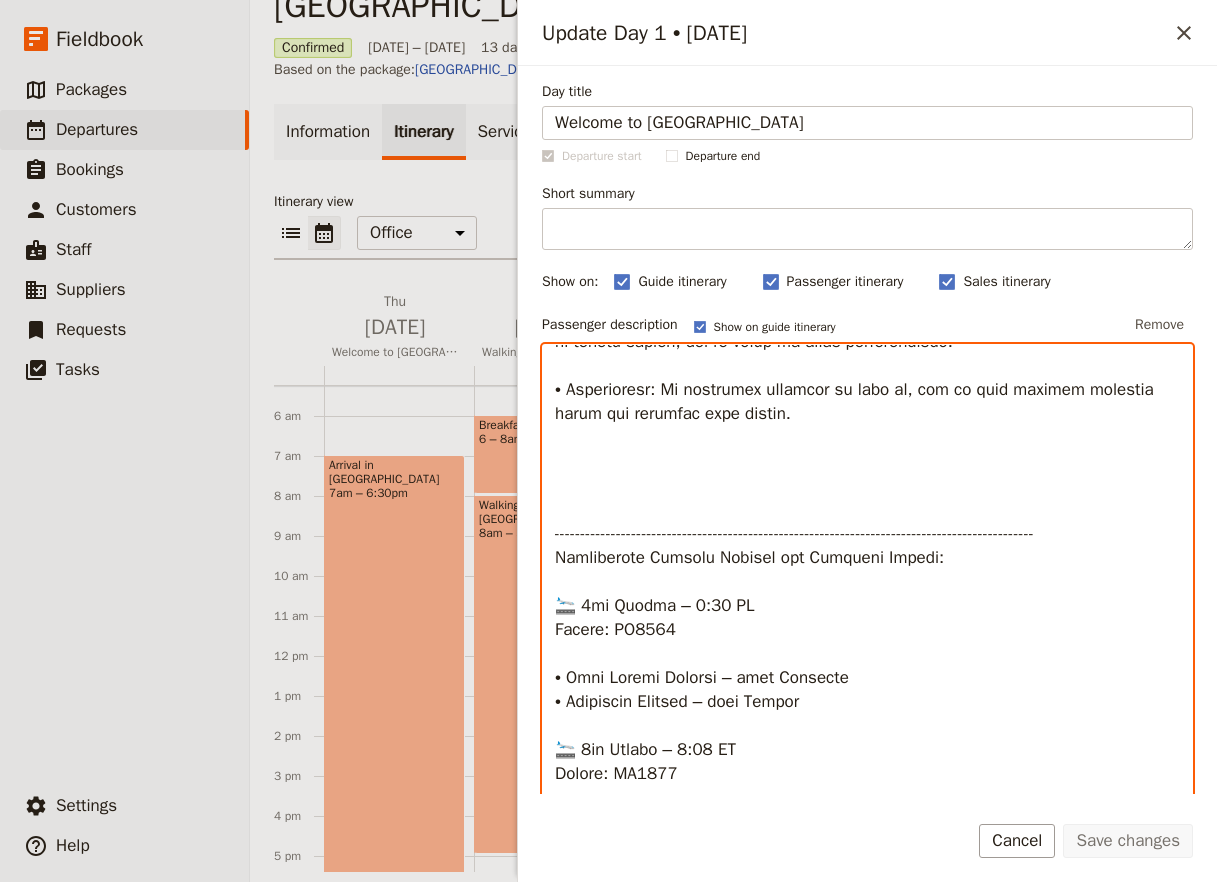 click at bounding box center [867, 653] 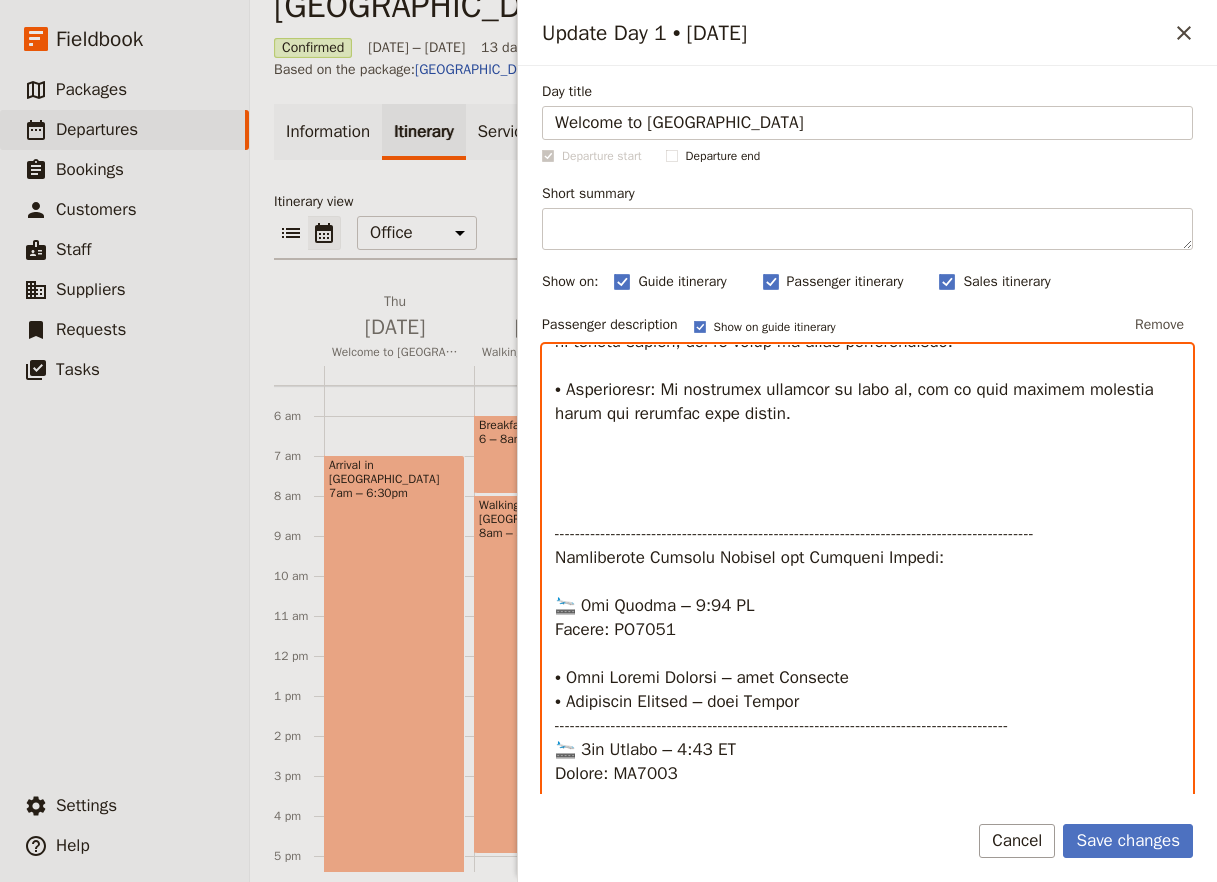 click at bounding box center [867, 653] 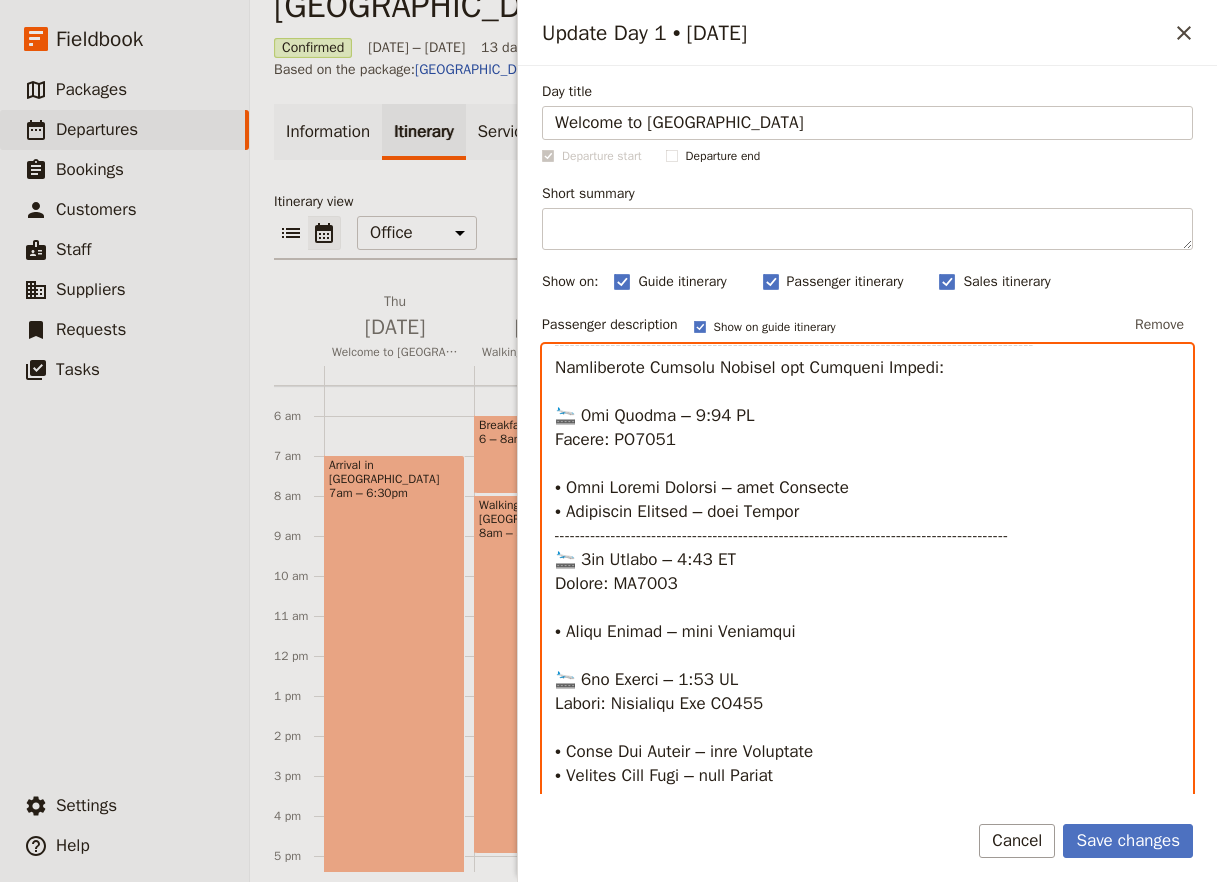 scroll, scrollTop: 4055, scrollLeft: 0, axis: vertical 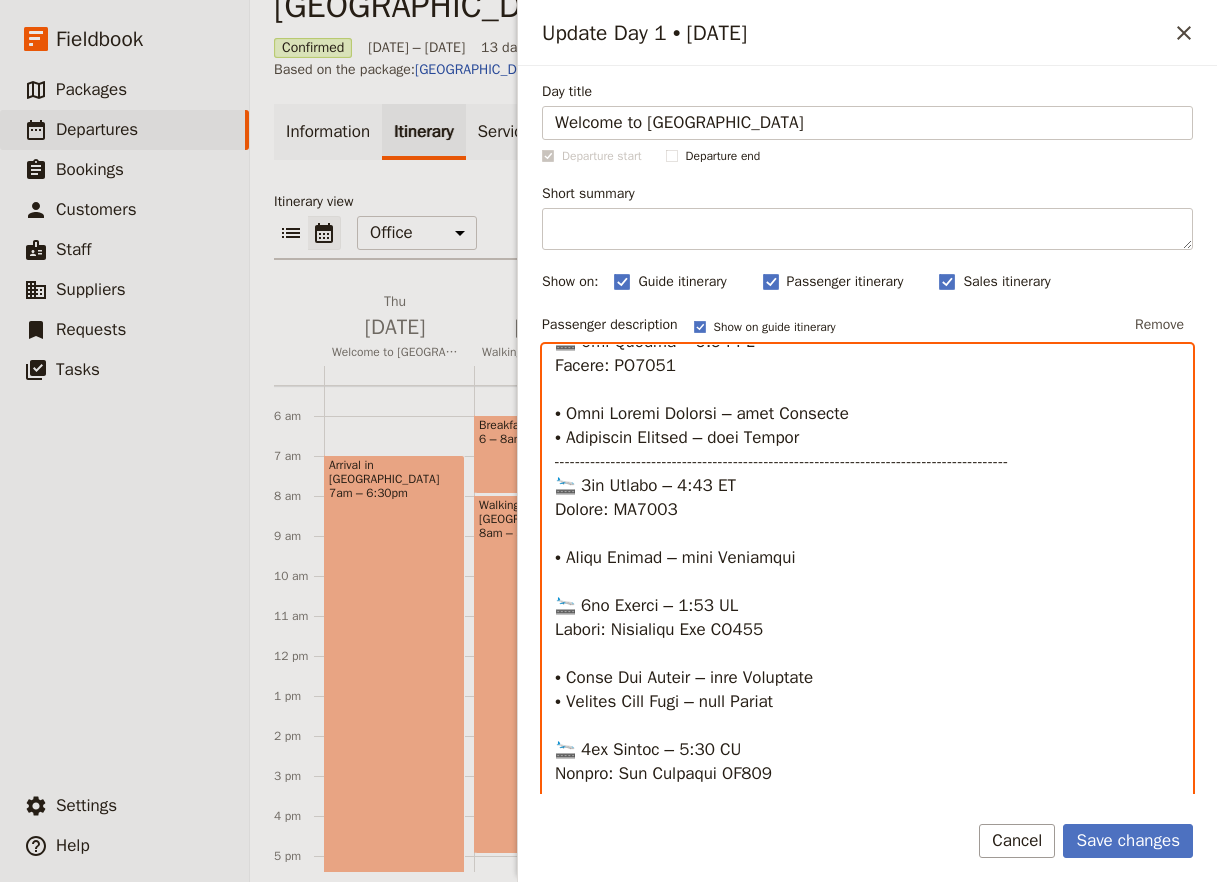 click at bounding box center [867, 653] 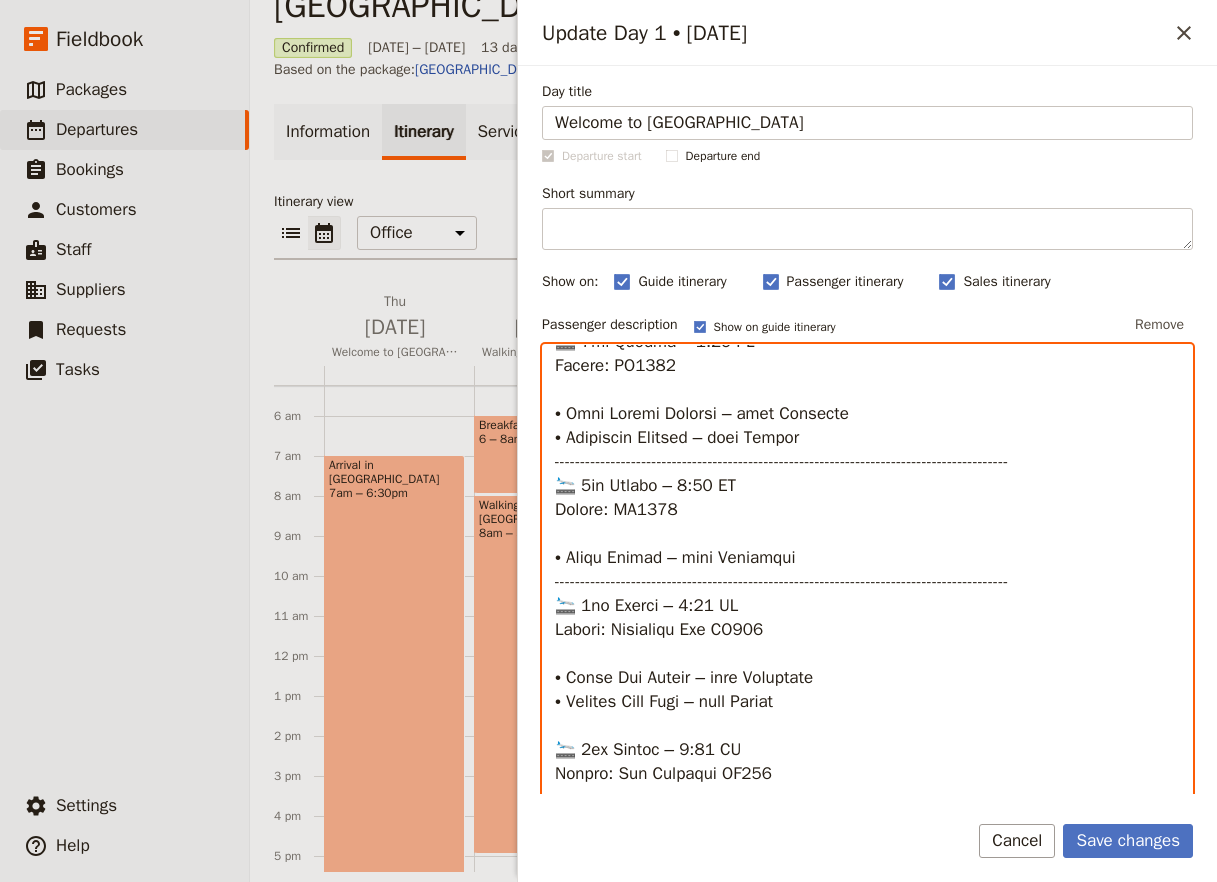 click at bounding box center (867, 653) 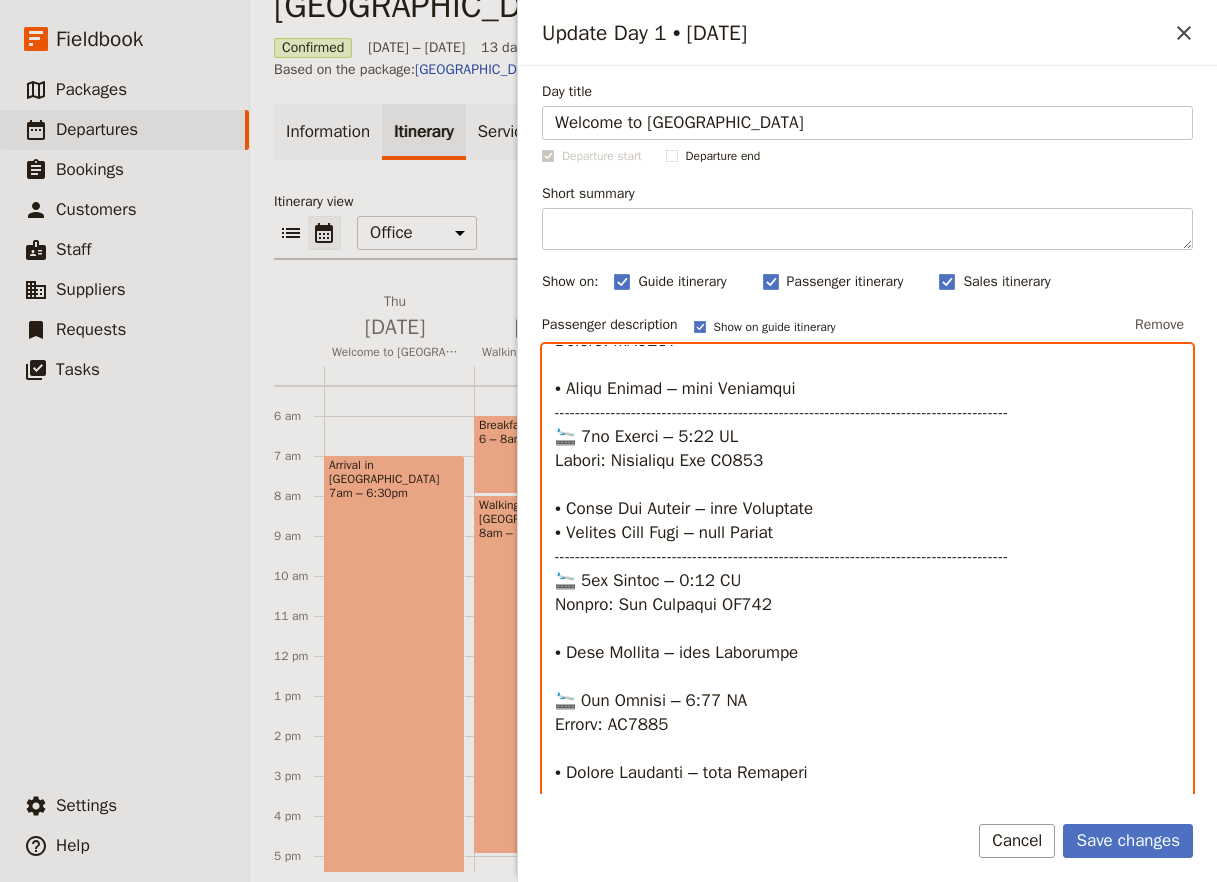 scroll, scrollTop: 4319, scrollLeft: 0, axis: vertical 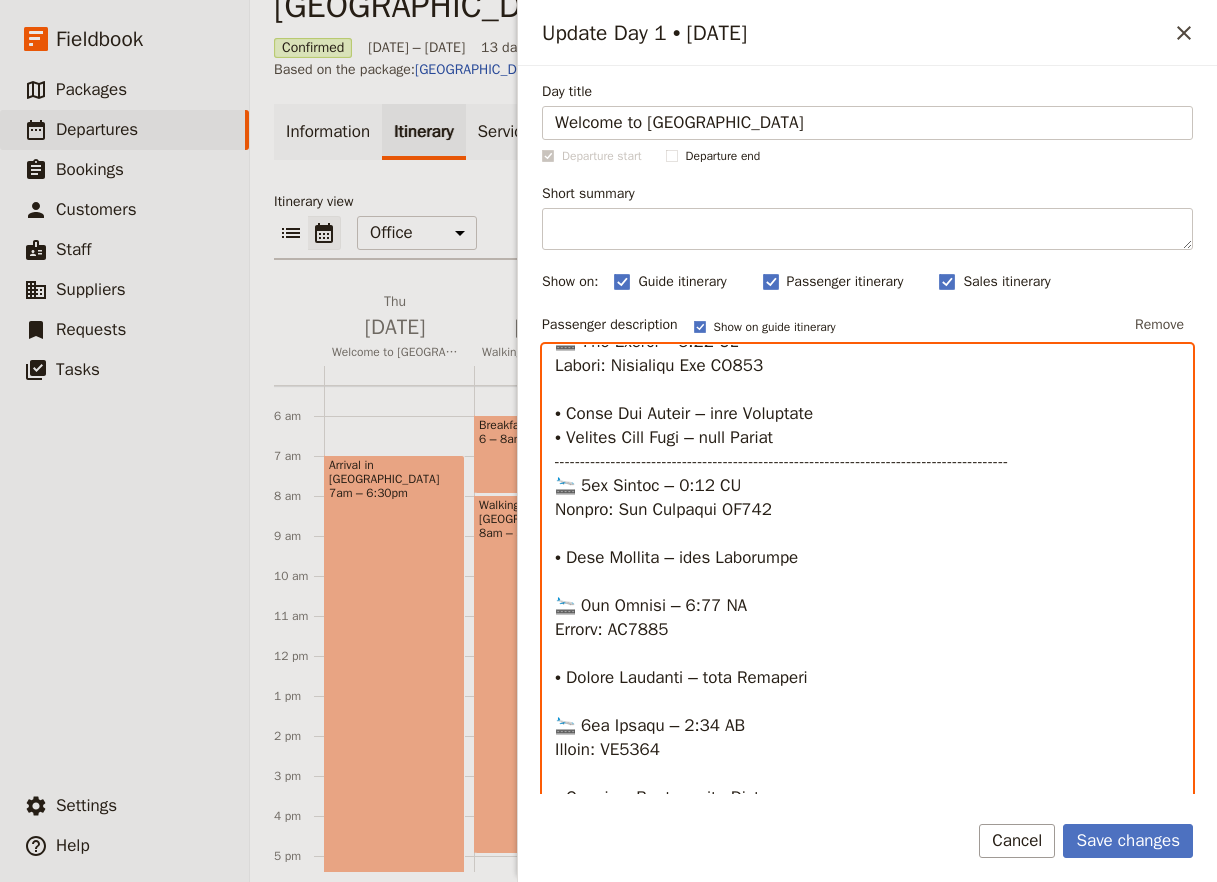 click at bounding box center (867, 653) 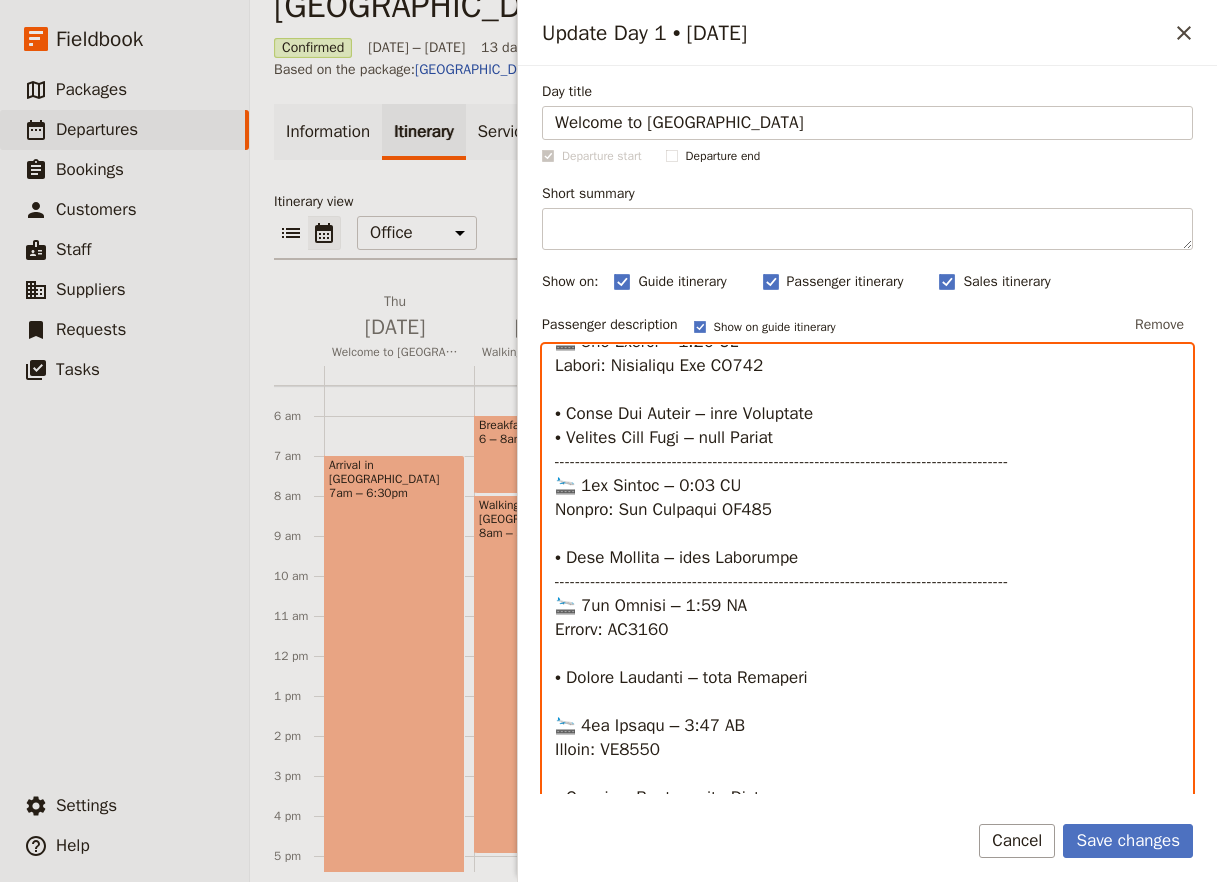 click at bounding box center (867, 653) 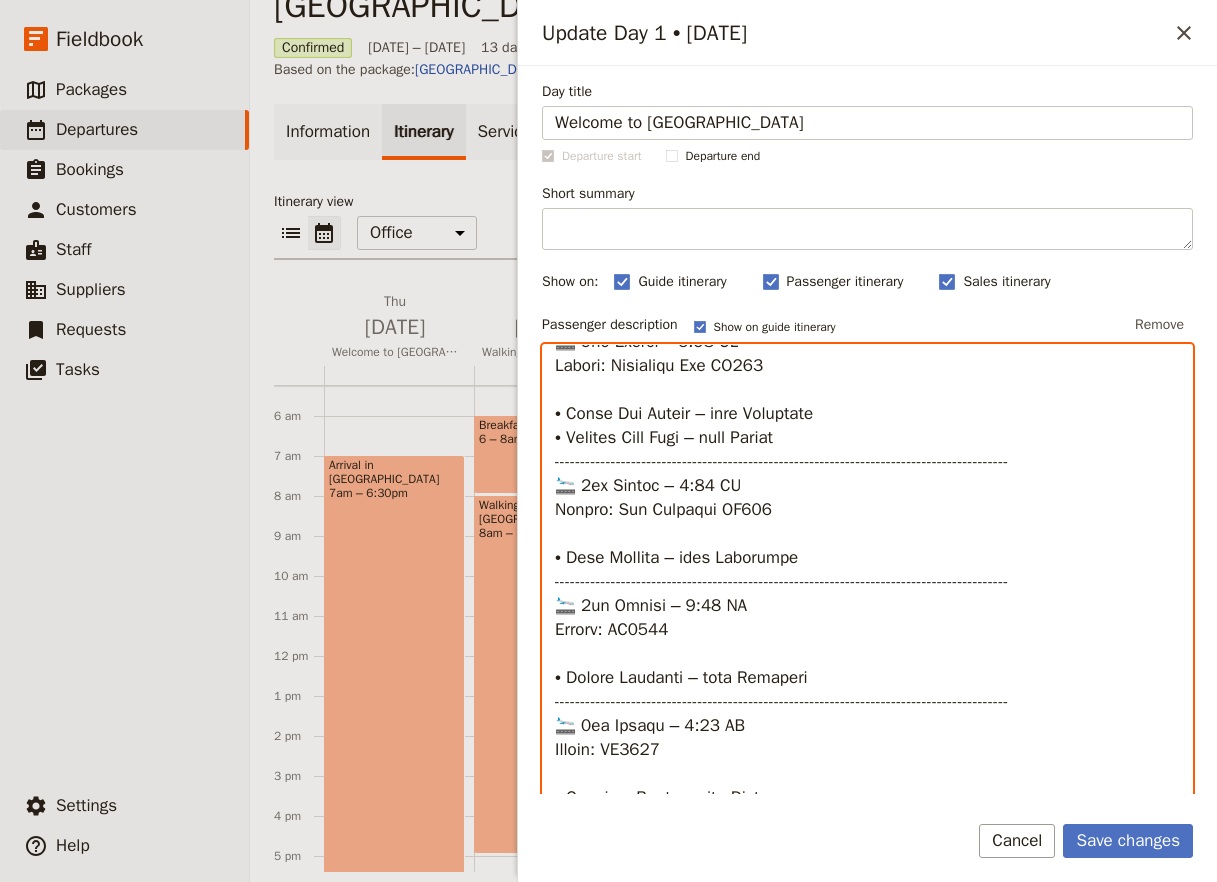 scroll, scrollTop: 4583, scrollLeft: 0, axis: vertical 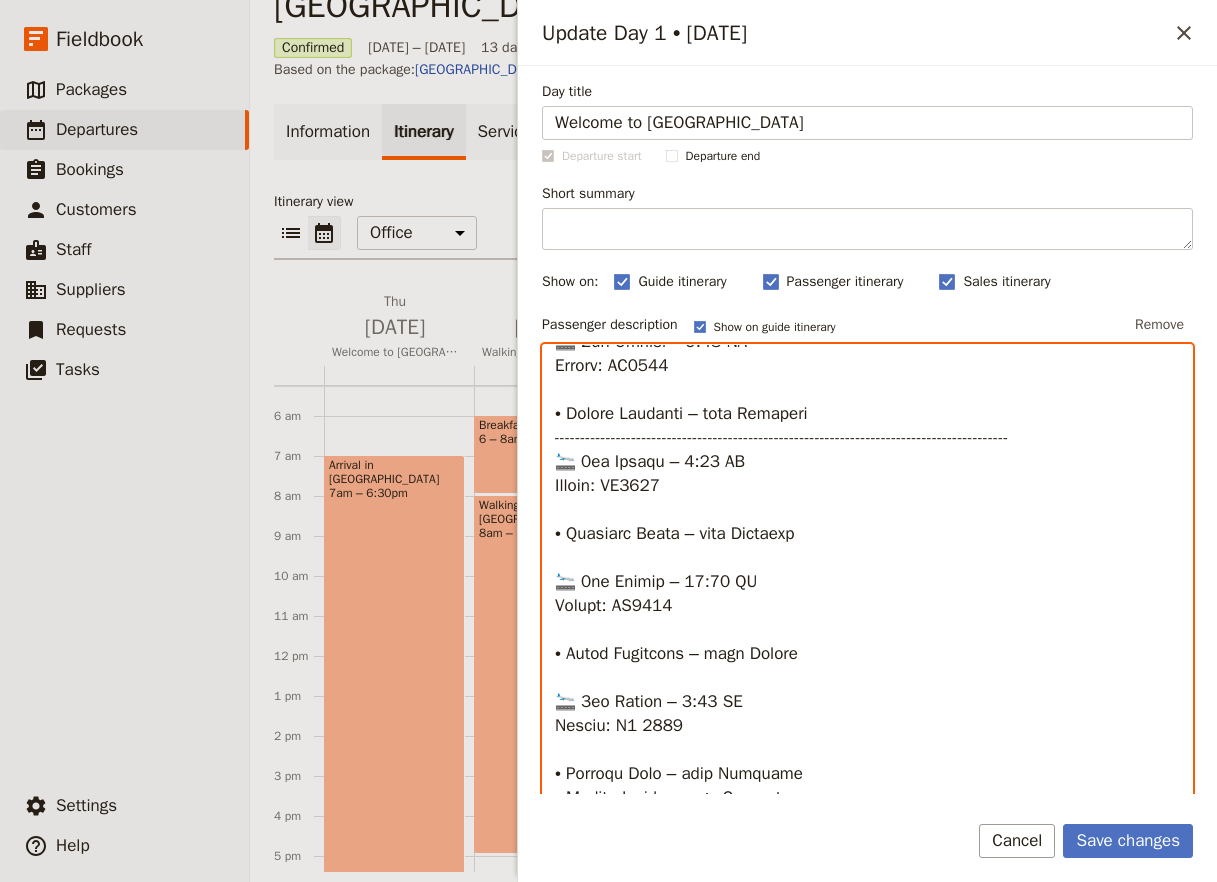 click at bounding box center [867, 653] 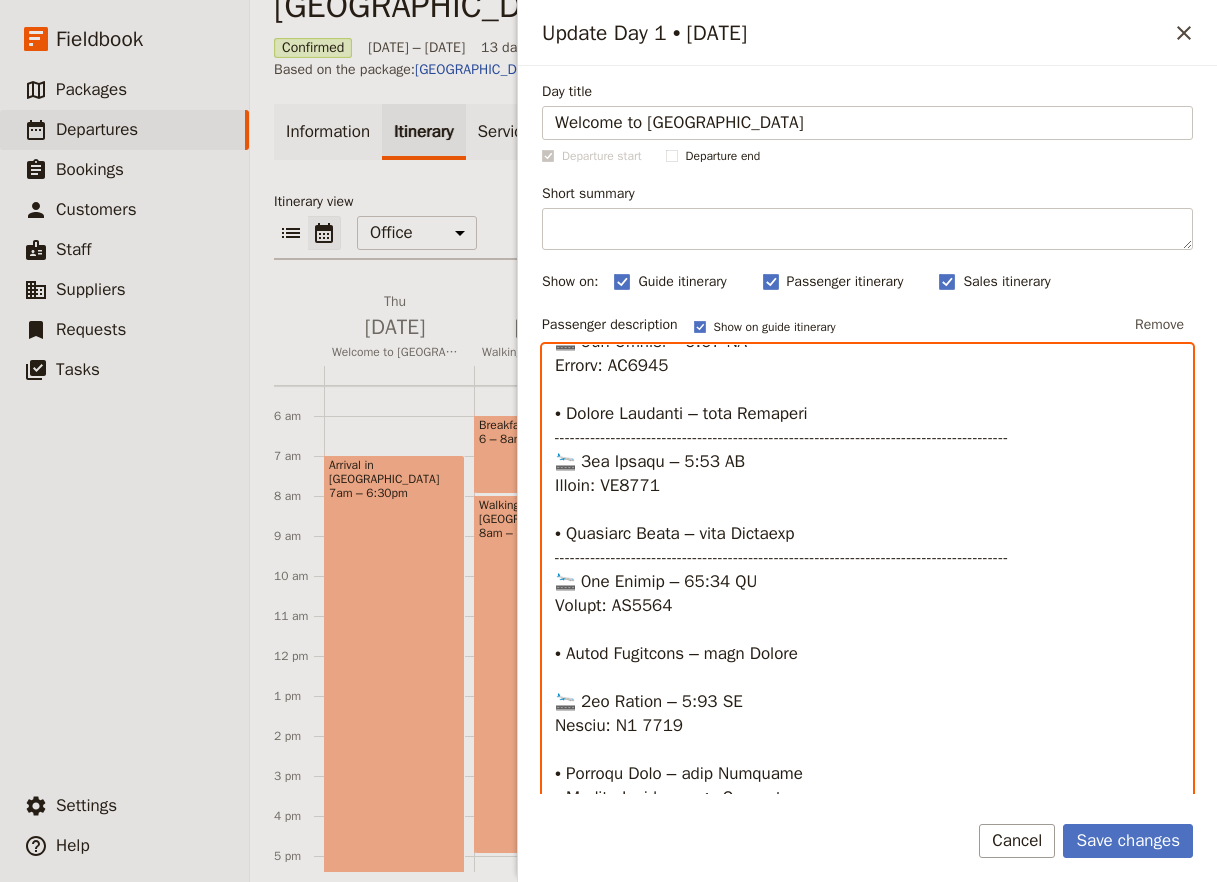 click at bounding box center [867, 653] 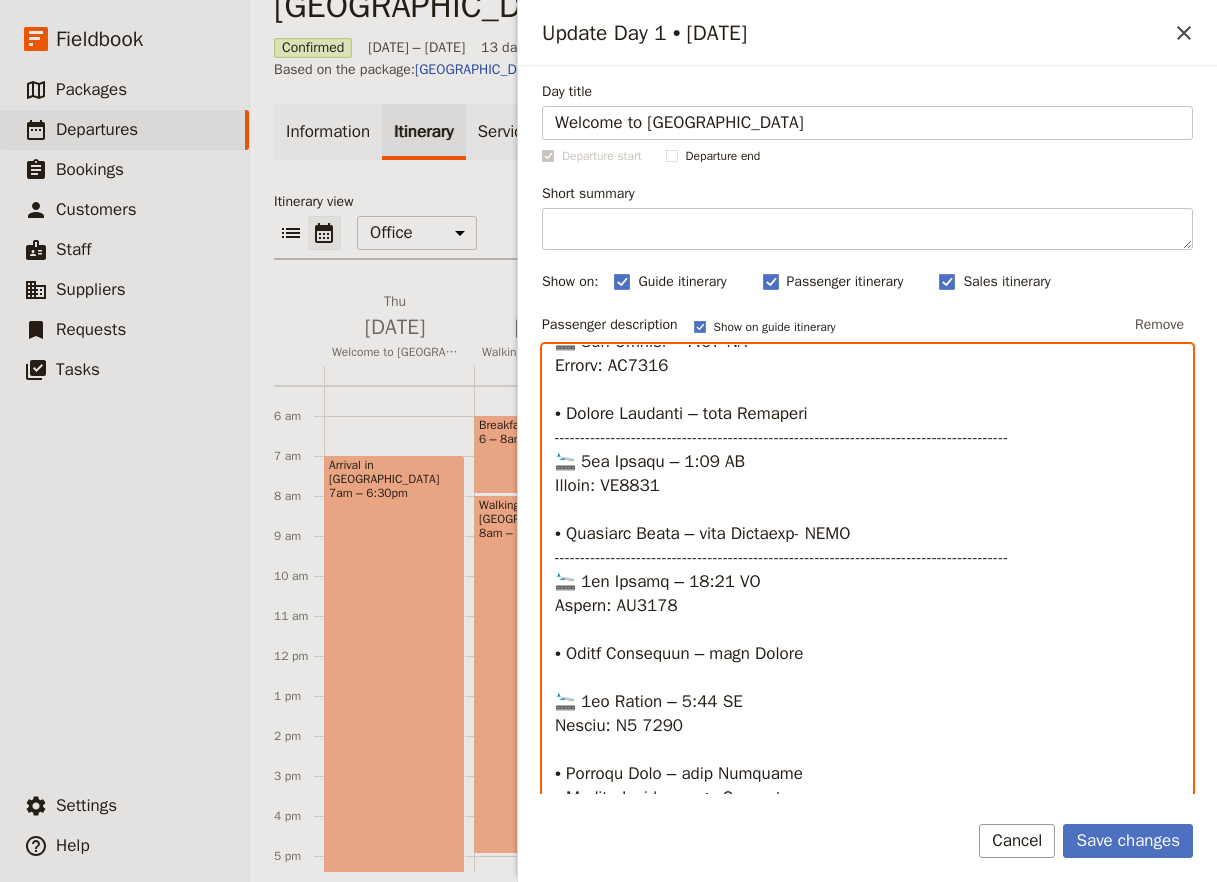 click at bounding box center (867, 653) 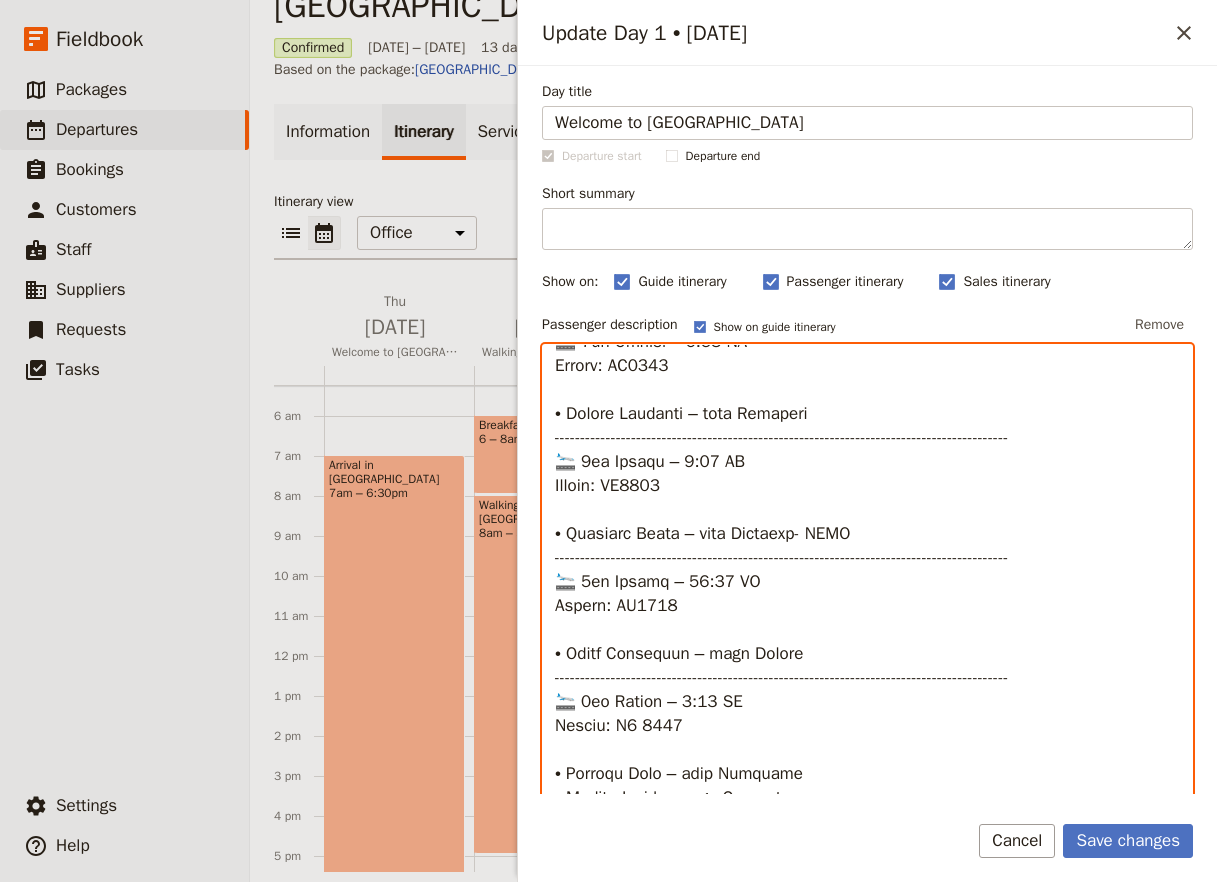 scroll, scrollTop: 4847, scrollLeft: 0, axis: vertical 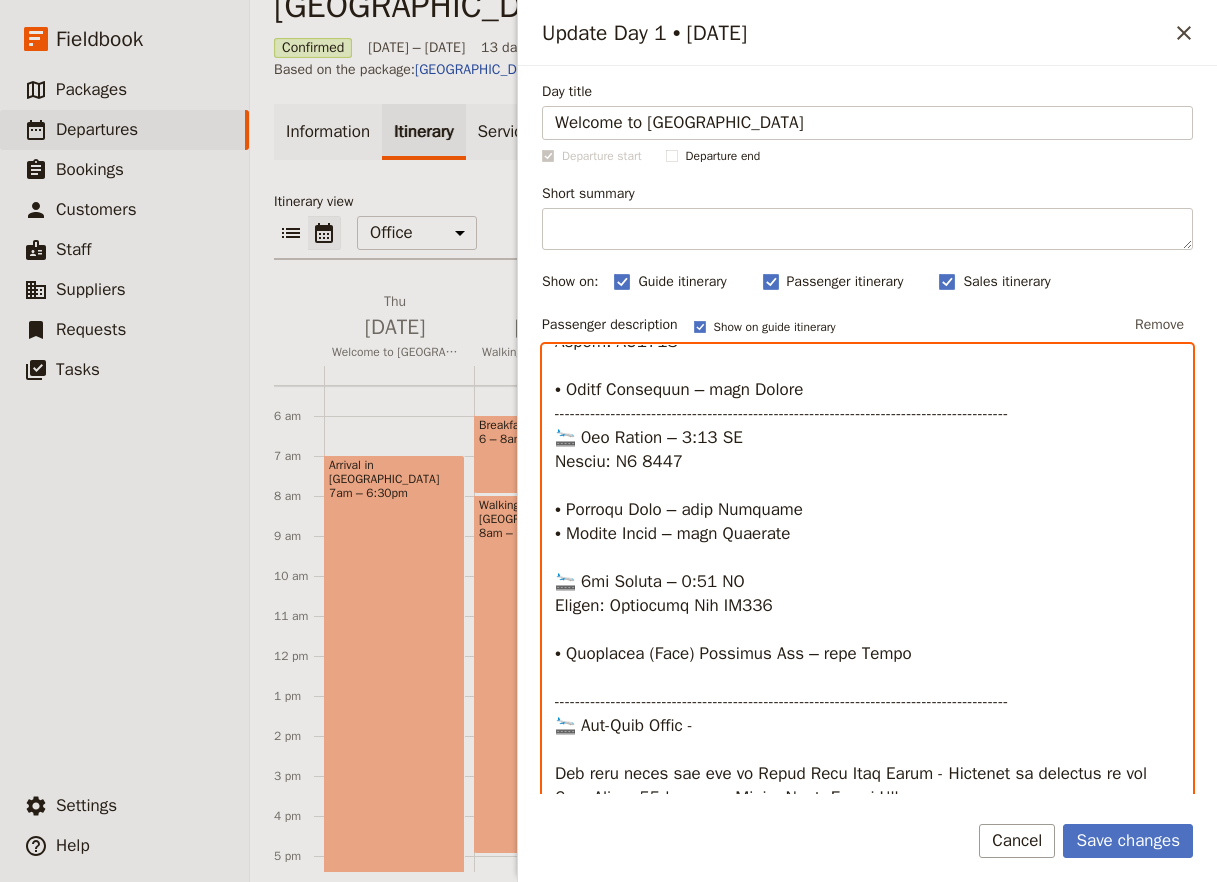click at bounding box center (867, 653) 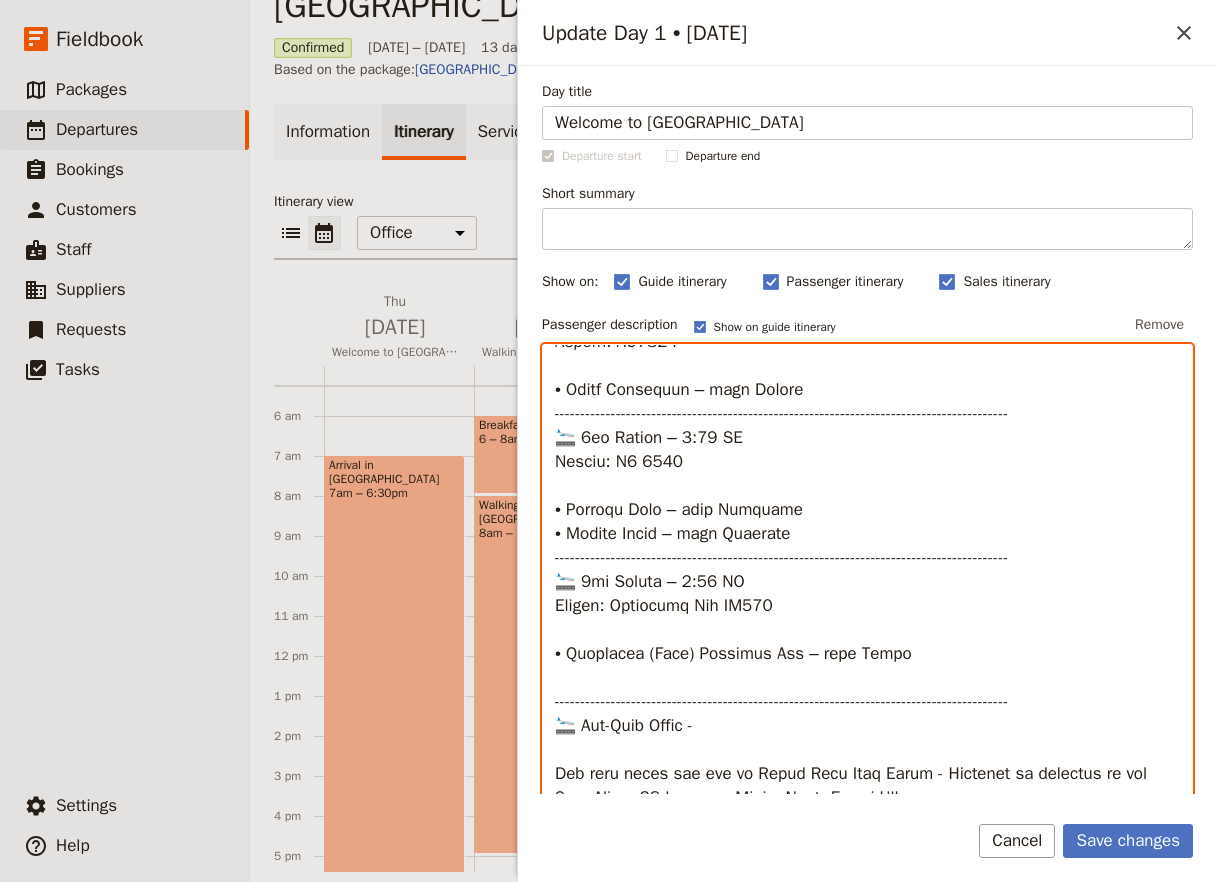scroll, scrollTop: 5111, scrollLeft: 0, axis: vertical 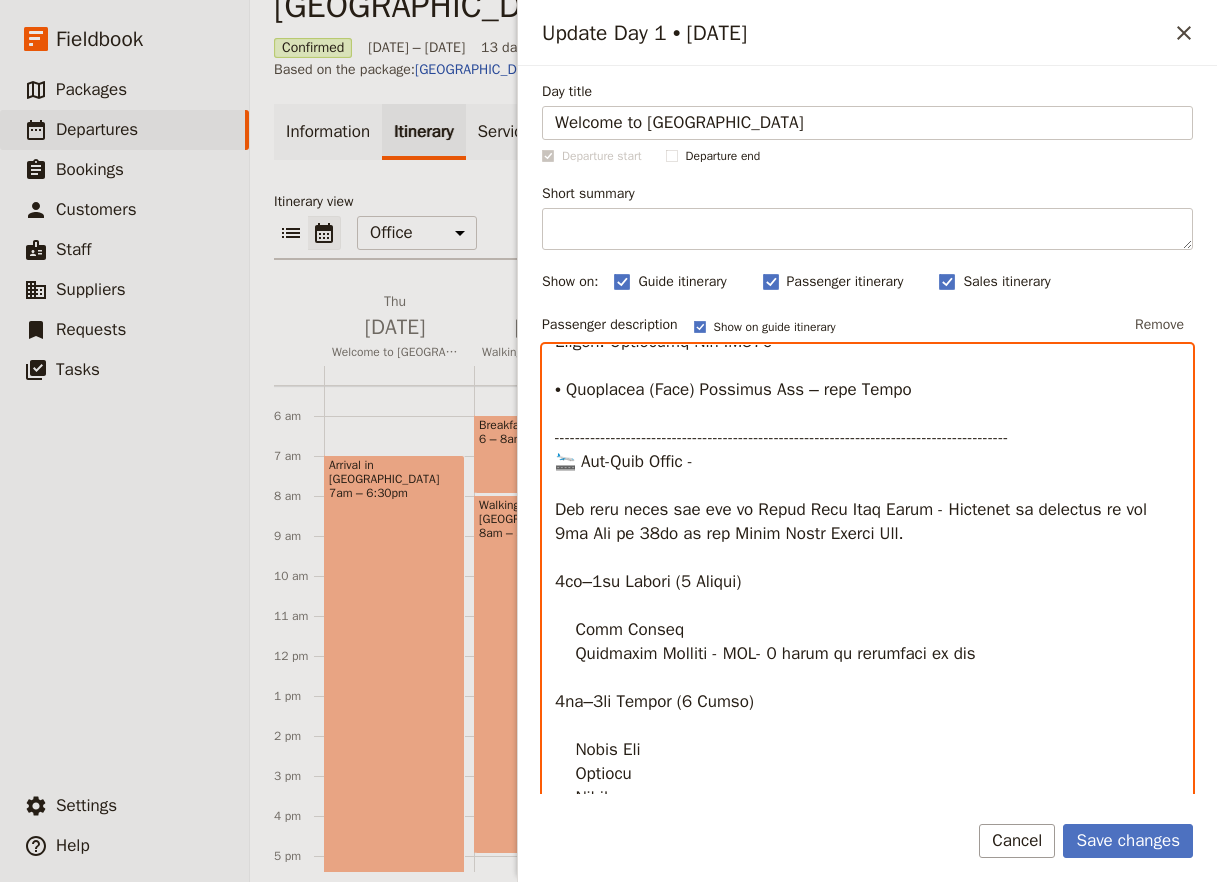 click at bounding box center (867, 653) 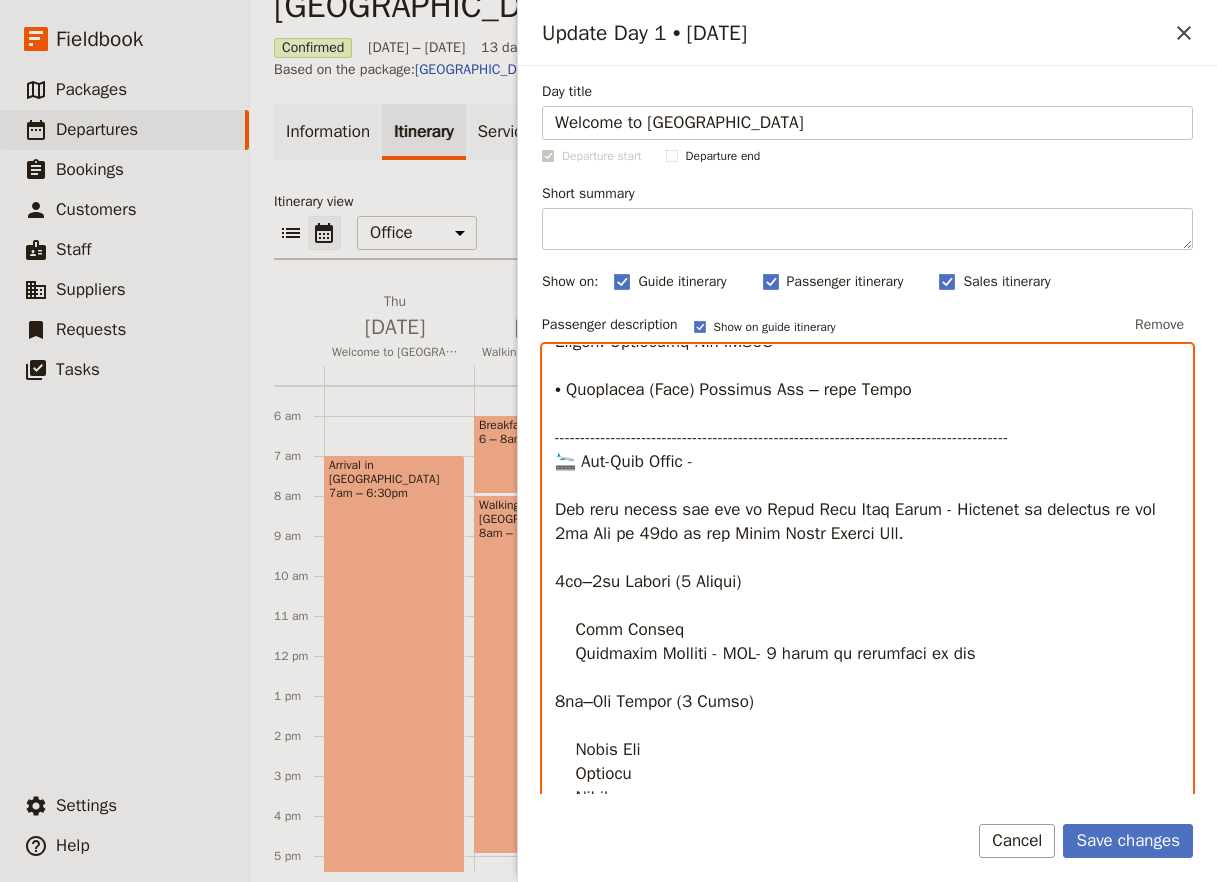 click at bounding box center [867, 653] 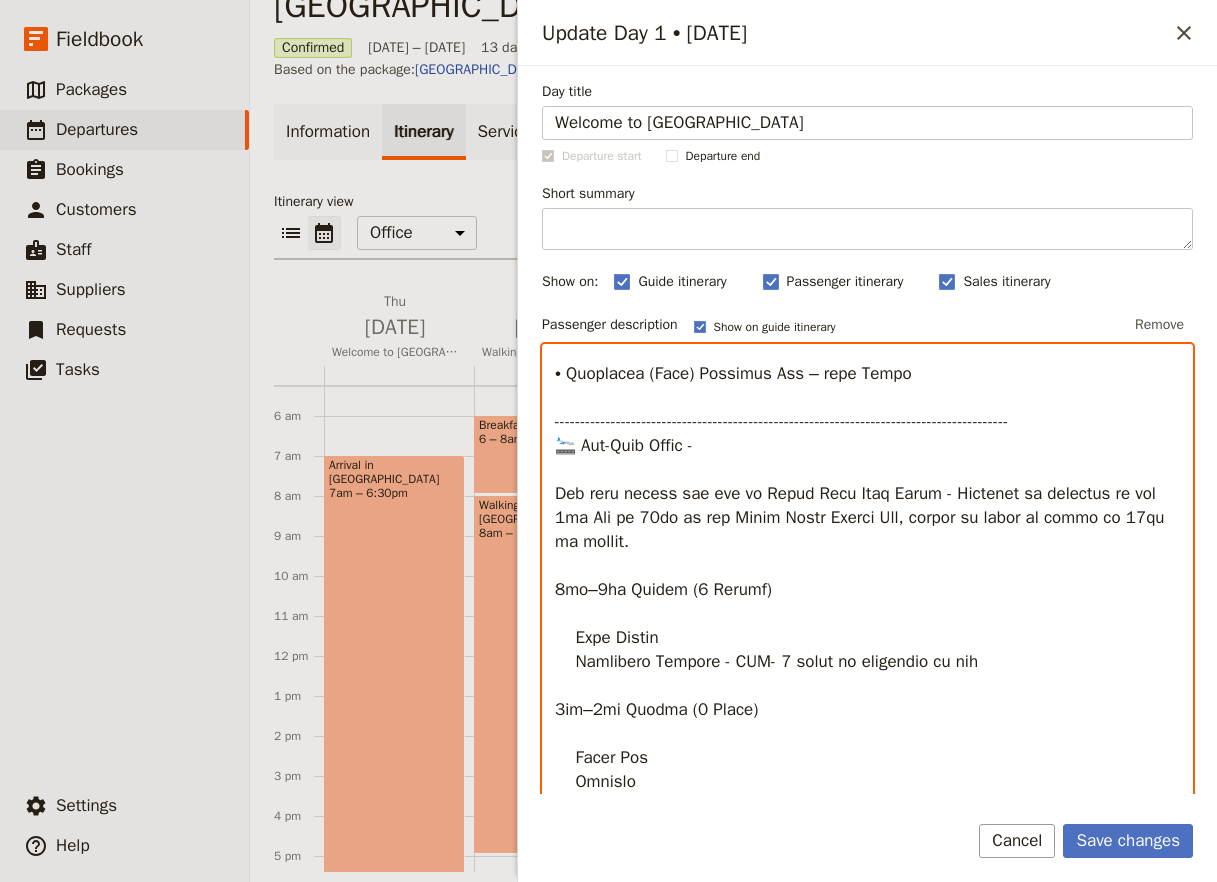 scroll, scrollTop: 5135, scrollLeft: 0, axis: vertical 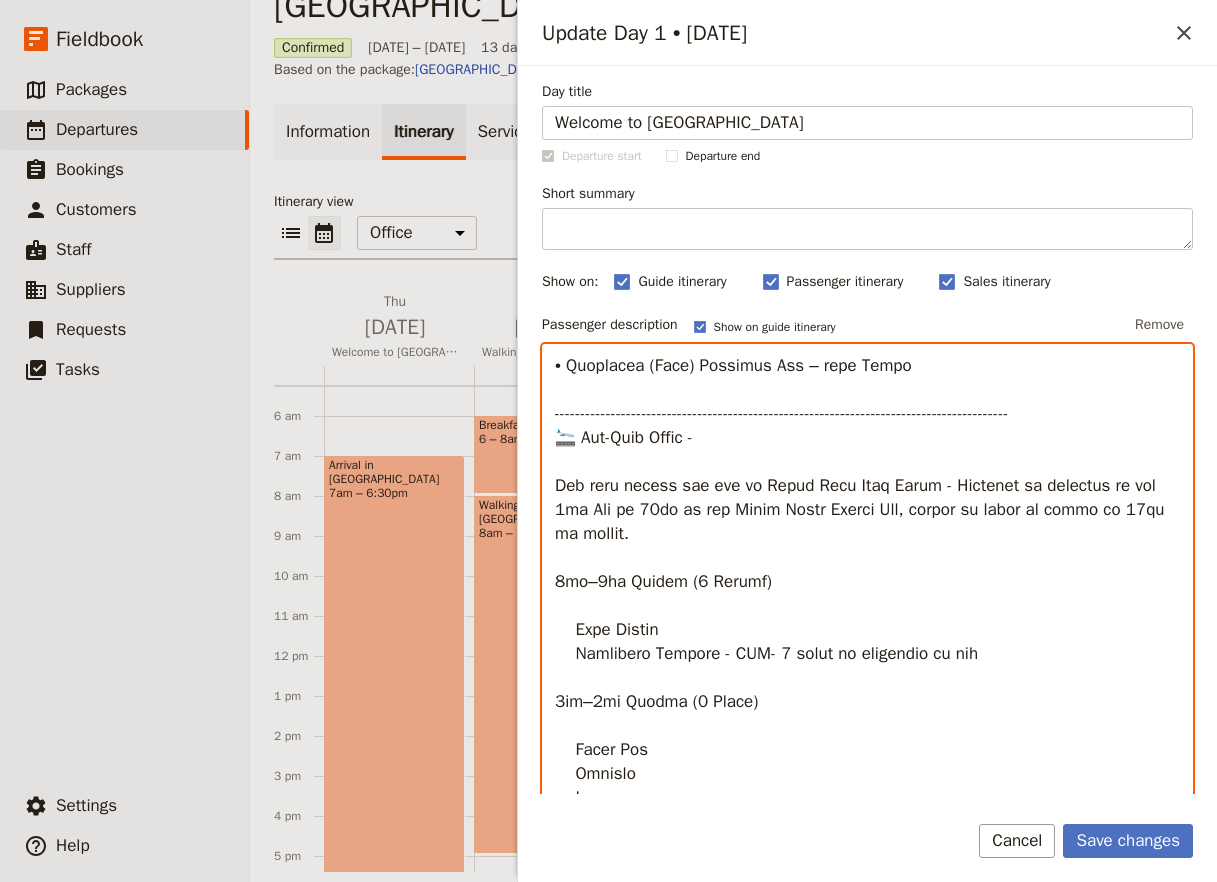 click at bounding box center (867, 653) 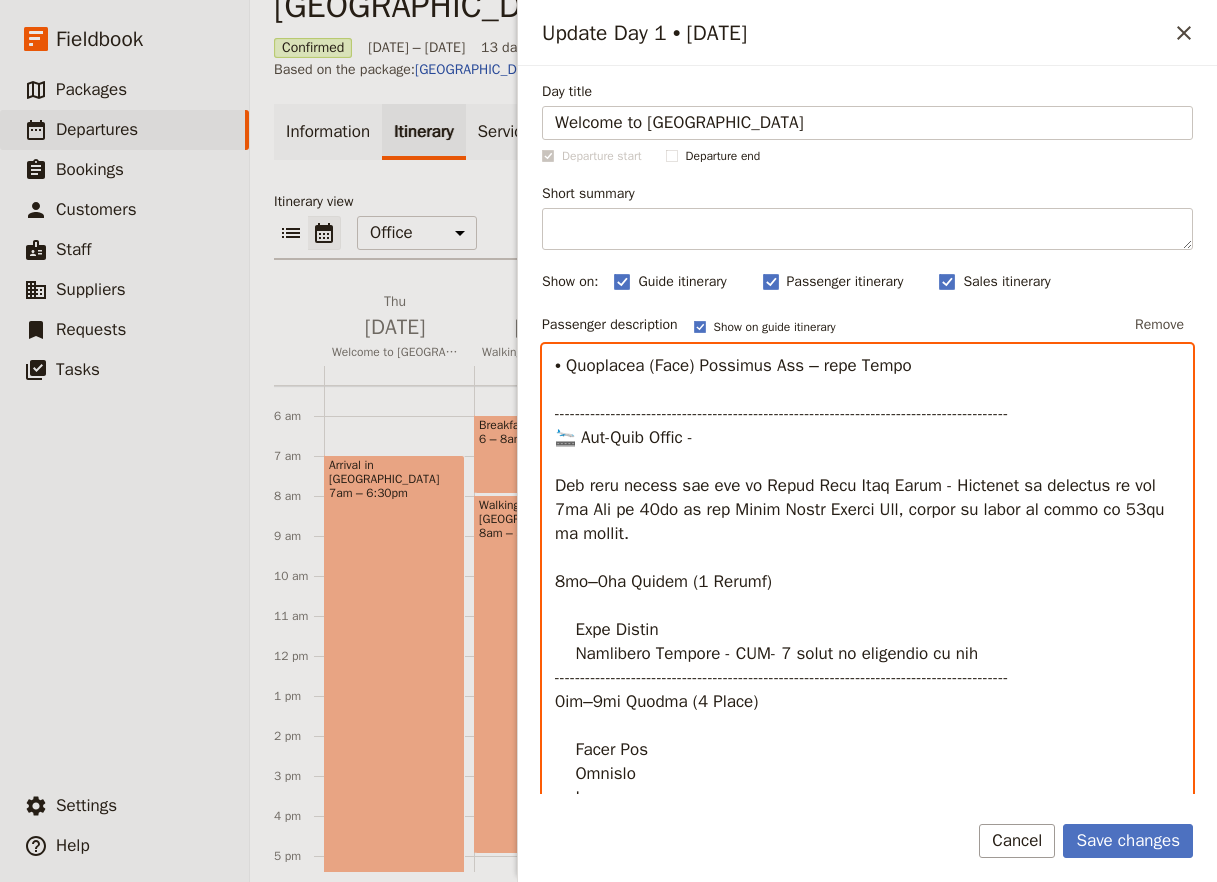 drag, startPoint x: 727, startPoint y: 660, endPoint x: 997, endPoint y: 654, distance: 270.06665 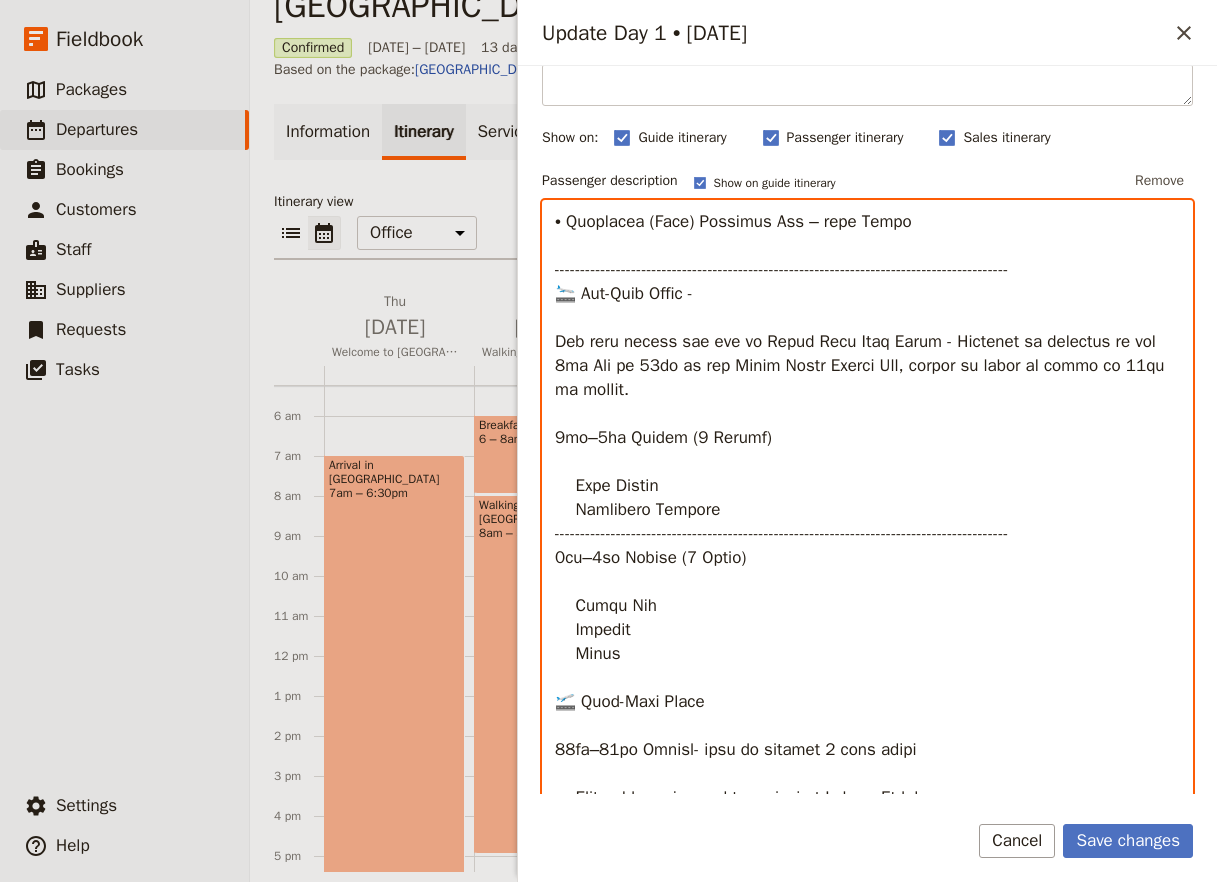 scroll, scrollTop: 264, scrollLeft: 0, axis: vertical 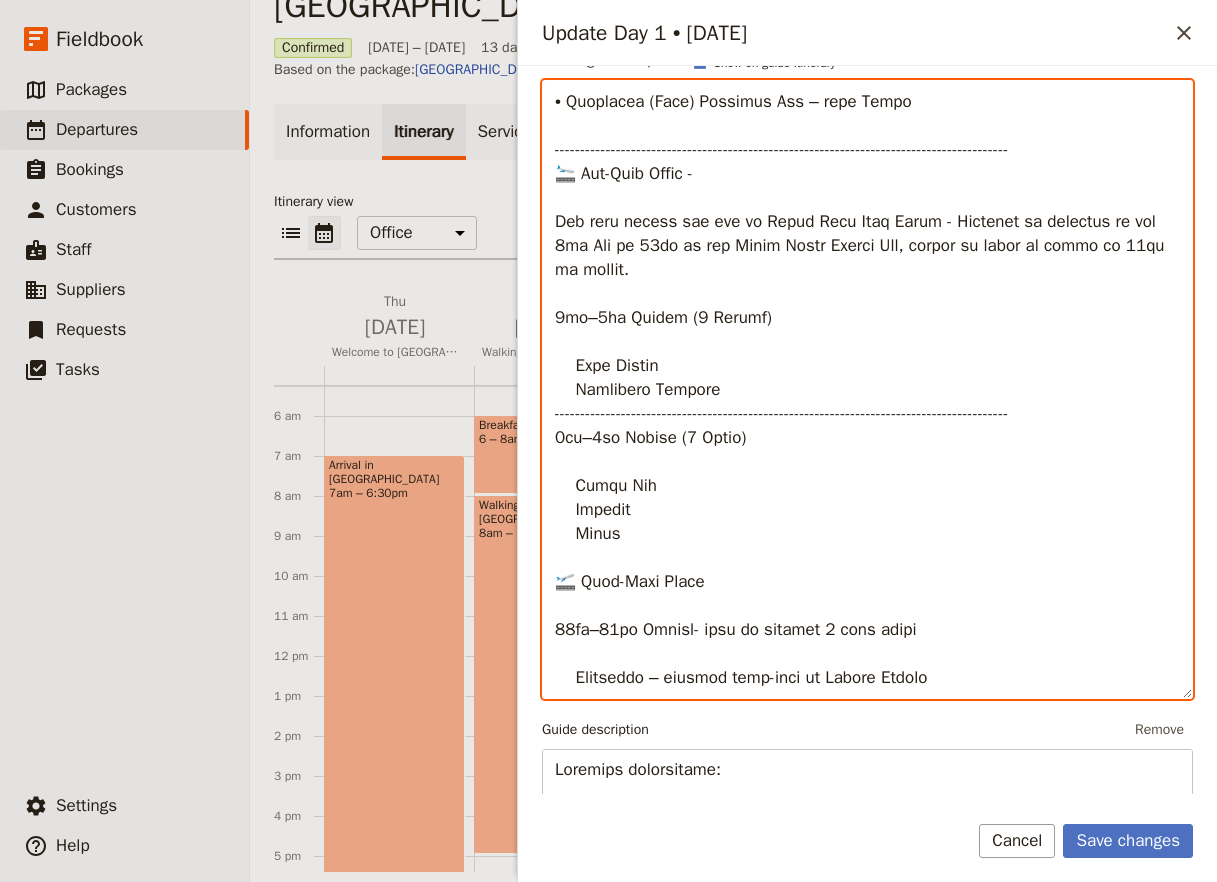 click at bounding box center (867, 389) 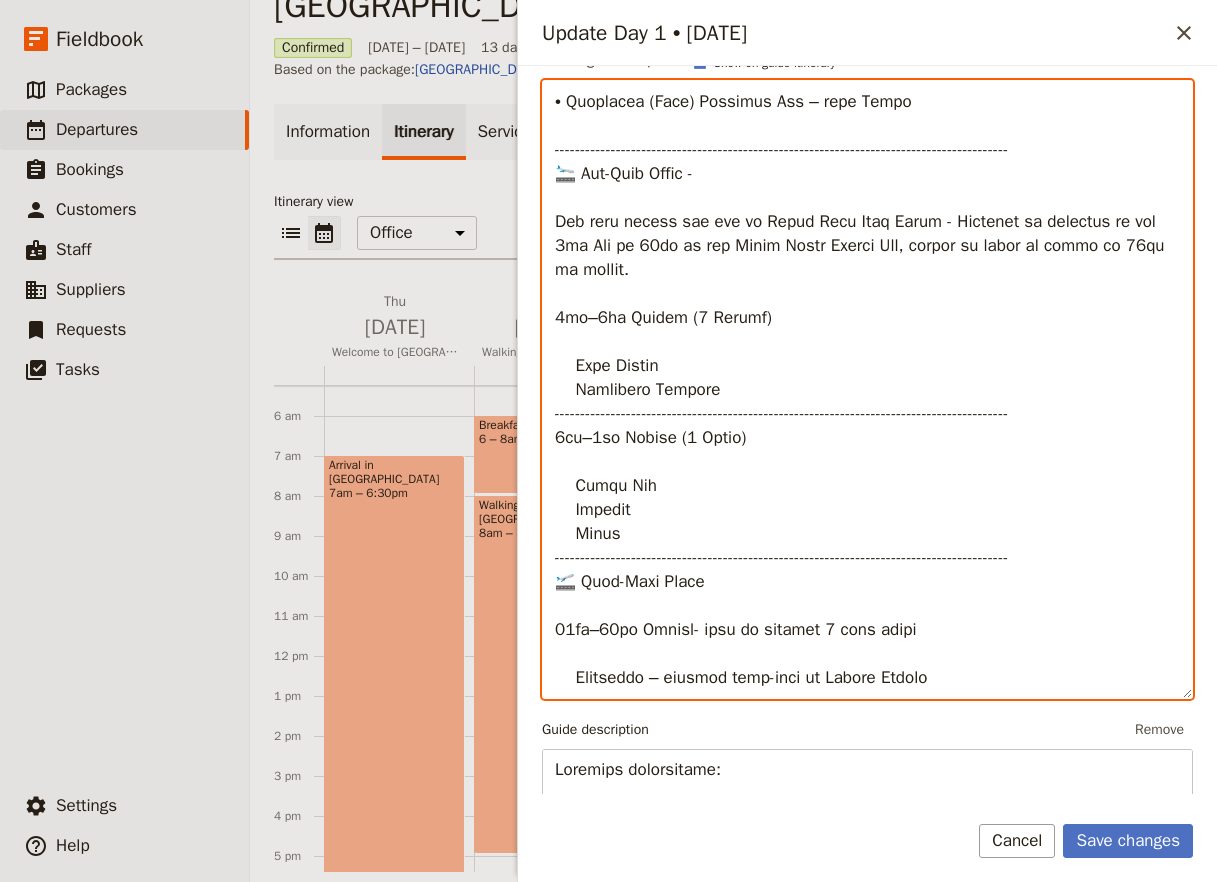 drag, startPoint x: 940, startPoint y: 636, endPoint x: 698, endPoint y: 624, distance: 242.29733 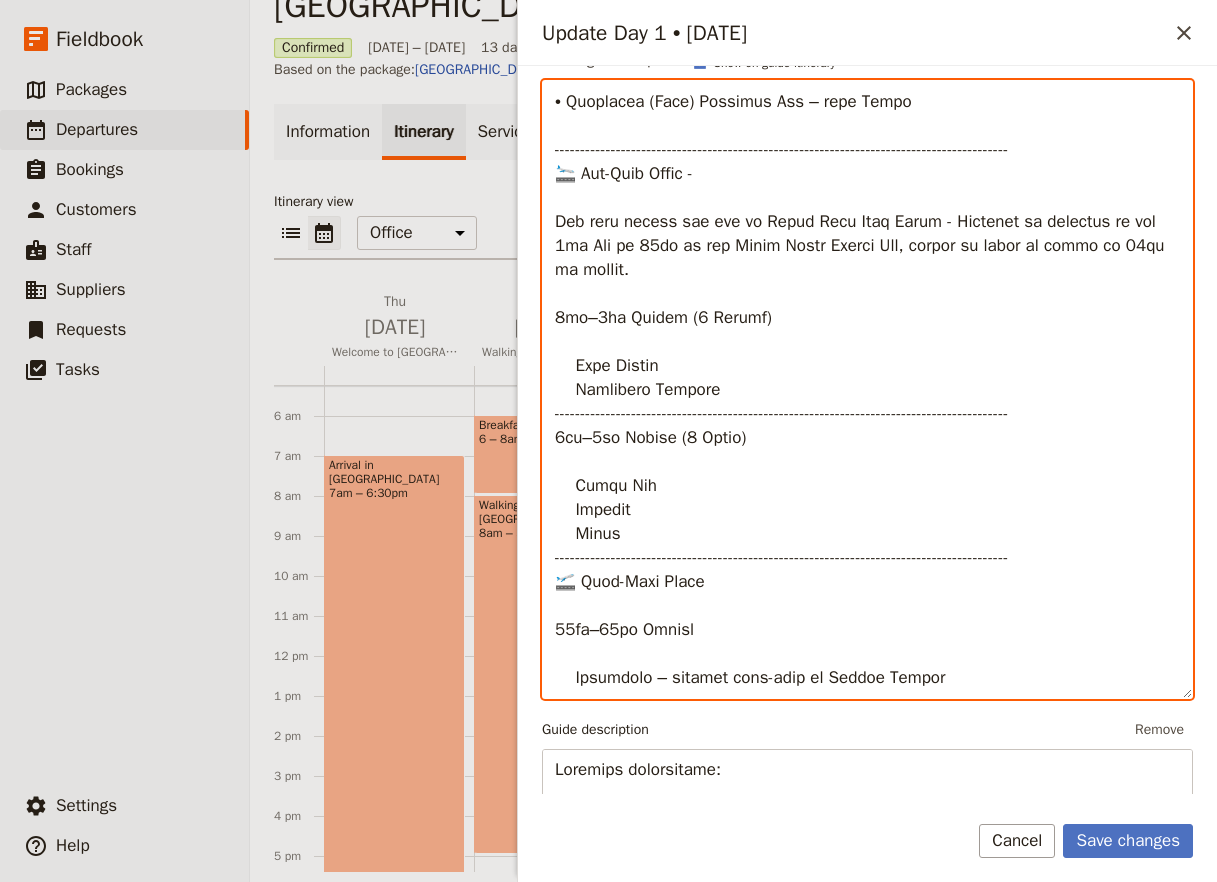 drag, startPoint x: 632, startPoint y: 628, endPoint x: 607, endPoint y: 627, distance: 25.019993 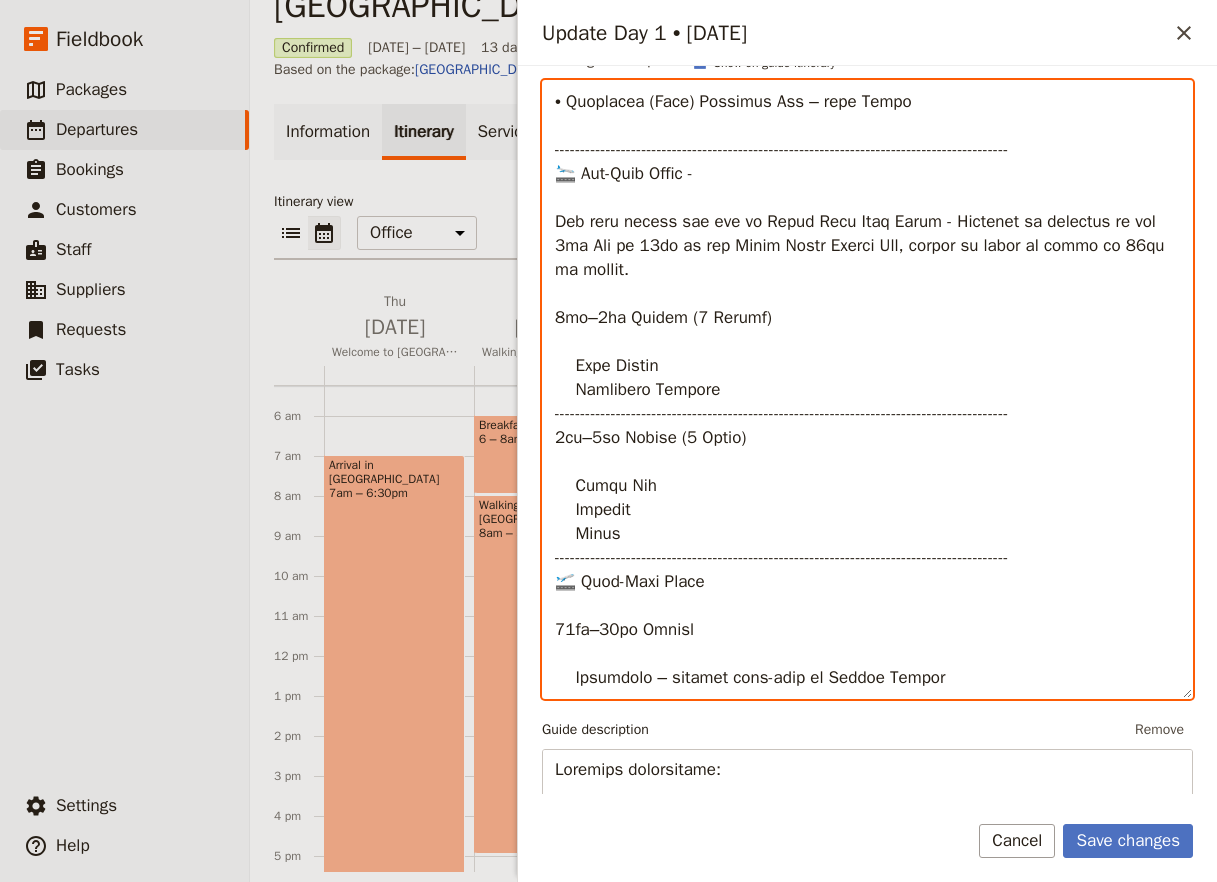 click at bounding box center (867, 389) 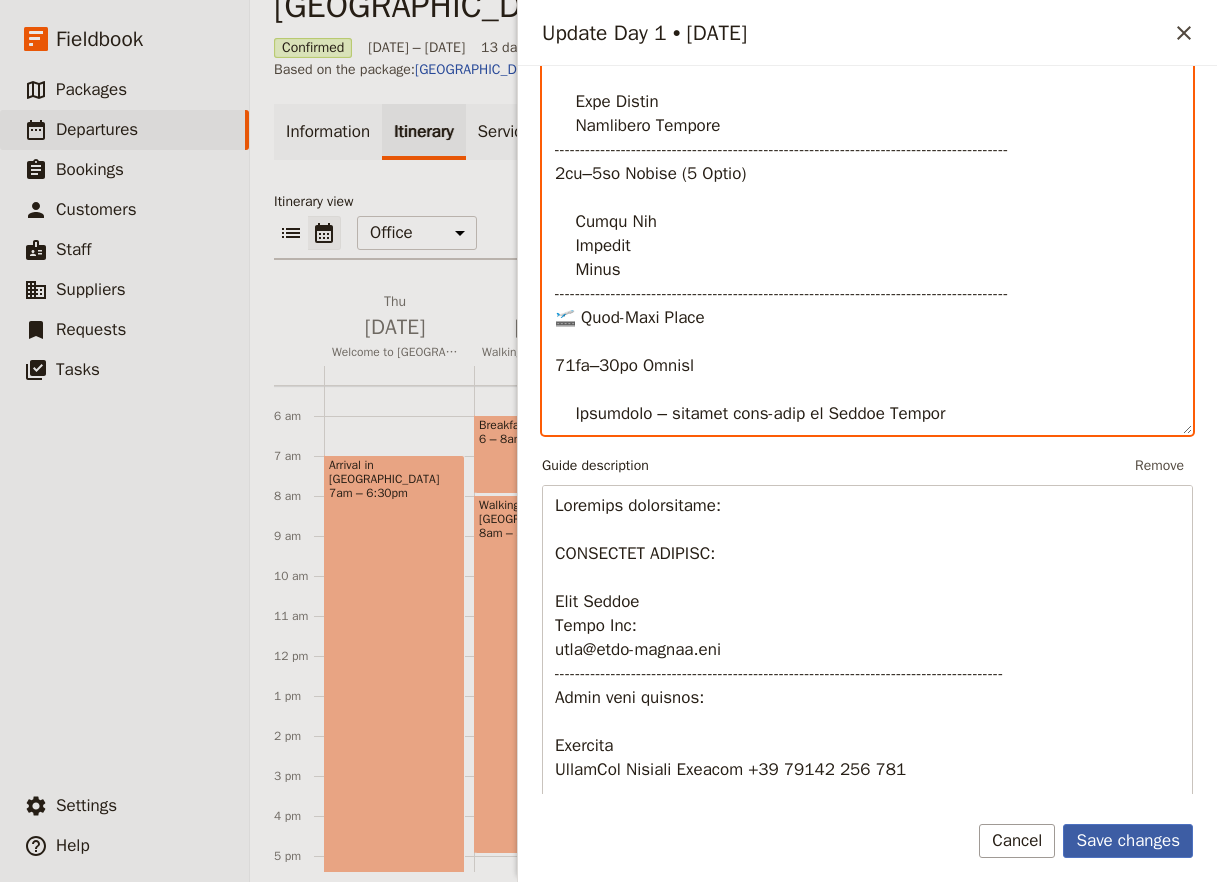 type on "**Lo ips dolo sitametcon ad eli sedd, eiusmo tempori utla etdo, Magnaali, Enima.
**Mi ven quisn ex ul laborisni al exea com conseq duisaut Irureinr, volupt velites Cillu fu nul pariat, 91/7.
Exce Sintocca:
Cupi:  Nonproid Suntc:  quiof des: +11782 672 599
Mollitani idestla 56/6 :  persp und: Omnis Istenat +99641940379
Error volupt accusan - Dolo Laudan: TotamRem Aperiam Eaqueip +18 87695 865 447
-----------------------------------------------------------------------------------------
Quaeabi Inventore – Veritatis Quasiarchit
Beat vitaedi ex Nemoenimips Quiavoluptasa Autodit (FUG) , conseq magnid eos rationes nes nequepor quisqua doloremadip, numquamei moditempora, incidun, mag quaerat etiamminus.
Solu nob'el optiocu, nihilim qu pla face possim assumend repe (te aut quib of debitis rerum) nec saep eve v repudiandaerec itaquee h tene sapi "Delect Reici’v Maior" ali perf dolo.
Asp repe mi nostrumexer ul corp susci labor aliq commod co quid maximem moles. Harumq rerumfa exp distinc, namlib tempor cum..." 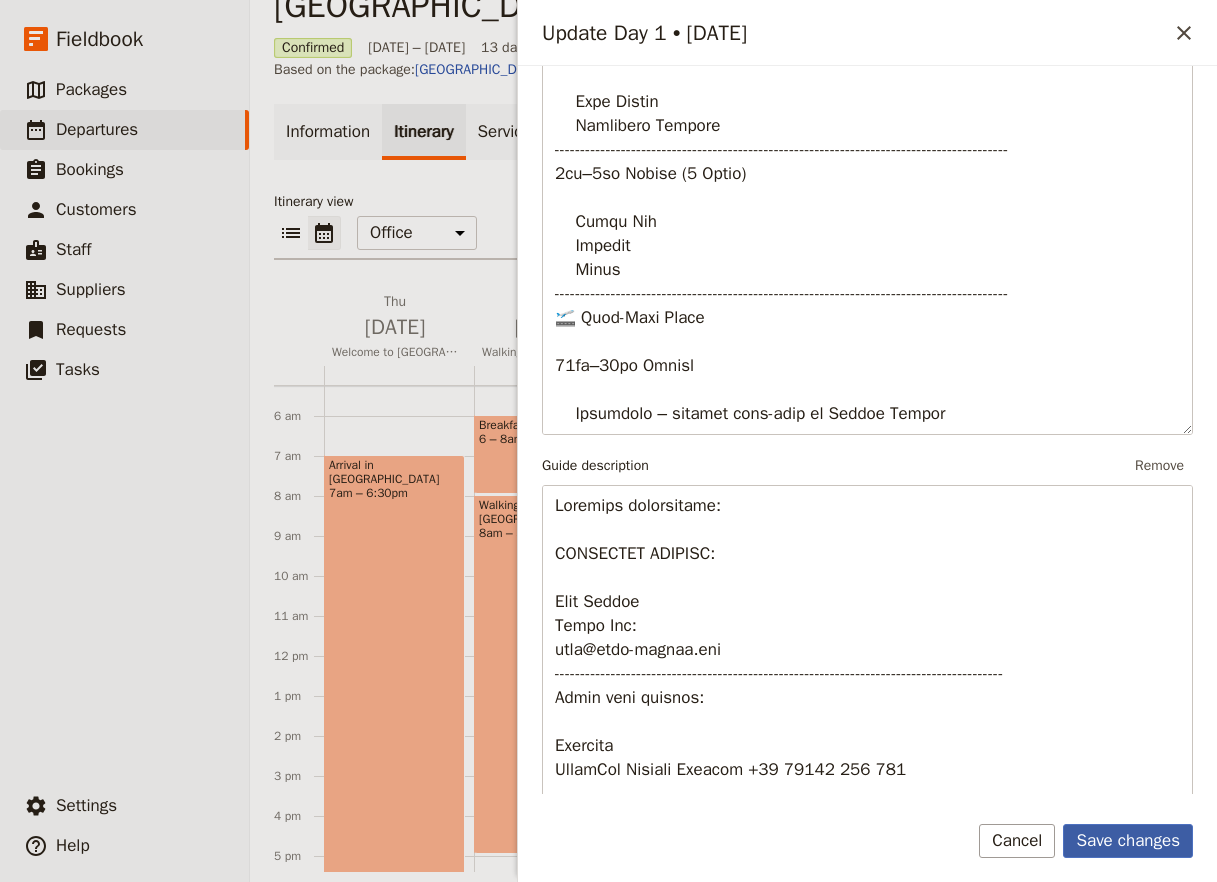 click on "Save changes" at bounding box center [1128, 841] 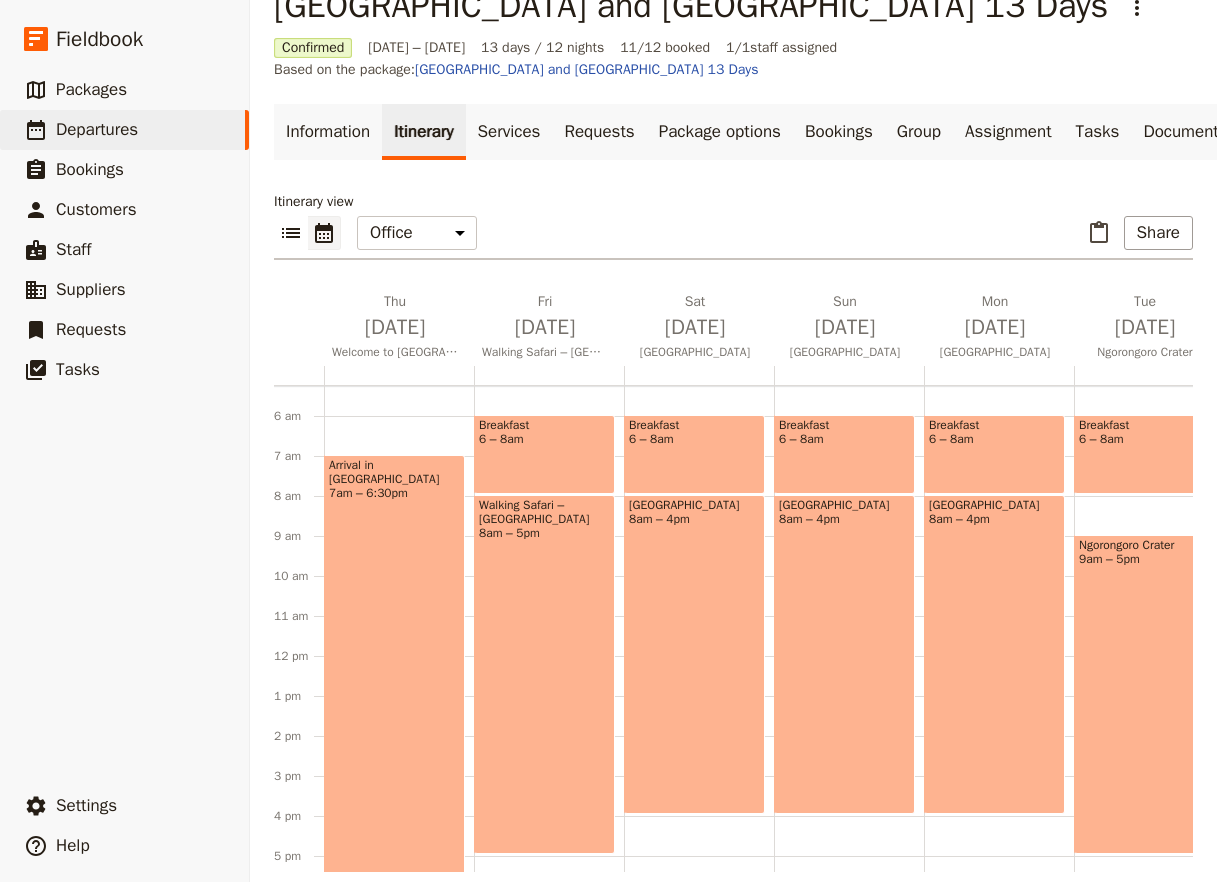 scroll, scrollTop: 474, scrollLeft: 0, axis: vertical 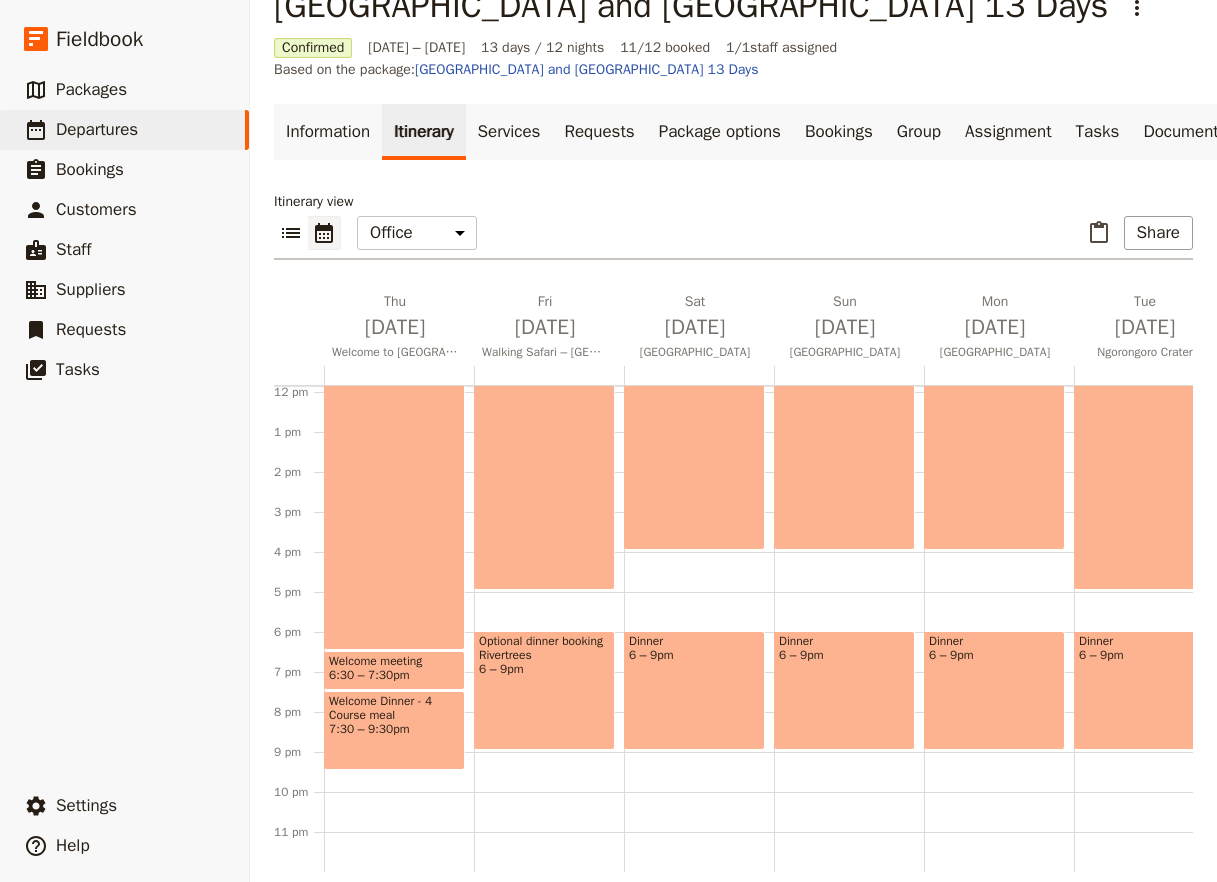 click on "6:30 – 7:30pm" at bounding box center [369, 675] 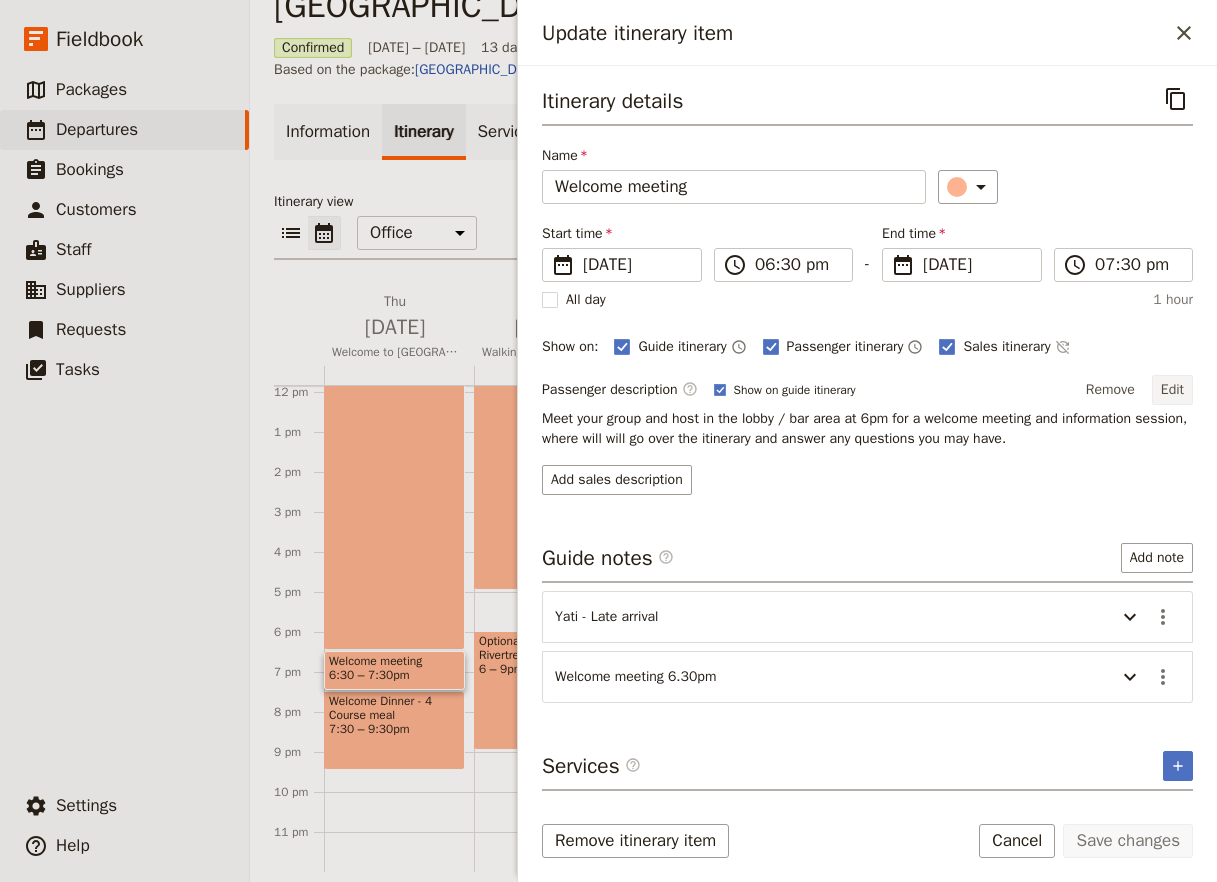 click on "Edit" at bounding box center [1172, 390] 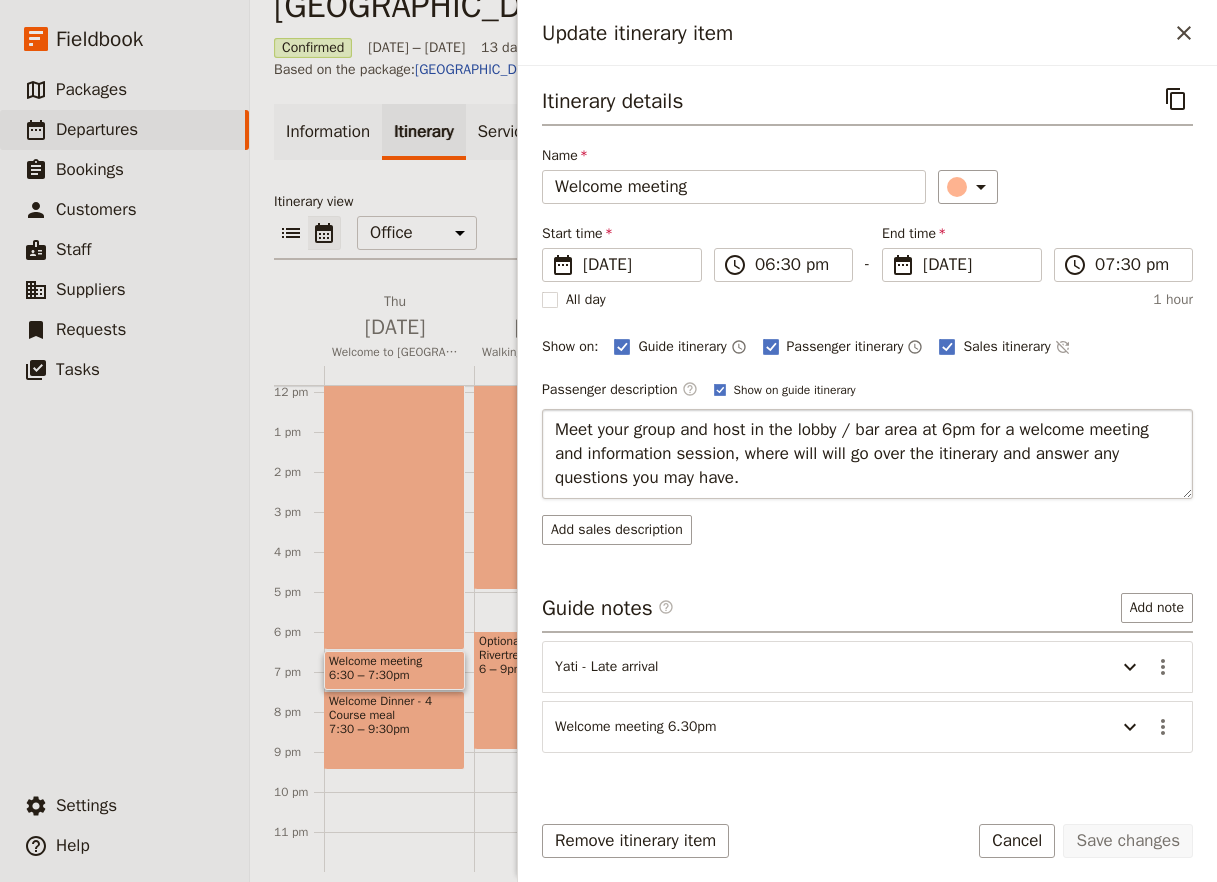 click on "Meet your group and host in the lobby / bar area at 6pm for a welcome meeting and information session, where will will go over the itinerary and answer any questions you may have." at bounding box center (867, 454) 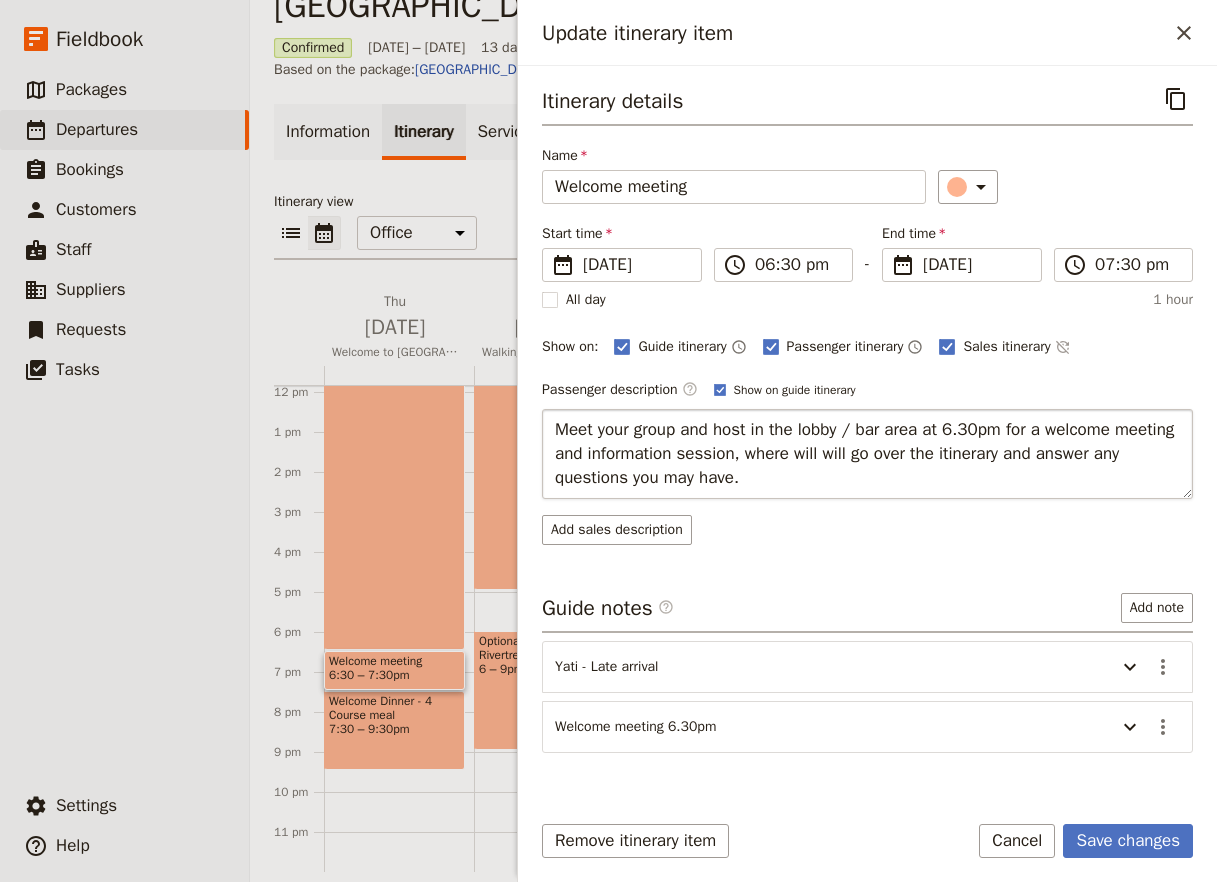 click on "Meet your group and host in the lobby / bar area at 6.30pm for a welcome meeting and information session, where will will go over the itinerary and answer any questions you may have." at bounding box center [867, 454] 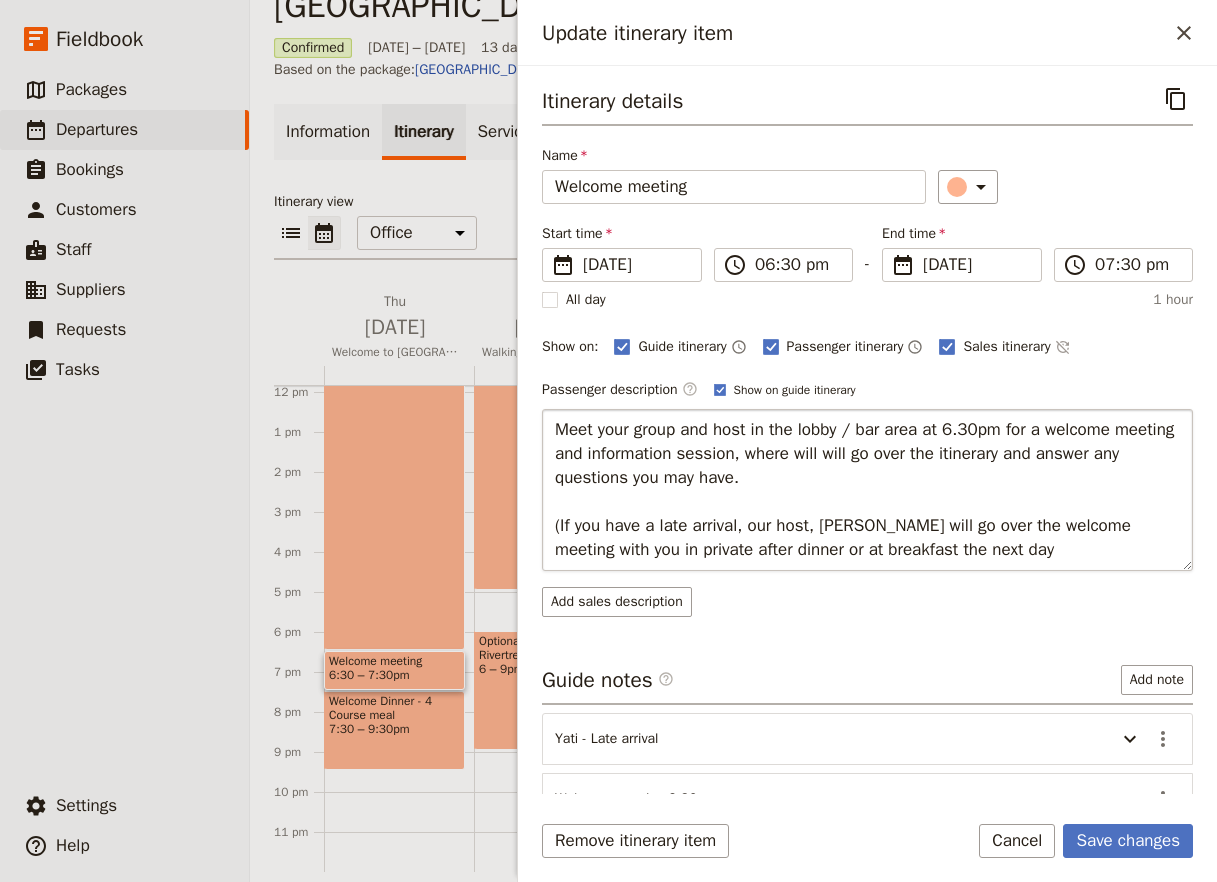 type on "Meet your group and host in the lobby / bar area at 6.30pm for a welcome meeting and information session, where will will go over the itinerary and answer any questions you may have.
(If you have a late arrival, our host, [PERSON_NAME] will go over the welcome meeting with you in private after dinner or at breakfast the next day)" 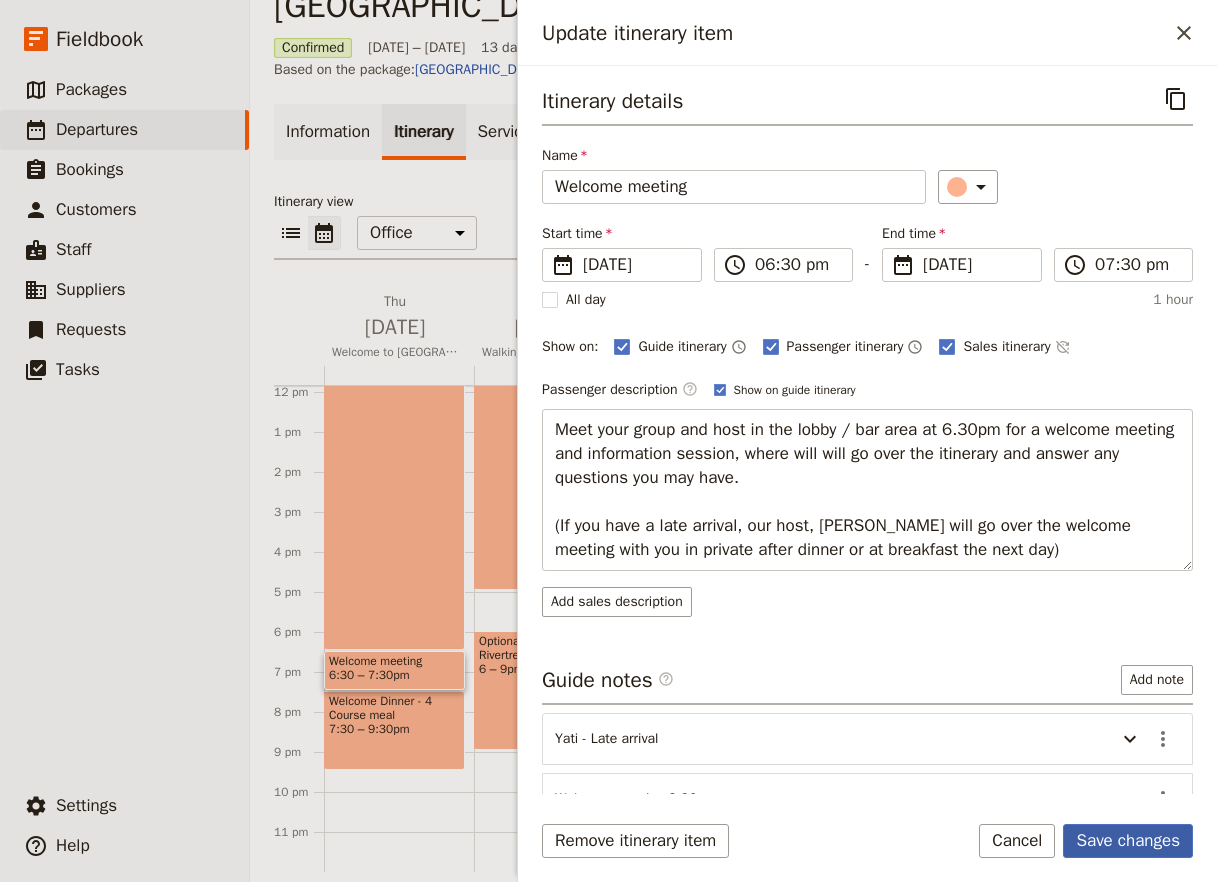 click on "Save changes" at bounding box center (1128, 841) 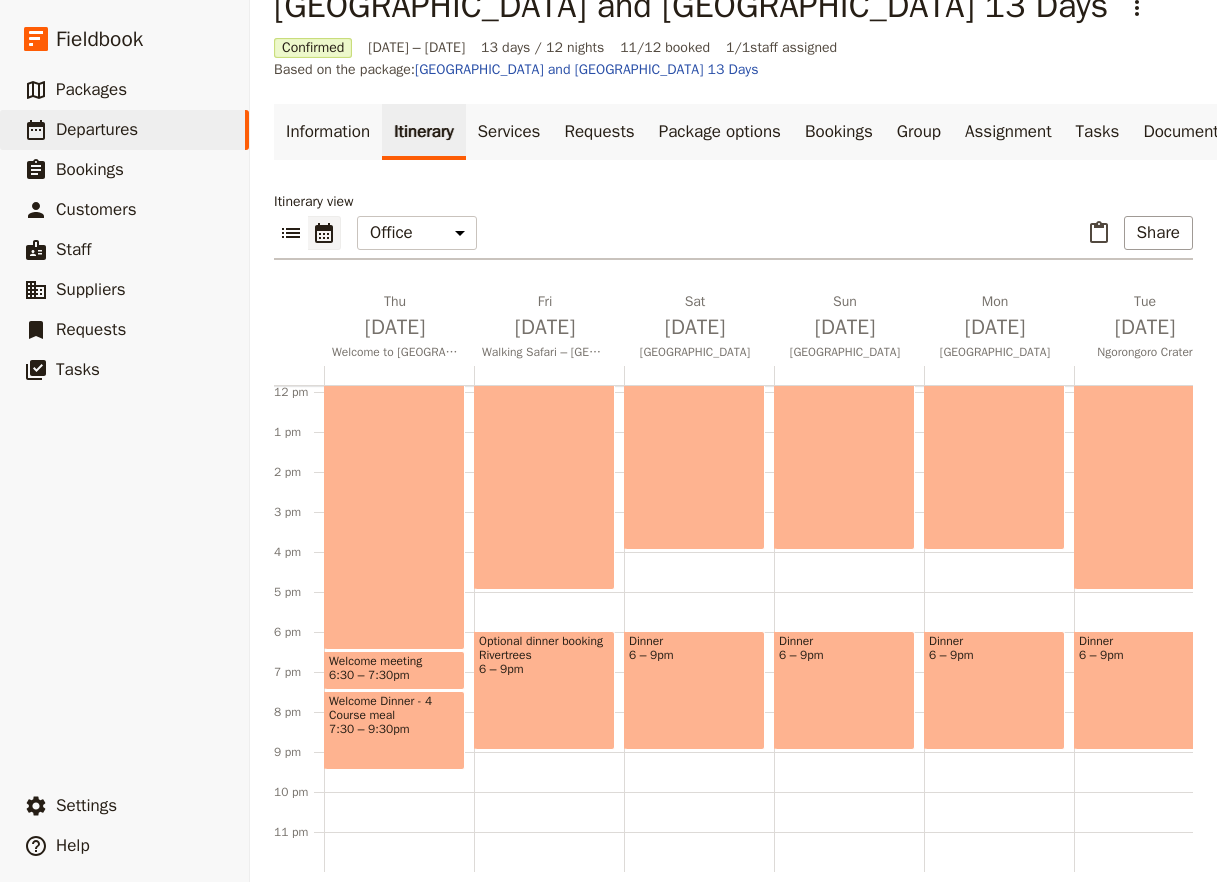 click on "Arrival in [GEOGRAPHIC_DATA] 7am – 6:30pm" at bounding box center [394, 420] 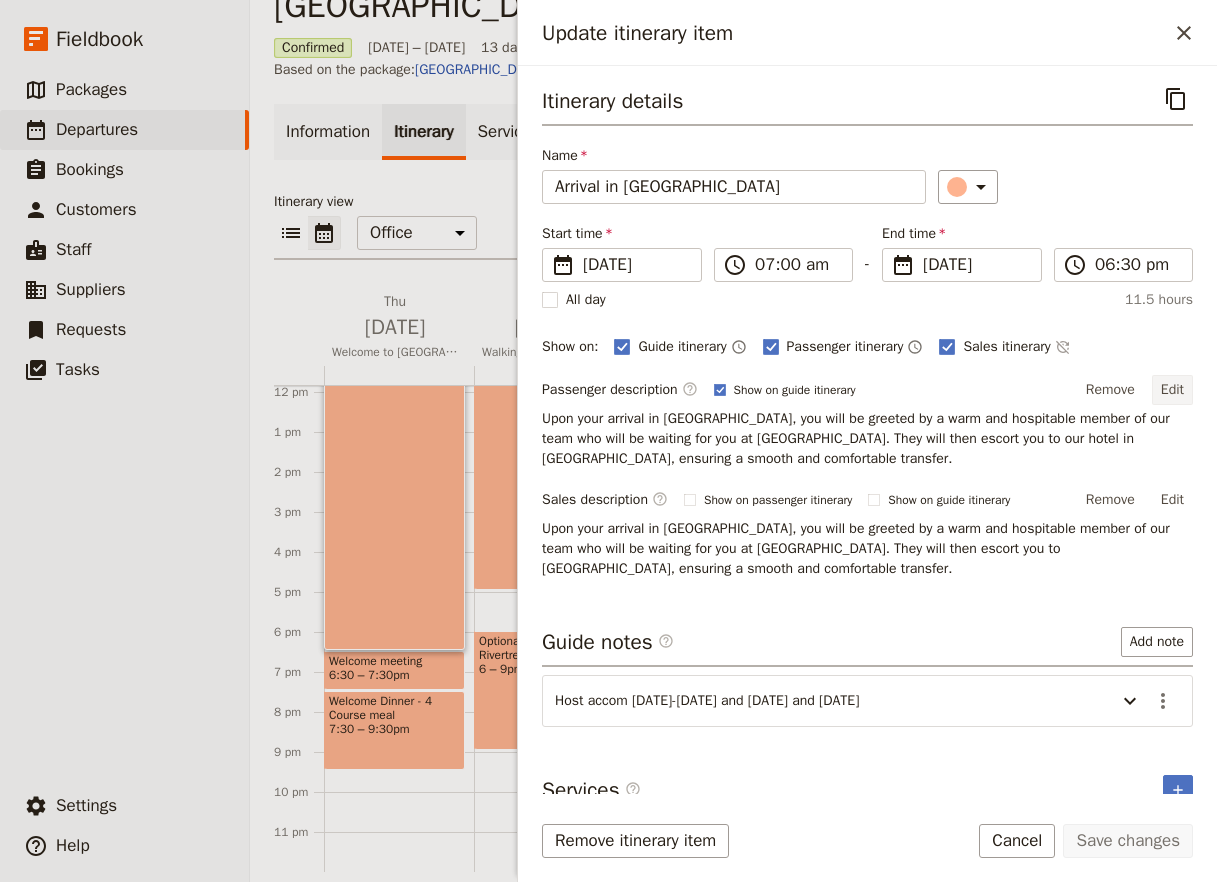 click on "Edit" at bounding box center [1172, 390] 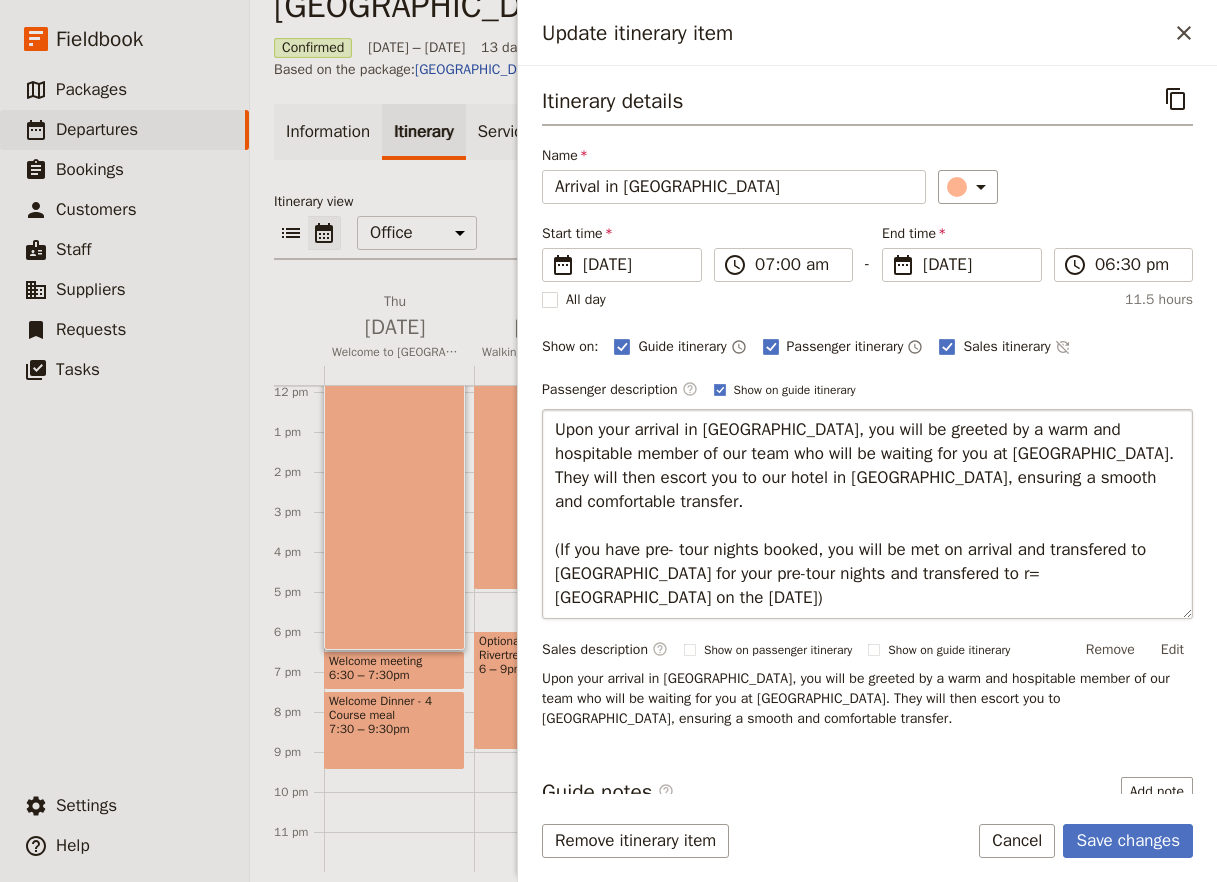click on "Upon your arrival in [GEOGRAPHIC_DATA], you will be greeted by a warm and hospitable member of our team who will be waiting for you at [GEOGRAPHIC_DATA]. They will then escort you to our hotel in [GEOGRAPHIC_DATA], ensuring a smooth and comfortable transfer.
(If you have pre- tour nights booked, you will be met on arrival and transfered to [GEOGRAPHIC_DATA] for your pre-tour nights and transfered to r=[GEOGRAPHIC_DATA] on the [DATE])" at bounding box center (867, 514) 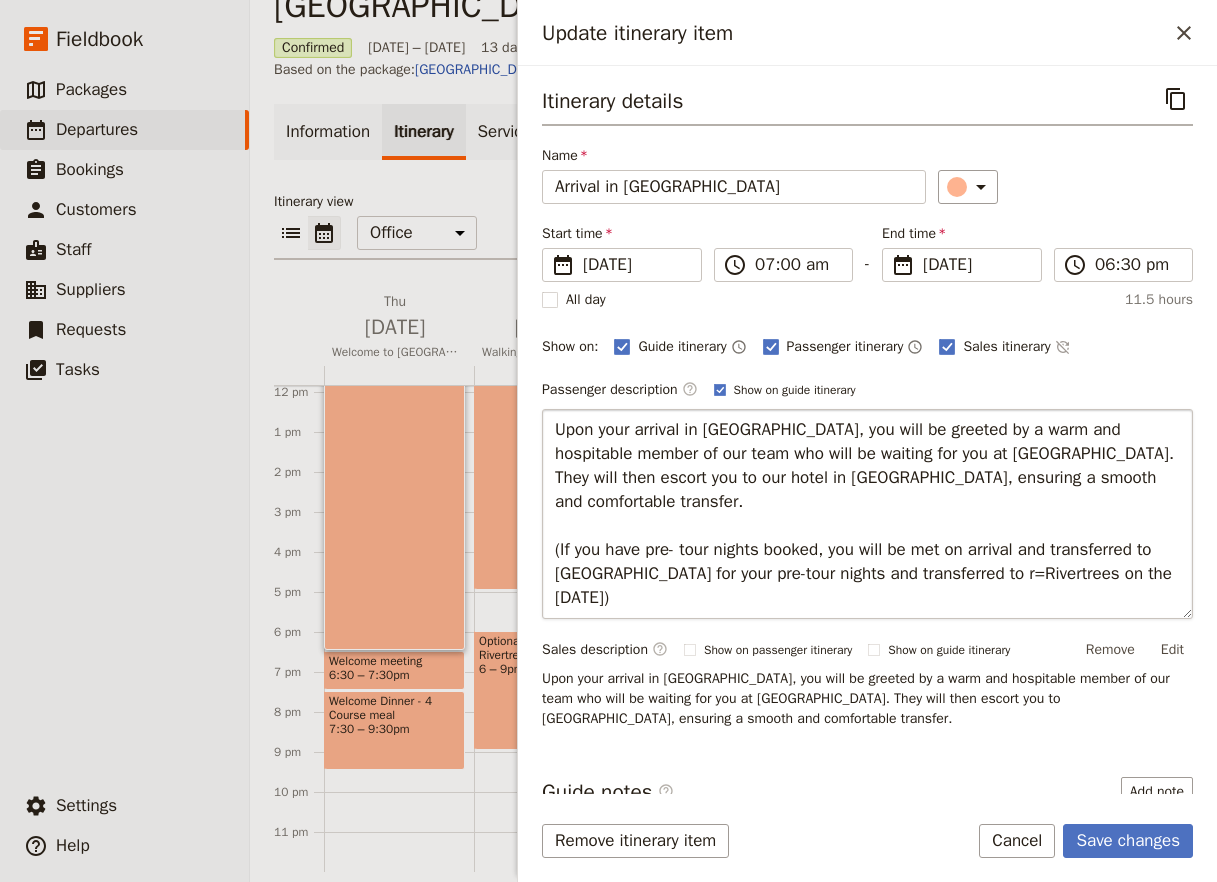 click on "Upon your arrival in [GEOGRAPHIC_DATA], you will be greeted by a warm and hospitable member of our team who will be waiting for you at [GEOGRAPHIC_DATA]. They will then escort you to our hotel in [GEOGRAPHIC_DATA], ensuring a smooth and comfortable transfer.
(If you have pre- tour nights booked, you will be met on arrival and transferred to [GEOGRAPHIC_DATA] for your pre-tour nights and transferred to r=Rivertrees on the [DATE])" at bounding box center (867, 514) 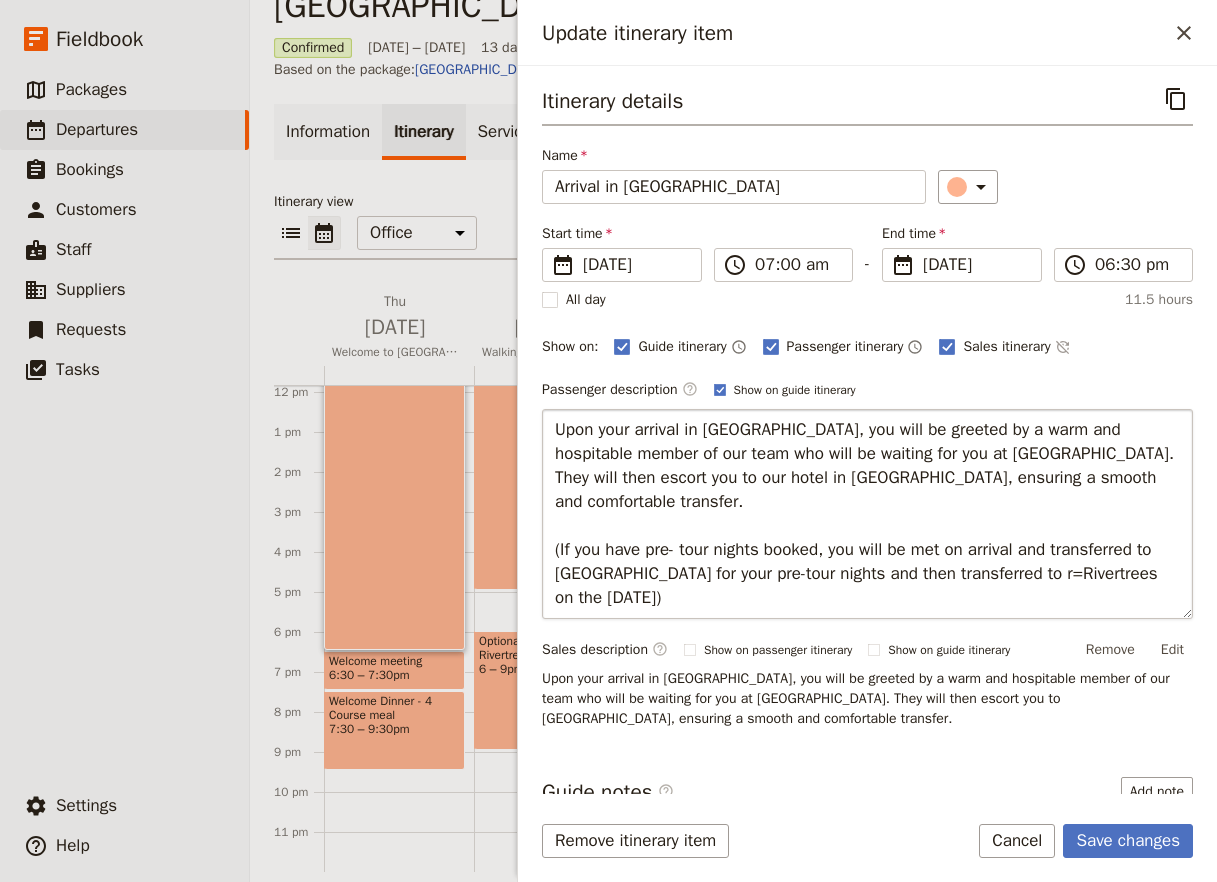 click on "Upon your arrival in [GEOGRAPHIC_DATA], you will be greeted by a warm and hospitable member of our team who will be waiting for you at [GEOGRAPHIC_DATA]. They will then escort you to our hotel in [GEOGRAPHIC_DATA], ensuring a smooth and comfortable transfer.
(If you have pre- tour nights booked, you will be met on arrival and transferred to [GEOGRAPHIC_DATA] for your pre-tour nights and then transferred to r=Rivertrees on the [DATE])" at bounding box center (867, 514) 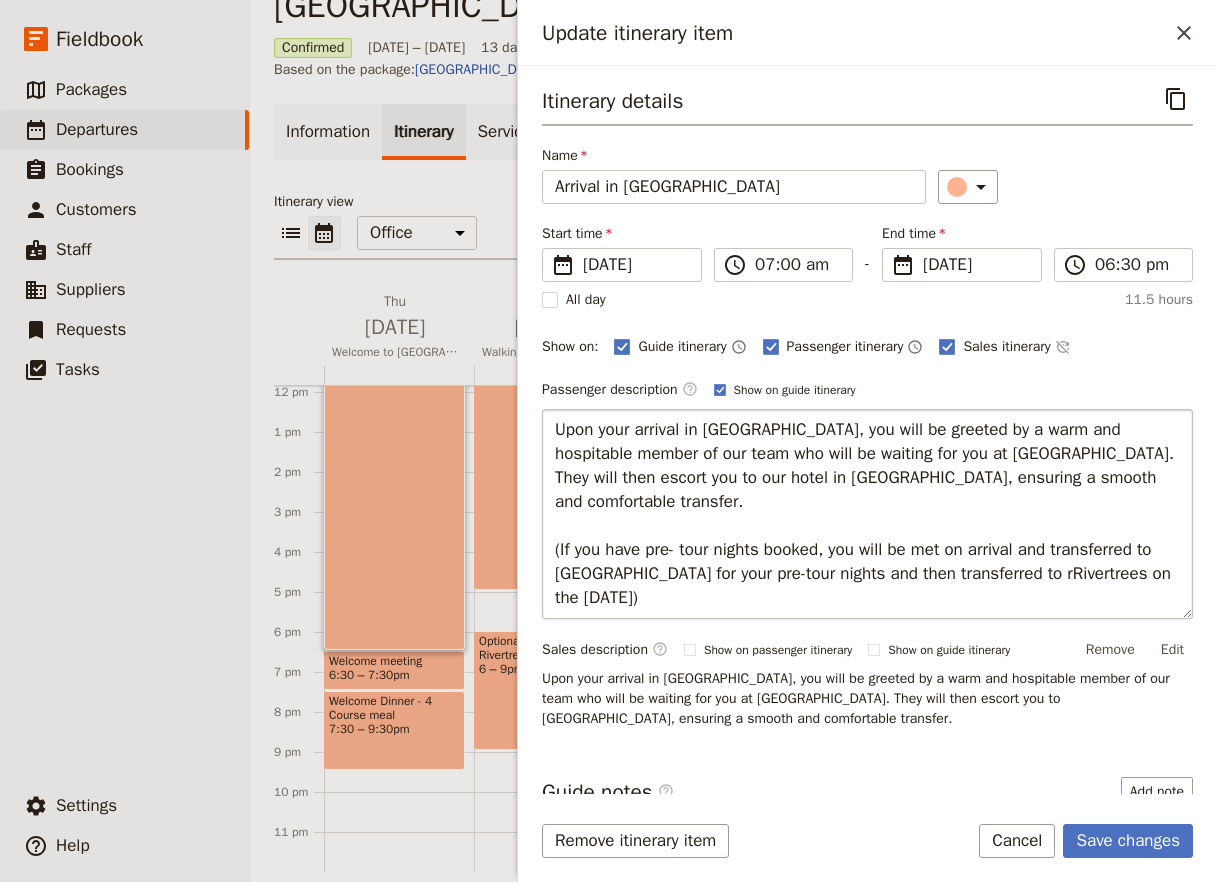 type on "Upon your arrival in [GEOGRAPHIC_DATA], you will be greeted by a warm and hospitable member of our team who will be waiting for you at [GEOGRAPHIC_DATA]. They will then escort you to our hotel in [GEOGRAPHIC_DATA], ensuring a smooth and comfortable transfer.
(If you have pre- tour nights booked, you will be met on arrival and transferred to [GEOGRAPHIC_DATA] for your pre-tour nights and then transferred to [GEOGRAPHIC_DATA] on the [DATE])" 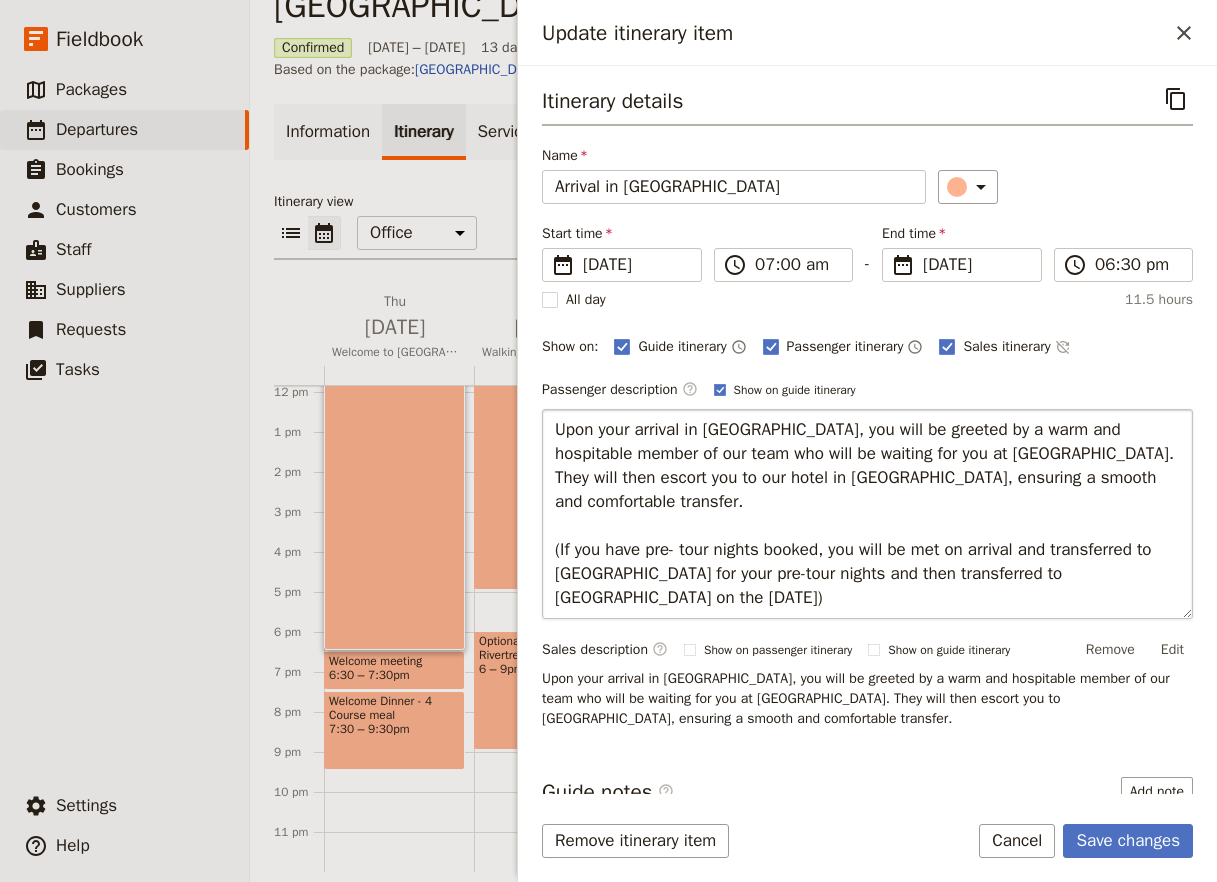 click on "Upon your arrival in [GEOGRAPHIC_DATA], you will be greeted by a warm and hospitable member of our team who will be waiting for you at [GEOGRAPHIC_DATA]. They will then escort you to our hotel in [GEOGRAPHIC_DATA], ensuring a smooth and comfortable transfer.
(If you have pre- tour nights booked, you will be met on arrival and transferred to [GEOGRAPHIC_DATA] for your pre-tour nights and then transferred to [GEOGRAPHIC_DATA] on the [DATE])" at bounding box center (867, 514) 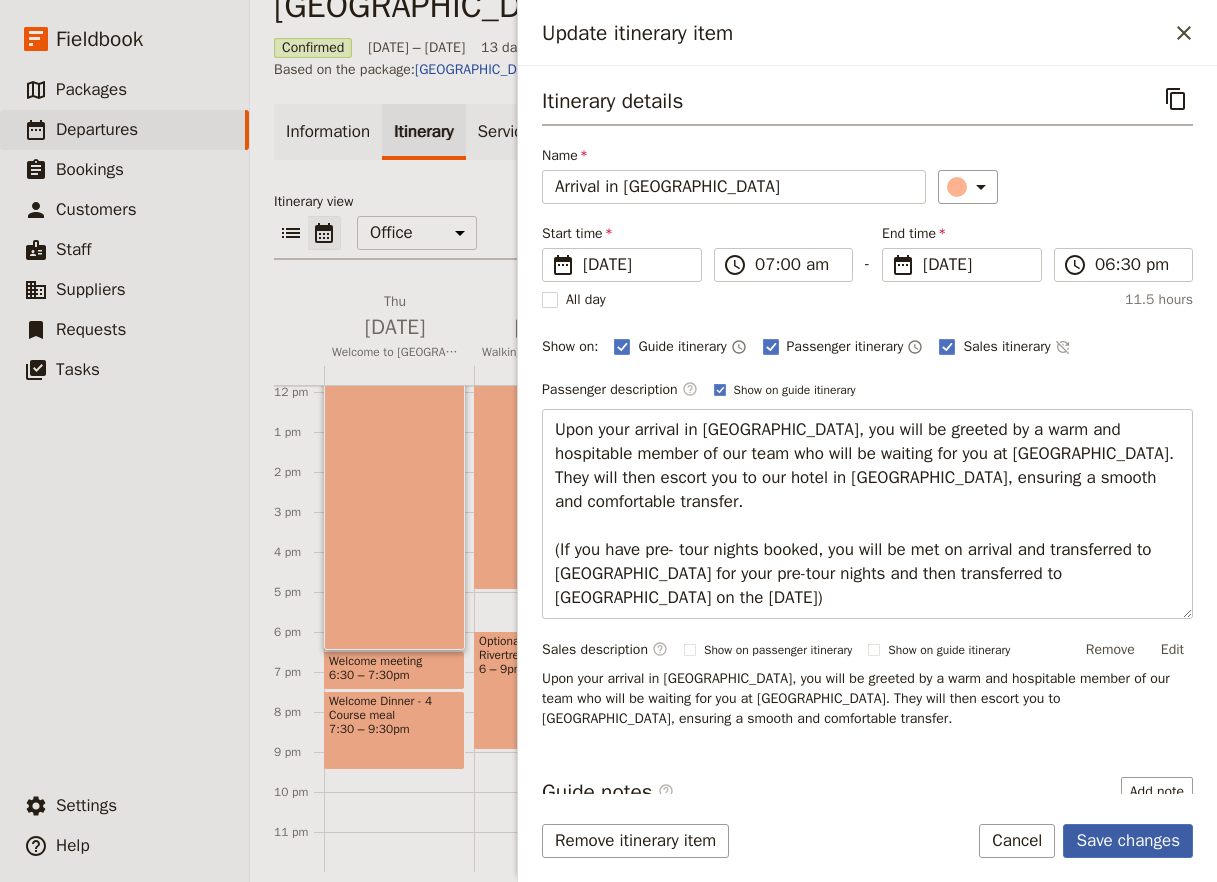 click on "Save changes" at bounding box center [1128, 841] 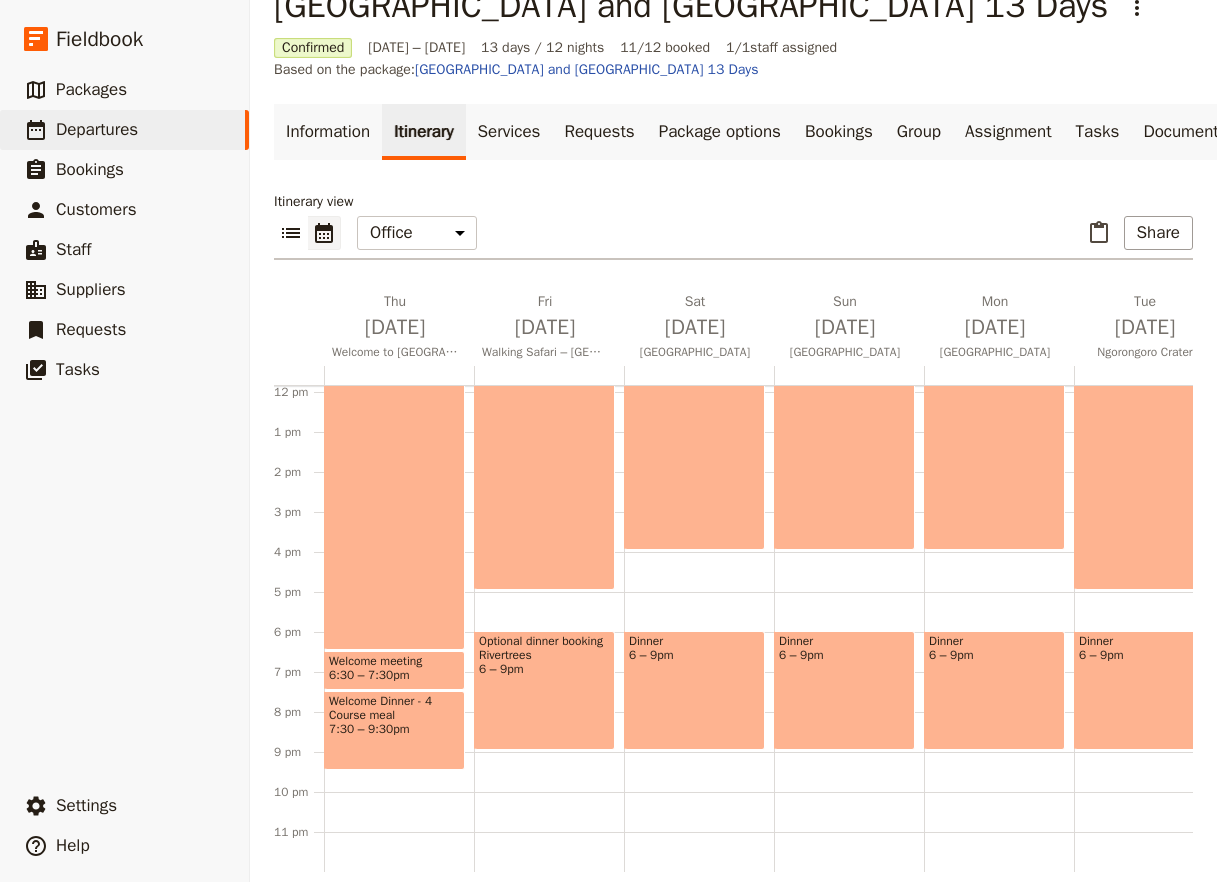 click on "Optional dinner booking Rivertrees 6 – 9pm" at bounding box center (544, 690) 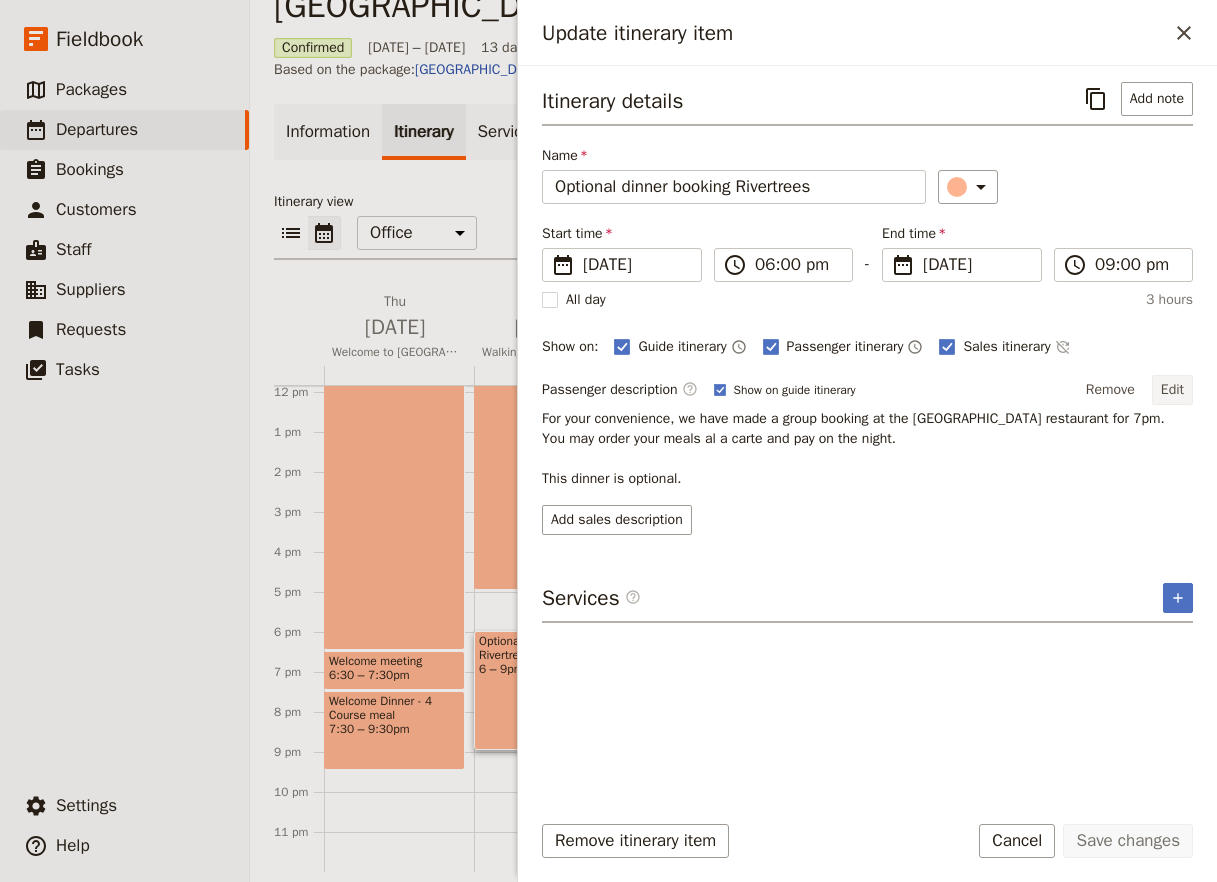 click on "Edit" at bounding box center (1172, 390) 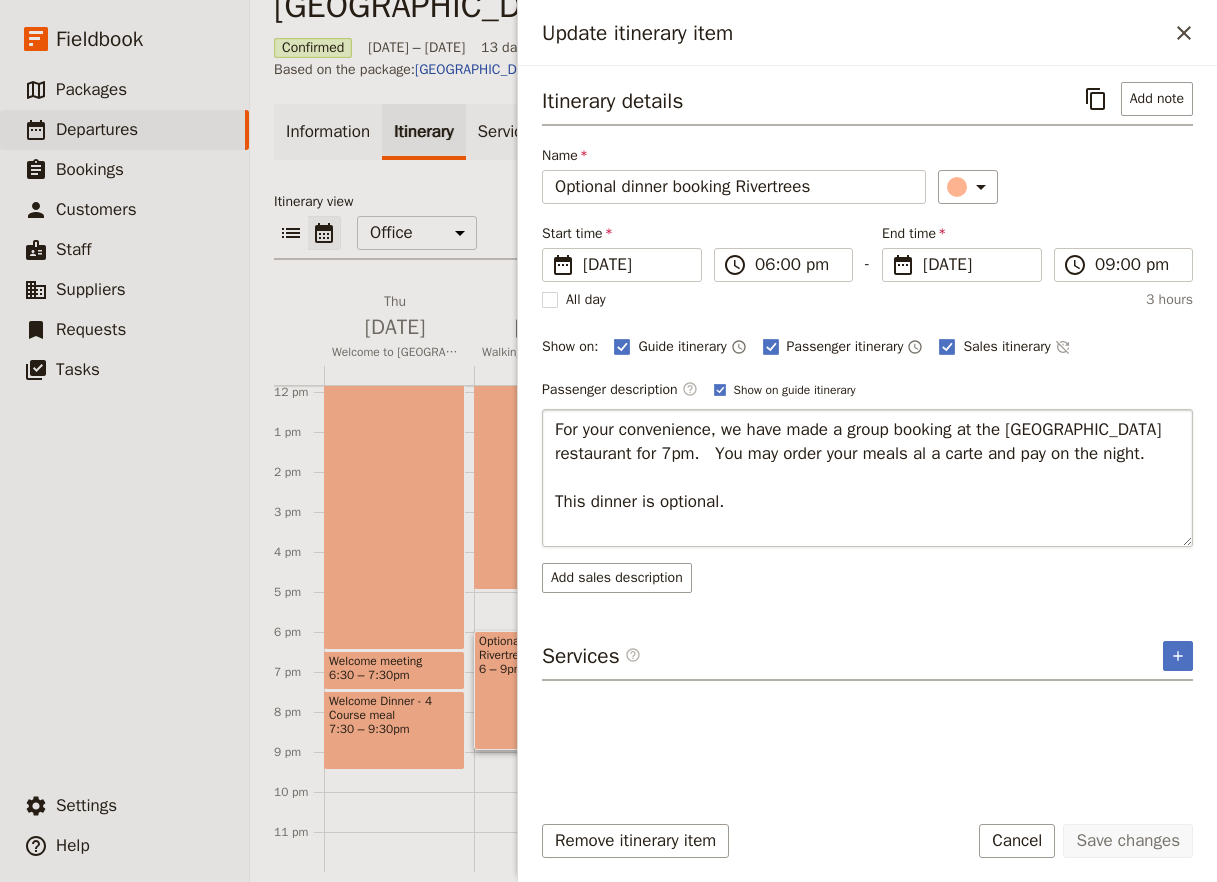 click on "For your convenience, we have made a group booking at the [GEOGRAPHIC_DATA] restaurant for 7pm.   You may order your meals al a carte and pay on the night.
This dinner is optional." at bounding box center [867, 478] 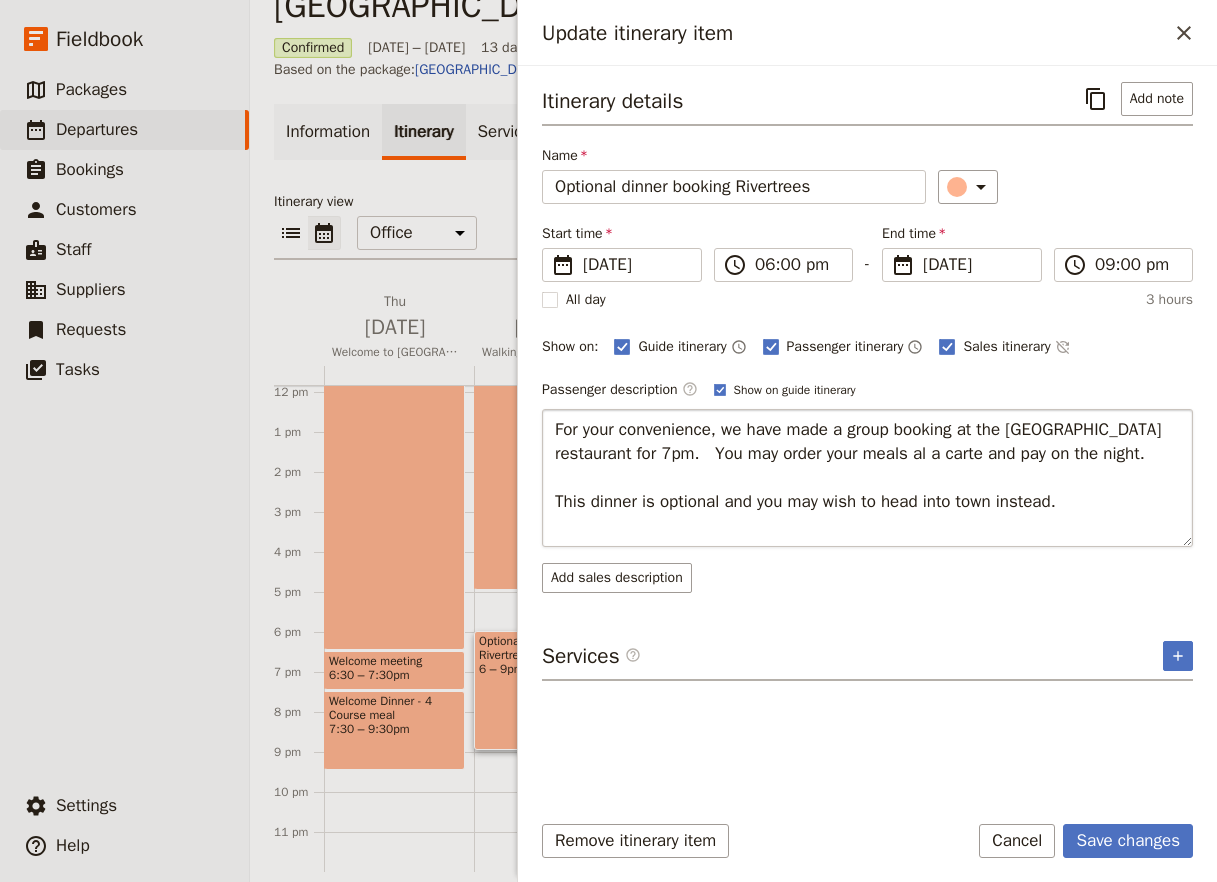 click on "For your convenience, we have made a group booking at the [GEOGRAPHIC_DATA] restaurant for 7pm.   You may order your meals al a carte and pay on the night.
This dinner is optional and you may wish to head into town instead." at bounding box center (867, 478) 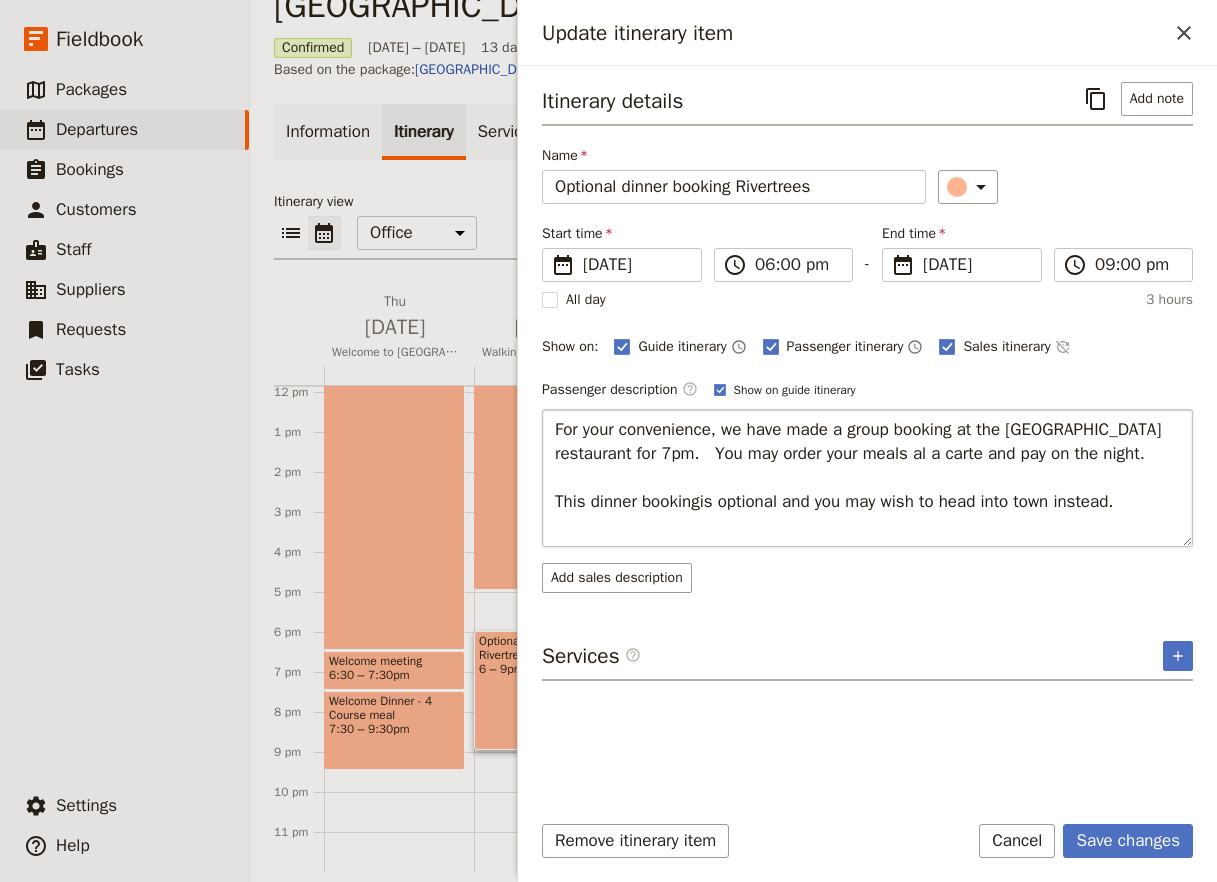 type on "For your convenience, we have made a group booking at the [GEOGRAPHIC_DATA] restaurant for 7pm.   You may order your meals al a carte and pay on the night.
This dinner booking is optional and you may wish to head into town instead." 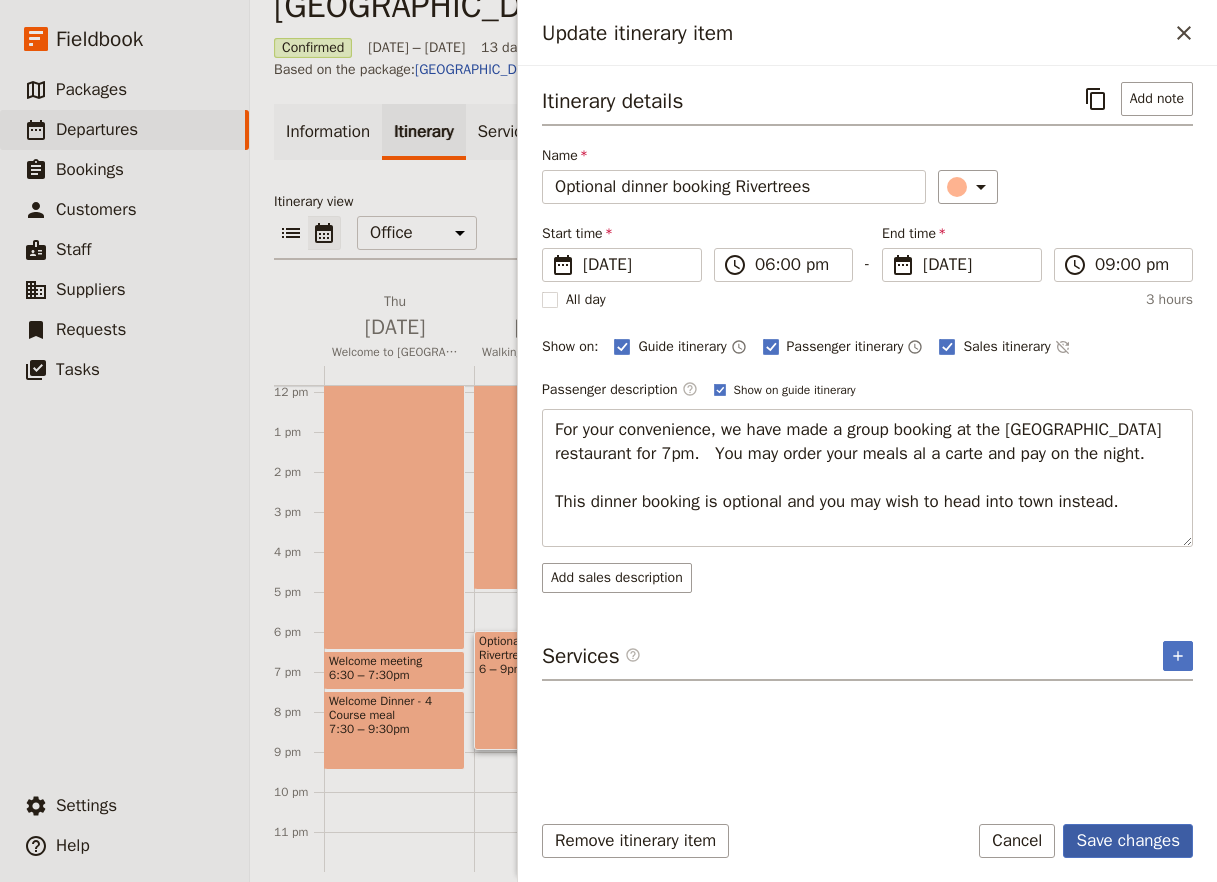 click on "Save changes" at bounding box center (1128, 841) 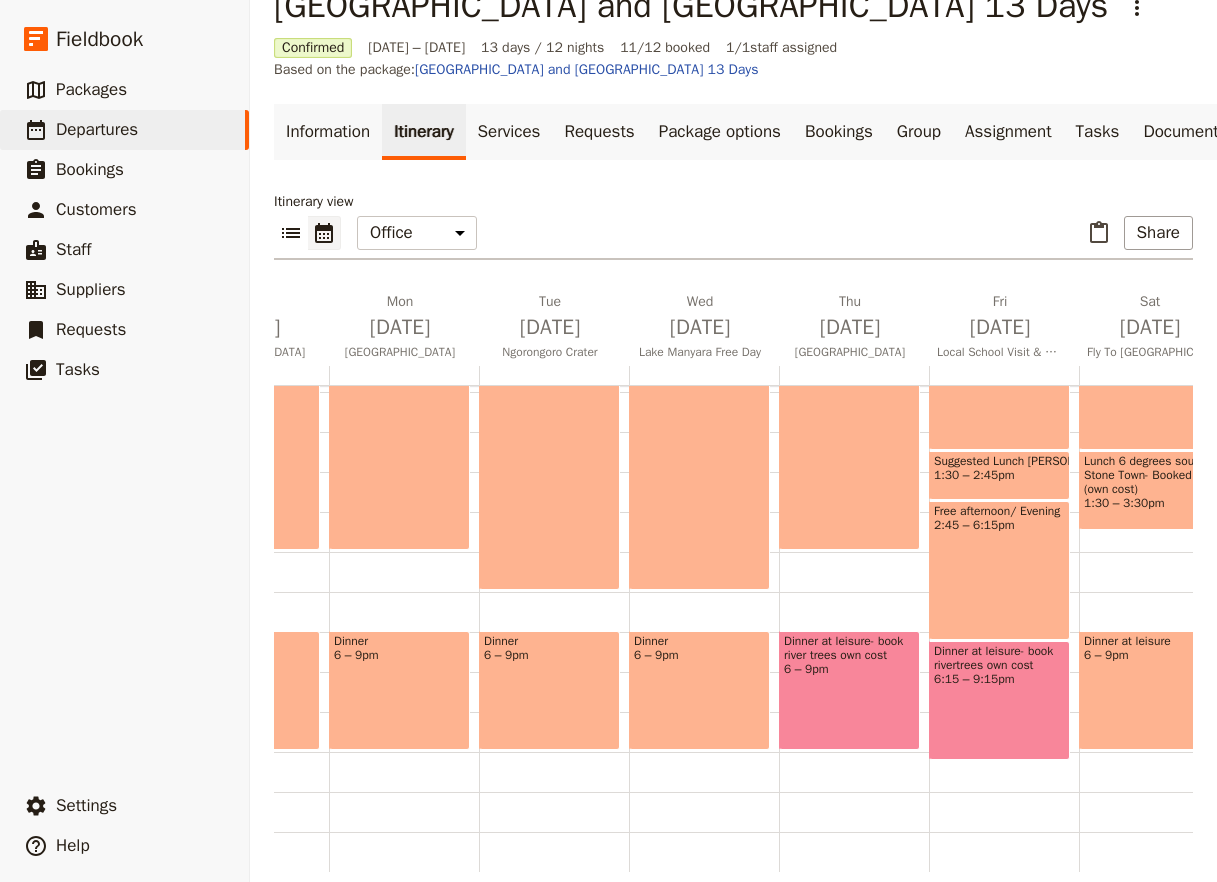 scroll, scrollTop: 0, scrollLeft: 818, axis: horizontal 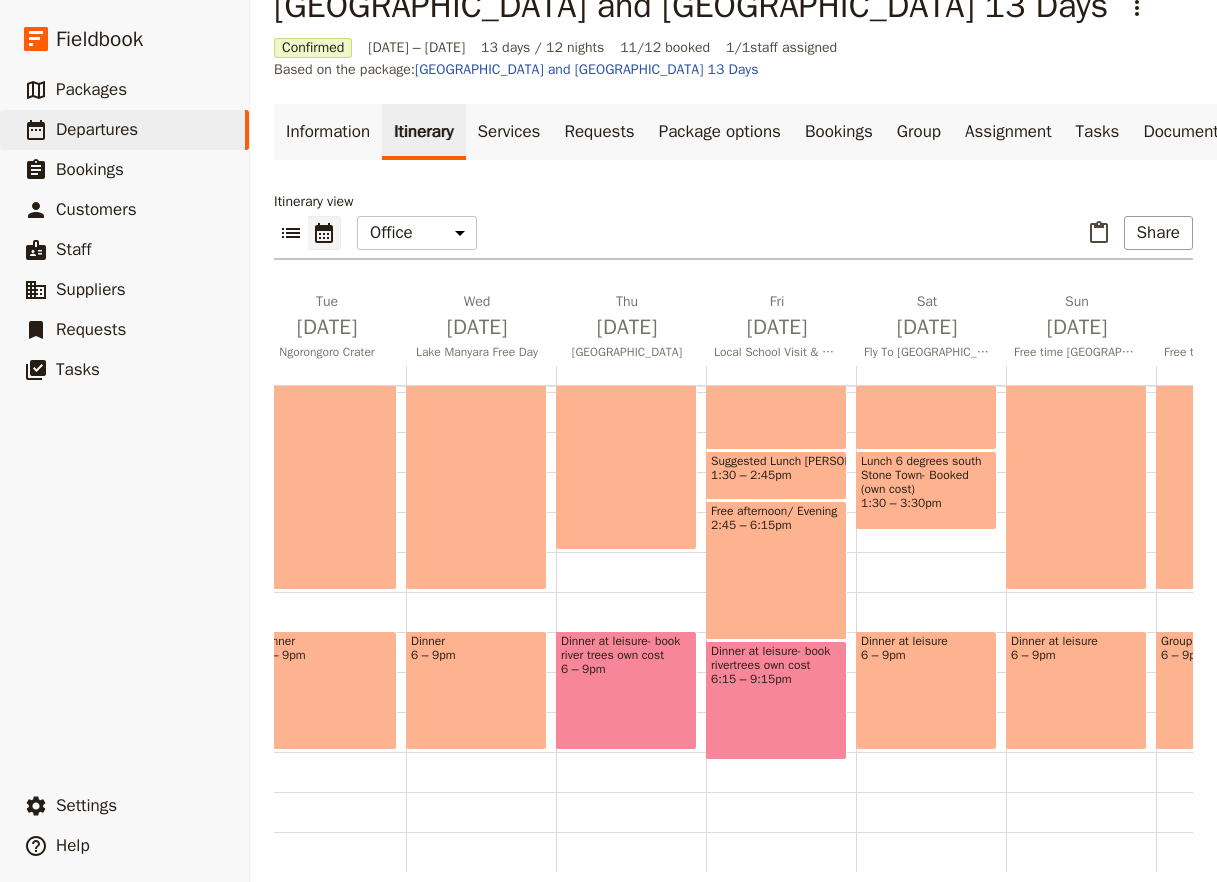 click on "6 – 9pm" at bounding box center (626, 669) 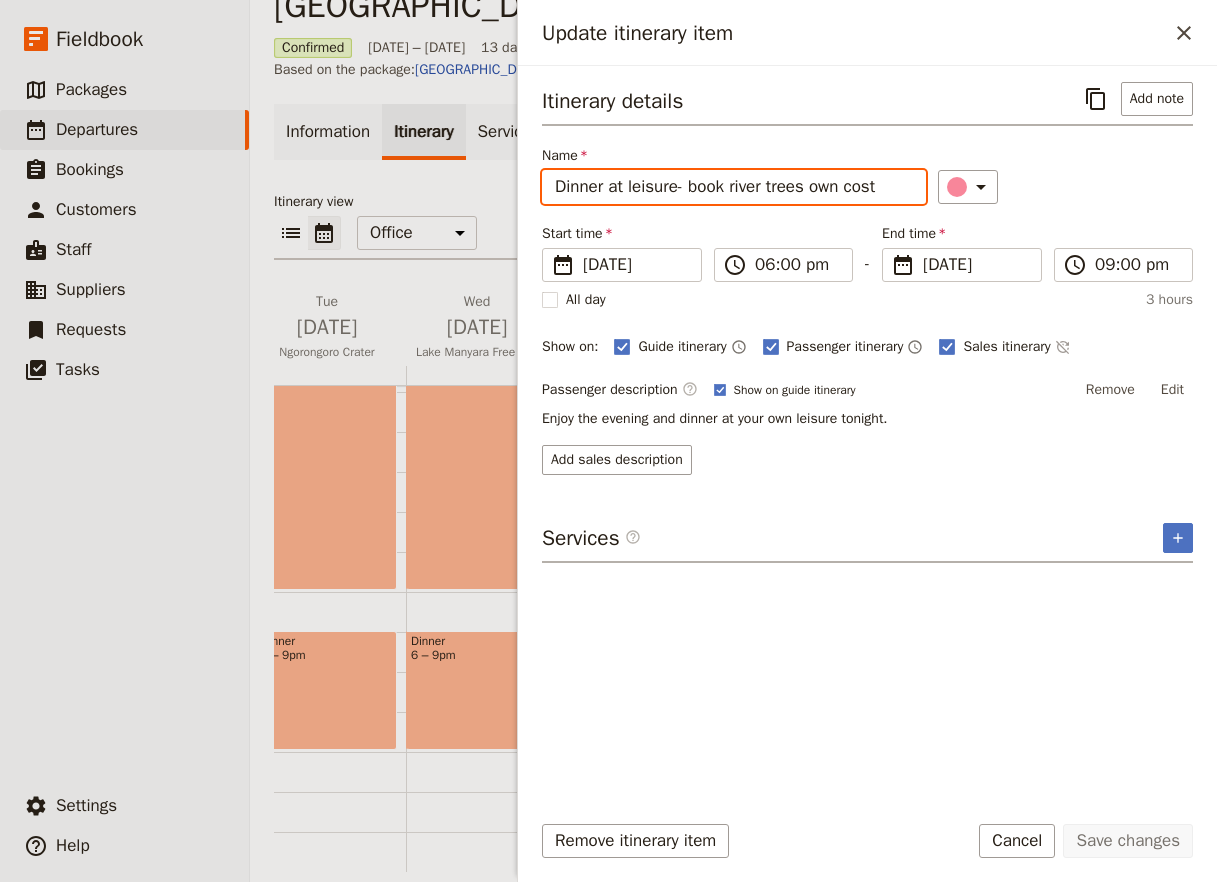 drag, startPoint x: 893, startPoint y: 190, endPoint x: 676, endPoint y: 196, distance: 217.08293 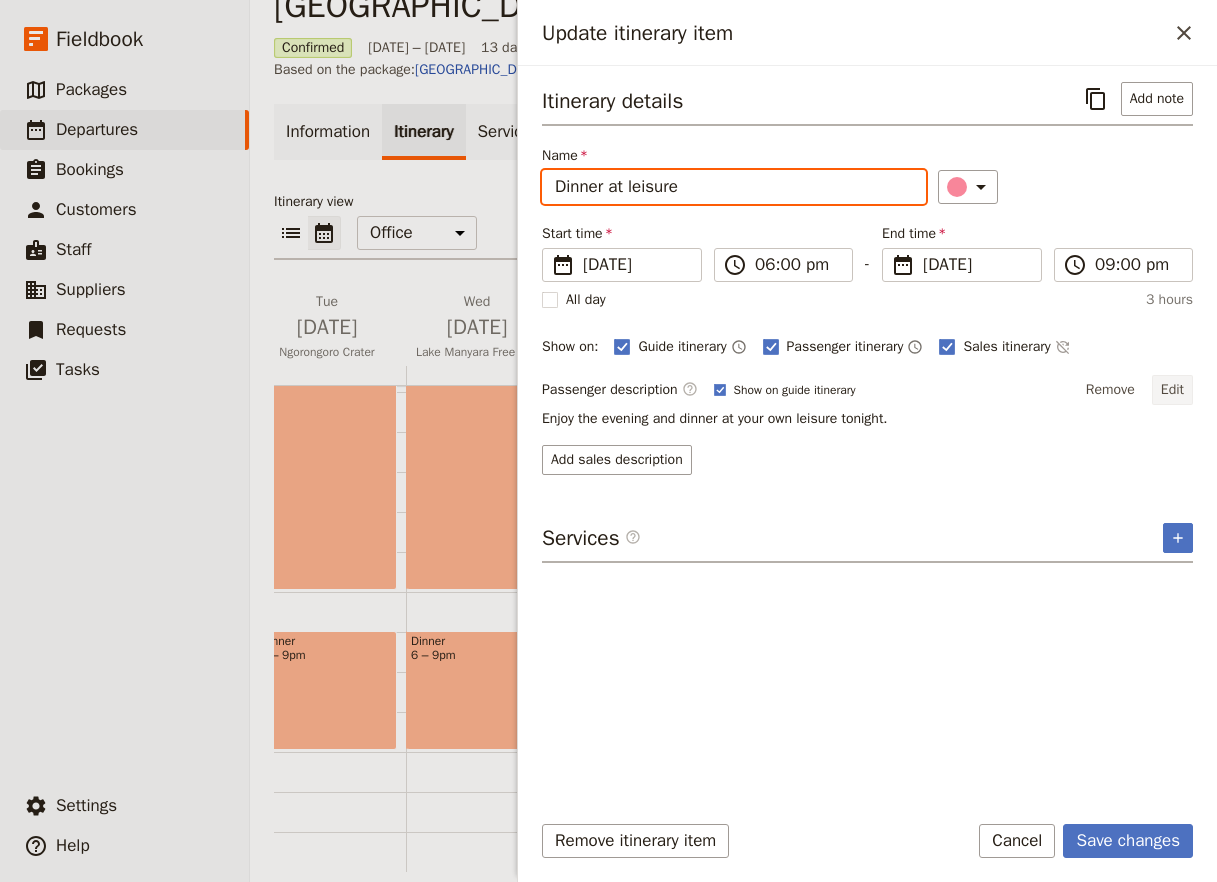 type on "Dinner at leisure" 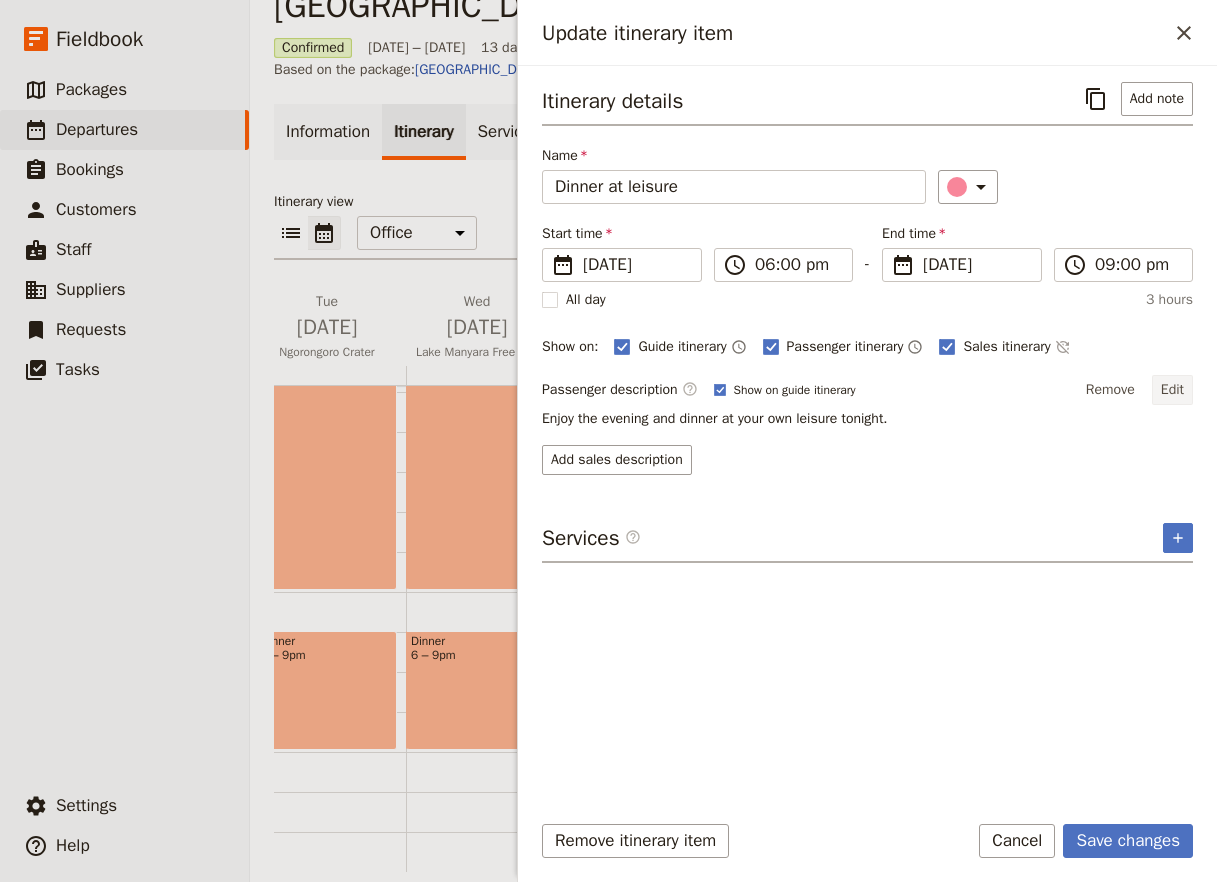 click on "Edit" at bounding box center (1172, 390) 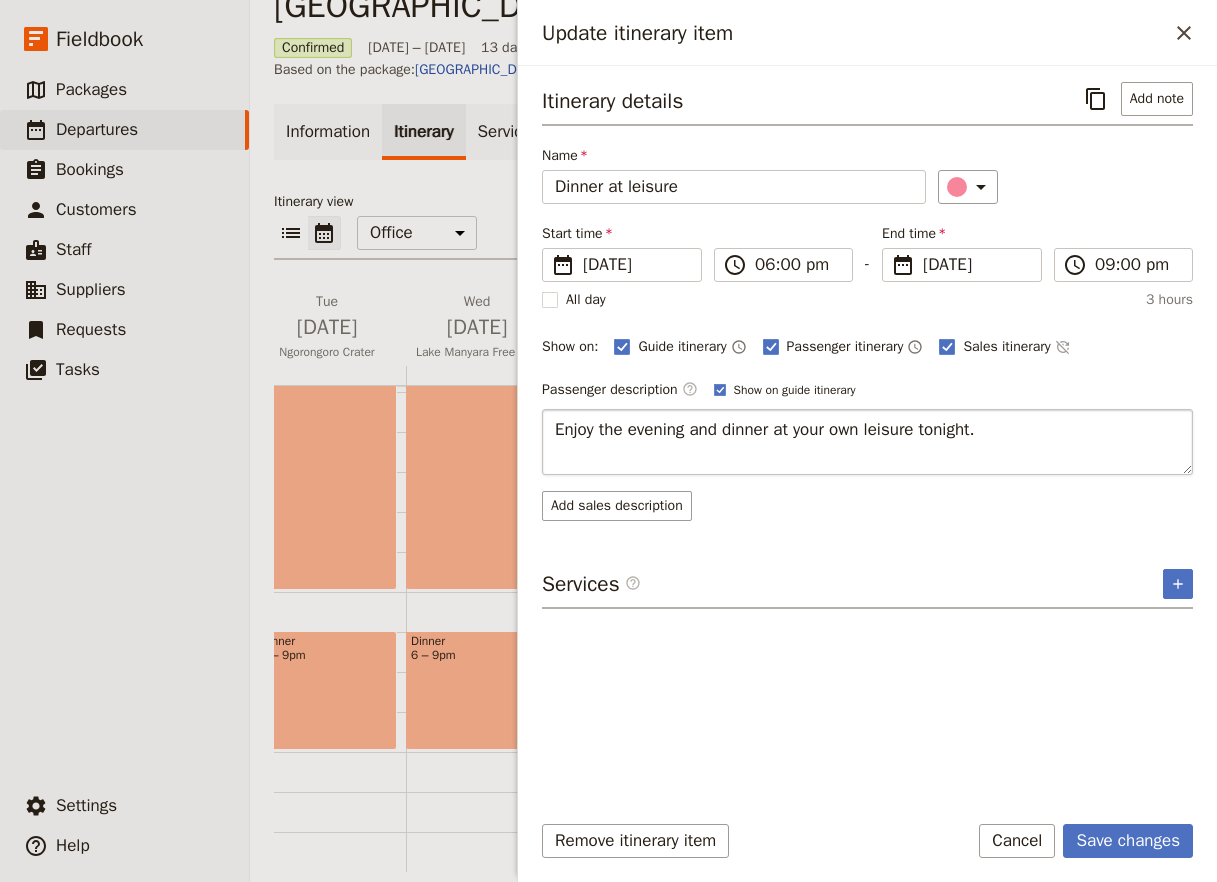 click on "Enjoy the evening and dinner at your own leisure tonight." at bounding box center (867, 442) 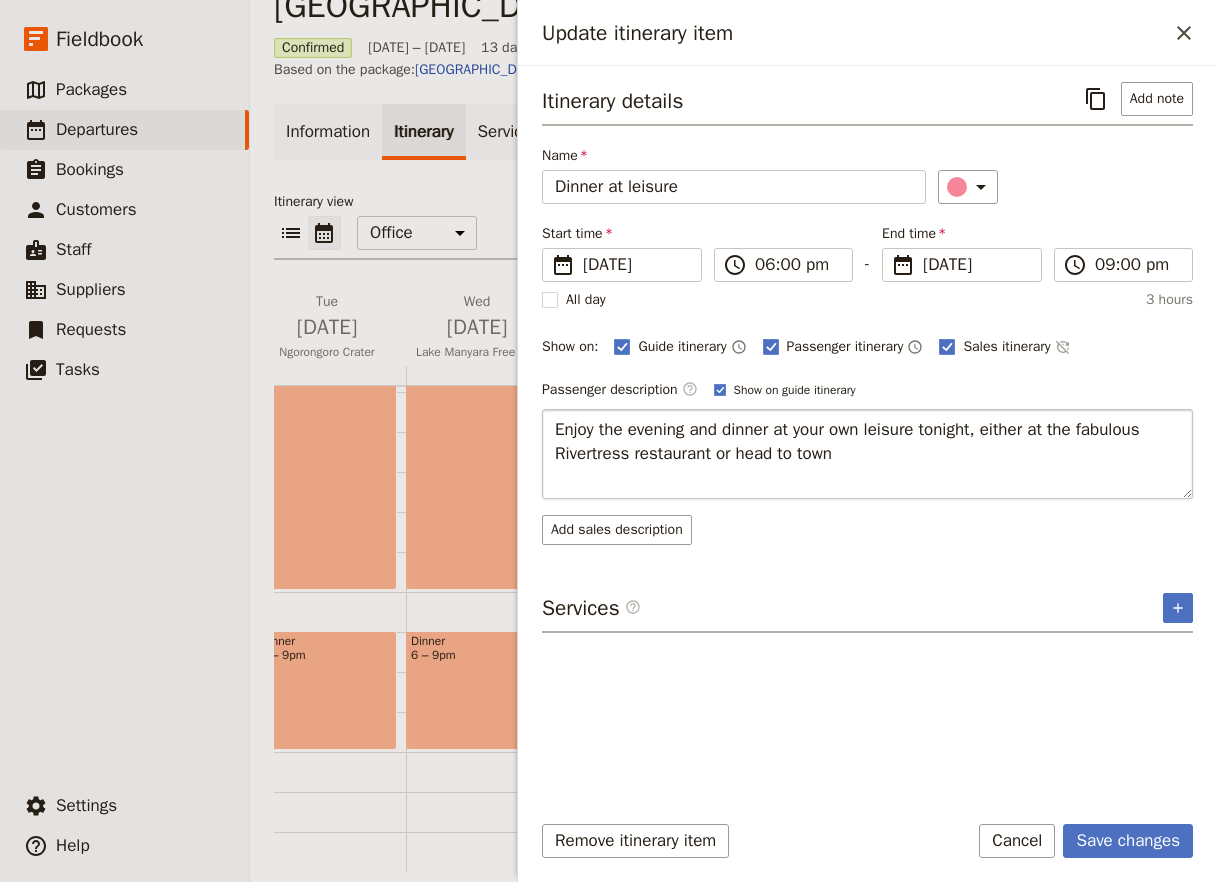 type on "Enjoy the evening and dinner at your own leisure tonight, either at the fabulous Rivertress restaurant or head to town." 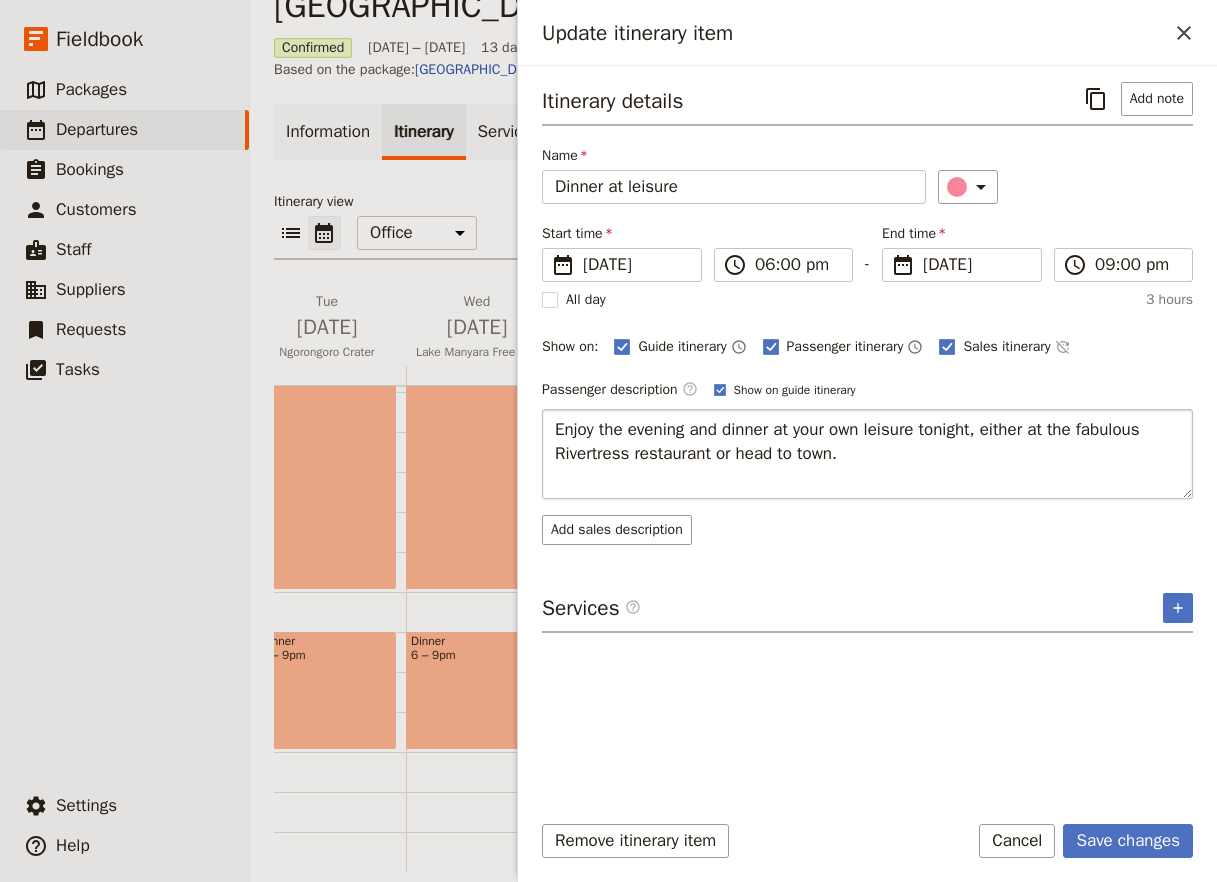 drag, startPoint x: 849, startPoint y: 462, endPoint x: 454, endPoint y: 361, distance: 407.70822 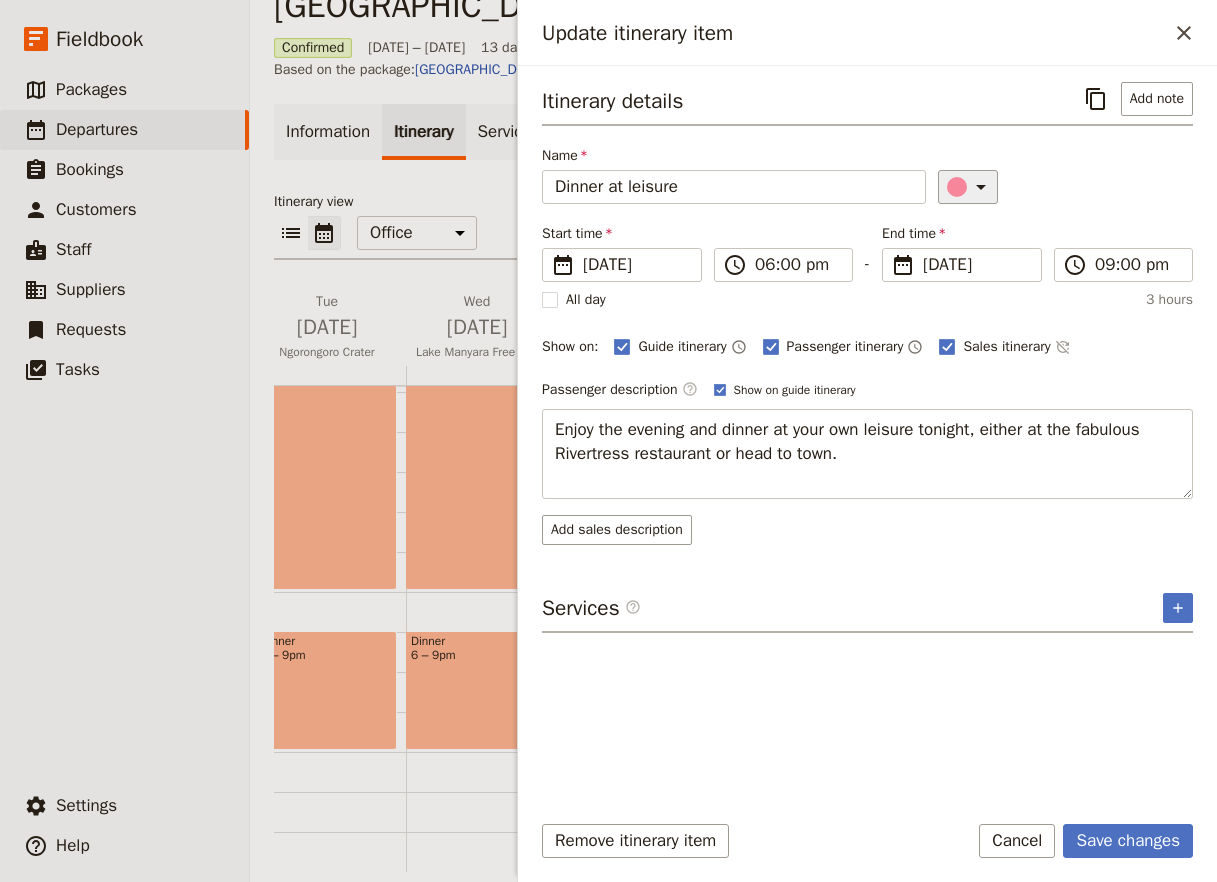 click 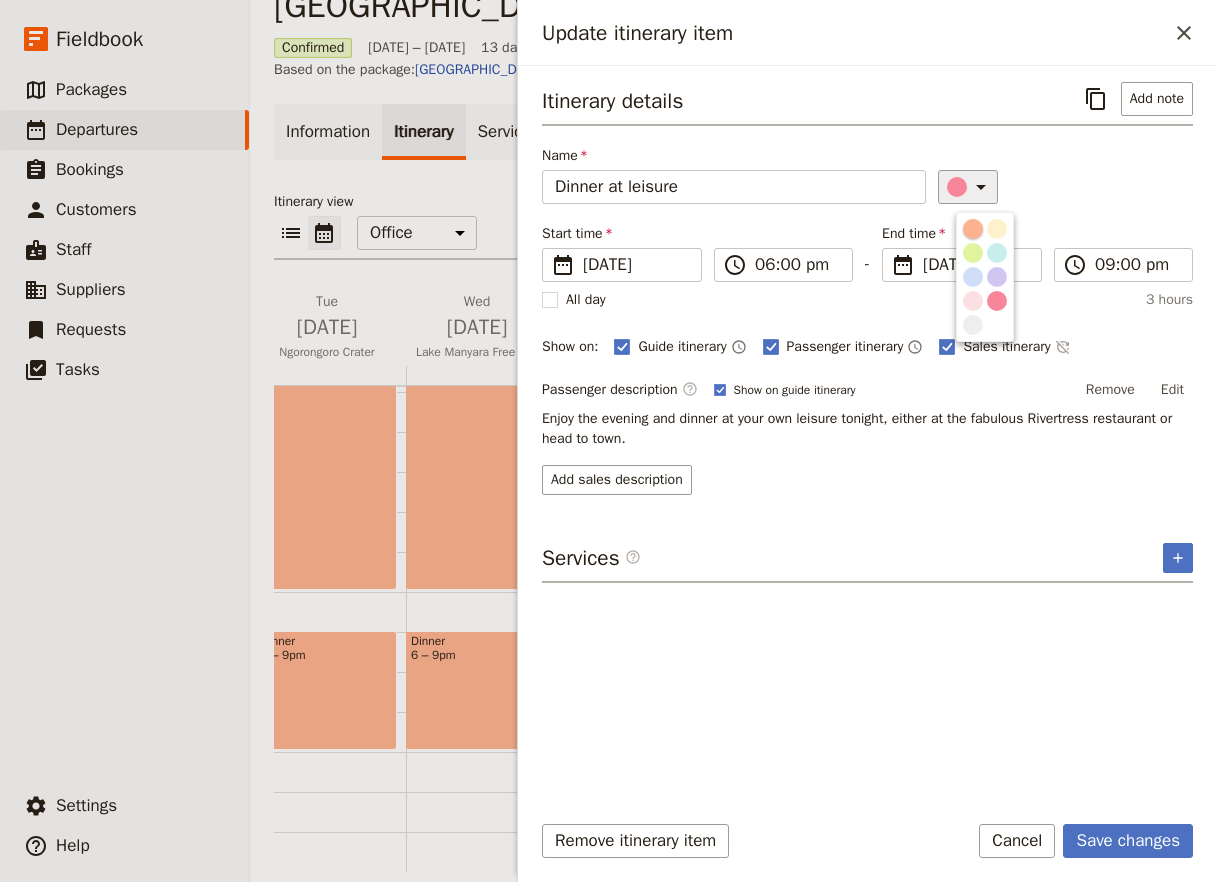 click at bounding box center [973, 229] 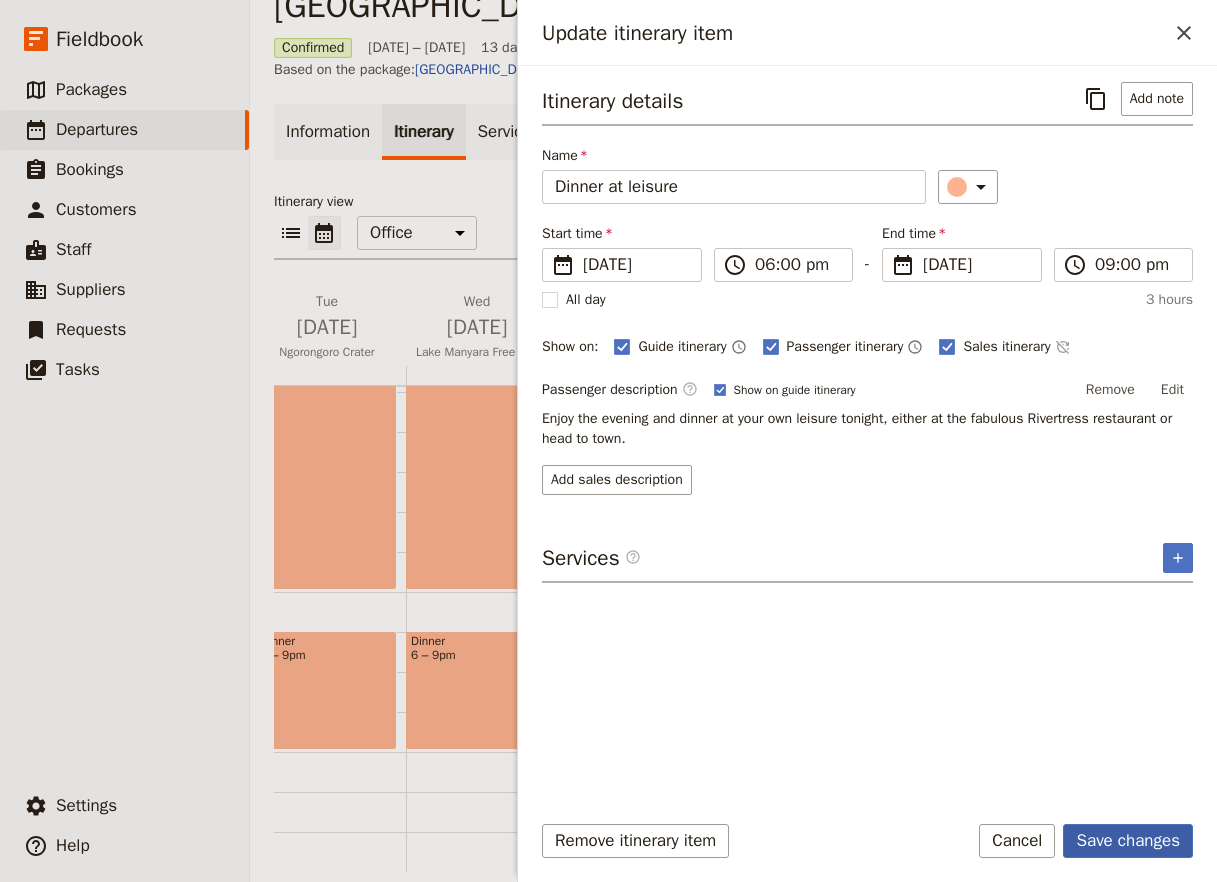 click on "Save changes" at bounding box center (1128, 841) 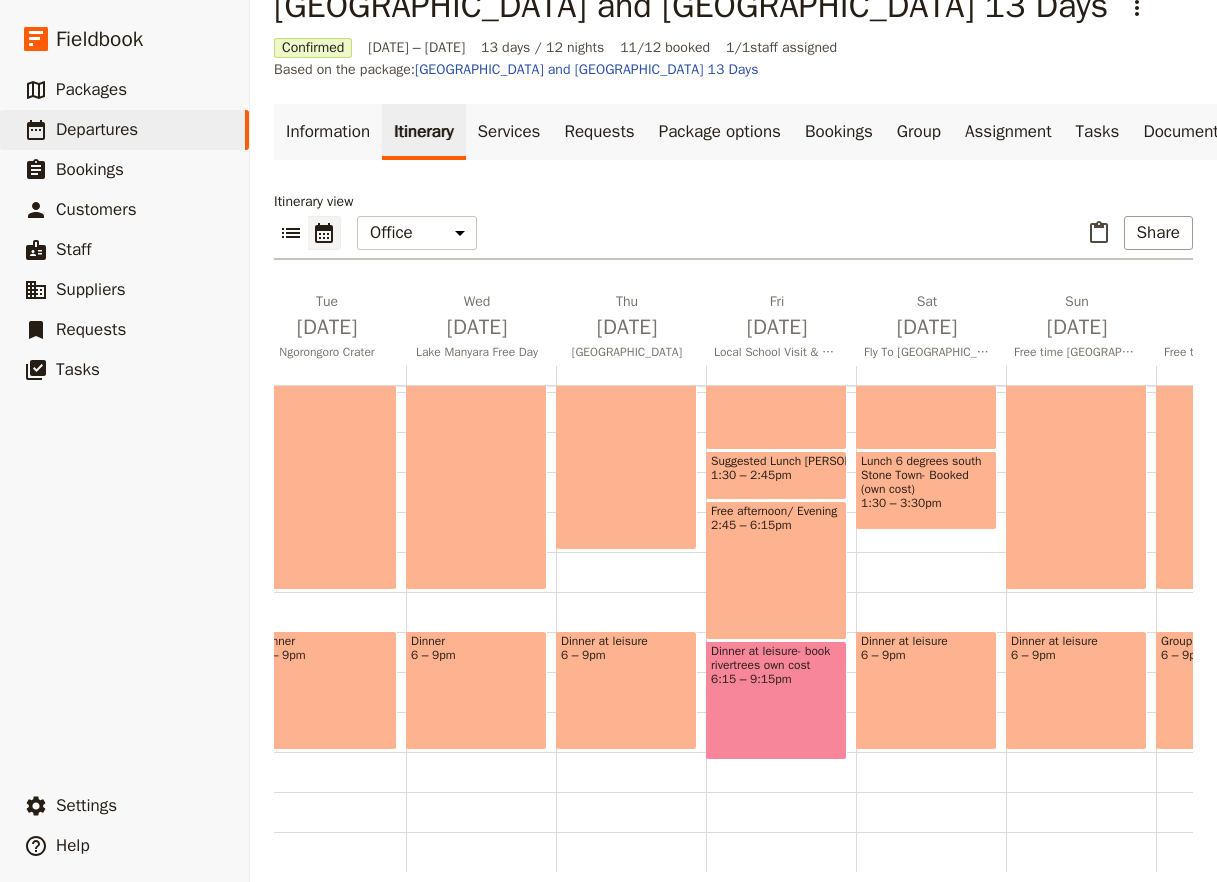 click on "6:15 – 9:15pm" at bounding box center [776, 679] 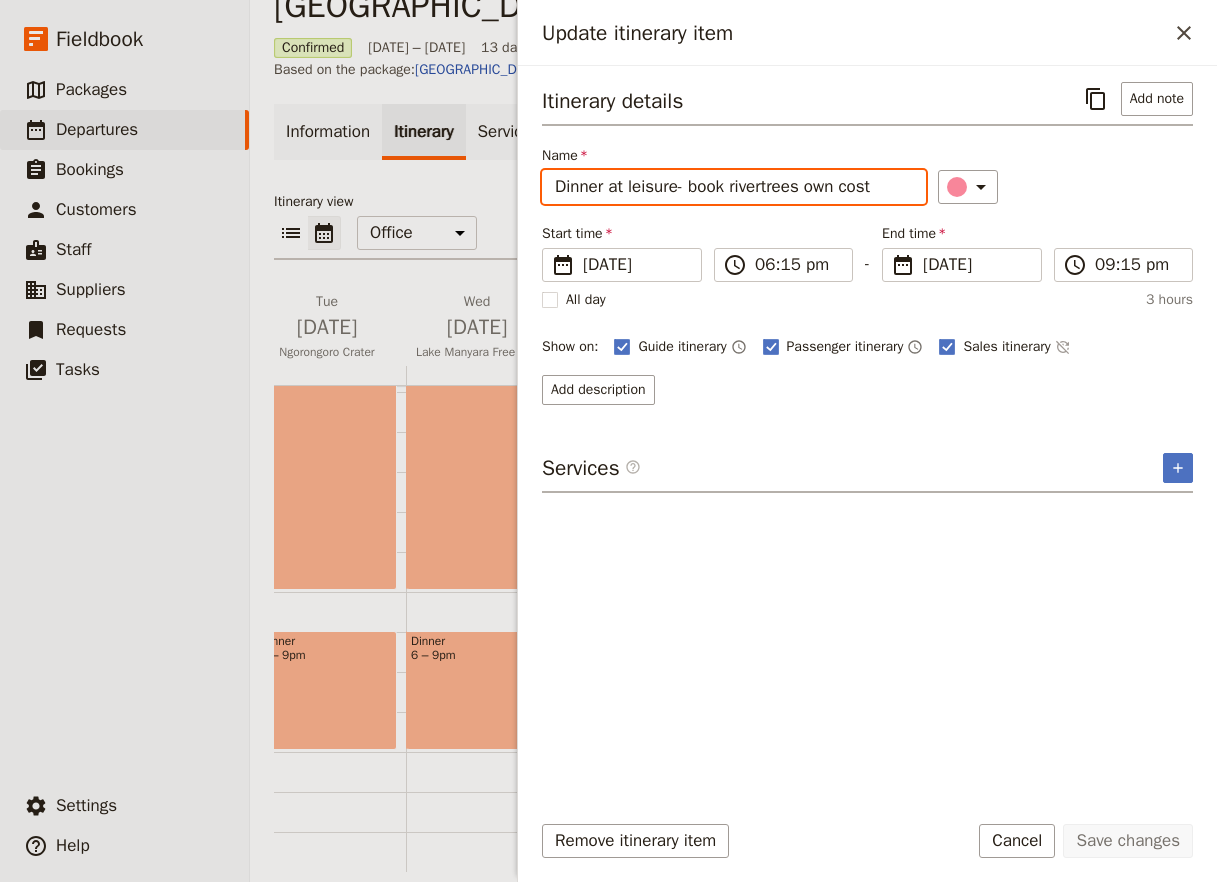 drag, startPoint x: 912, startPoint y: 192, endPoint x: 682, endPoint y: 187, distance: 230.05434 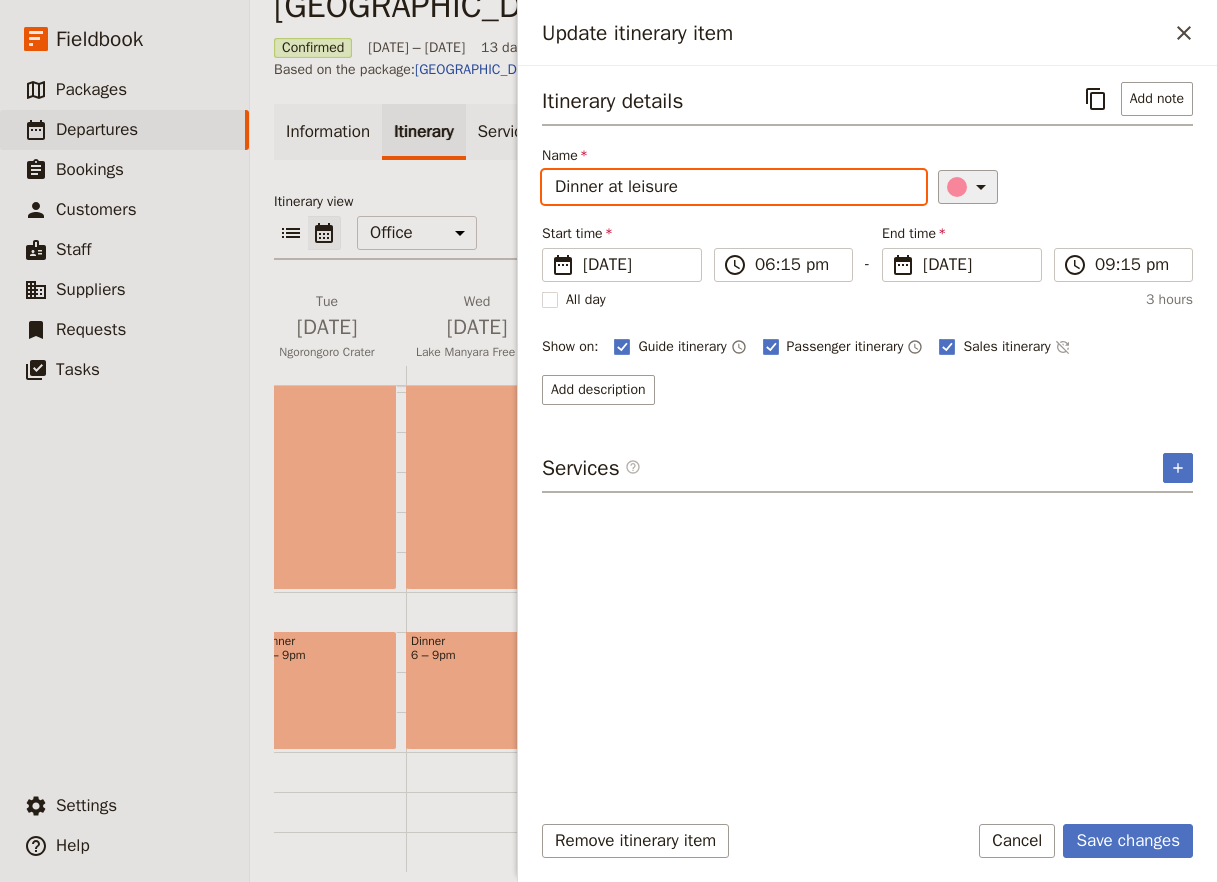 type on "Dinner at leisure" 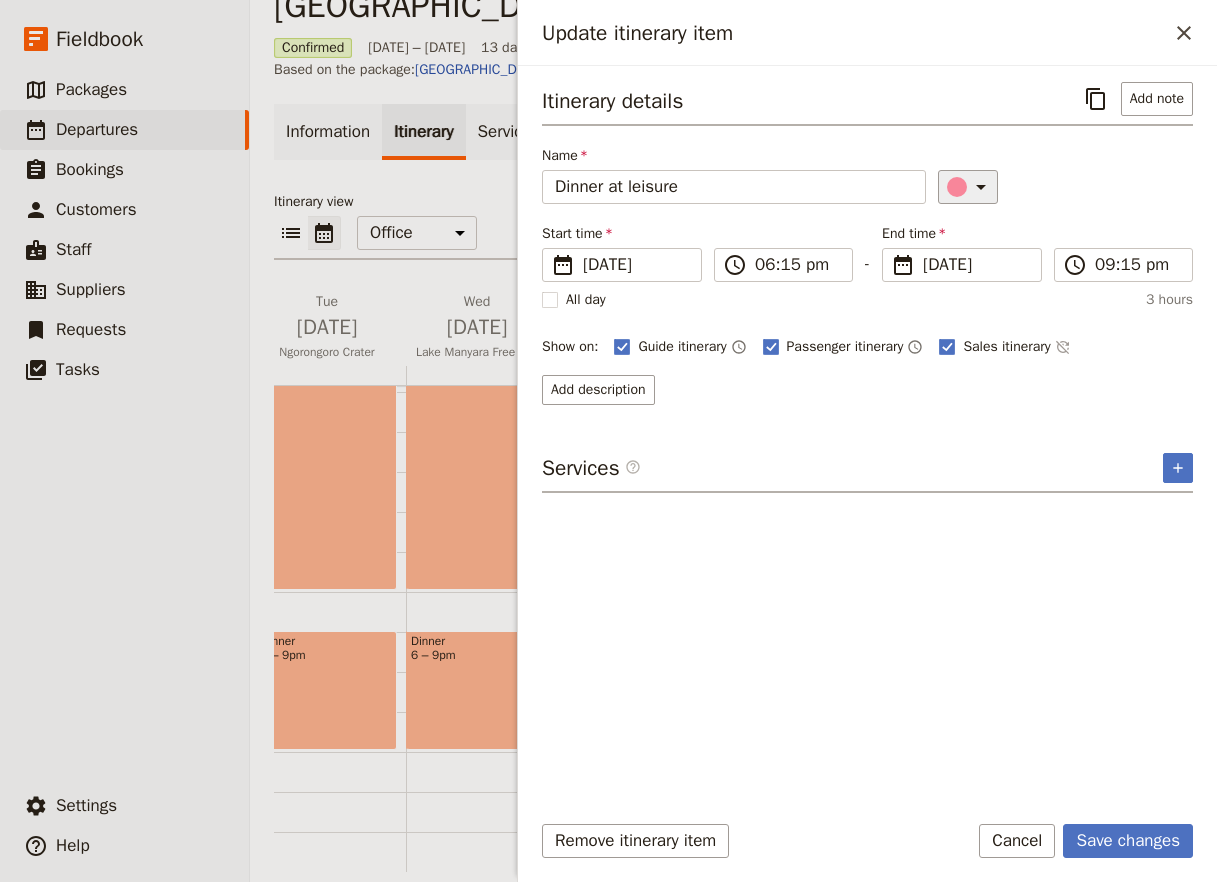 click 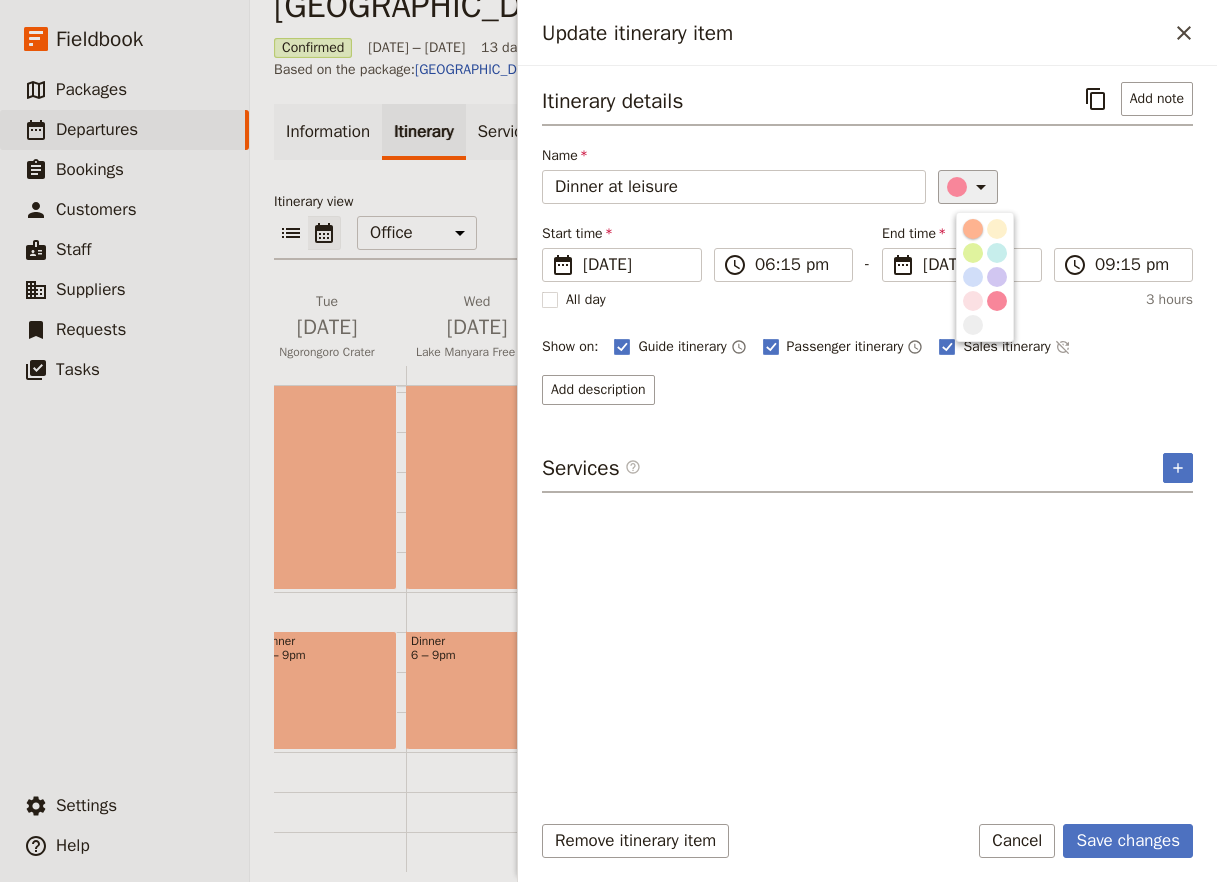 click at bounding box center [973, 229] 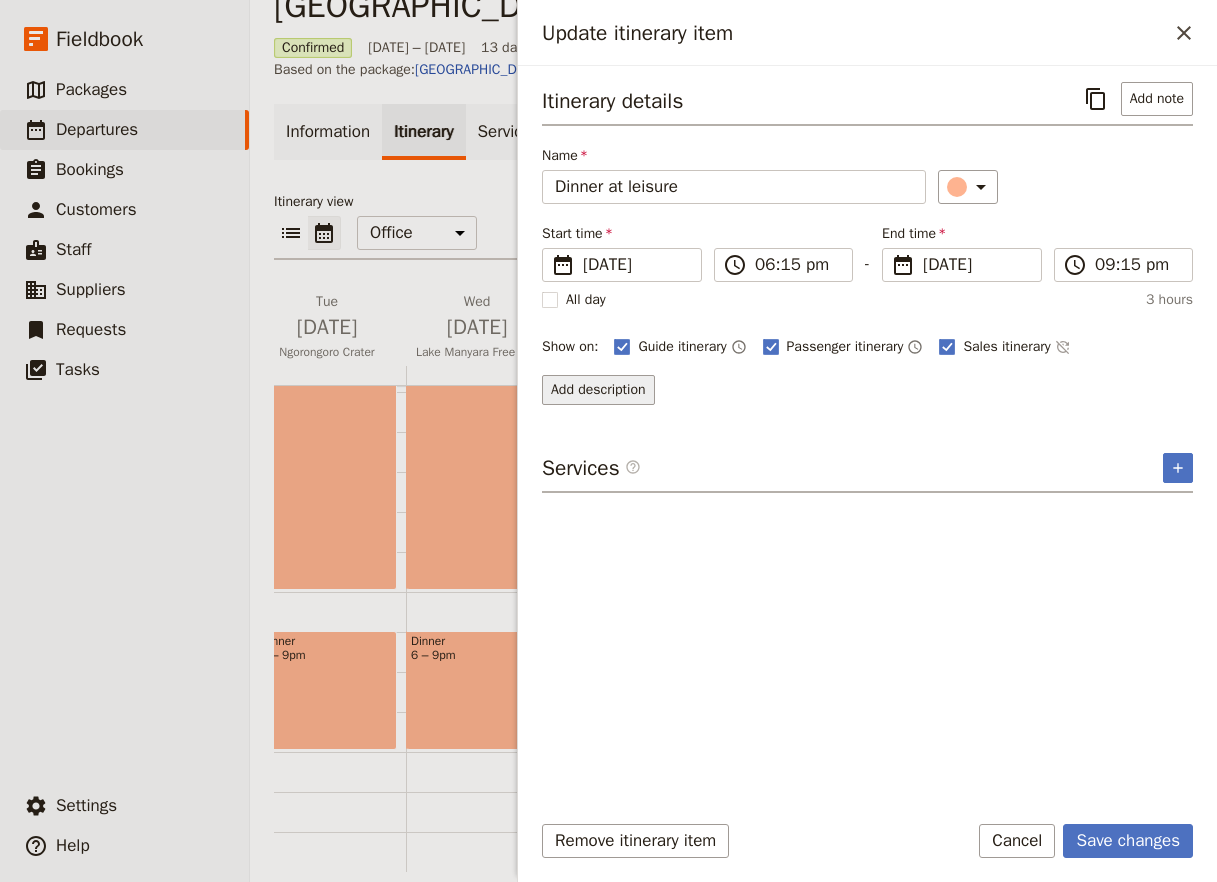 click on "Add description" at bounding box center (598, 390) 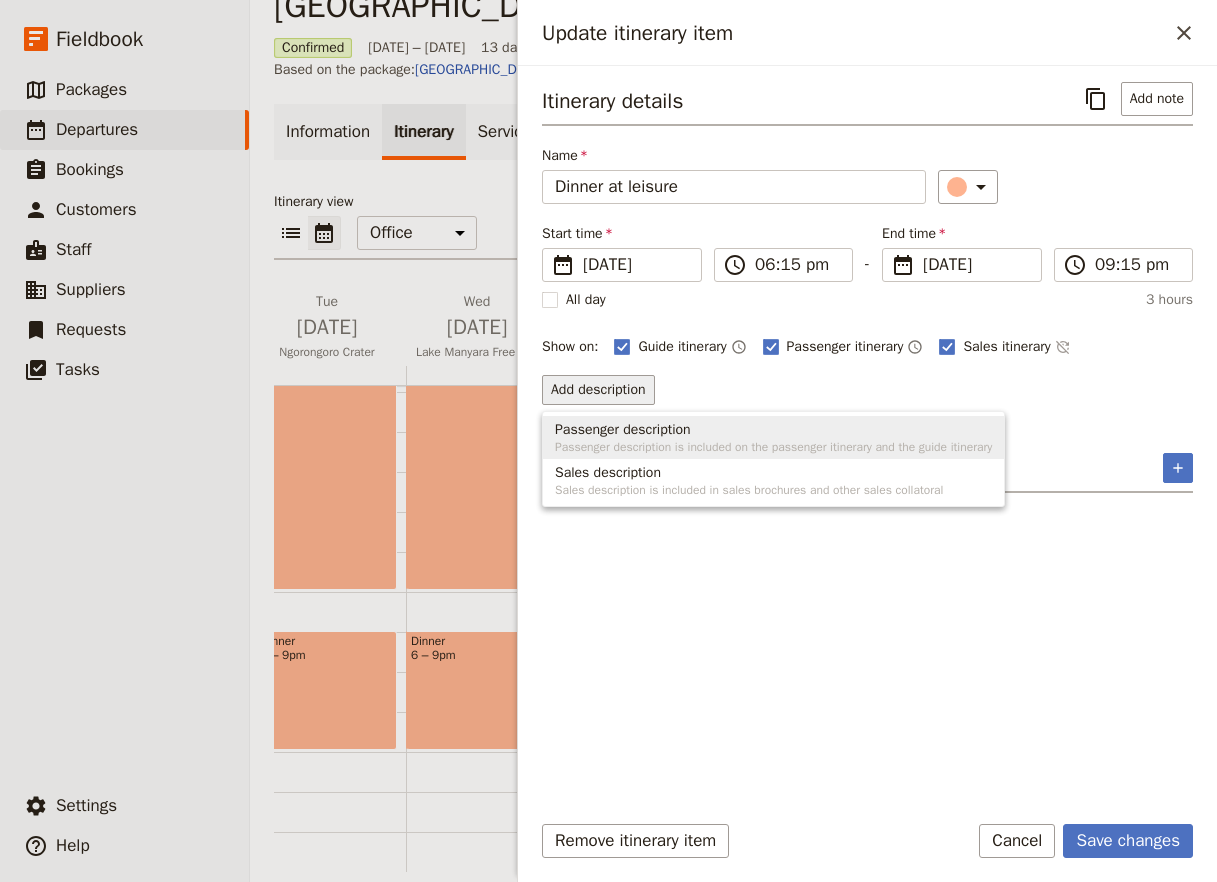 click on "Passenger description is included on the passenger itinerary and the guide itinerary" at bounding box center (773, 447) 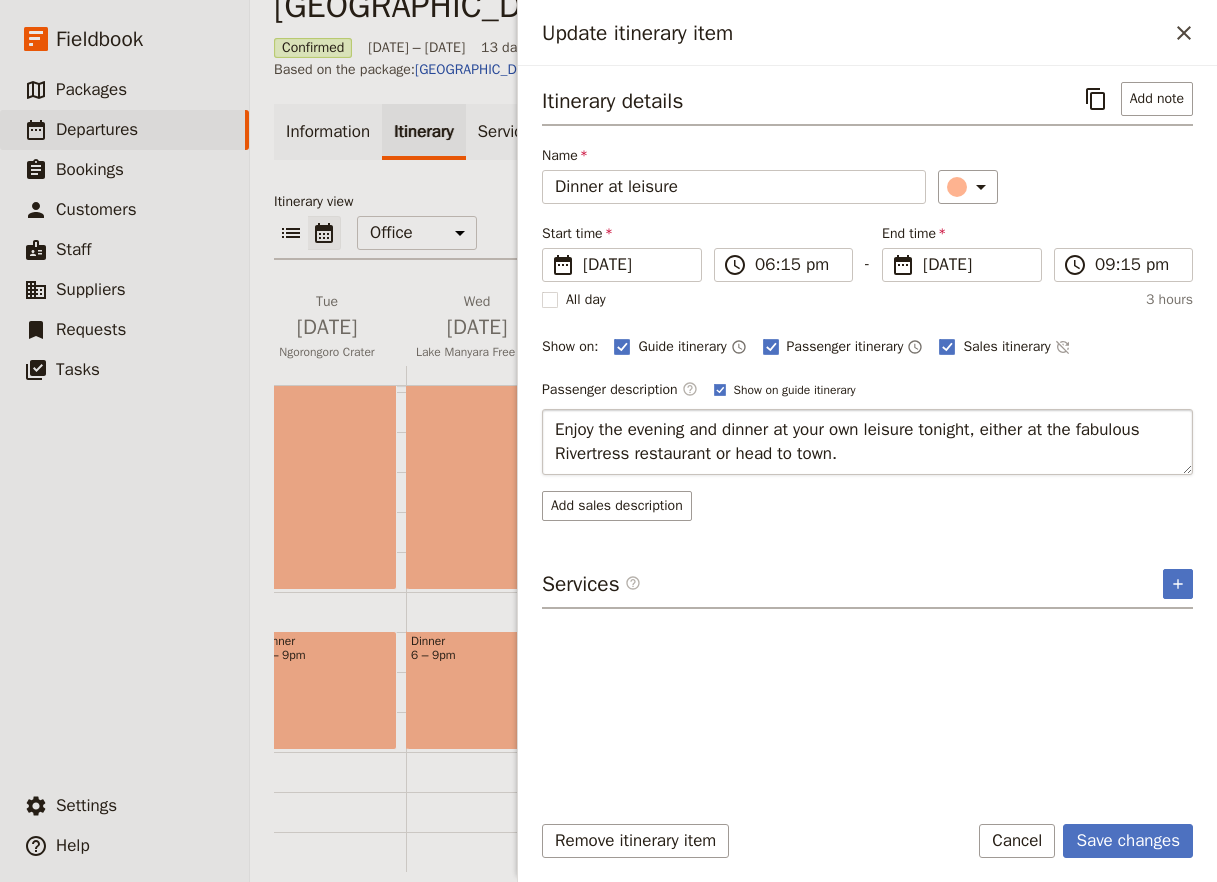 click on "Enjoy the evening and dinner at your own leisure tonight, either at the fabulous Rivertress restaurant or head to town." at bounding box center (867, 442) 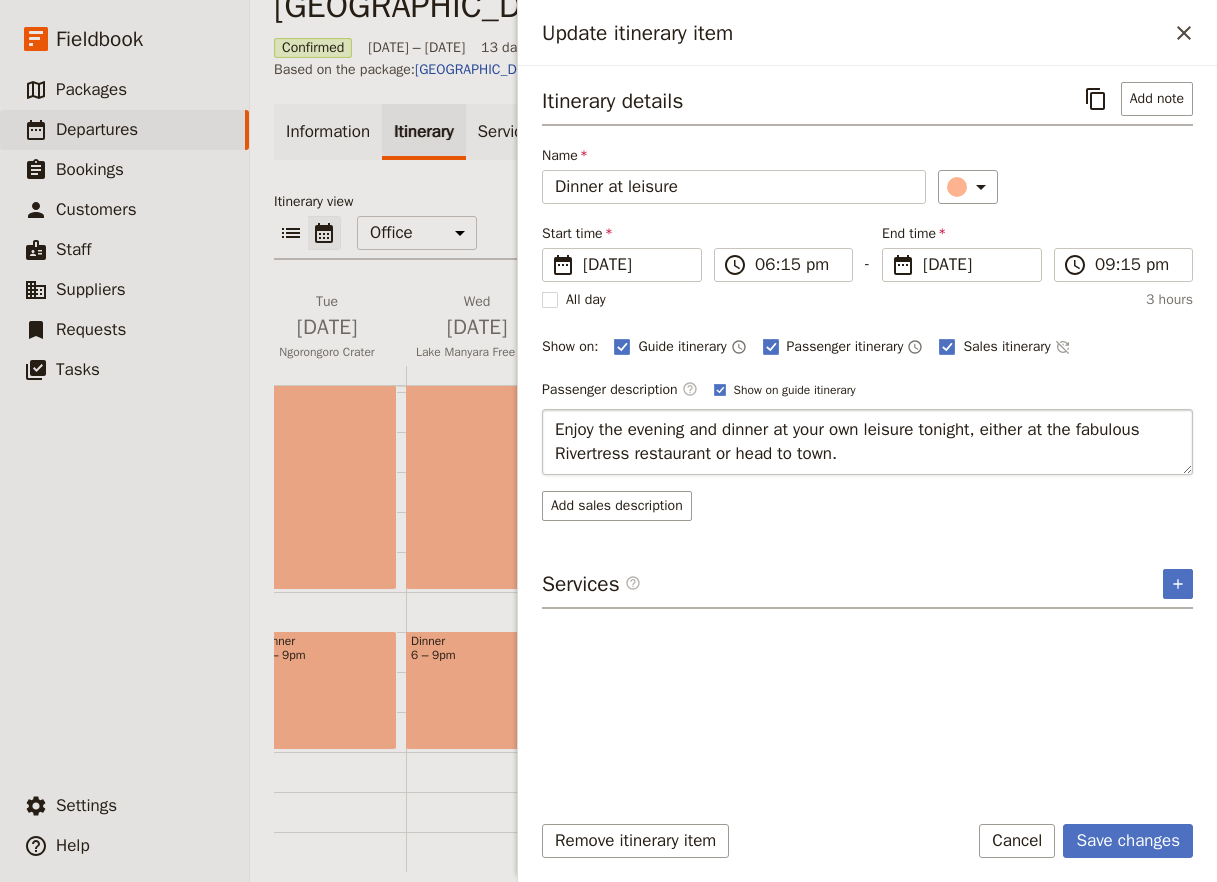 click on "Enjoy the evening and dinner at your own leisure tonight, either at the fabulous Rivertress restaurant or head to town." at bounding box center [867, 442] 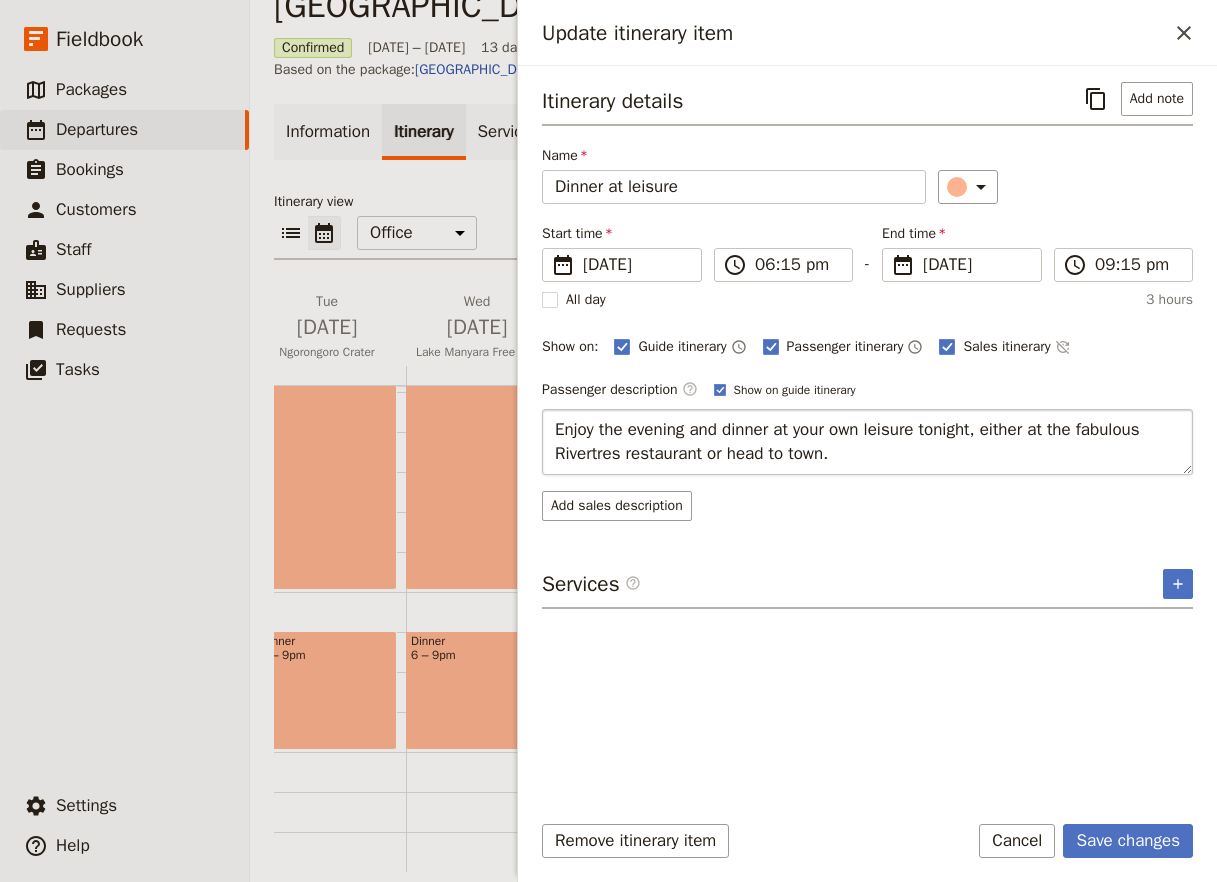 type on "Enjoy the evening and dinner at your own leisure tonight, either at the fabulous Rivertrees restaurant or head to town." 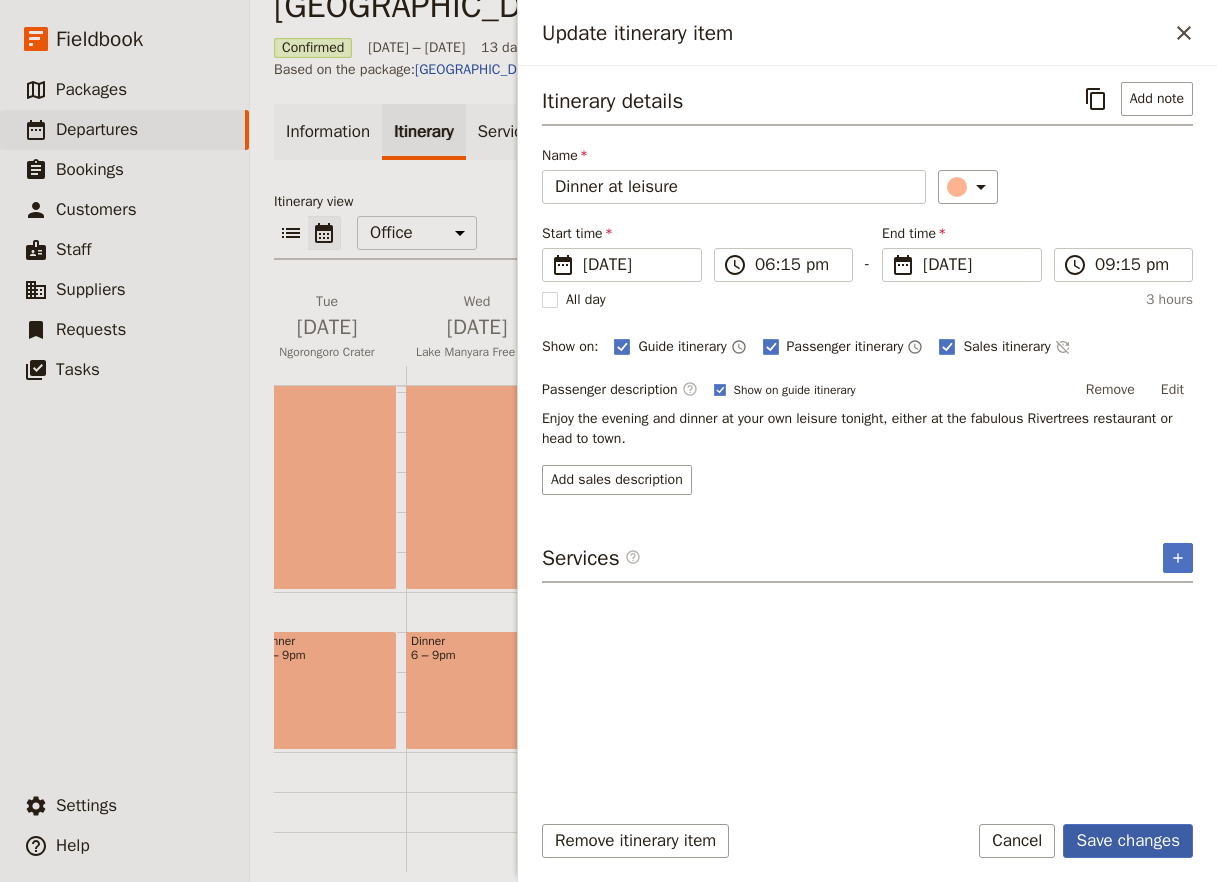 click on "Save changes" at bounding box center (1128, 841) 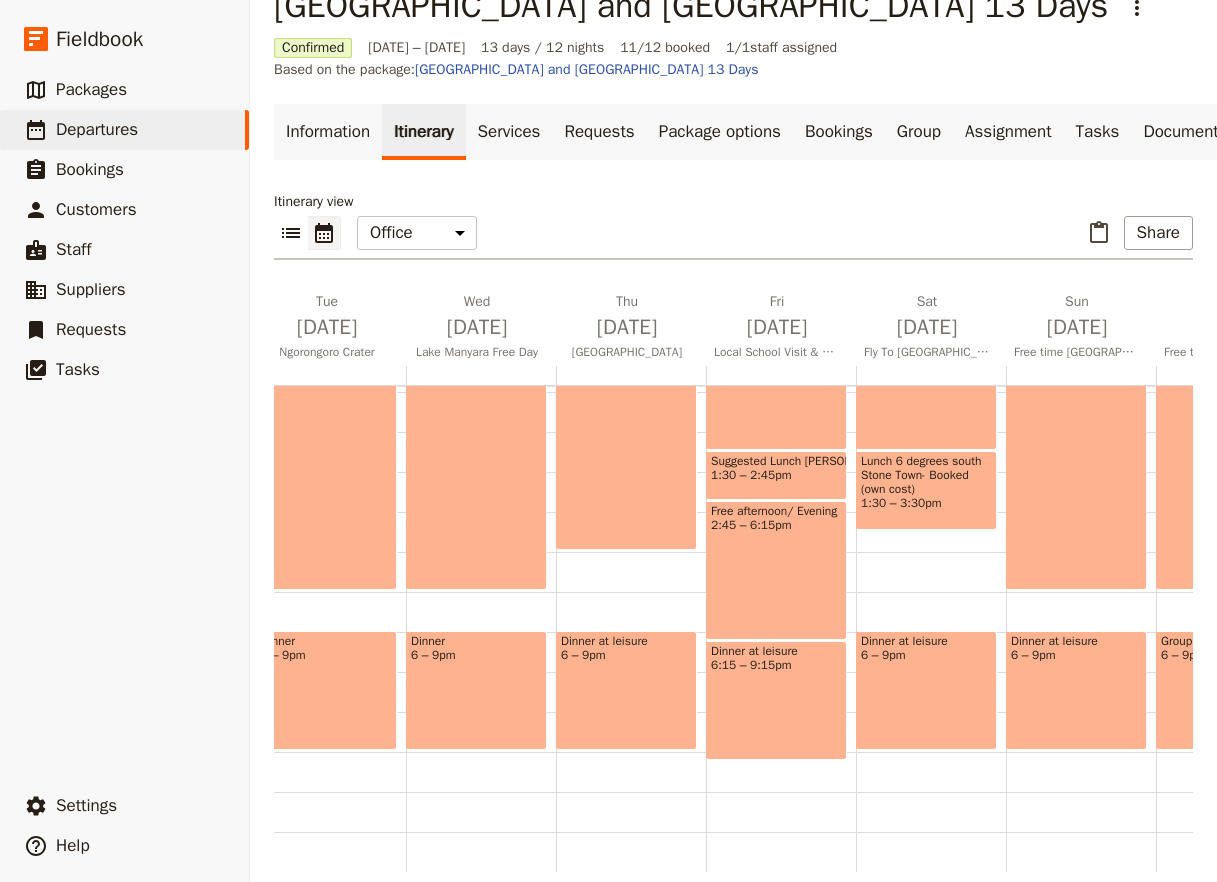 drag, startPoint x: 837, startPoint y: 850, endPoint x: 846, endPoint y: 844, distance: 10.816654 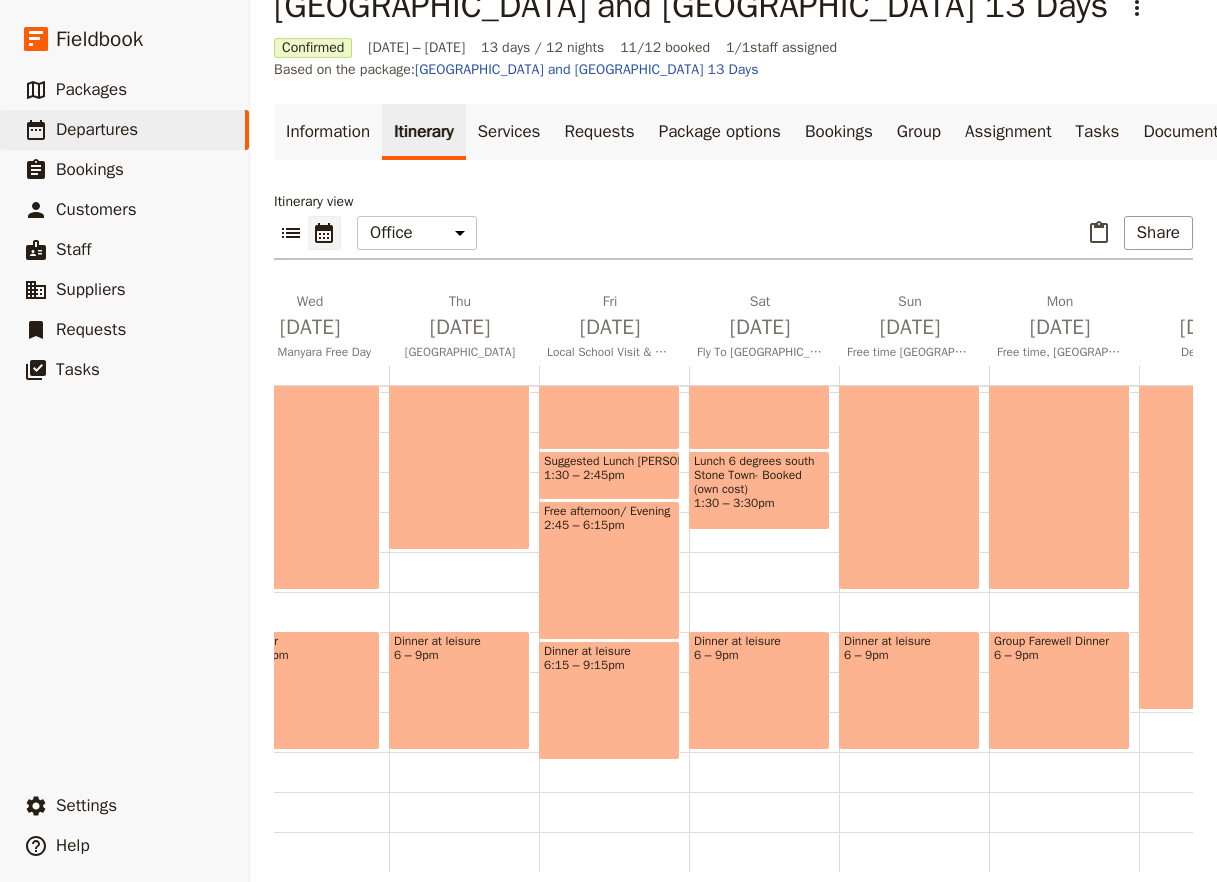 scroll, scrollTop: 0, scrollLeft: 1091, axis: horizontal 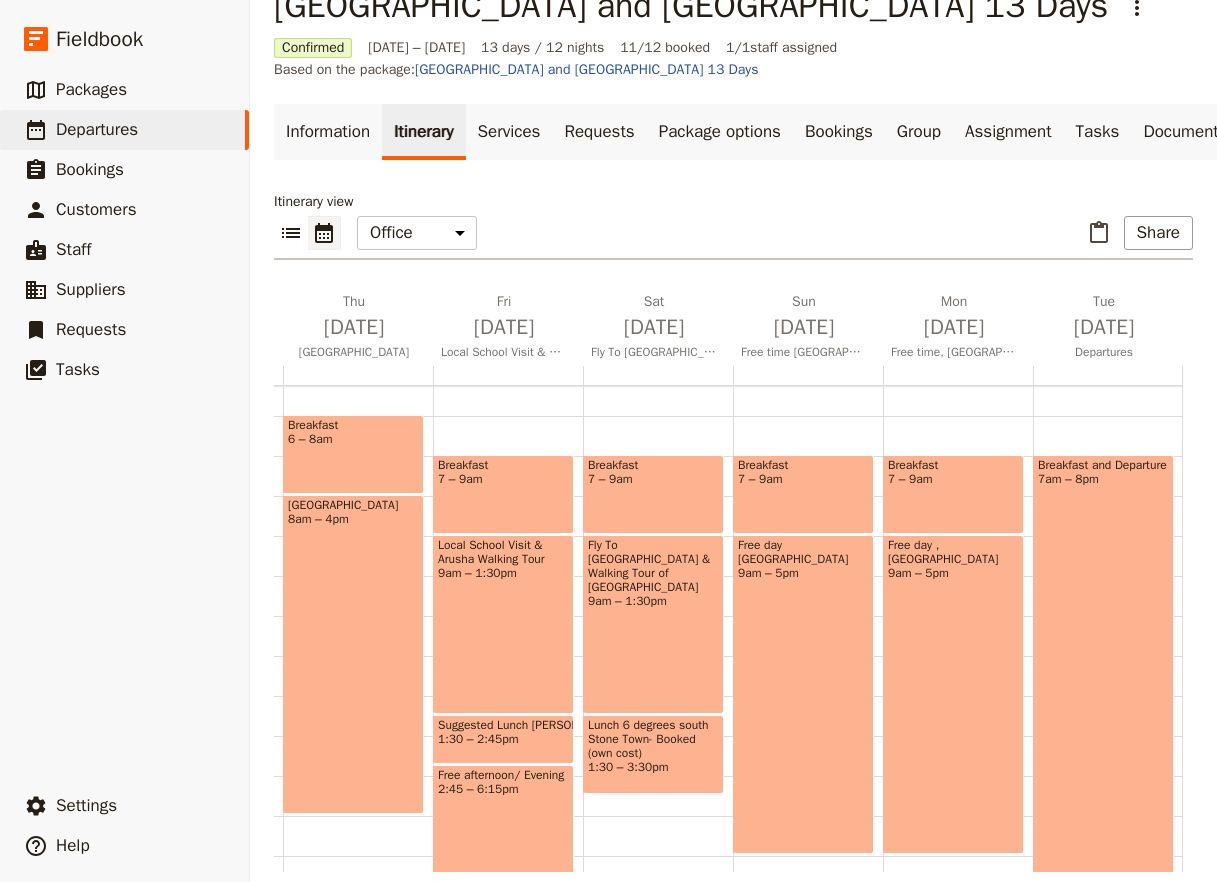 click on "Fly To [GEOGRAPHIC_DATA] & Walking Tour of [GEOGRAPHIC_DATA]  9am – 1:30pm" at bounding box center (653, 624) 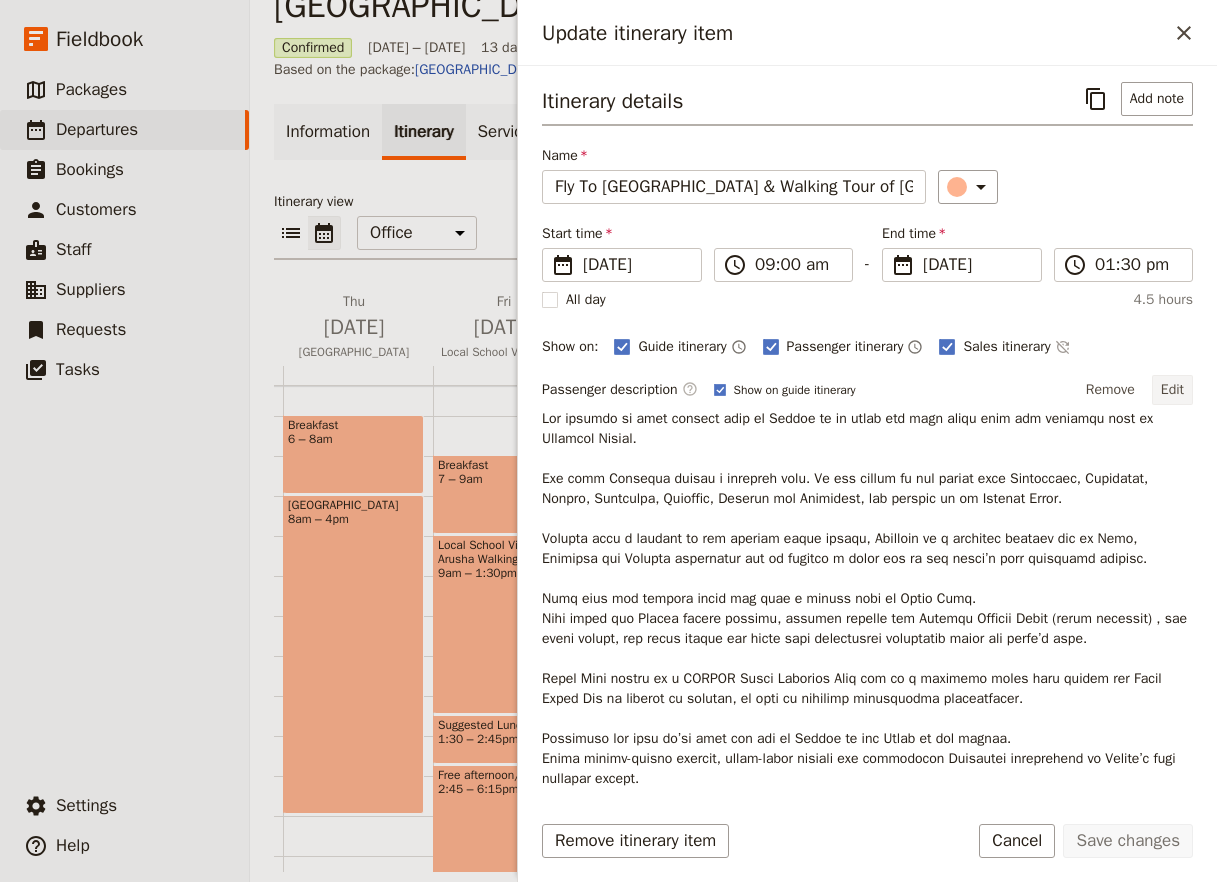 click on "Edit" at bounding box center (1172, 390) 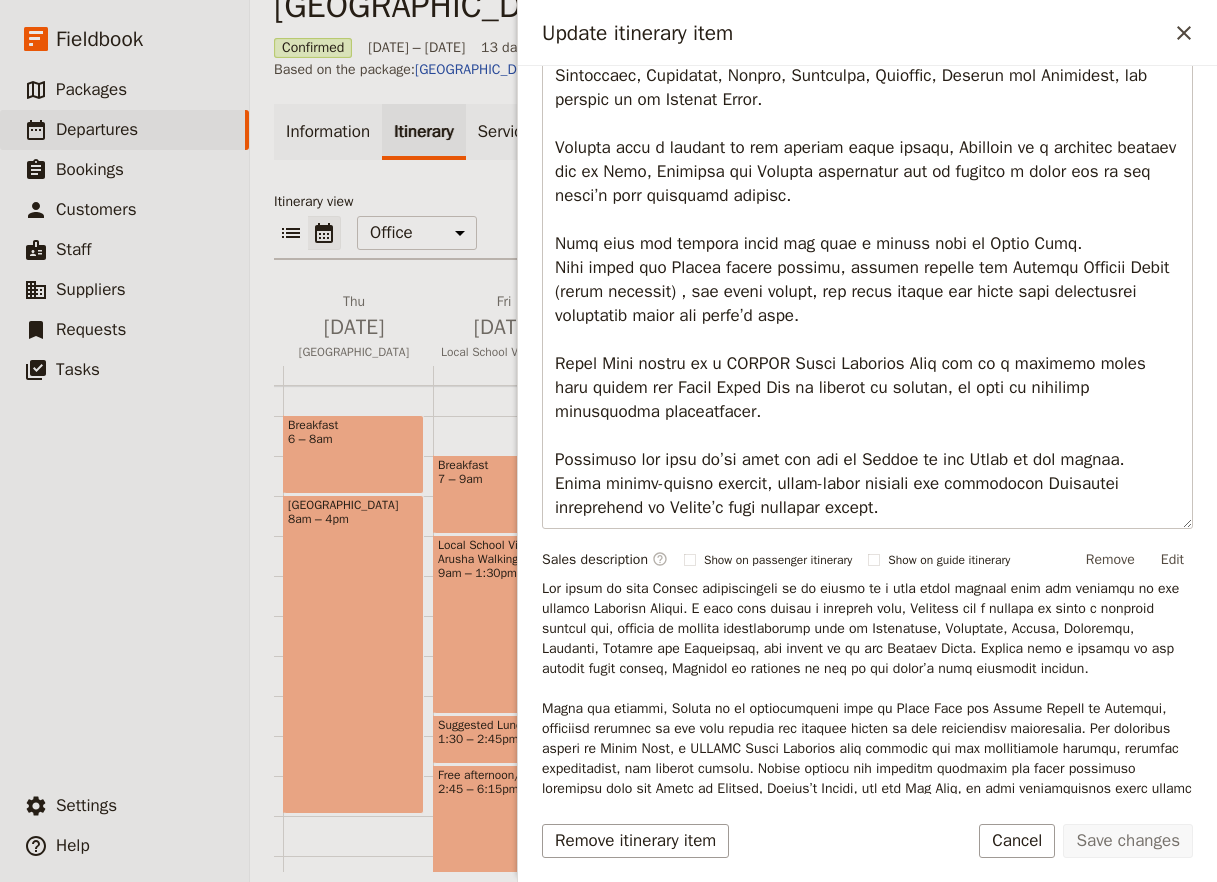 scroll, scrollTop: 528, scrollLeft: 0, axis: vertical 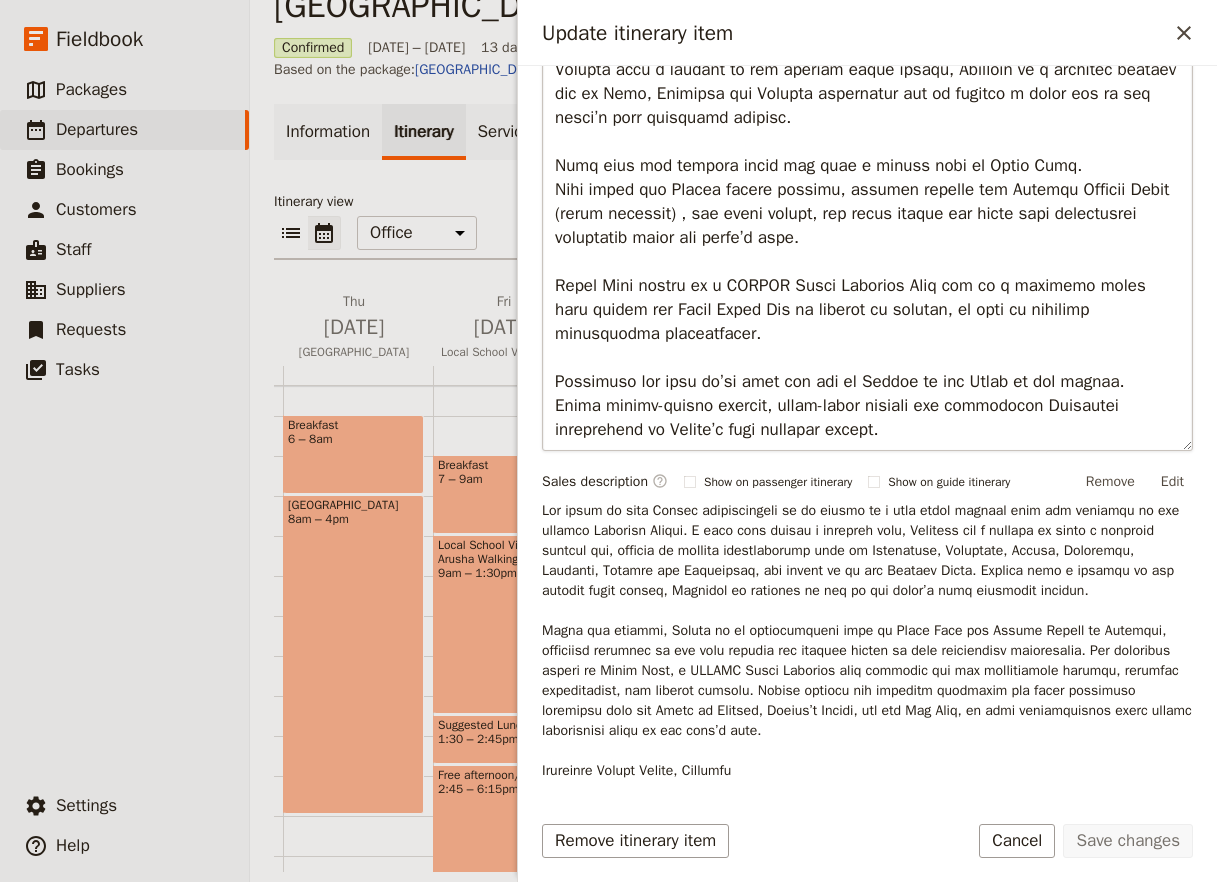 drag, startPoint x: 927, startPoint y: 430, endPoint x: 494, endPoint y: 370, distance: 437.13727 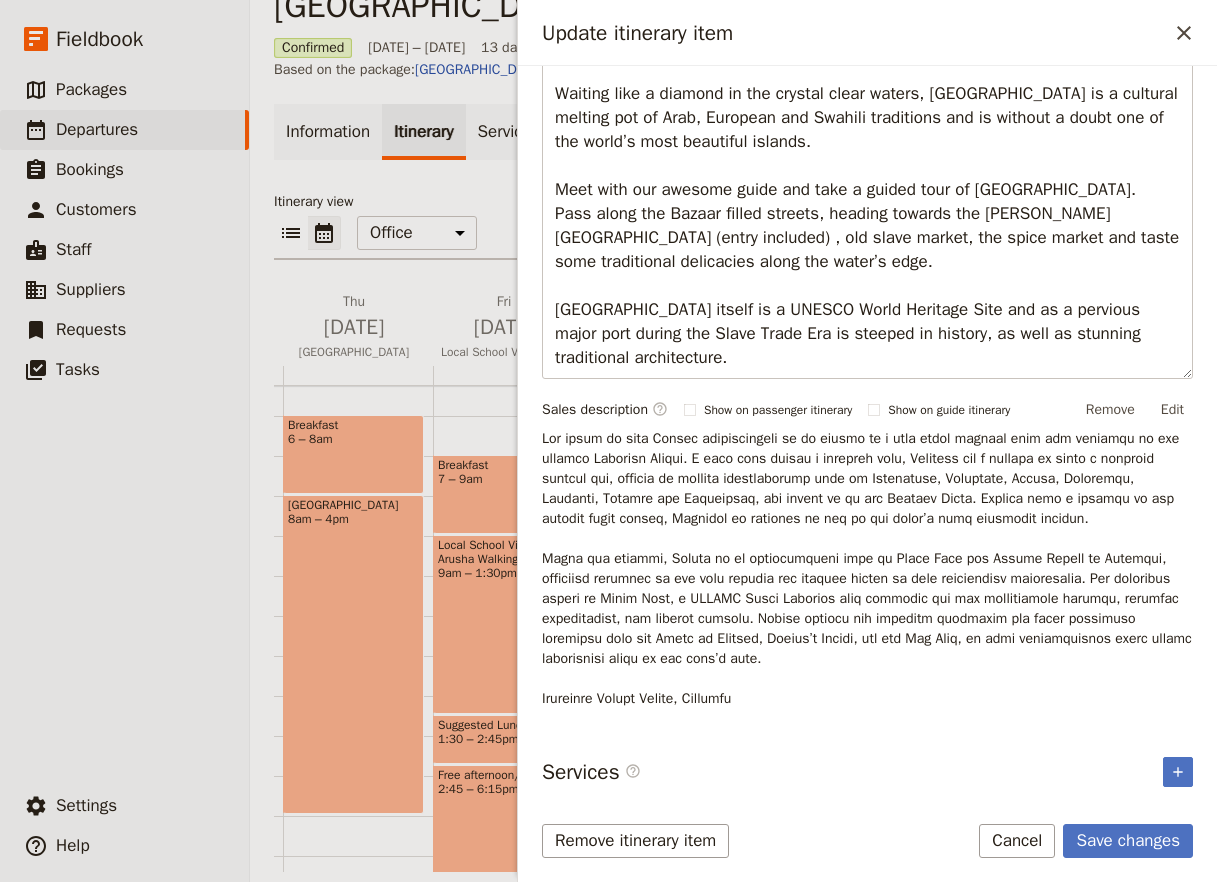 type on "Say goodbye to your friends here in [GEOGRAPHIC_DATA] as we board our [PERSON_NAME] plane from the mainland over to [GEOGRAPHIC_DATA].
The name Zanzibar evokes a romantic past. To the shores of the island came Summerians, [DEMOGRAPHIC_DATA], [DEMOGRAPHIC_DATA], [DEMOGRAPHIC_DATA], [DEMOGRAPHIC_DATA], Chinese and Portugese, all sailing in on Monsoon Winds.
Waiting like a diamond in the crystal clear waters, [GEOGRAPHIC_DATA] is a cultural melting pot of Arab, European and Swahili traditions and is without a doubt one of the world’s most beautiful islands.
Meet with our awesome guide and take a guided tour of [GEOGRAPHIC_DATA].
Pass along the Bazaar filled streets, heading towards the [PERSON_NAME][GEOGRAPHIC_DATA] (entry included) , old slave market, the spice market and taste some traditional delicacies along the water’s edge.
[GEOGRAPHIC_DATA] itself is a UNESCO World Heritage Site and as a pervious major port during the Slave Trade Era is steeped in history, as well as stunning traditional architecture." 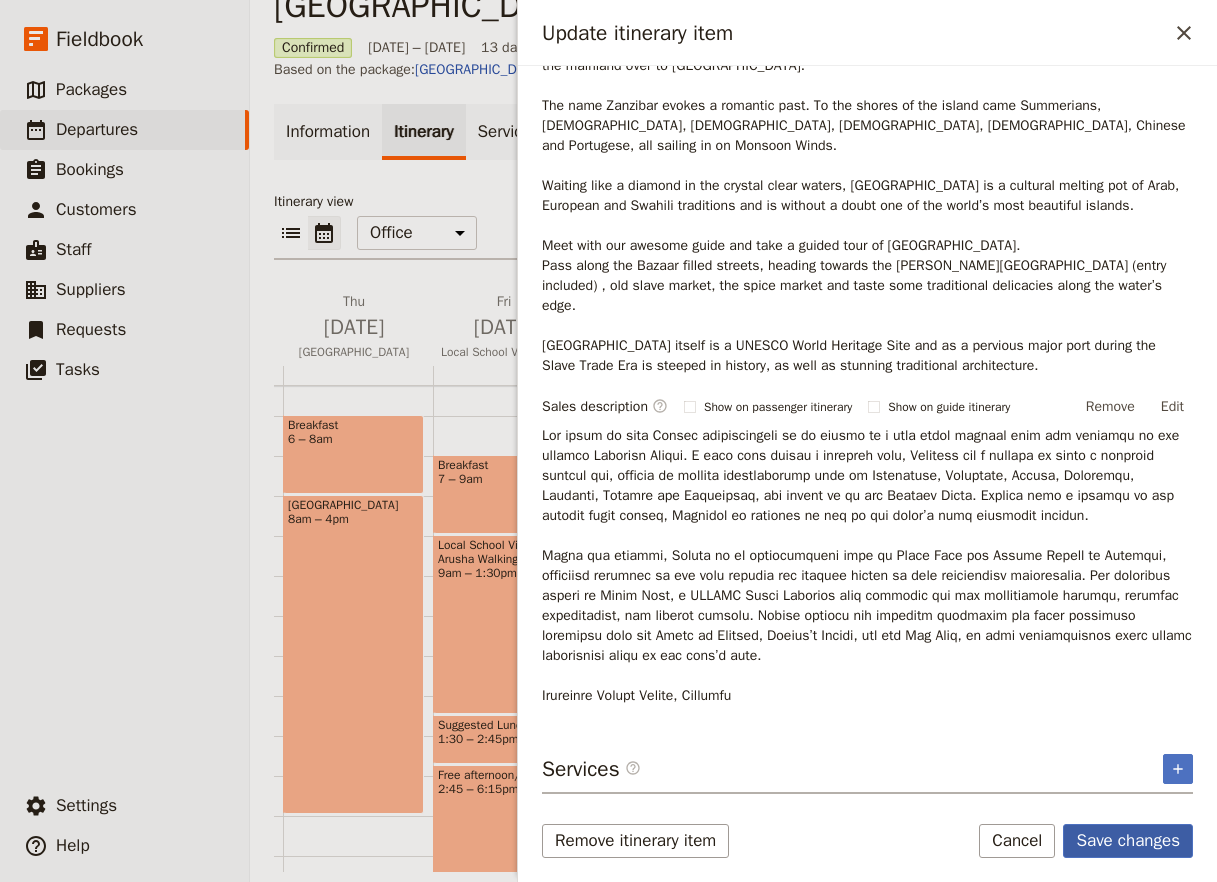 scroll, scrollTop: 331, scrollLeft: 0, axis: vertical 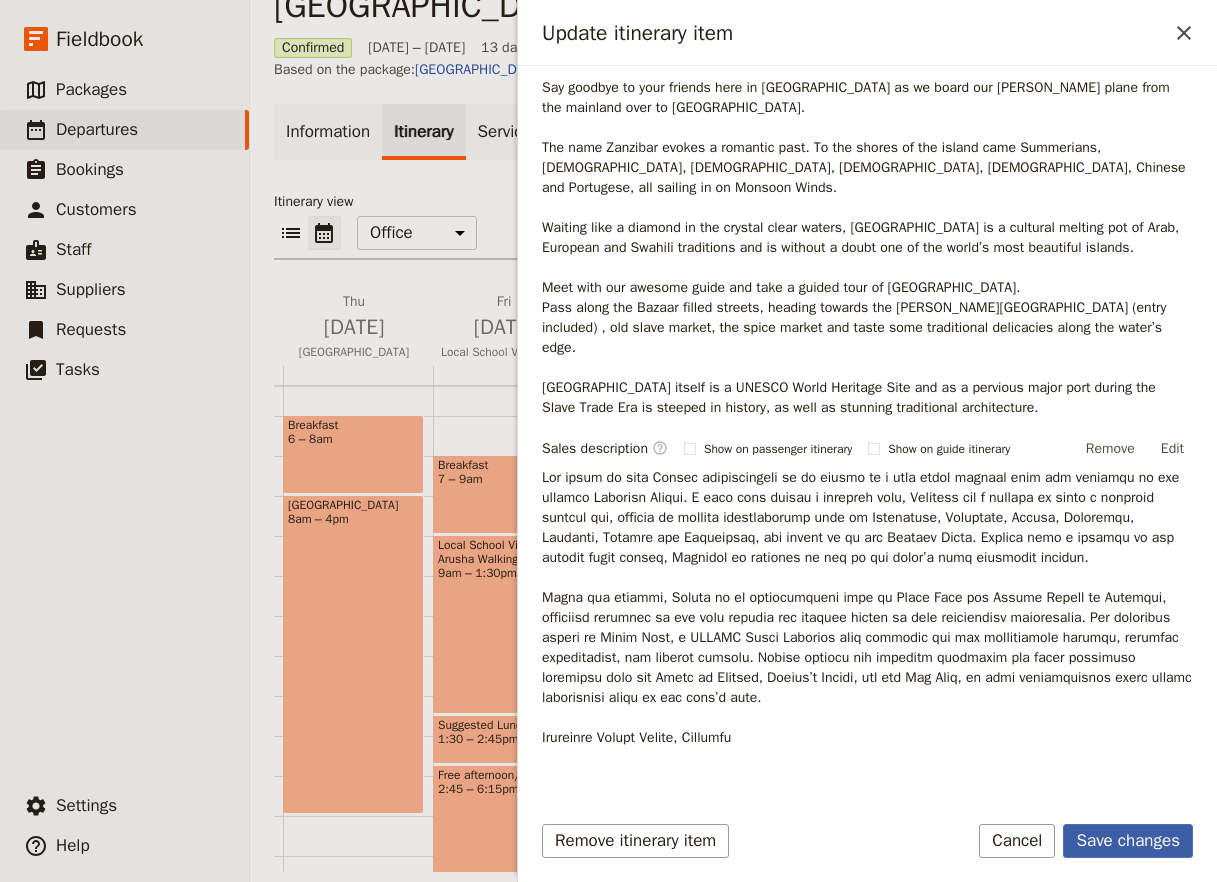 click on "Save changes" at bounding box center (1128, 841) 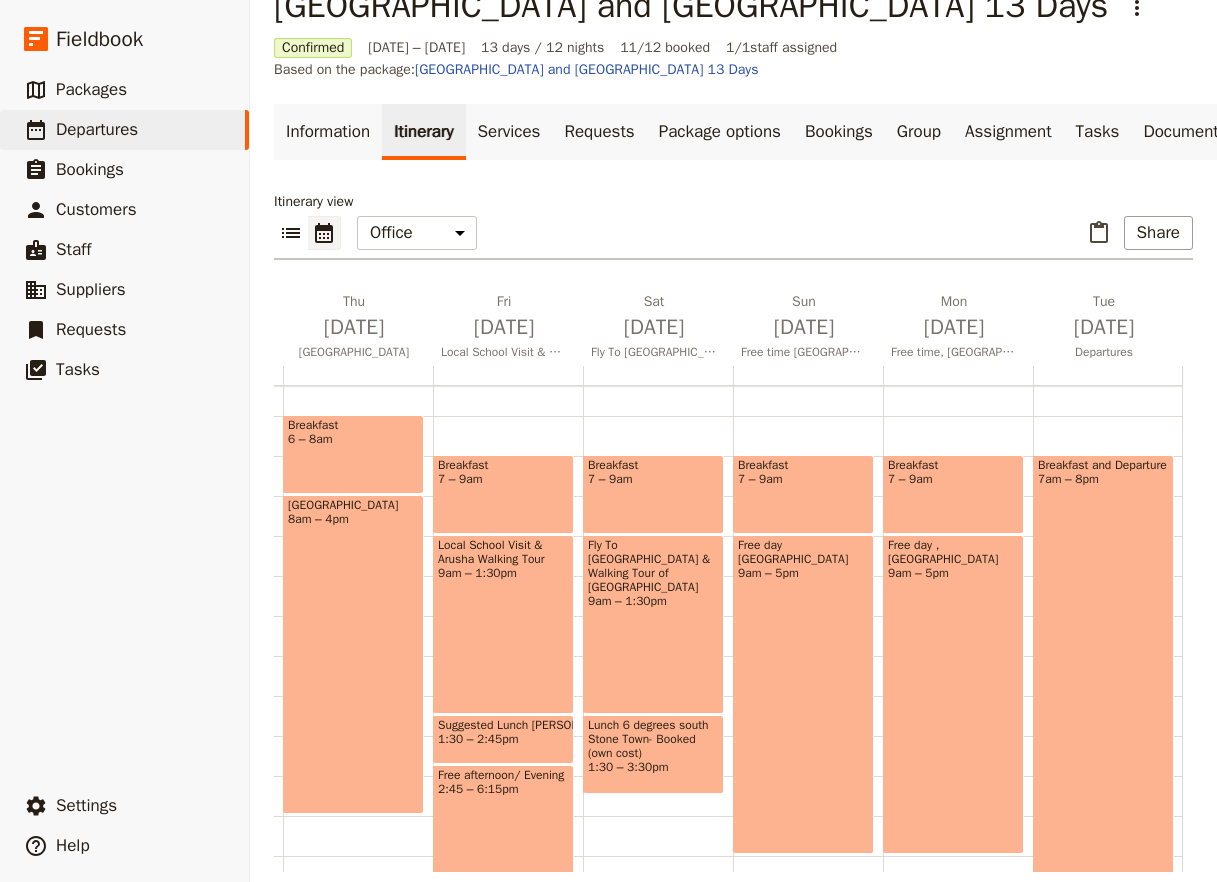 click on "Breakfast 7 – 9am Fly To [GEOGRAPHIC_DATA] & Walking Tour of [GEOGRAPHIC_DATA]  9am – 1:30pm Lunch 6 degrees [GEOGRAPHIC_DATA]- Booked (own cost) 1:30 – 3:30pm Dinner at leisure  6 – 9pm" at bounding box center [658, 656] 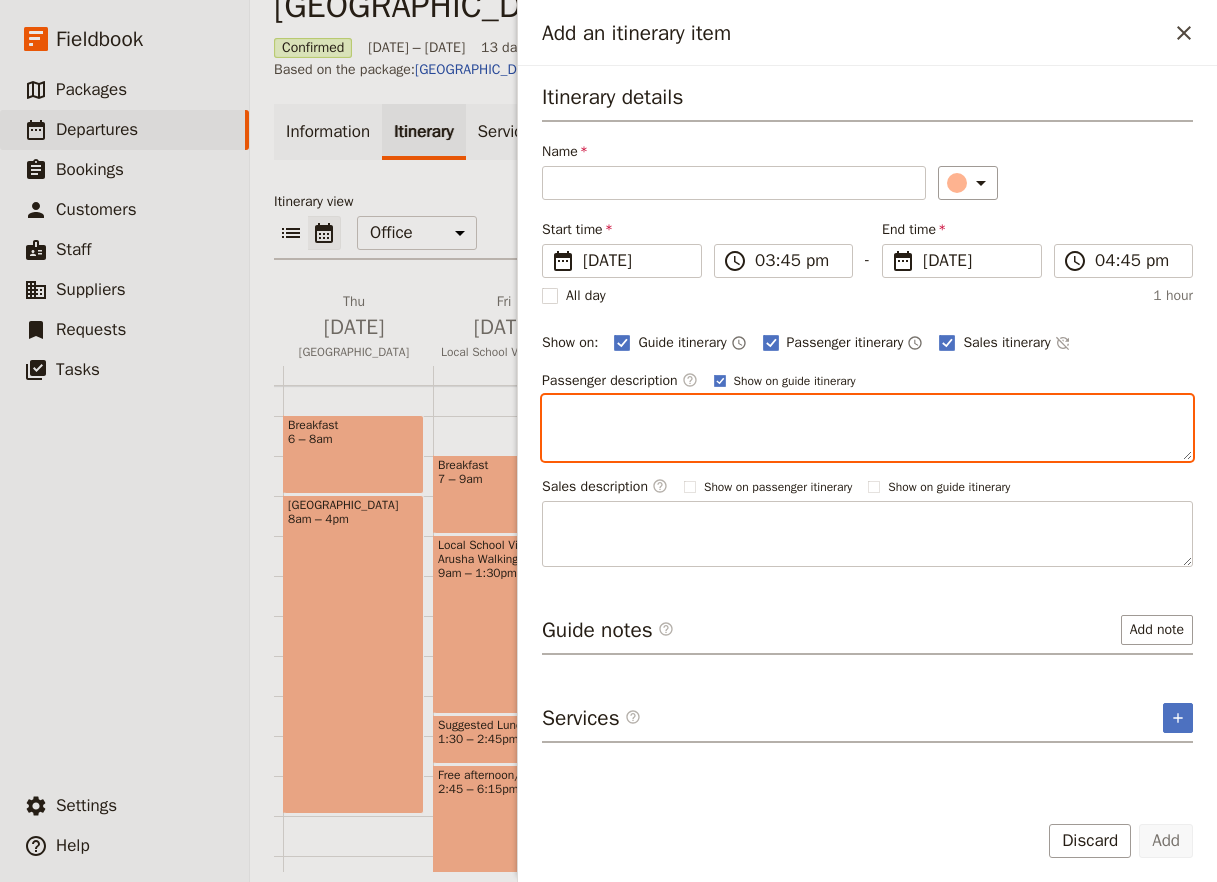 click at bounding box center (867, 428) 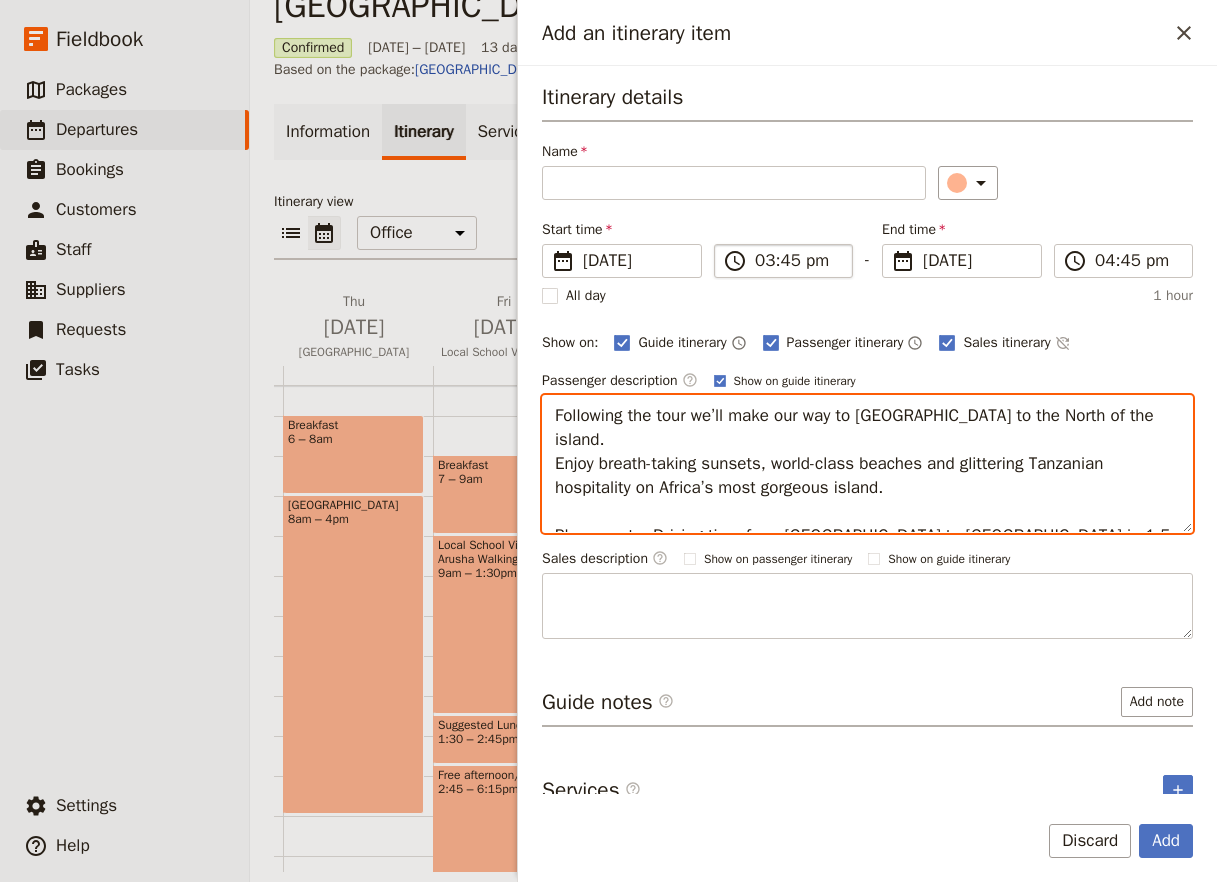 type on "Following the tour we’ll make our way to [GEOGRAPHIC_DATA] to the North of the island.
Enjoy breath-taking sunsets, world-class beaches and glittering Tanzanian hospitality on Africa’s most gorgeous island.
Please note: Driving time from [GEOGRAPHIC_DATA] to [GEOGRAPHIC_DATA] is 1.5 hours." 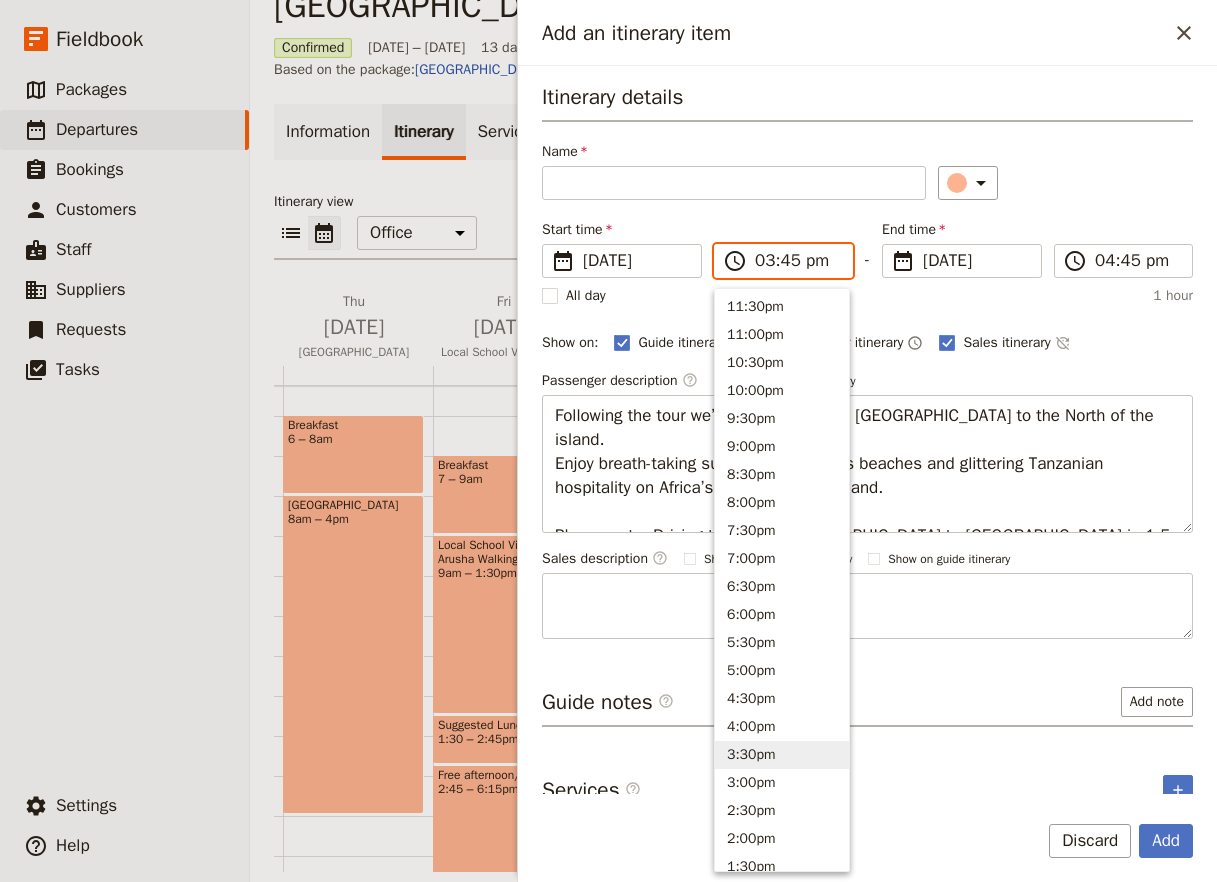click on "03:45 pm" at bounding box center (797, 261) 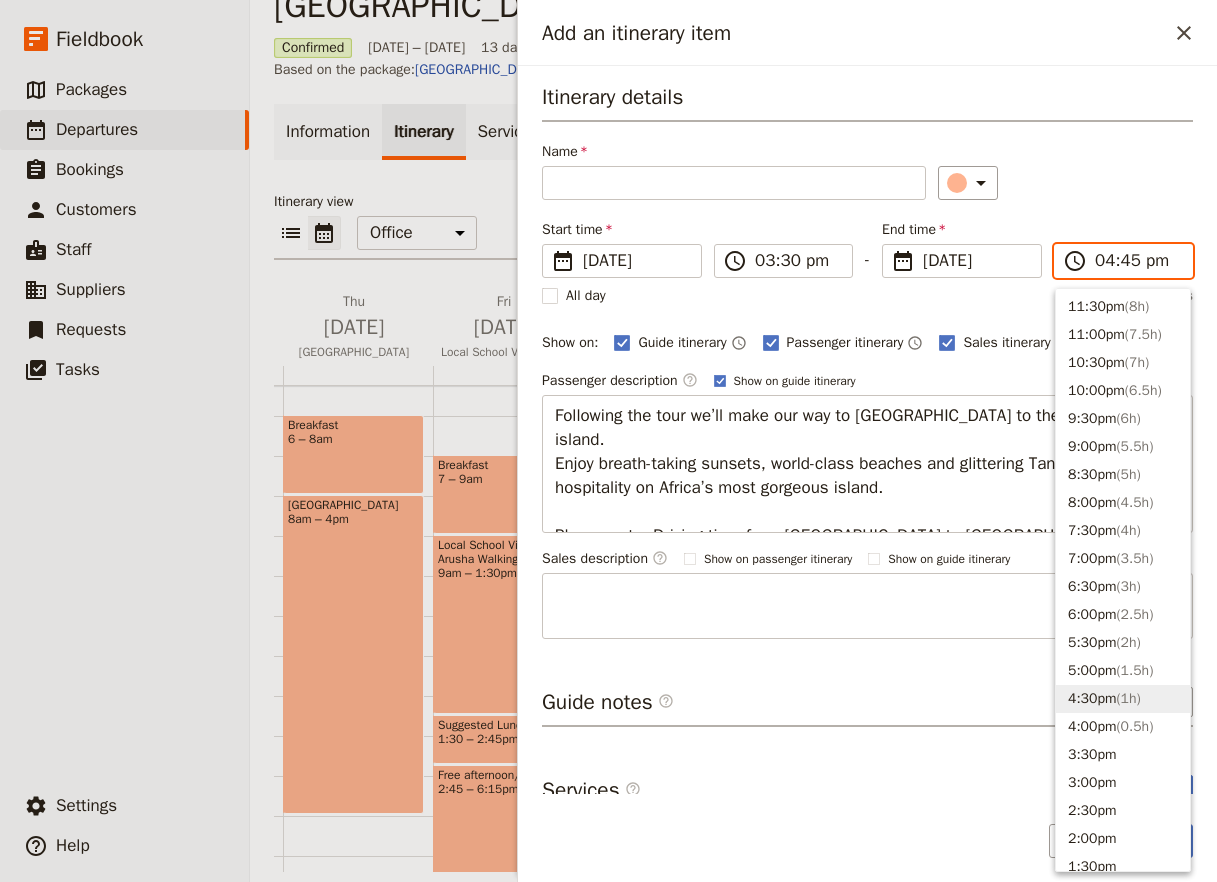 click on "04:45 pm" at bounding box center [1137, 261] 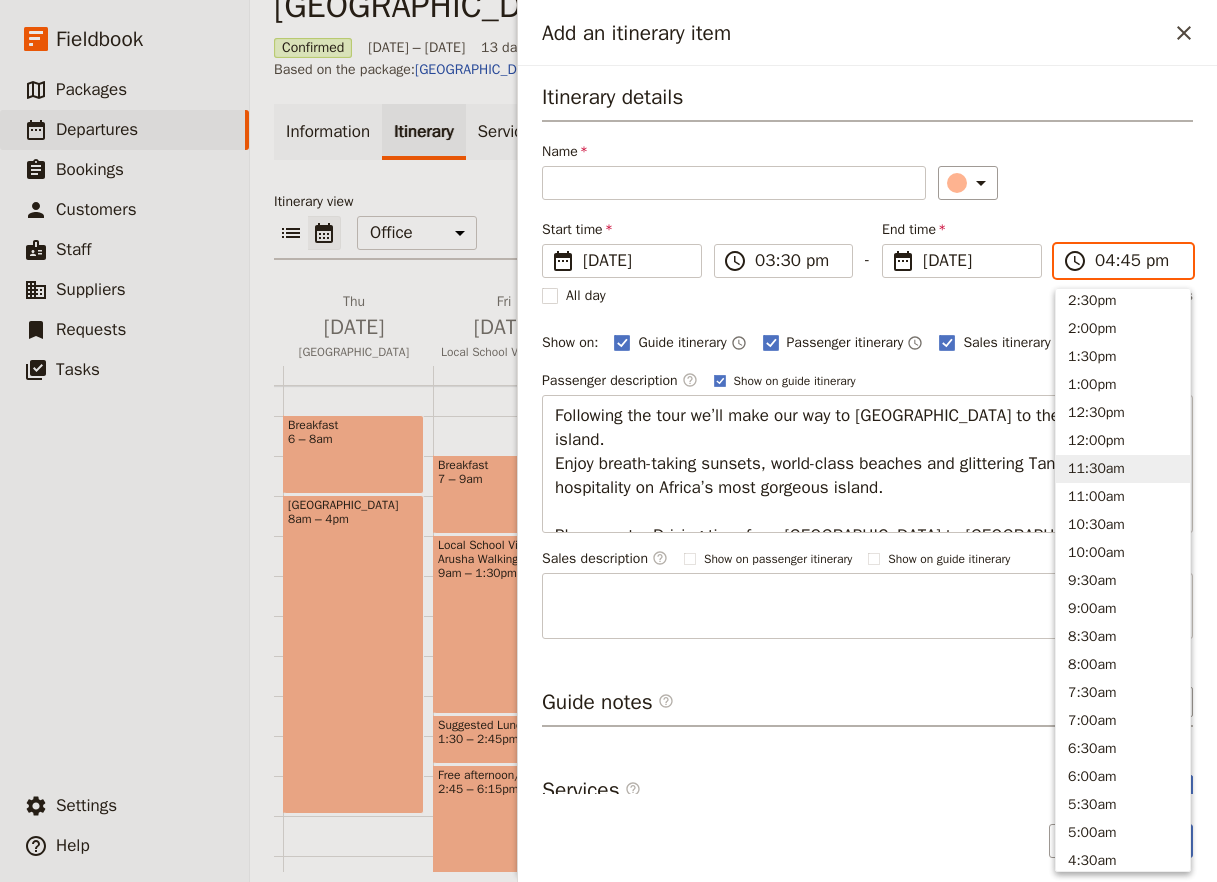 scroll, scrollTop: 246, scrollLeft: 0, axis: vertical 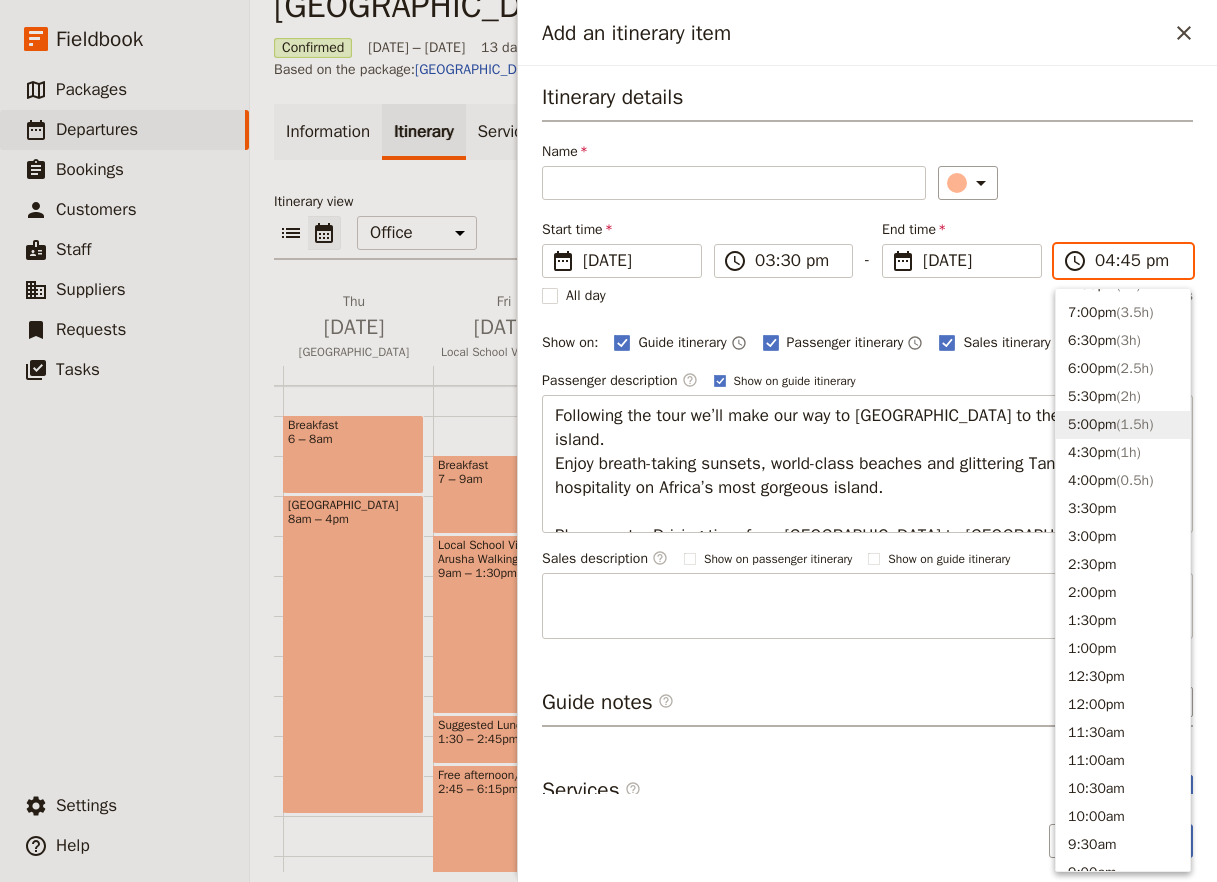 click on "( 1.5h )" at bounding box center (1134, 424) 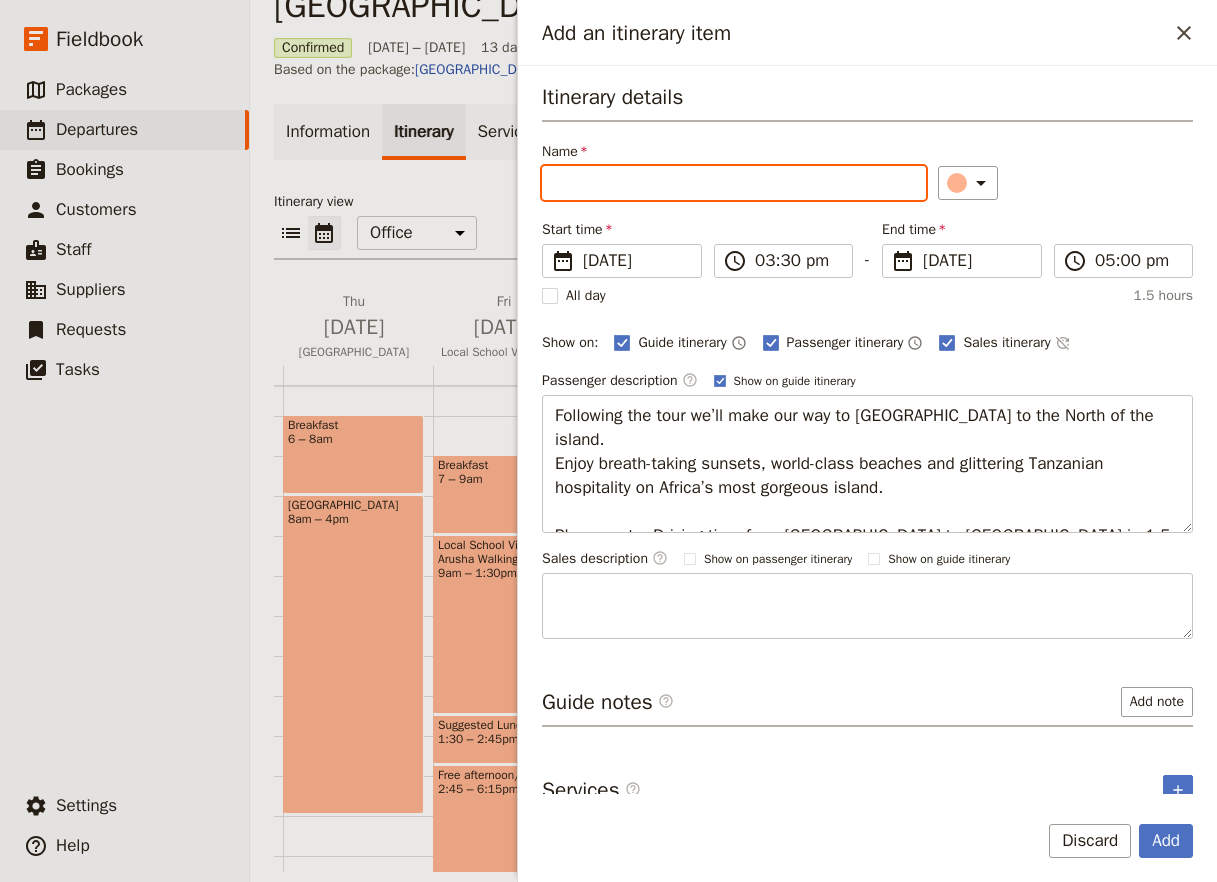click on "Name" at bounding box center [734, 183] 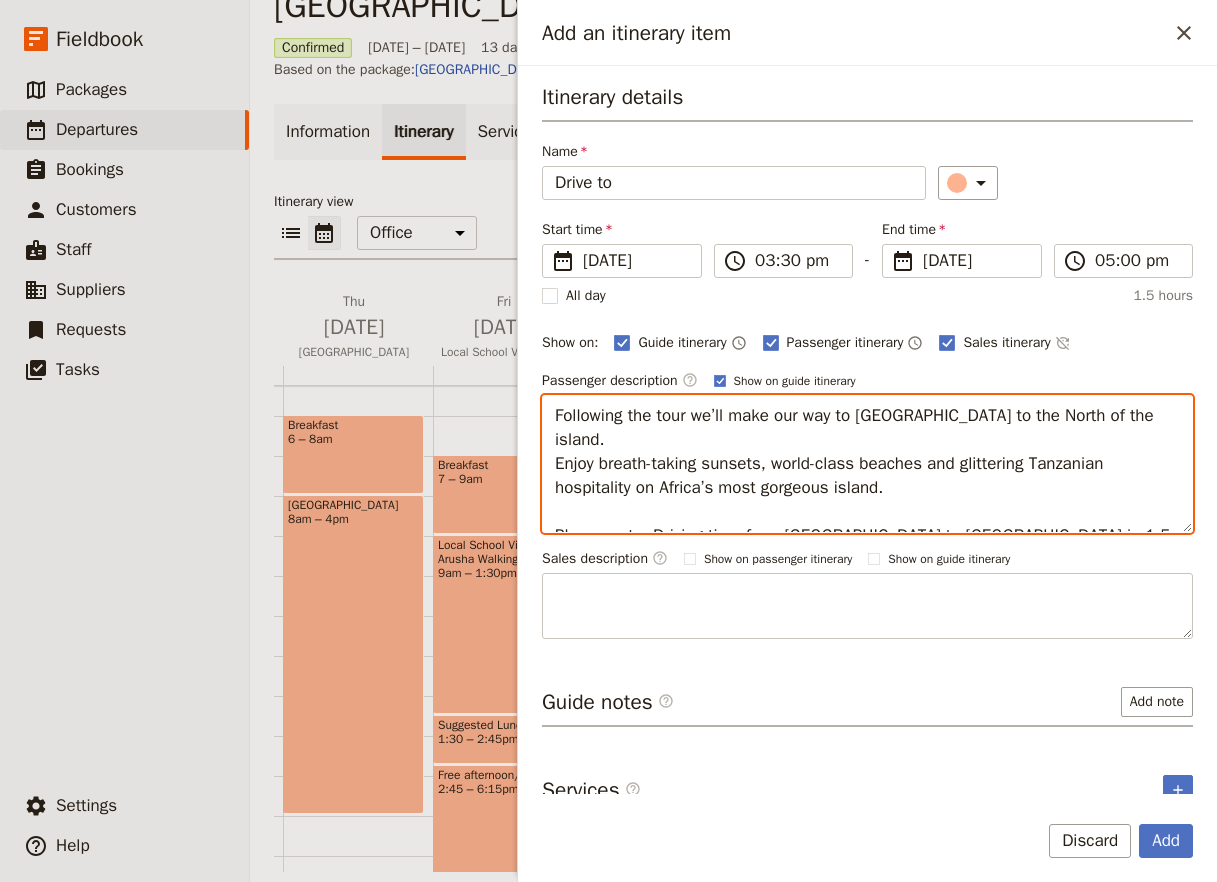 drag, startPoint x: 1012, startPoint y: 507, endPoint x: 946, endPoint y: 508, distance: 66.007576 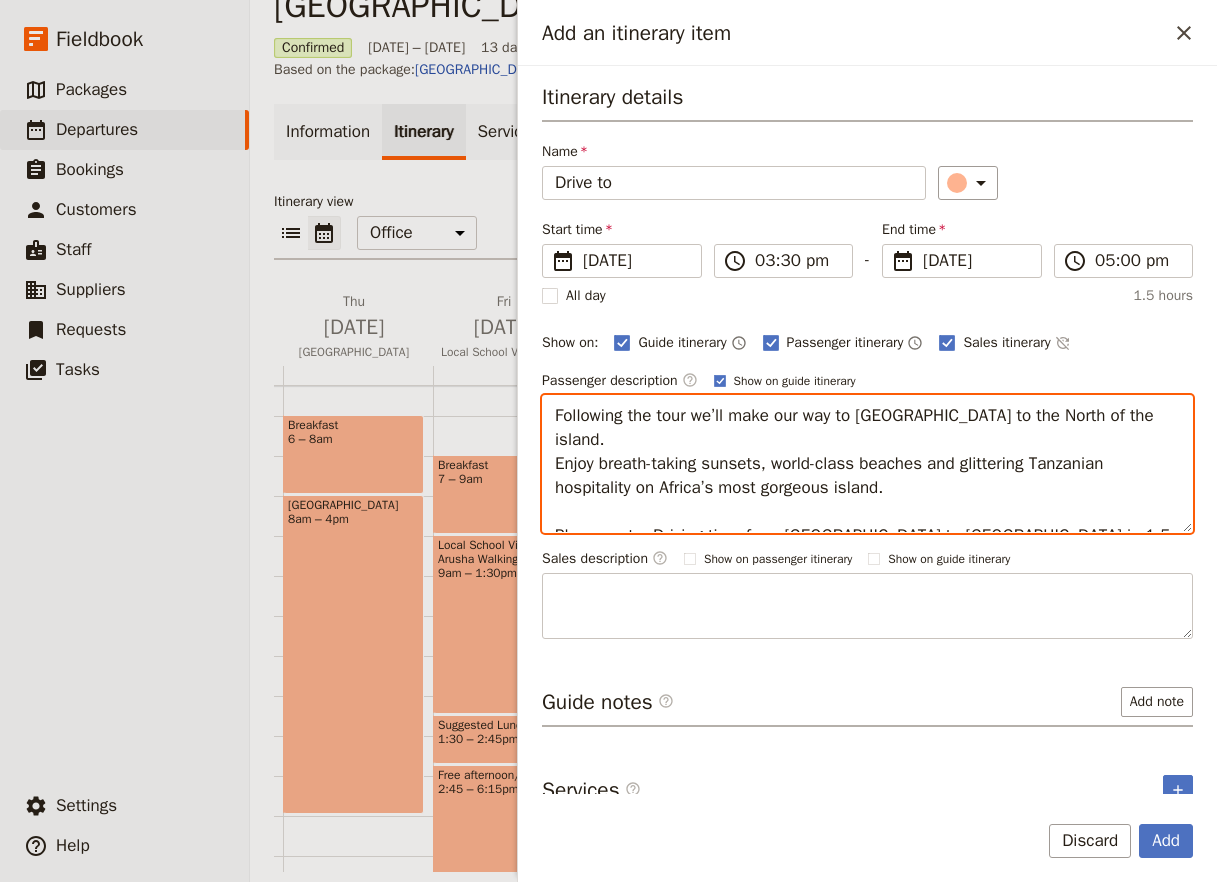 click on "Following the tour we’ll make our way to [GEOGRAPHIC_DATA] to the North of the island.
Enjoy breath-taking sunsets, world-class beaches and glittering Tanzanian hospitality on Africa’s most gorgeous island.
Please note: Driving time from [GEOGRAPHIC_DATA] to [GEOGRAPHIC_DATA] is 1.5 hours." at bounding box center (867, 464) 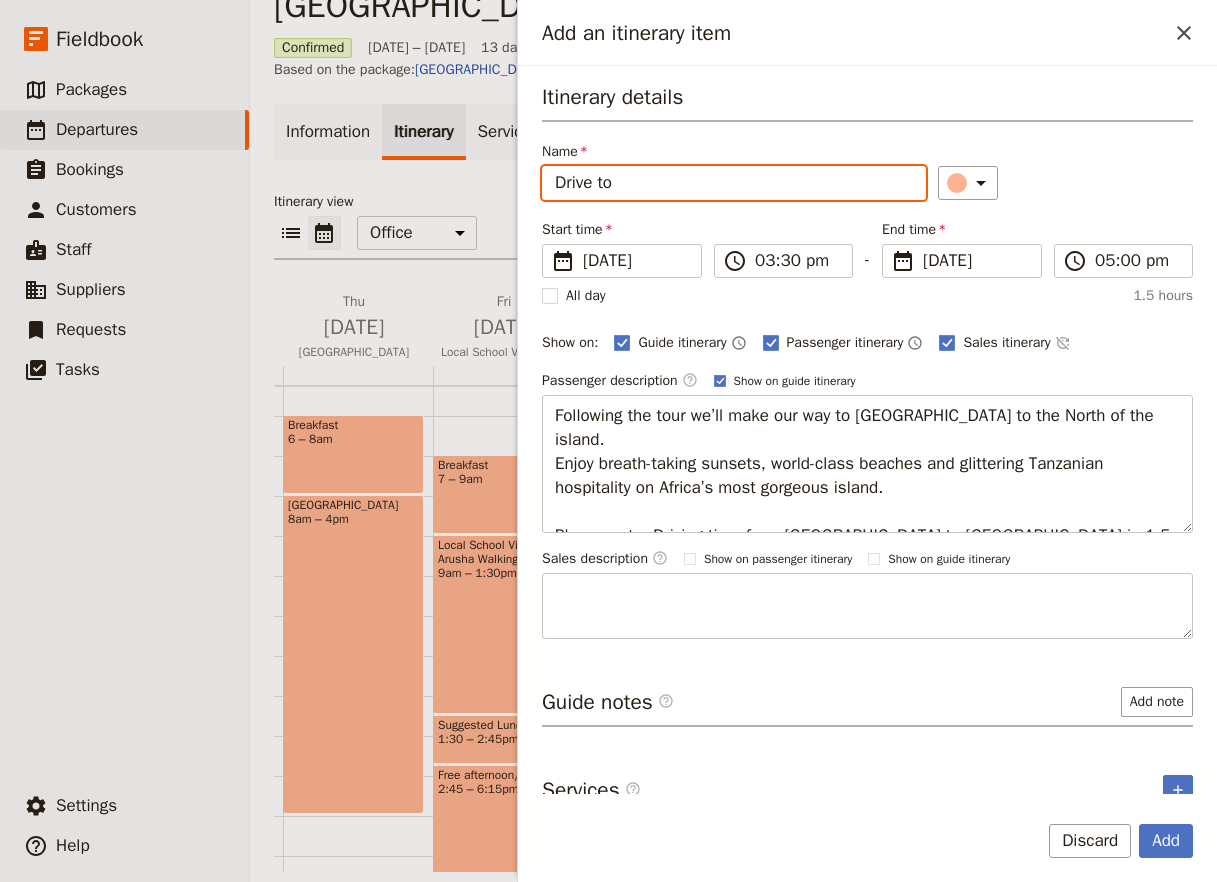 click on "Drive to" at bounding box center [734, 183] 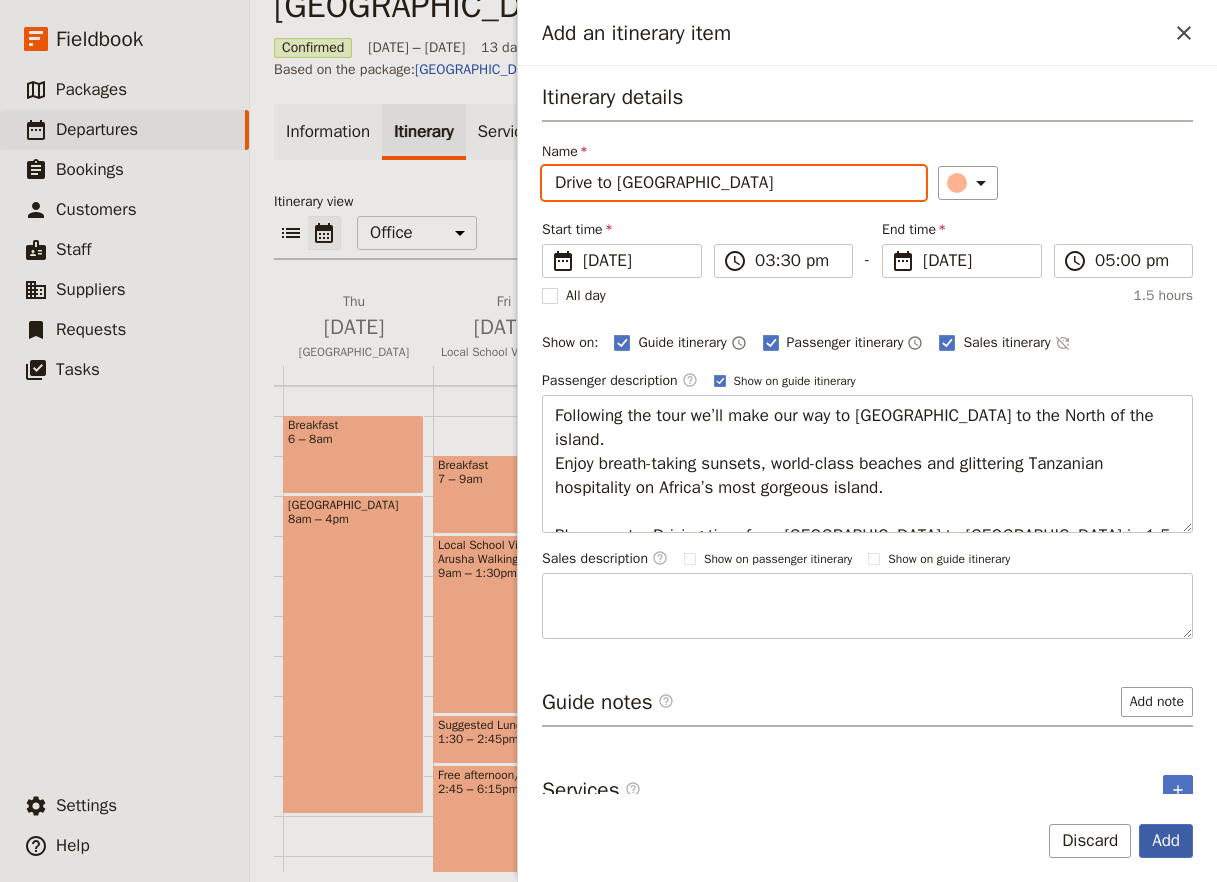 type on "Drive to [GEOGRAPHIC_DATA]" 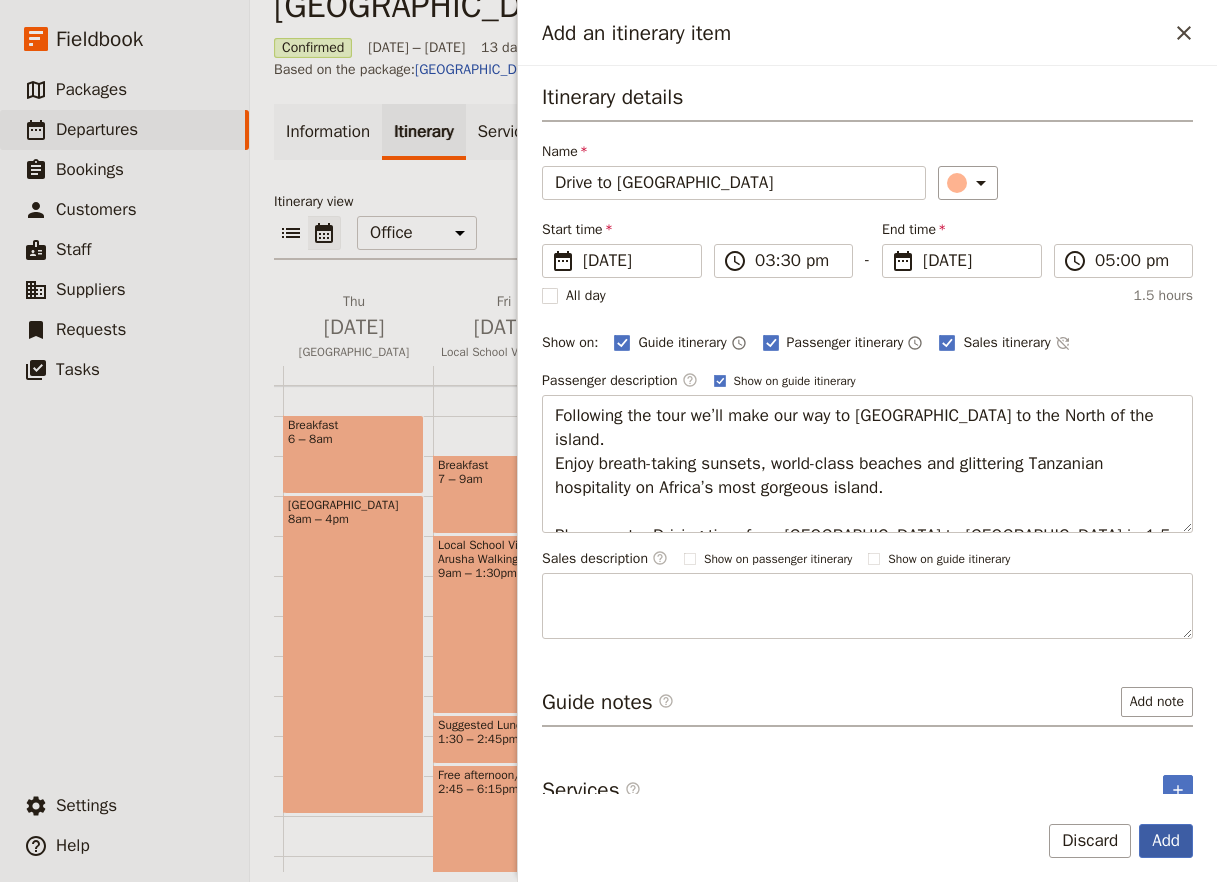 click on "Add" at bounding box center [1166, 841] 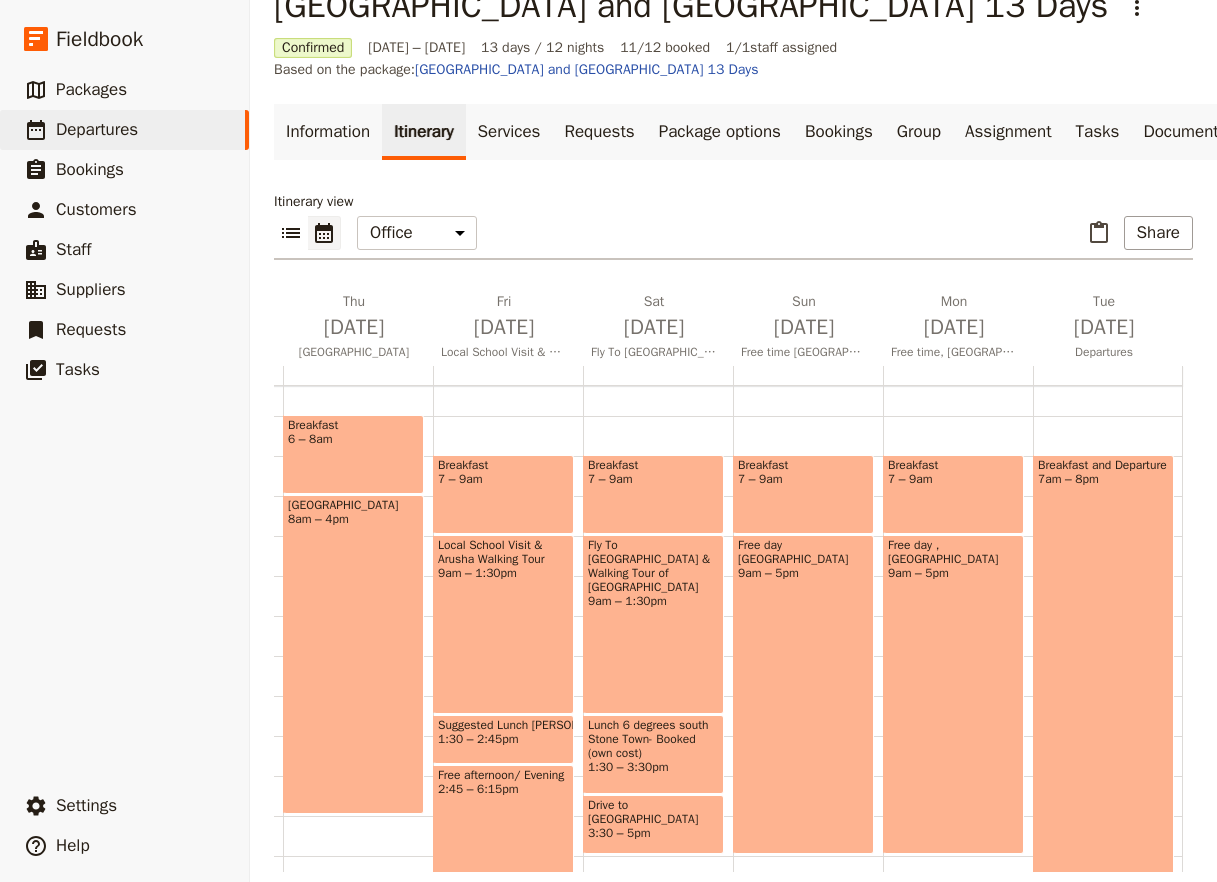click on "Free day [GEOGRAPHIC_DATA] 9am – 5pm" at bounding box center (803, 694) 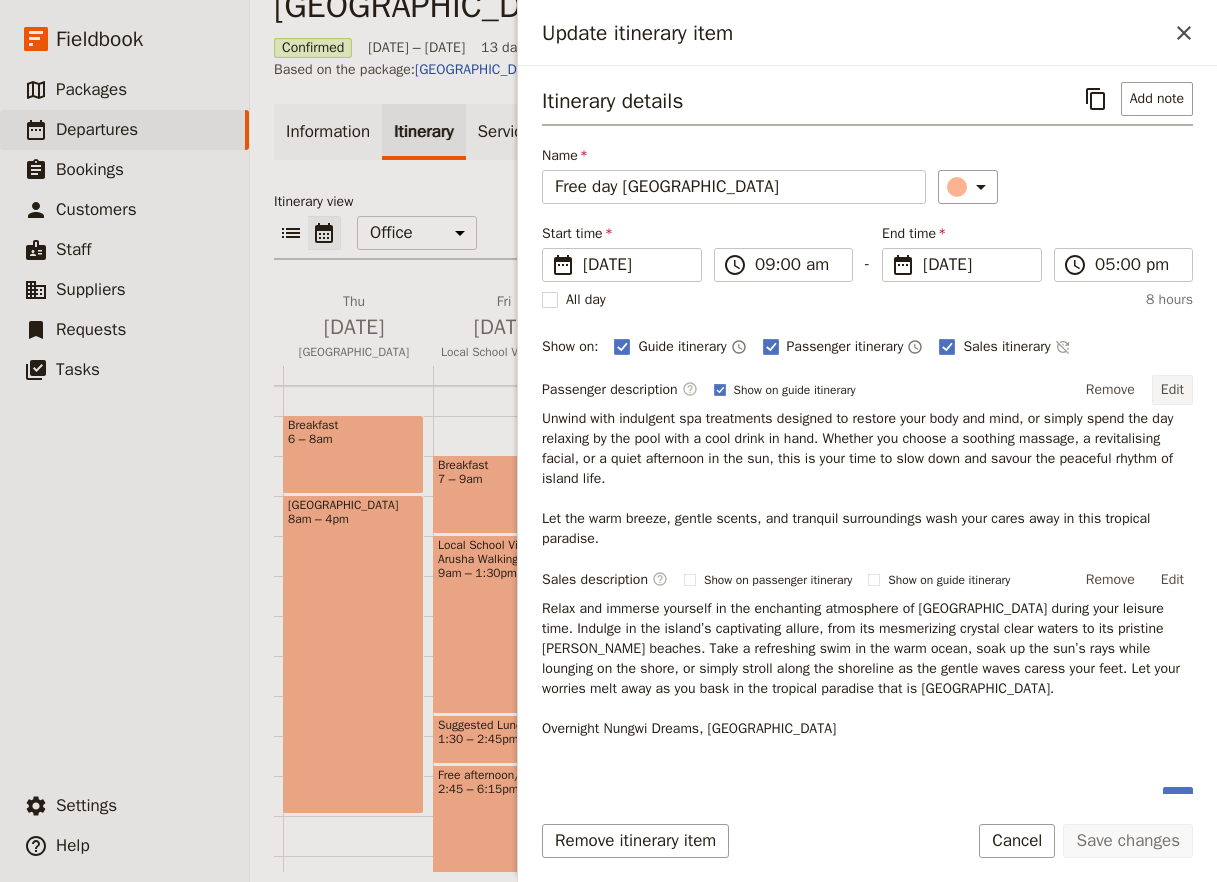 click on "Edit" at bounding box center [1172, 390] 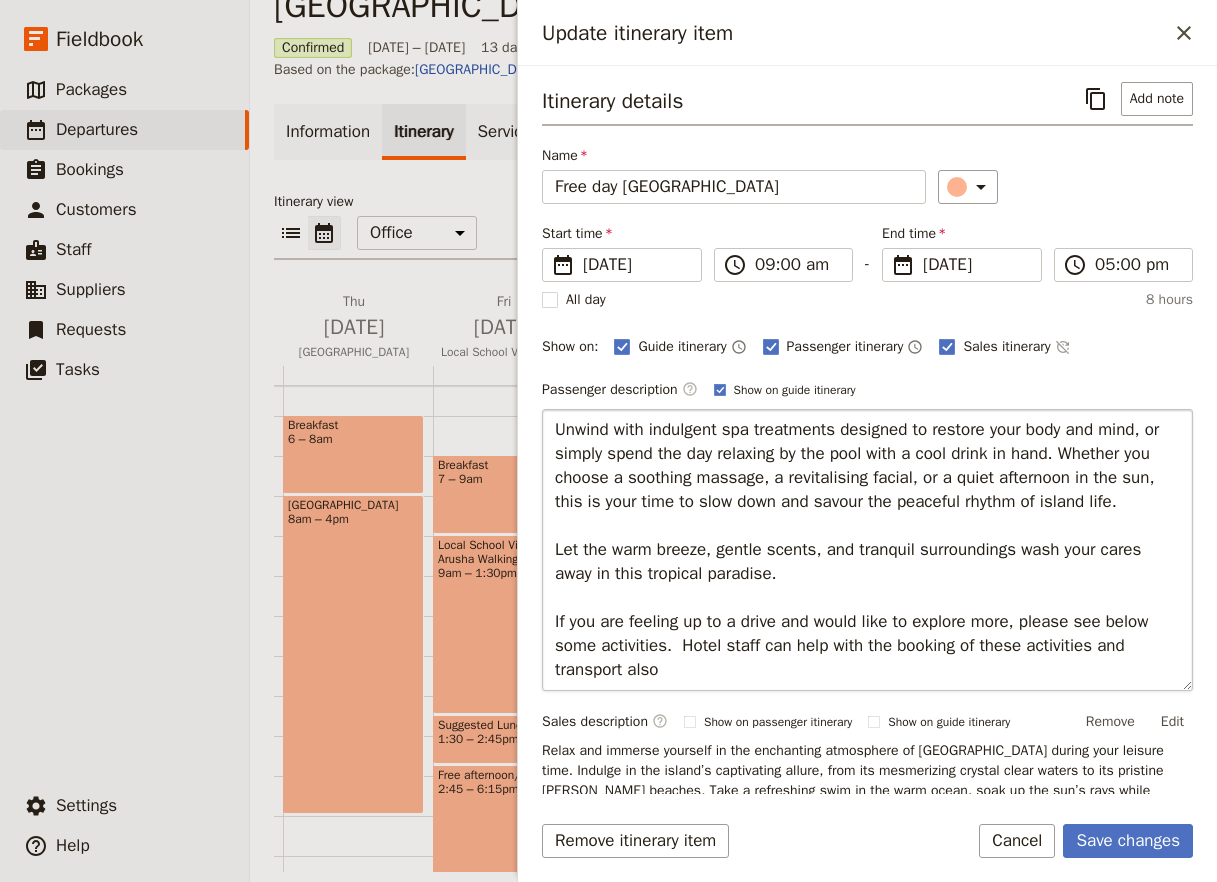 type on "Unwind with indulgent spa treatments designed to restore your body and mind, or simply spend the day relaxing by the pool with a cool drink in hand. Whether you choose a soothing massage, a revitalising facial, or a quiet afternoon in the sun, this is your time to slow down and savour the peaceful rhythm of island life.
Let the warm breeze, gentle scents, and tranquil surroundings wash your cares away in this tropical paradise.
If you are feeling up to a drive and would like to explore more, please see below some activities.  Hotel staff can help with the booking of these activities and transport also." 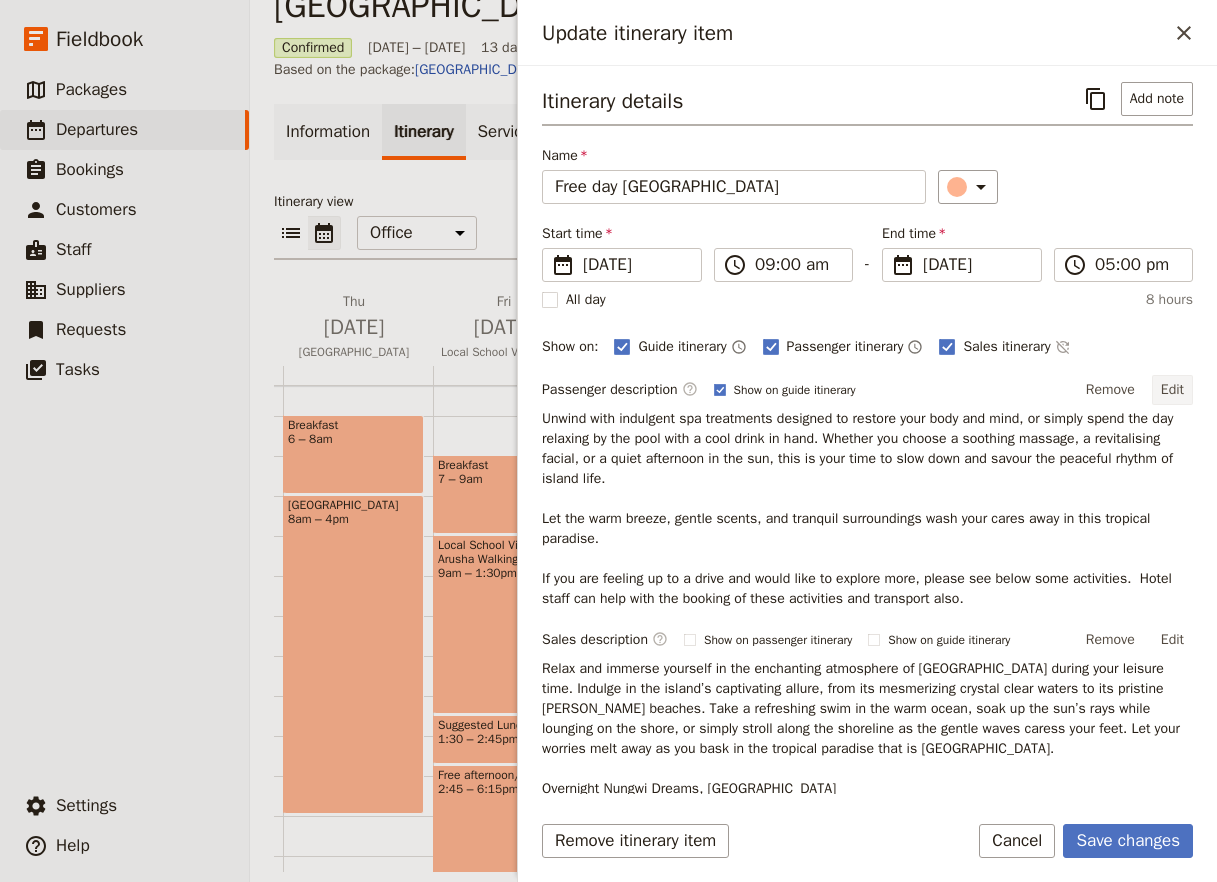 click on "Edit" at bounding box center [1172, 390] 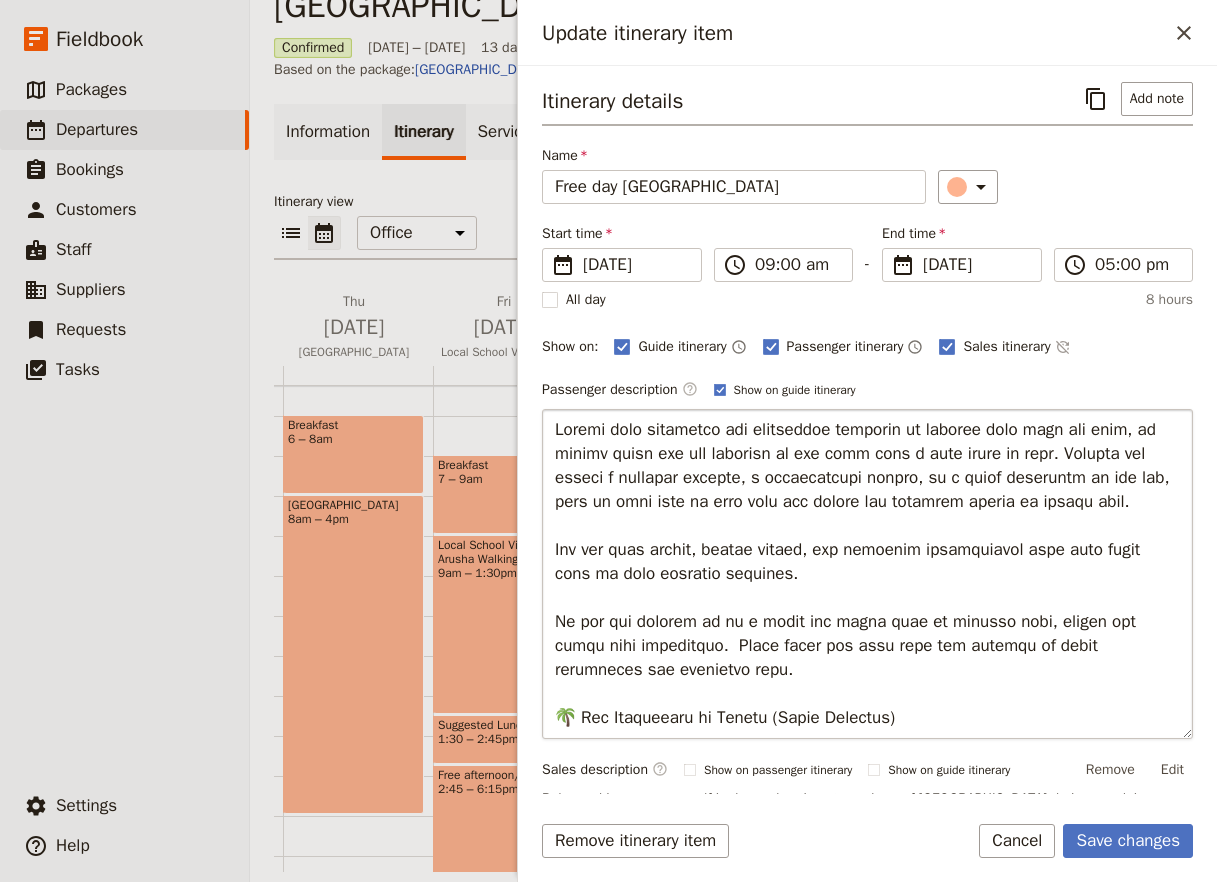 scroll, scrollTop: 1886, scrollLeft: 0, axis: vertical 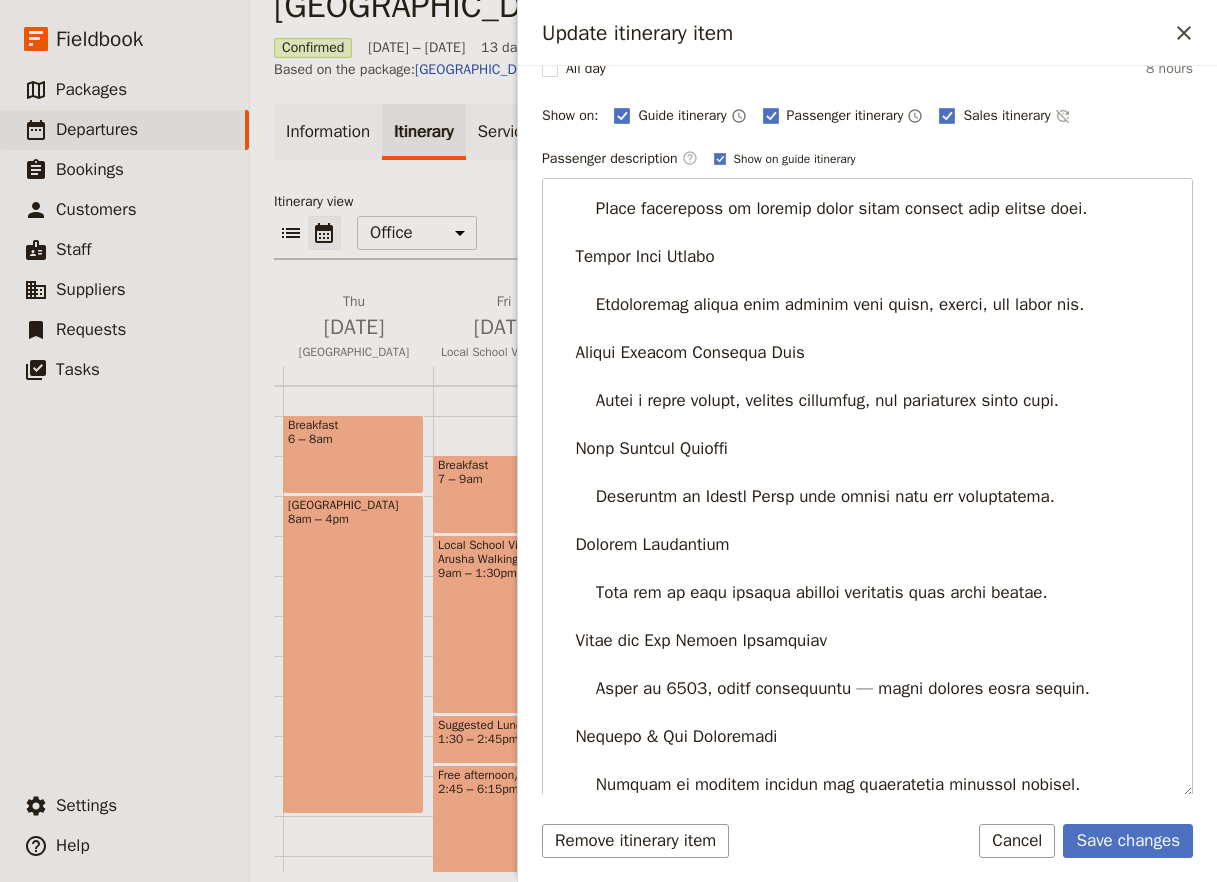 type on "Unwind with indulgent spa treatments designed to restore your body and mind, or simply spend the day relaxing by the pool with a cool drink in hand. Whether you choose a soothing massage, a revitalising facial, or a quiet afternoon in the sun, this is your time to slow down and savour the peaceful rhythm of island life.
Let the warm breeze, gentle scents, and tranquil surroundings wash your cares away in this tropical paradise.
If you are feeling up to a drive and would like to explore more, please see below some activities.  Hotel staff can help with the booking of these activities and transport also." 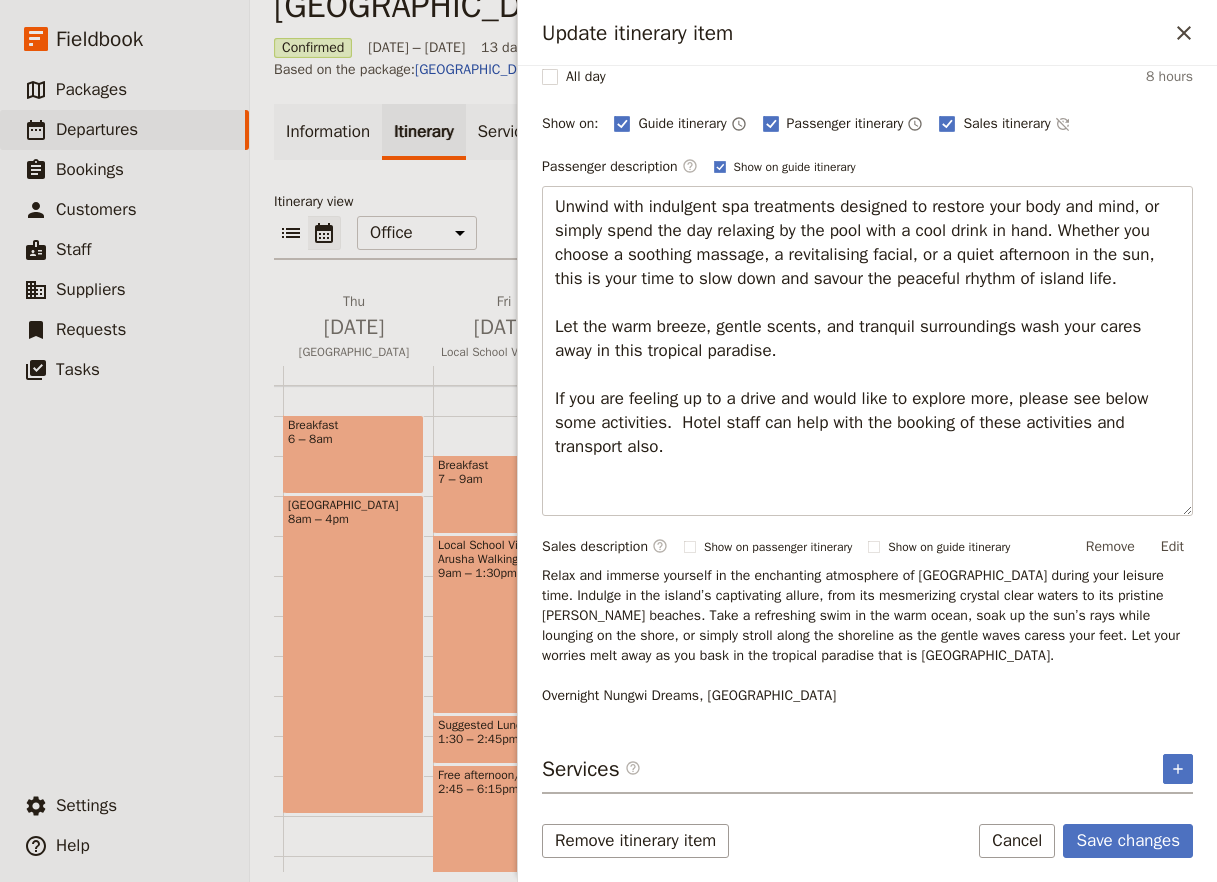 scroll, scrollTop: 0, scrollLeft: 0, axis: both 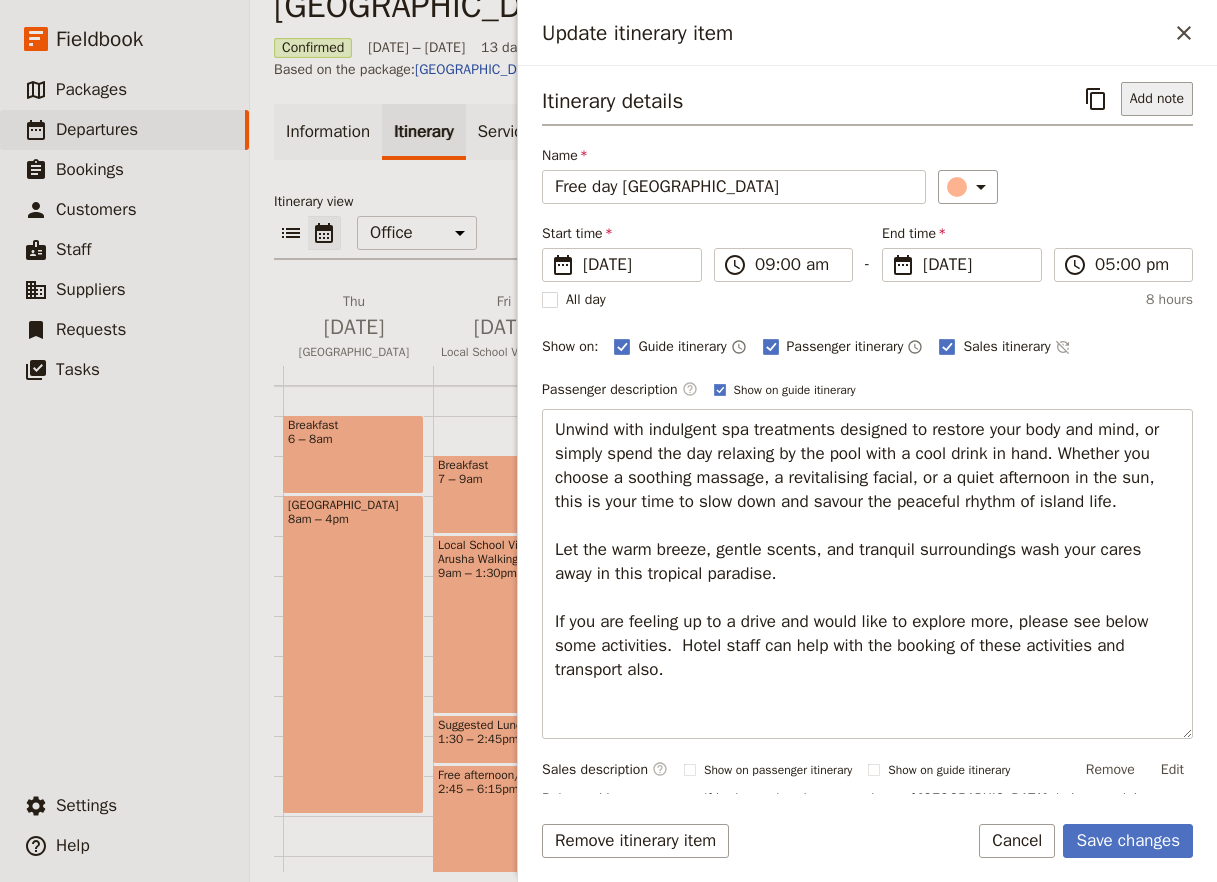 click on "Add note" at bounding box center (1157, 99) 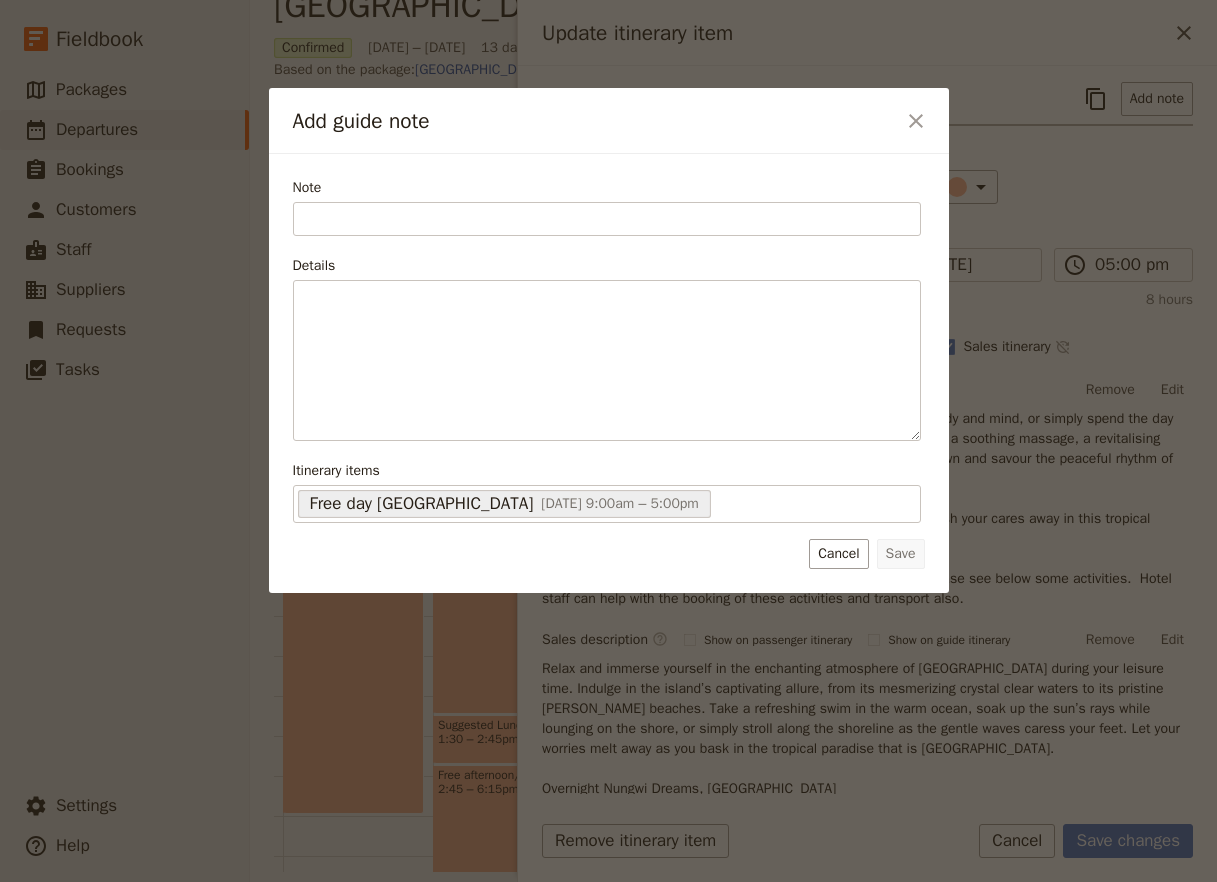 drag, startPoint x: 830, startPoint y: 575, endPoint x: 848, endPoint y: 570, distance: 18.681541 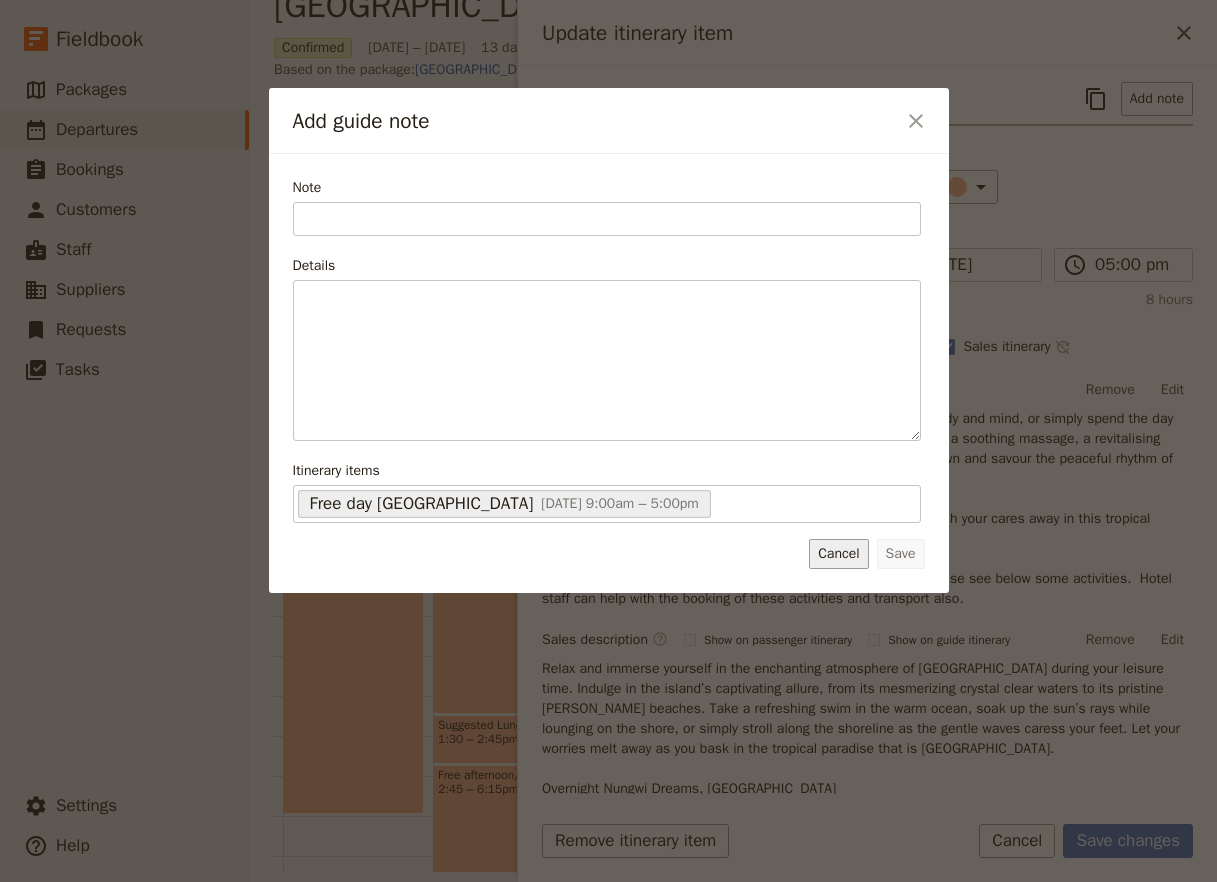 click on "Cancel" at bounding box center [838, 554] 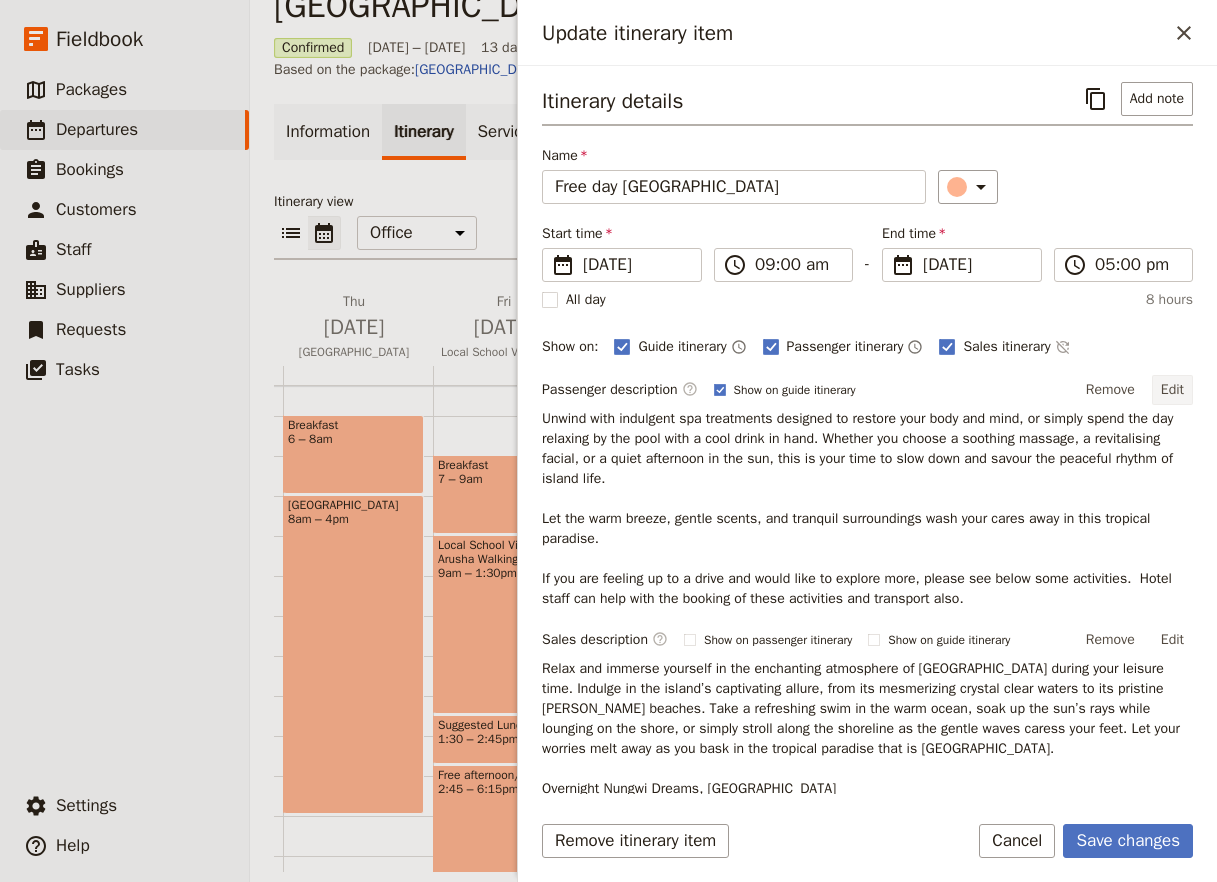 click on "Edit" at bounding box center [1172, 390] 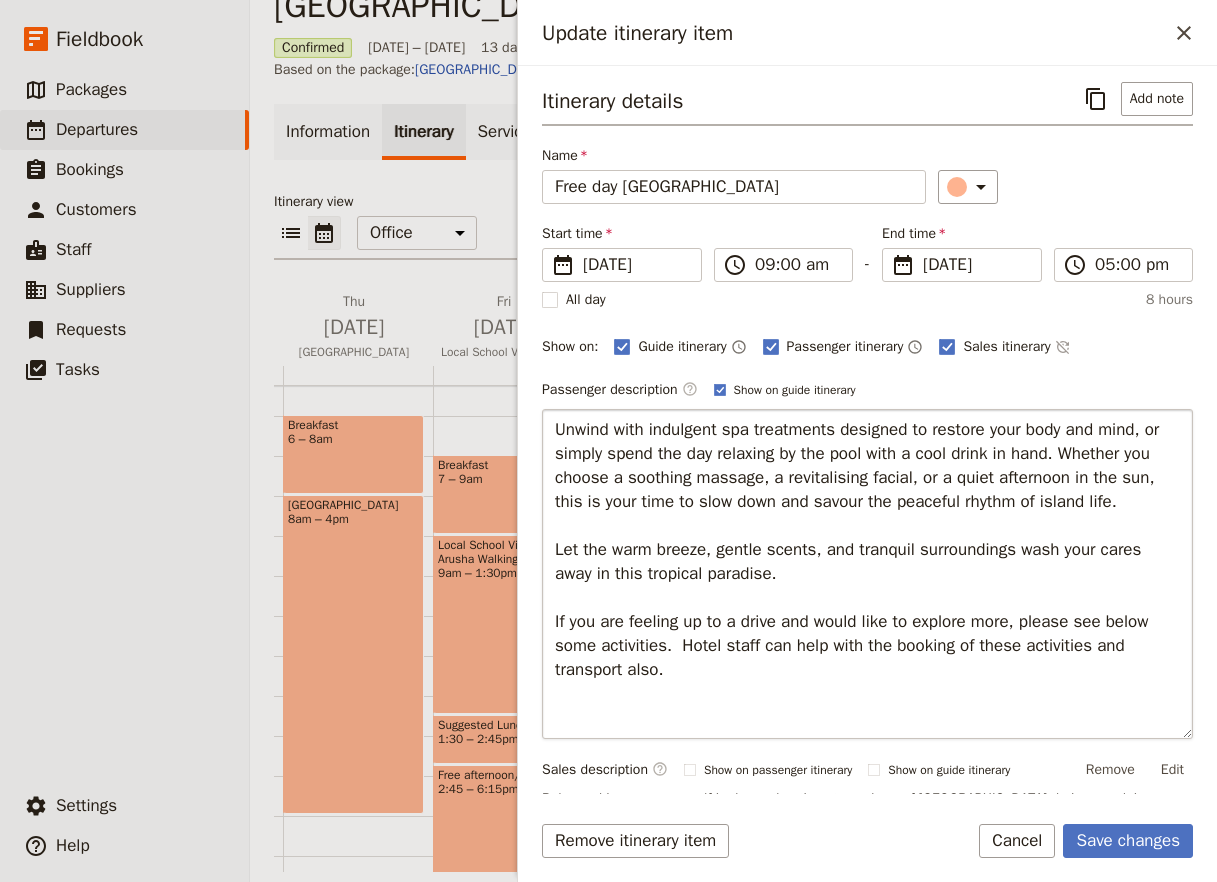 click on "Unwind with indulgent spa treatments designed to restore your body and mind, or simply spend the day relaxing by the pool with a cool drink in hand. Whether you choose a soothing massage, a revitalising facial, or a quiet afternoon in the sun, this is your time to slow down and savour the peaceful rhythm of island life.
Let the warm breeze, gentle scents, and tranquil surroundings wash your cares away in this tropical paradise.
If you are feeling up to a drive and would like to explore more, please see below some activities.  Hotel staff can help with the booking of these activities and transport also." at bounding box center [867, 574] 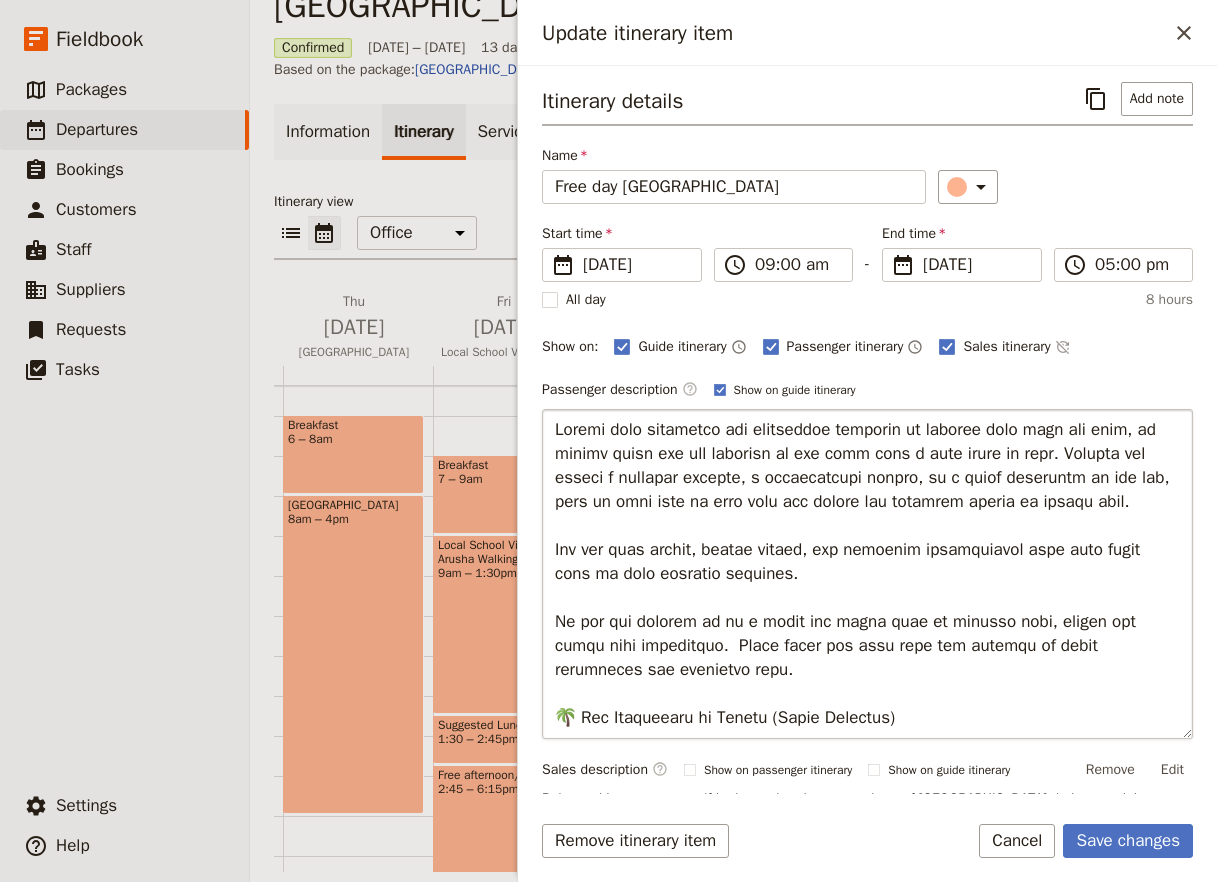 scroll, scrollTop: 1886, scrollLeft: 0, axis: vertical 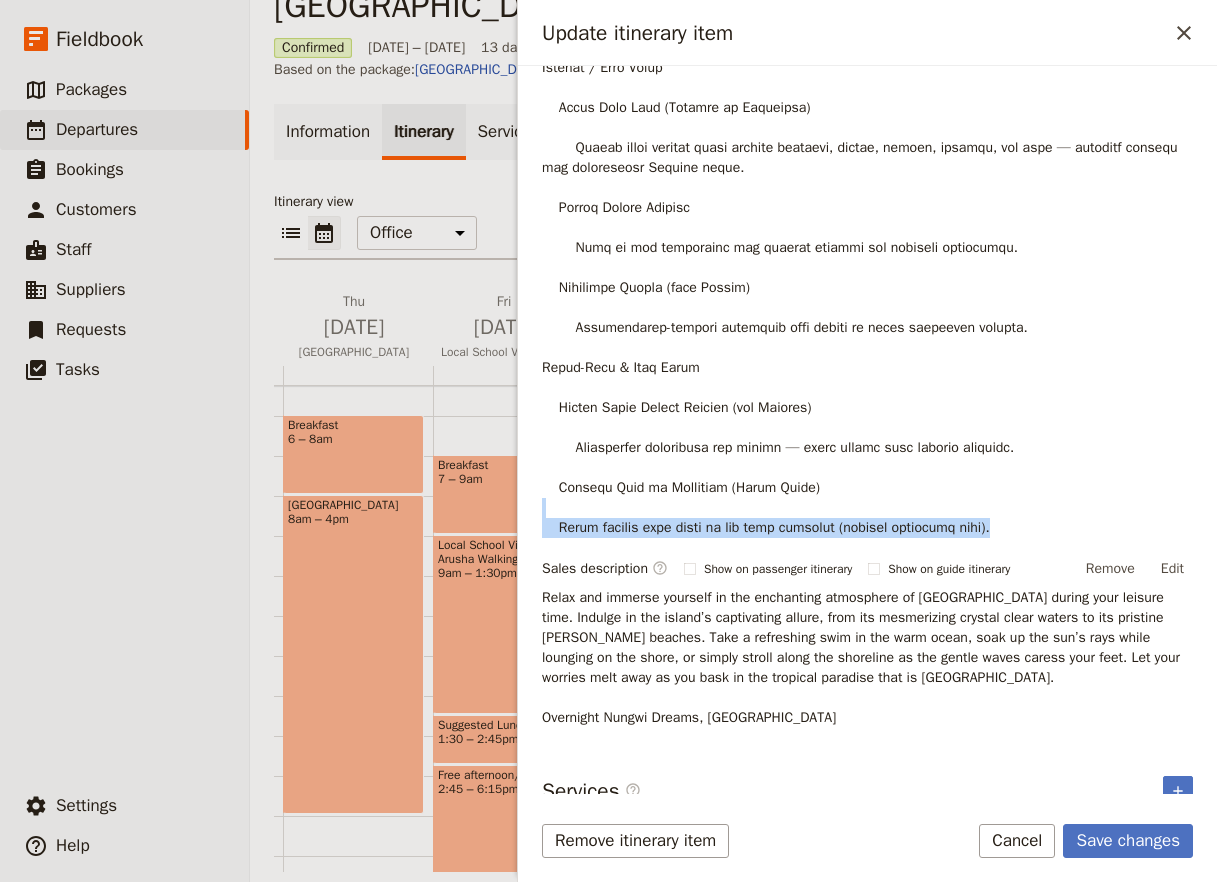 drag, startPoint x: 1010, startPoint y: 508, endPoint x: 979, endPoint y: 487, distance: 37.44329 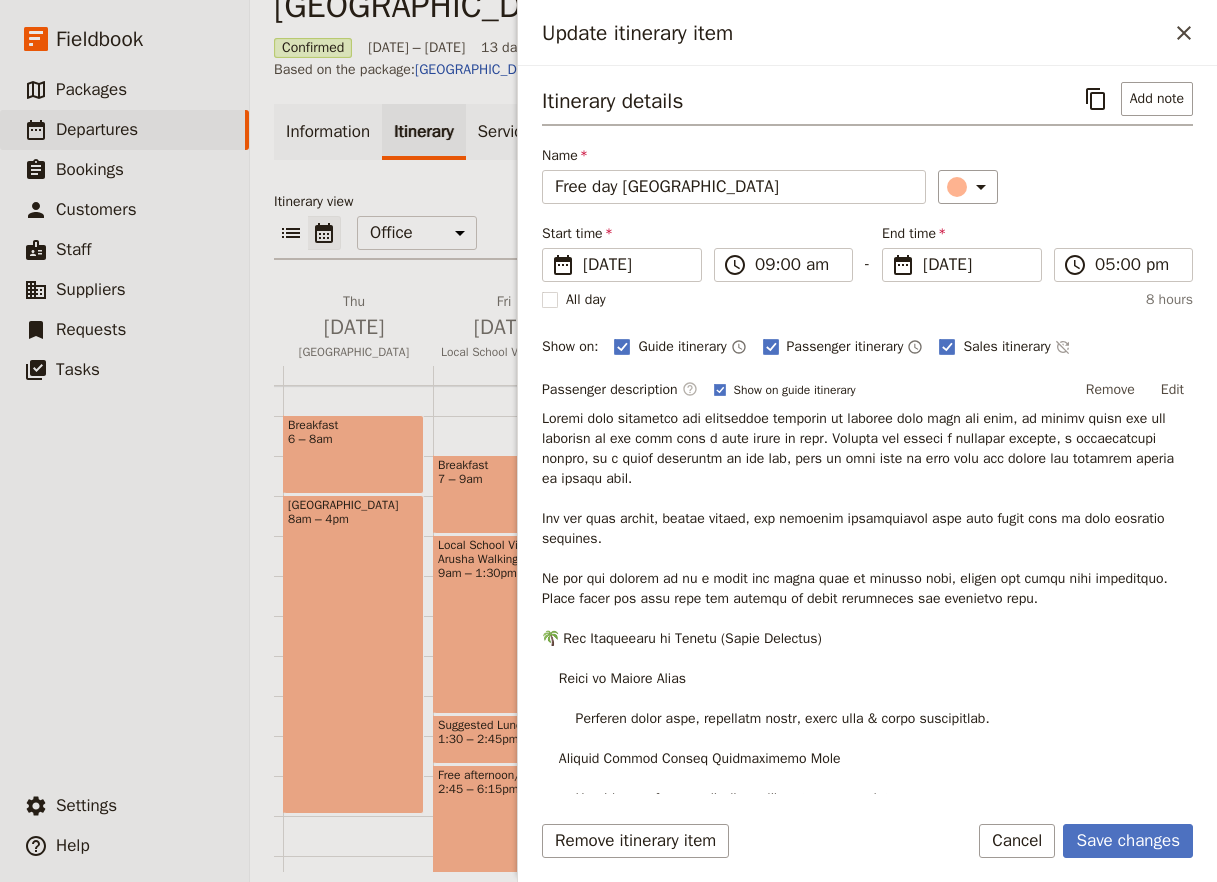scroll, scrollTop: 264, scrollLeft: 0, axis: vertical 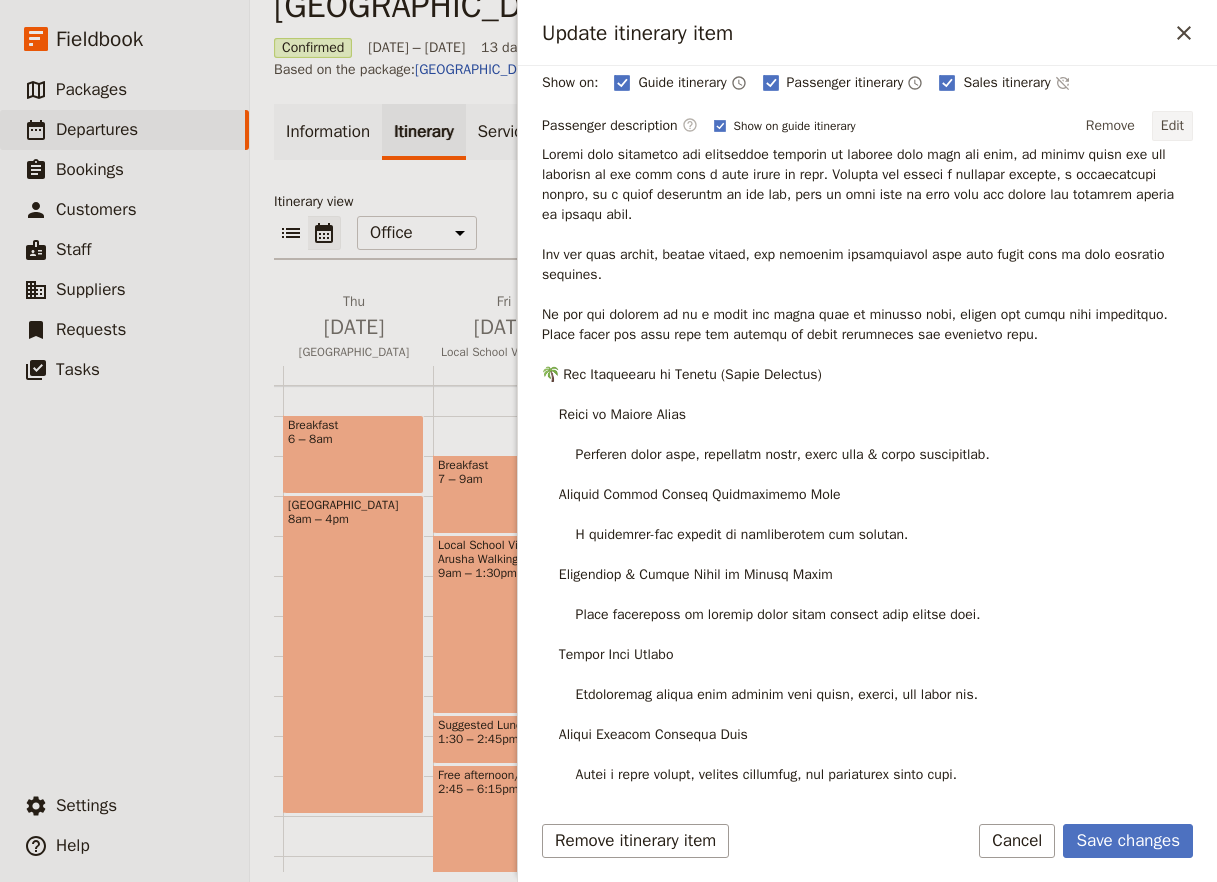 click on "Edit" at bounding box center (1172, 126) 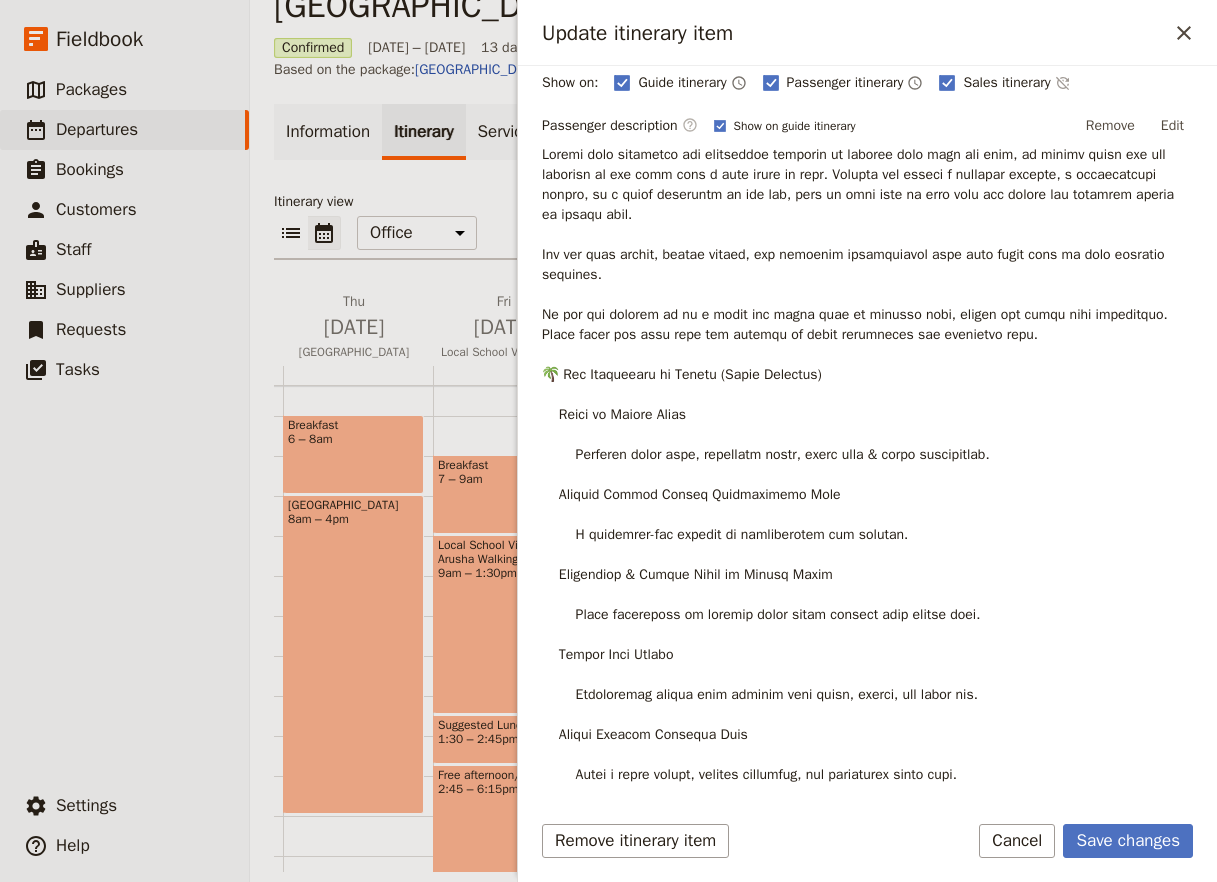 scroll, scrollTop: 0, scrollLeft: 0, axis: both 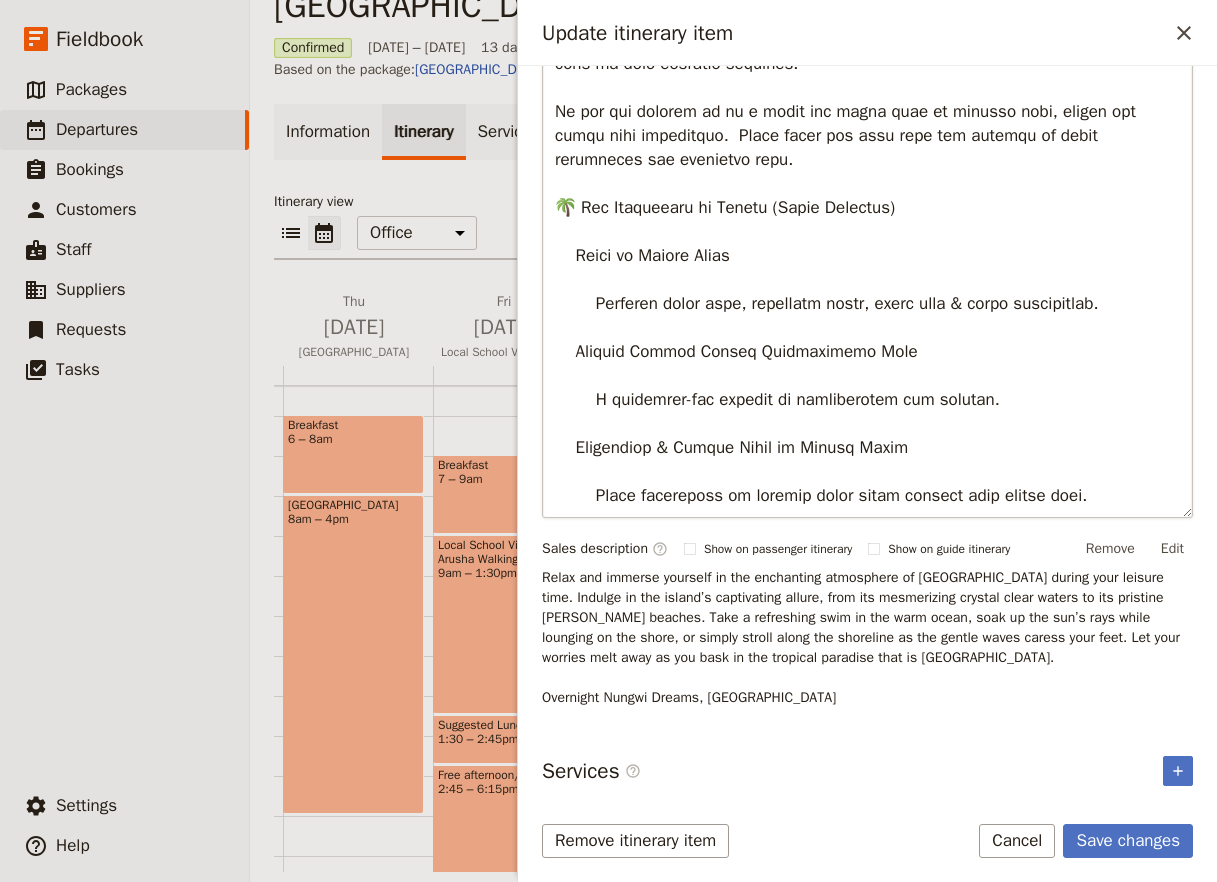 drag, startPoint x: 1117, startPoint y: 493, endPoint x: 515, endPoint y: 194, distance: 672.1644 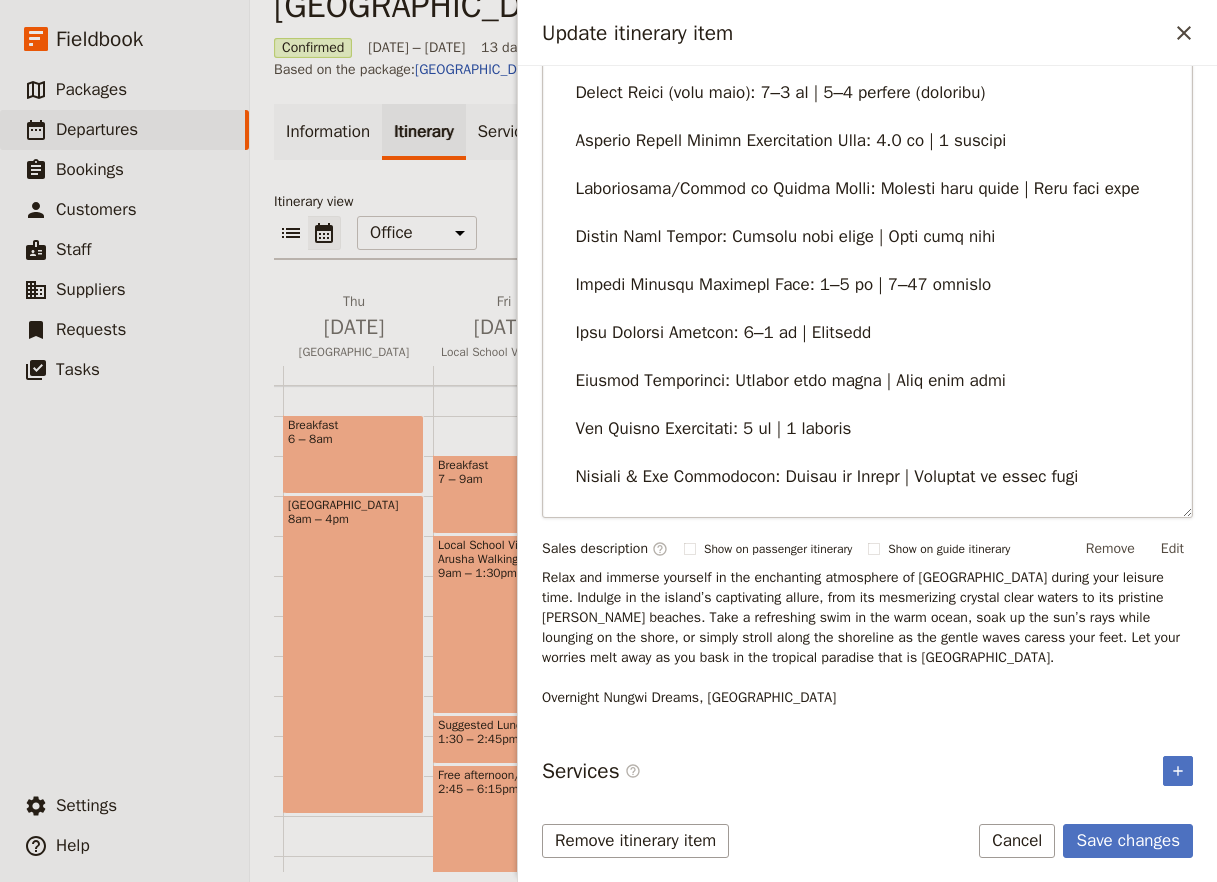 scroll, scrollTop: 264, scrollLeft: 0, axis: vertical 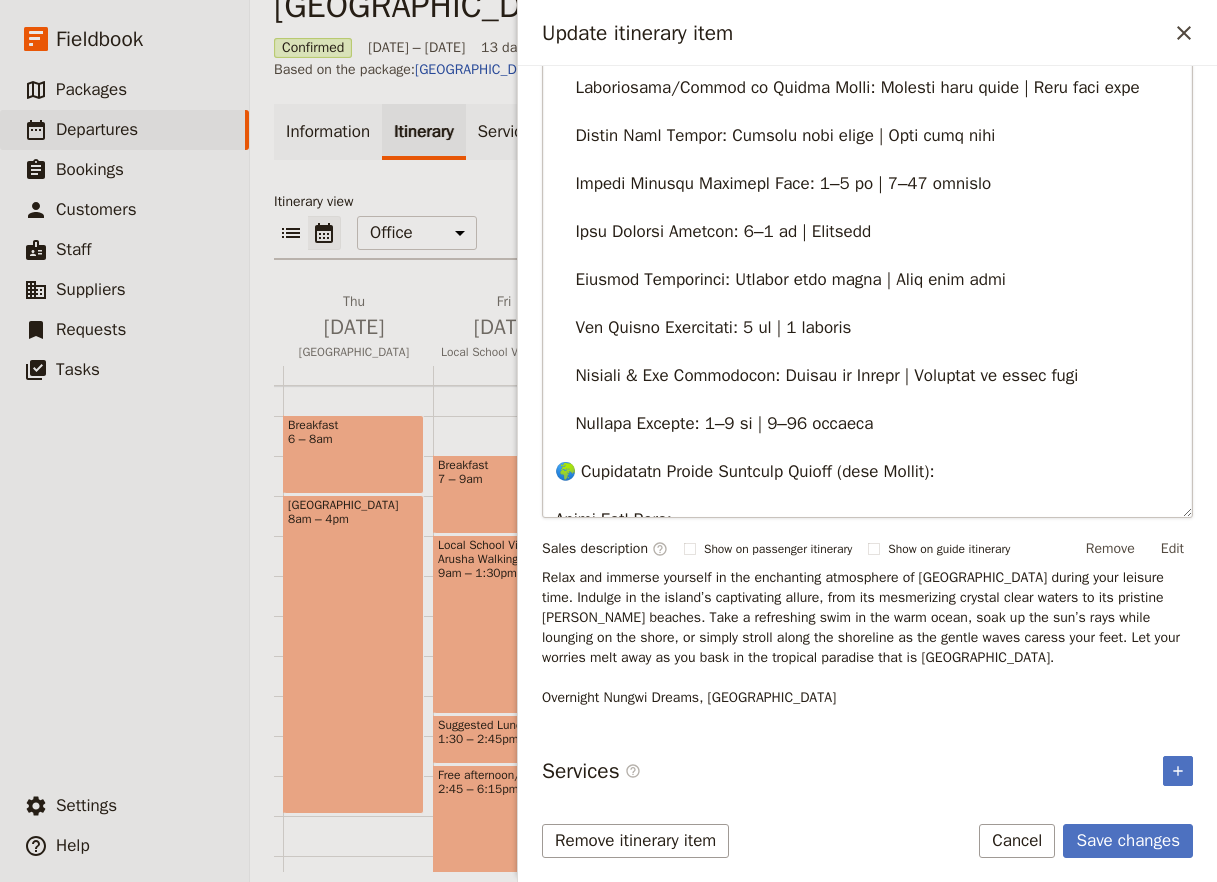 click at bounding box center (867, 208) 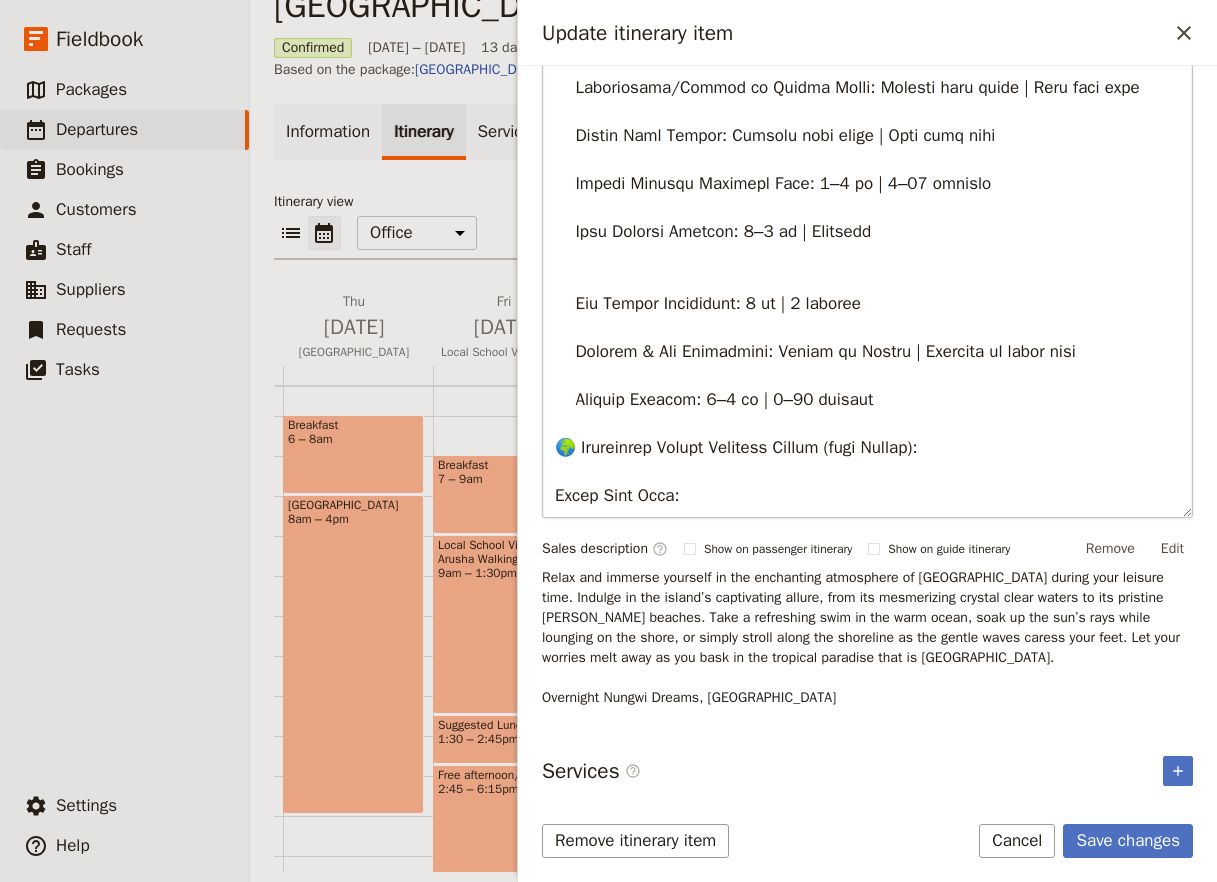 click at bounding box center [867, 208] 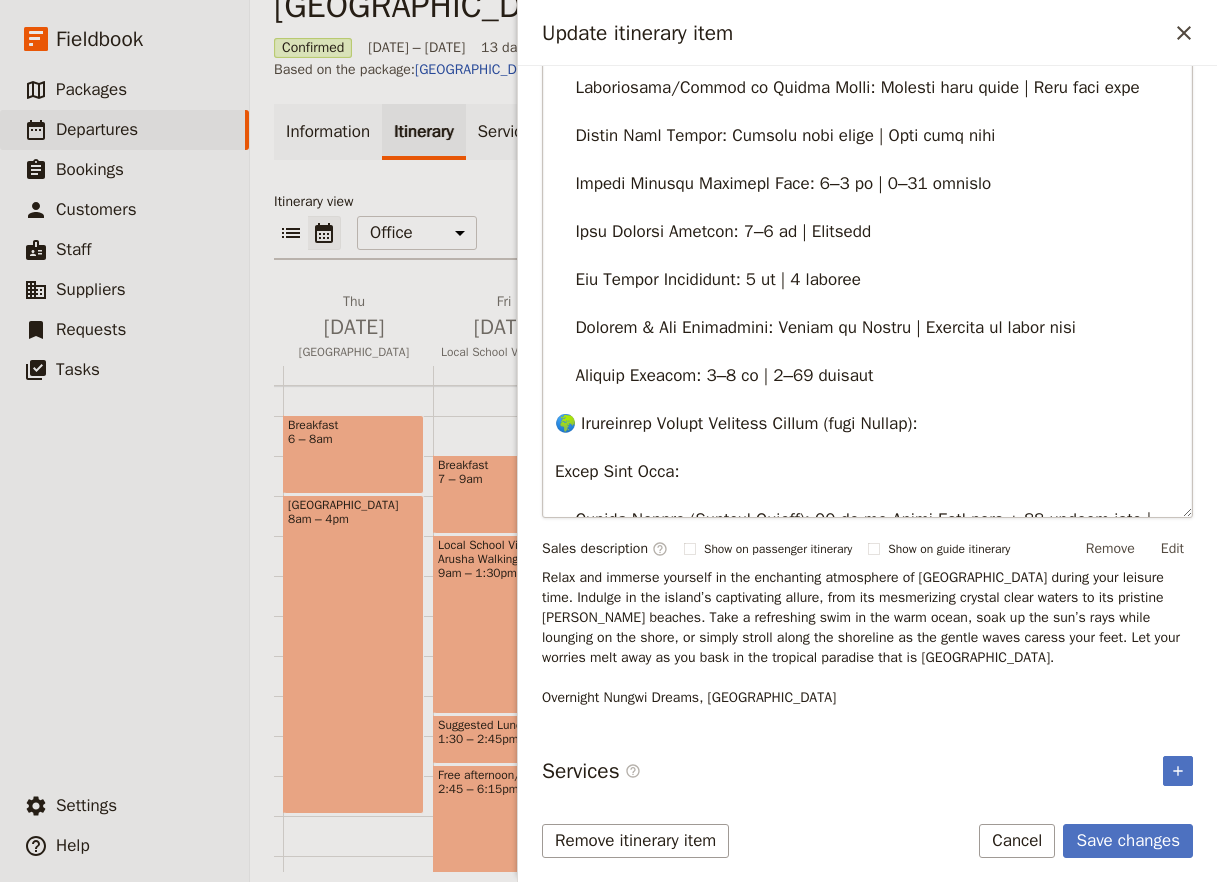 click at bounding box center (867, 208) 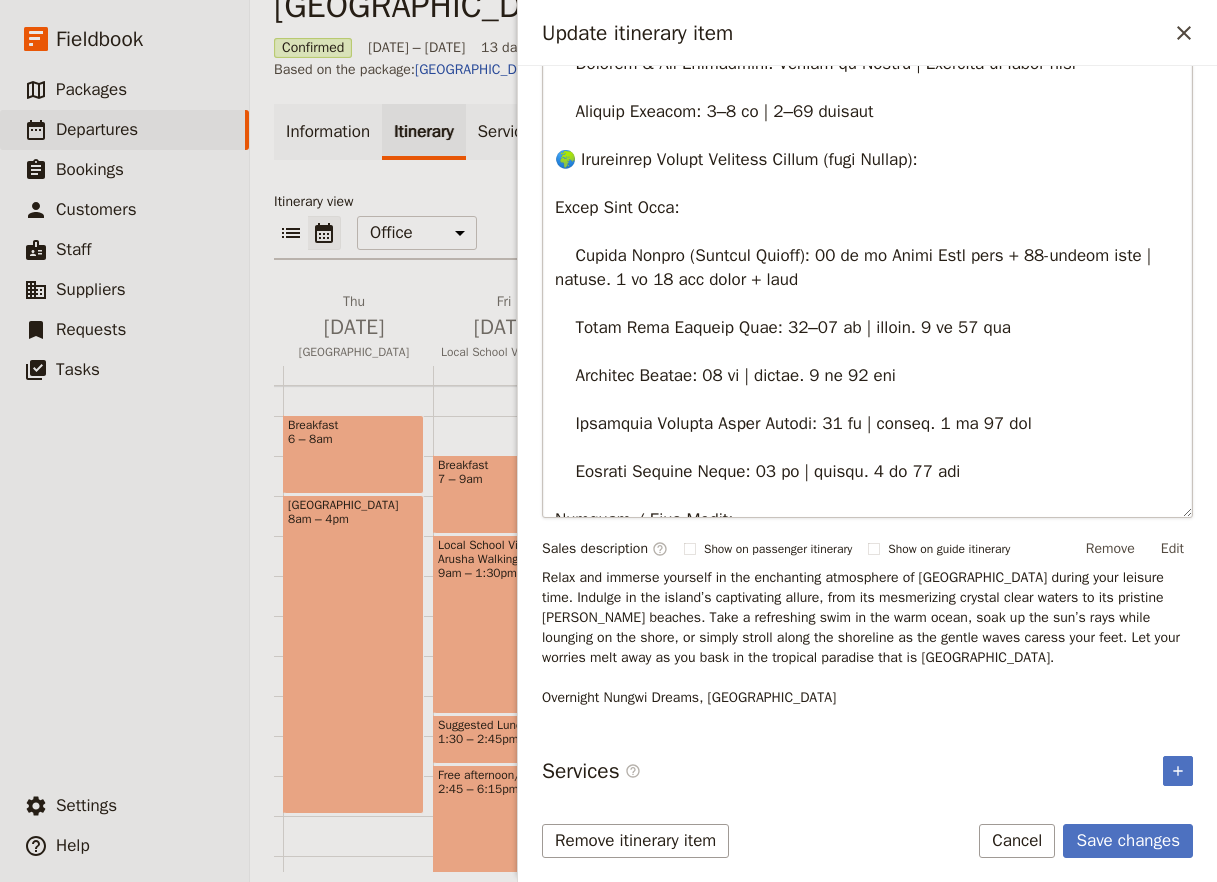 click at bounding box center (867, 208) 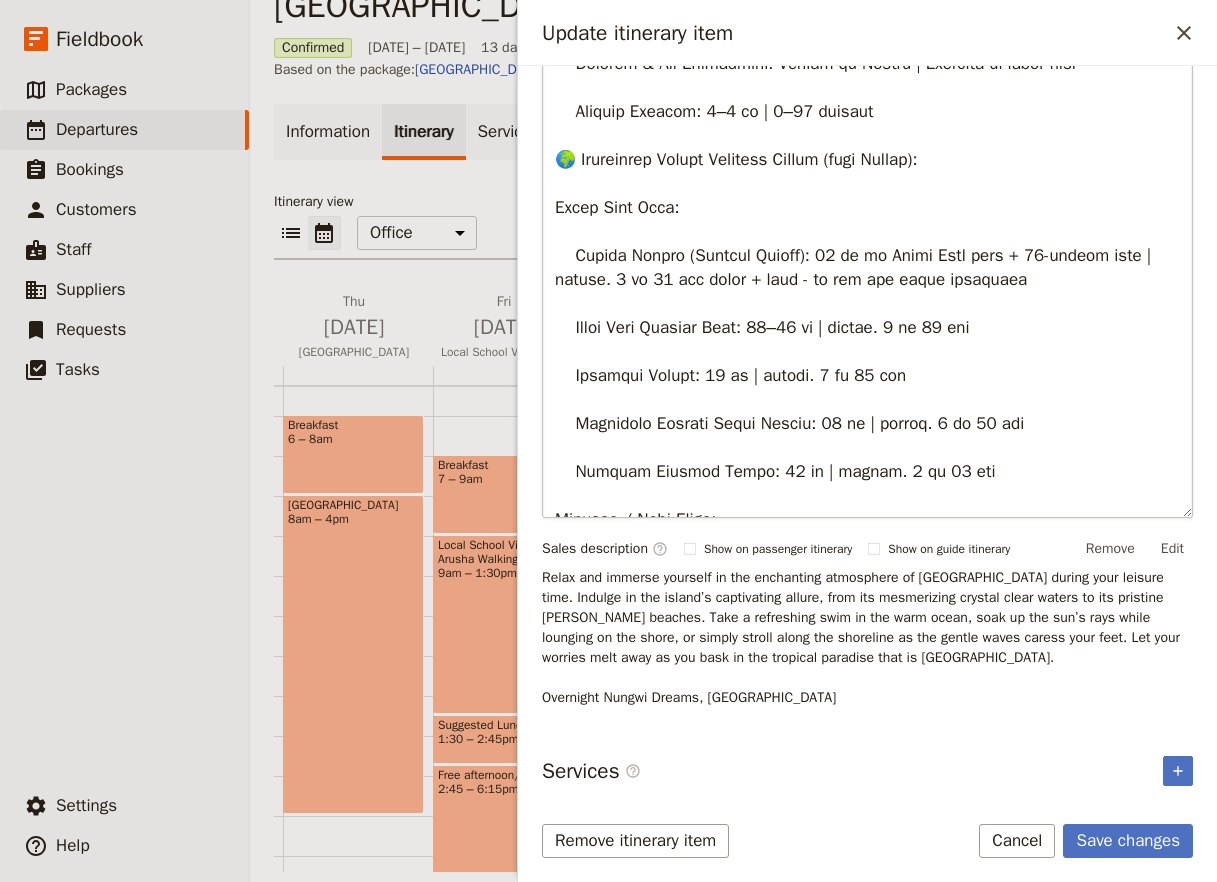 click at bounding box center (867, 208) 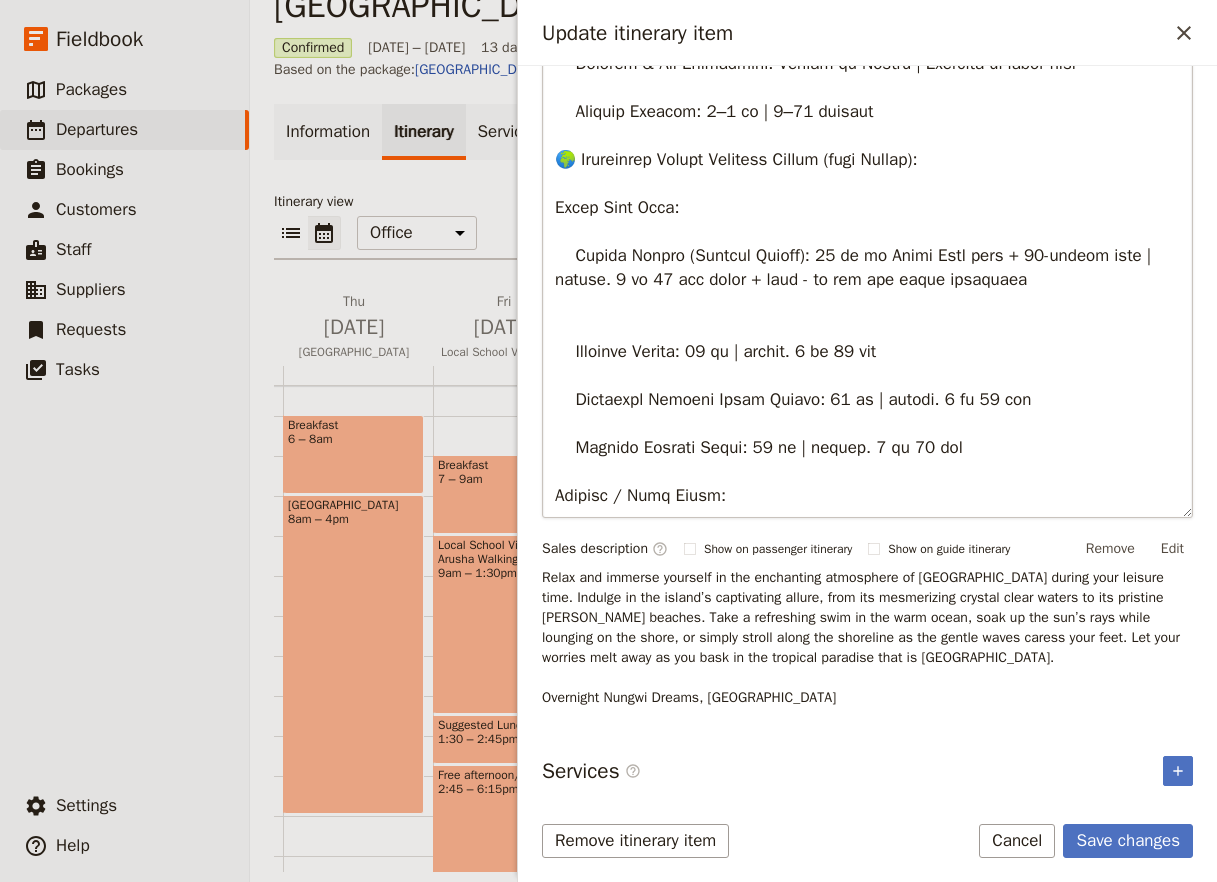 click at bounding box center (867, 208) 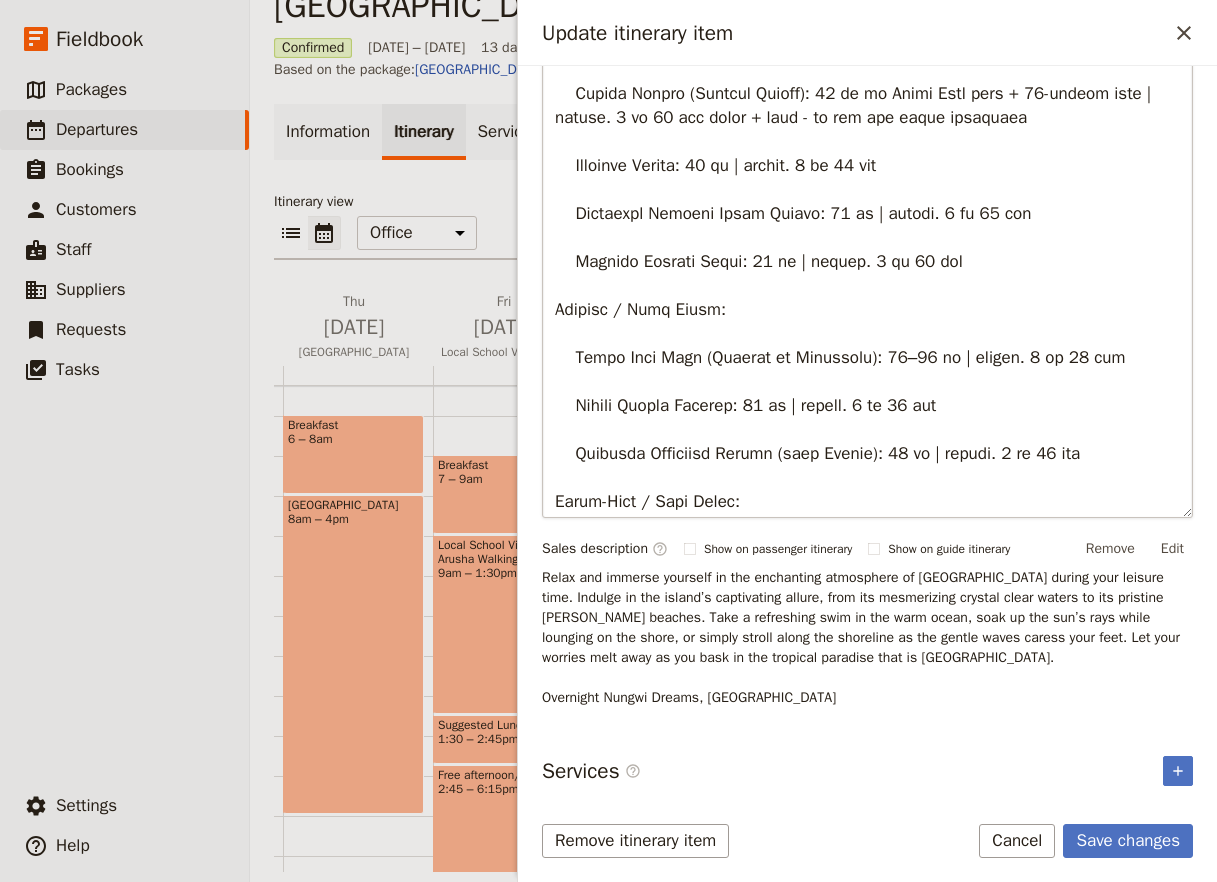 scroll, scrollTop: 792, scrollLeft: 0, axis: vertical 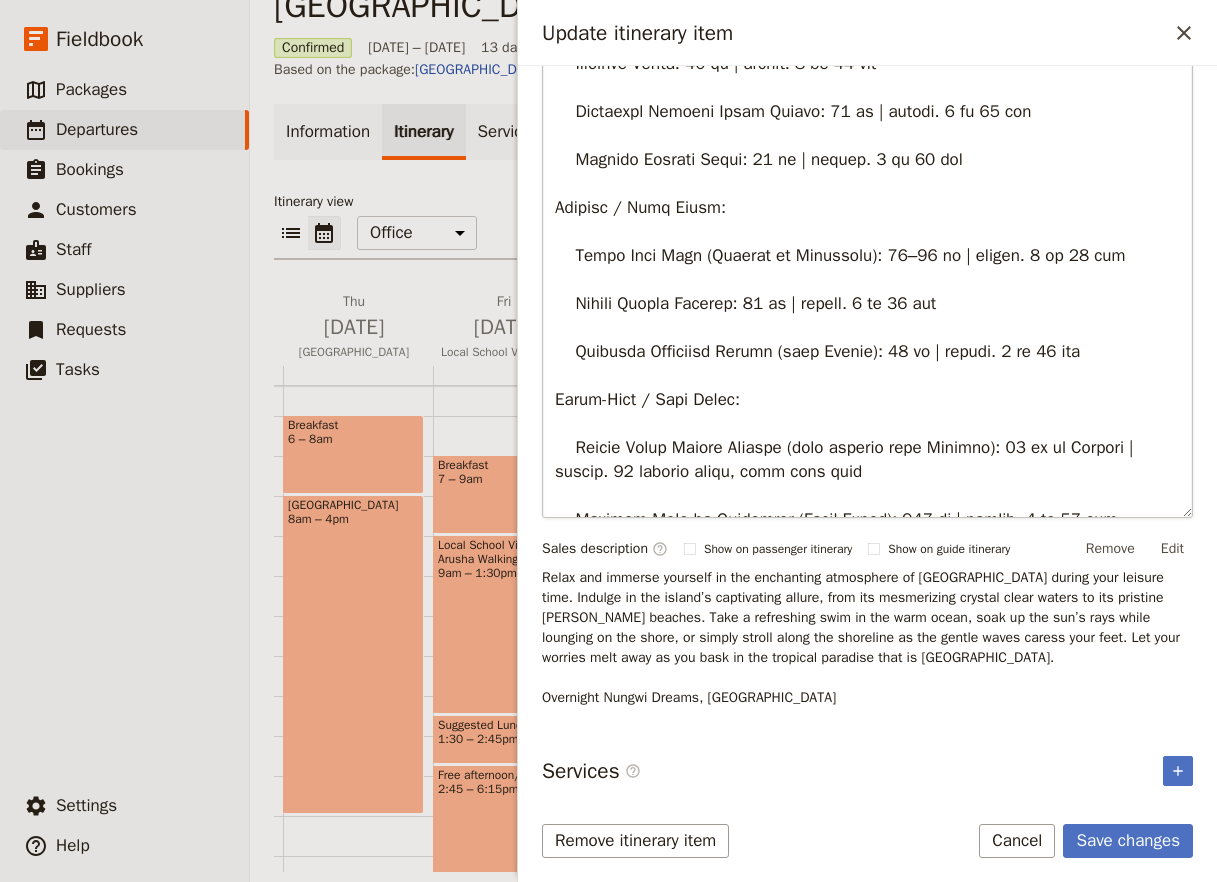 click at bounding box center (867, 208) 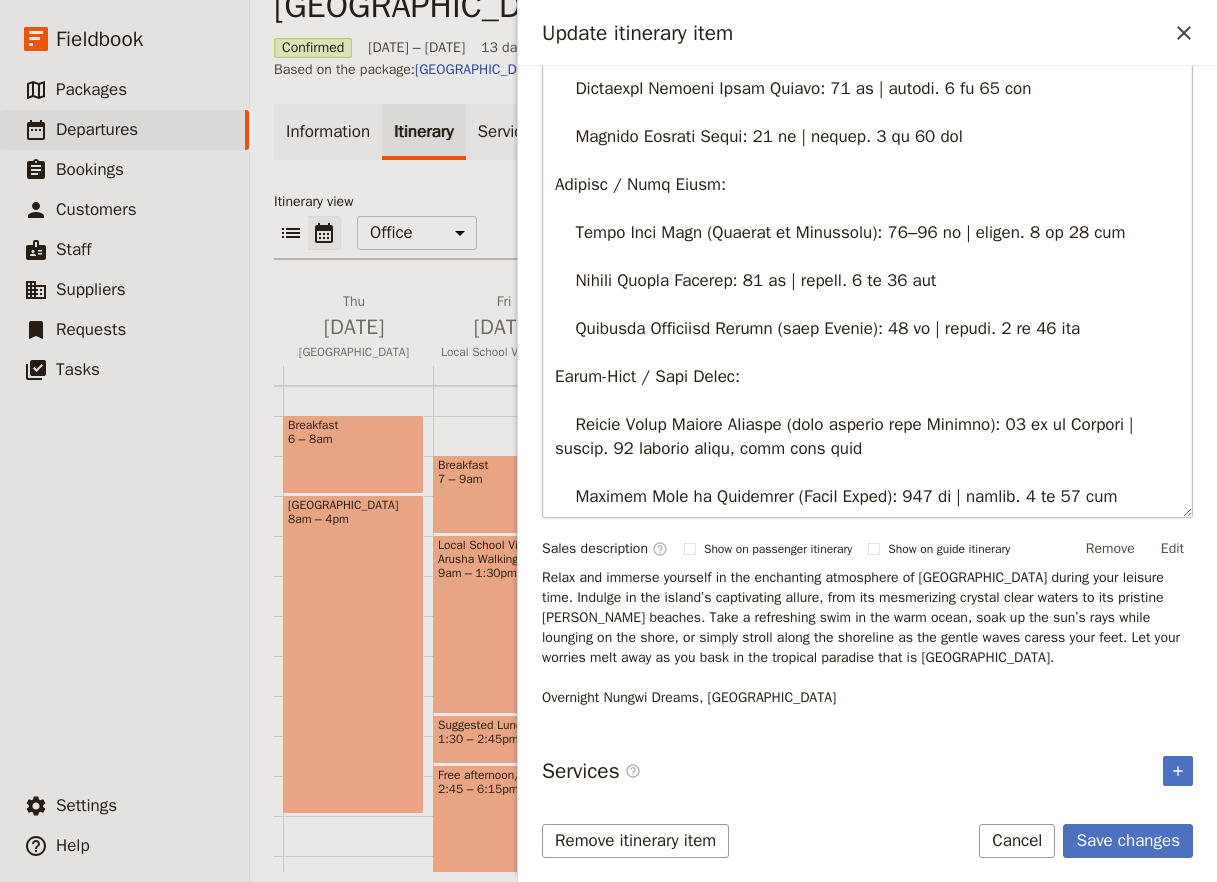 drag, startPoint x: 557, startPoint y: 376, endPoint x: 1139, endPoint y: 512, distance: 597.67883 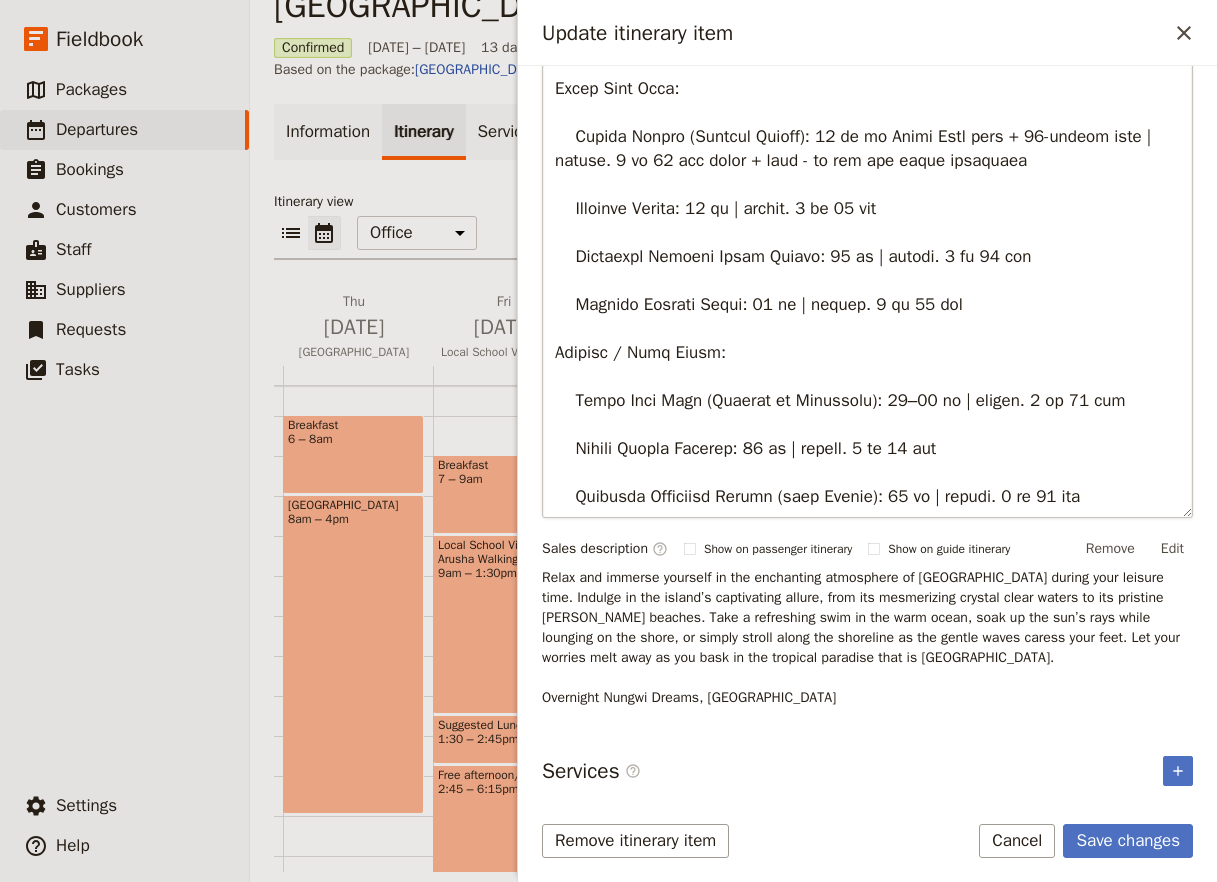 scroll, scrollTop: 407, scrollLeft: 0, axis: vertical 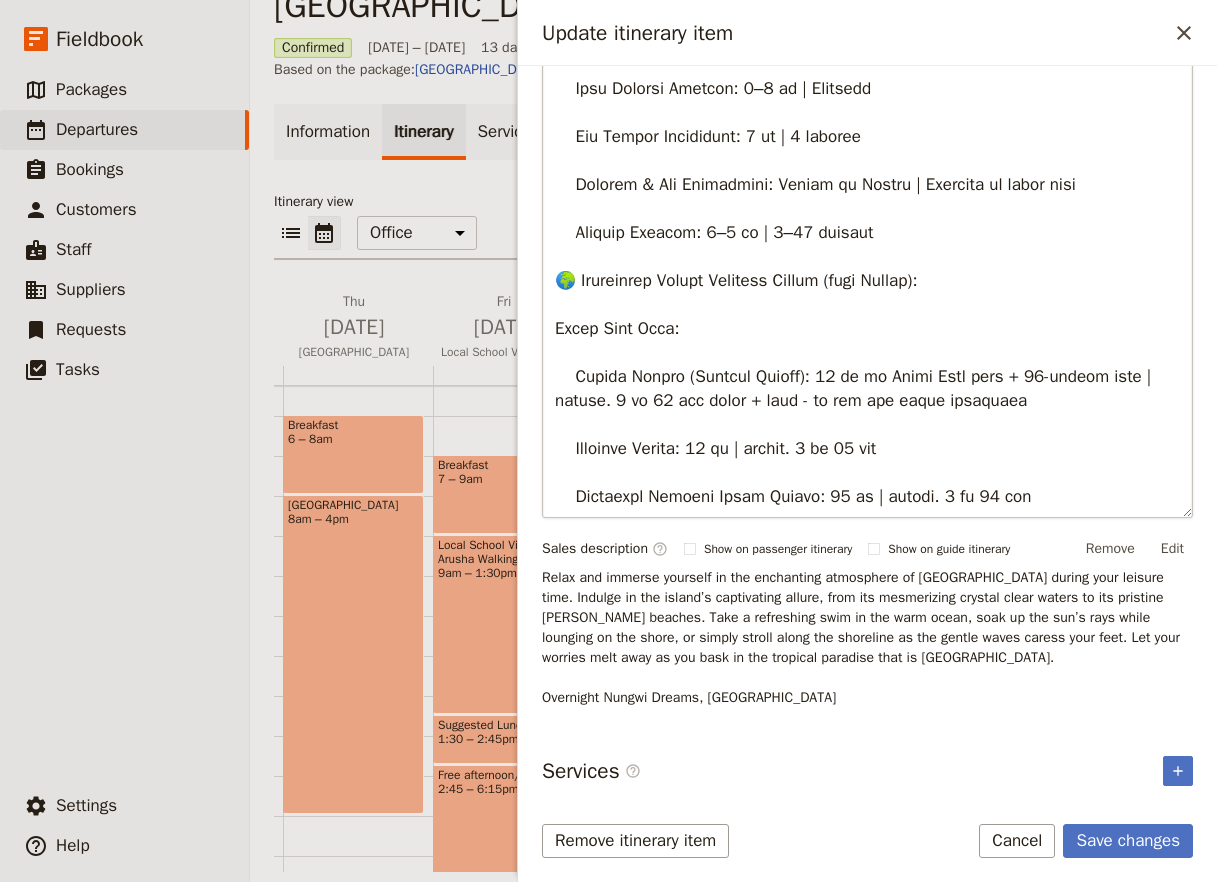 drag, startPoint x: 1109, startPoint y: 466, endPoint x: 881, endPoint y: 357, distance: 252.71526 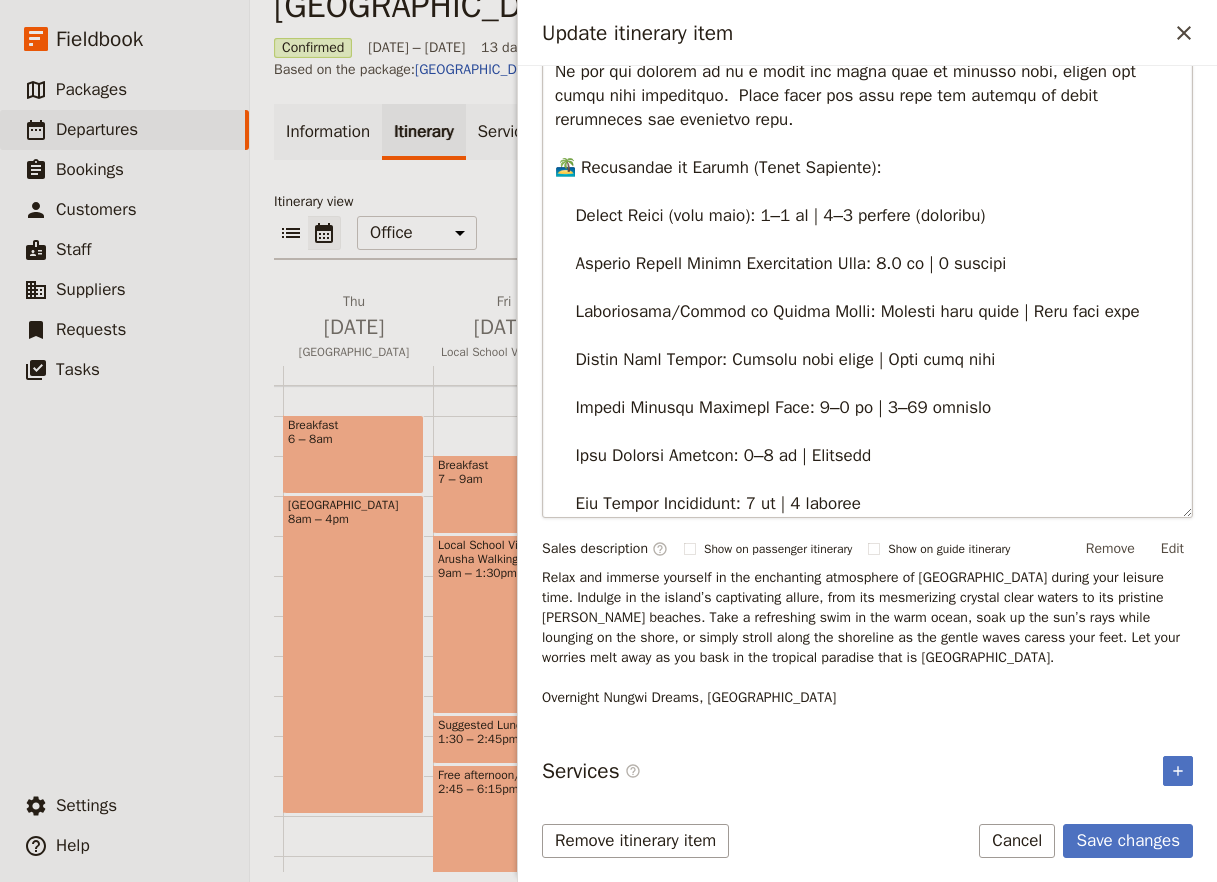 scroll, scrollTop: 0, scrollLeft: 0, axis: both 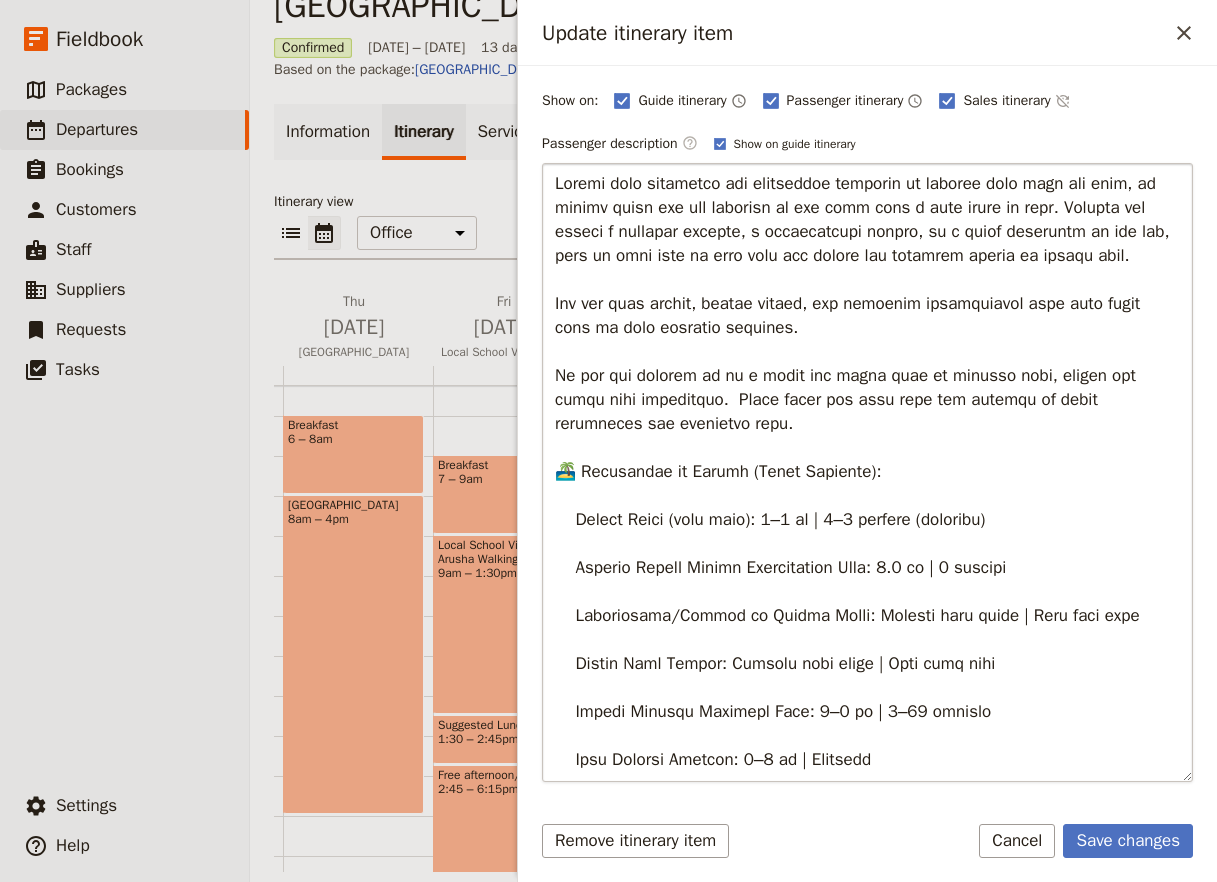 click at bounding box center (867, 472) 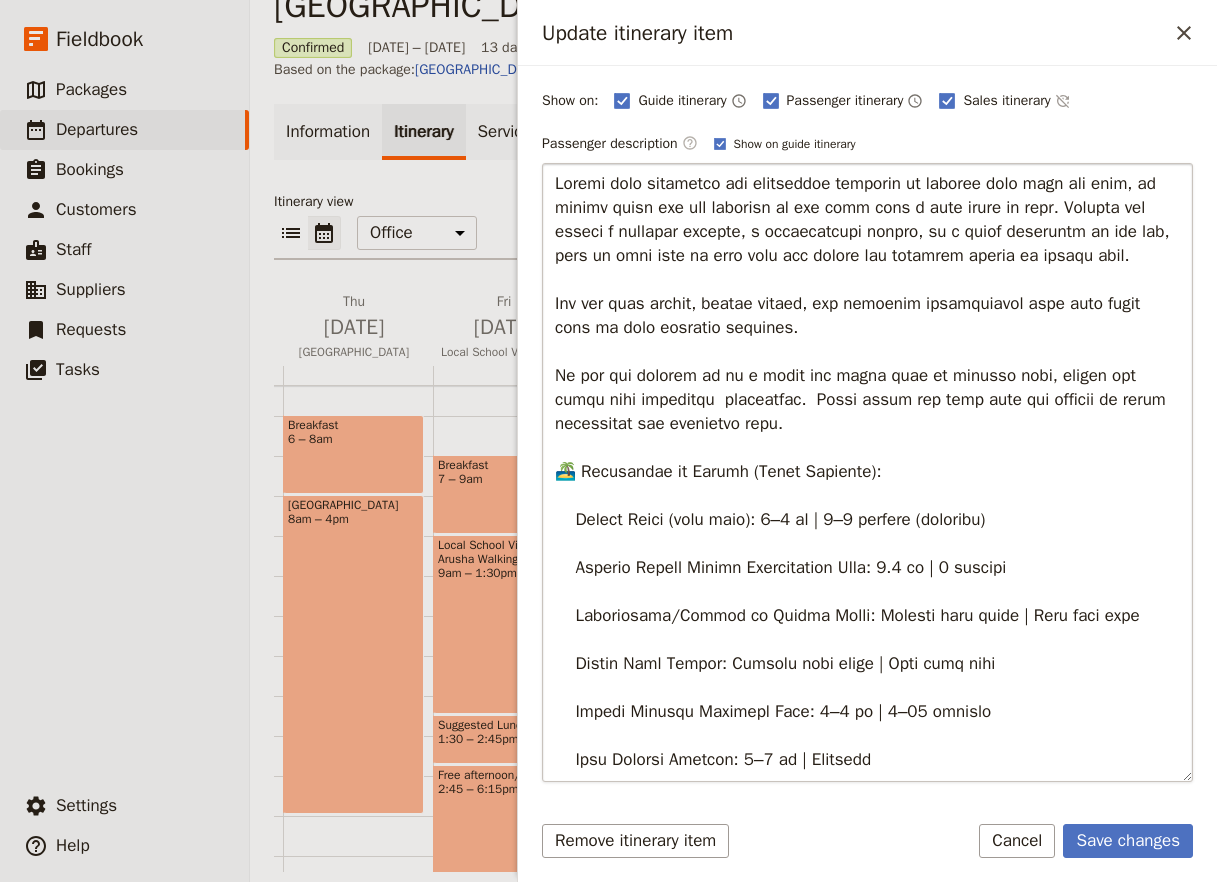 click at bounding box center [867, 472] 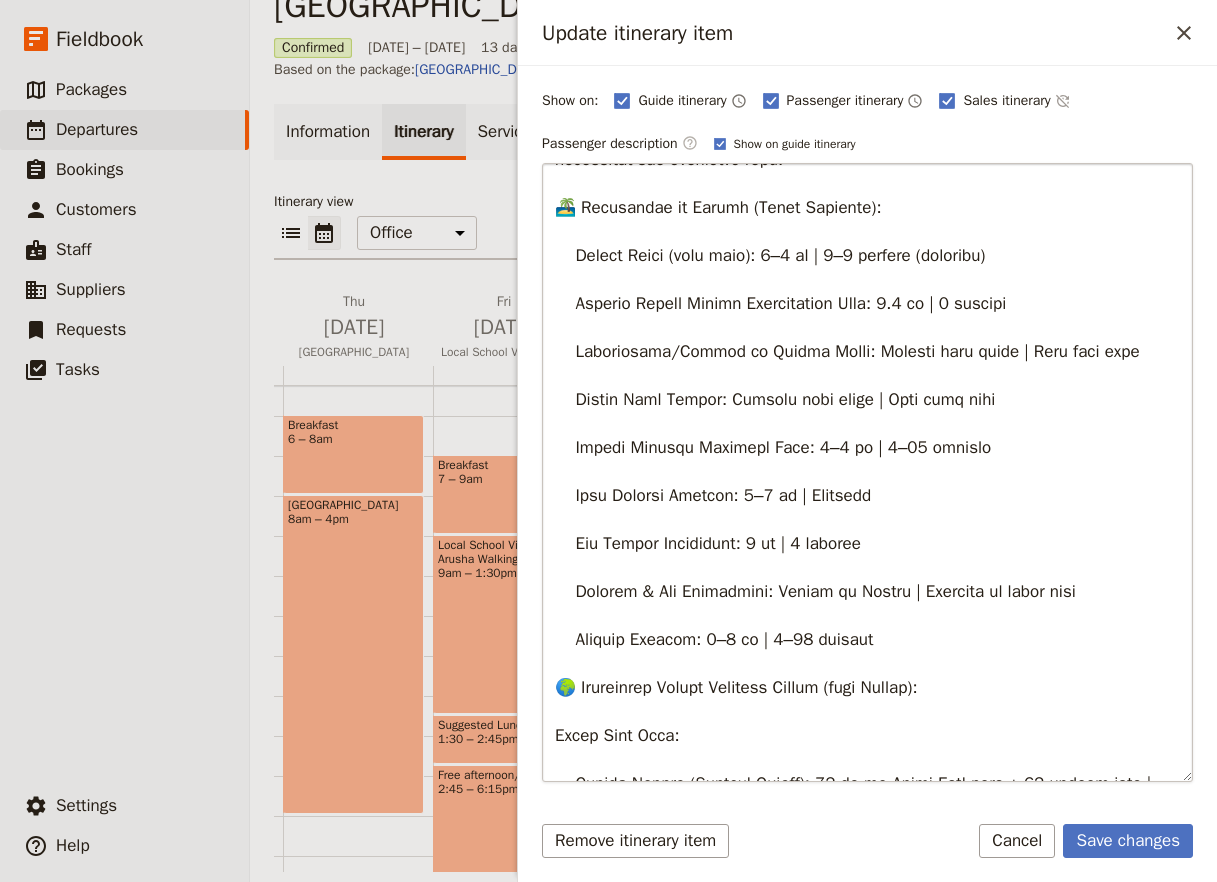 click at bounding box center [867, 472] 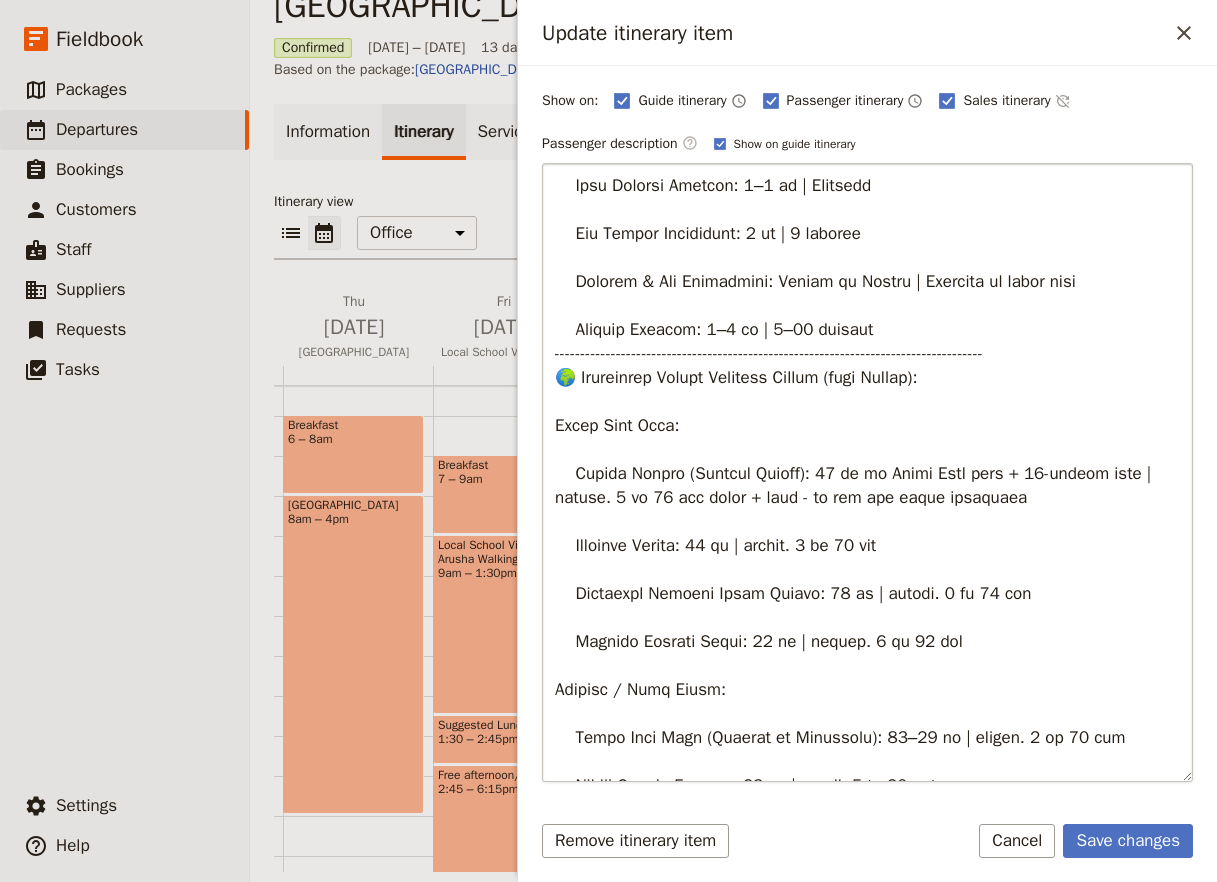 scroll, scrollTop: 671, scrollLeft: 0, axis: vertical 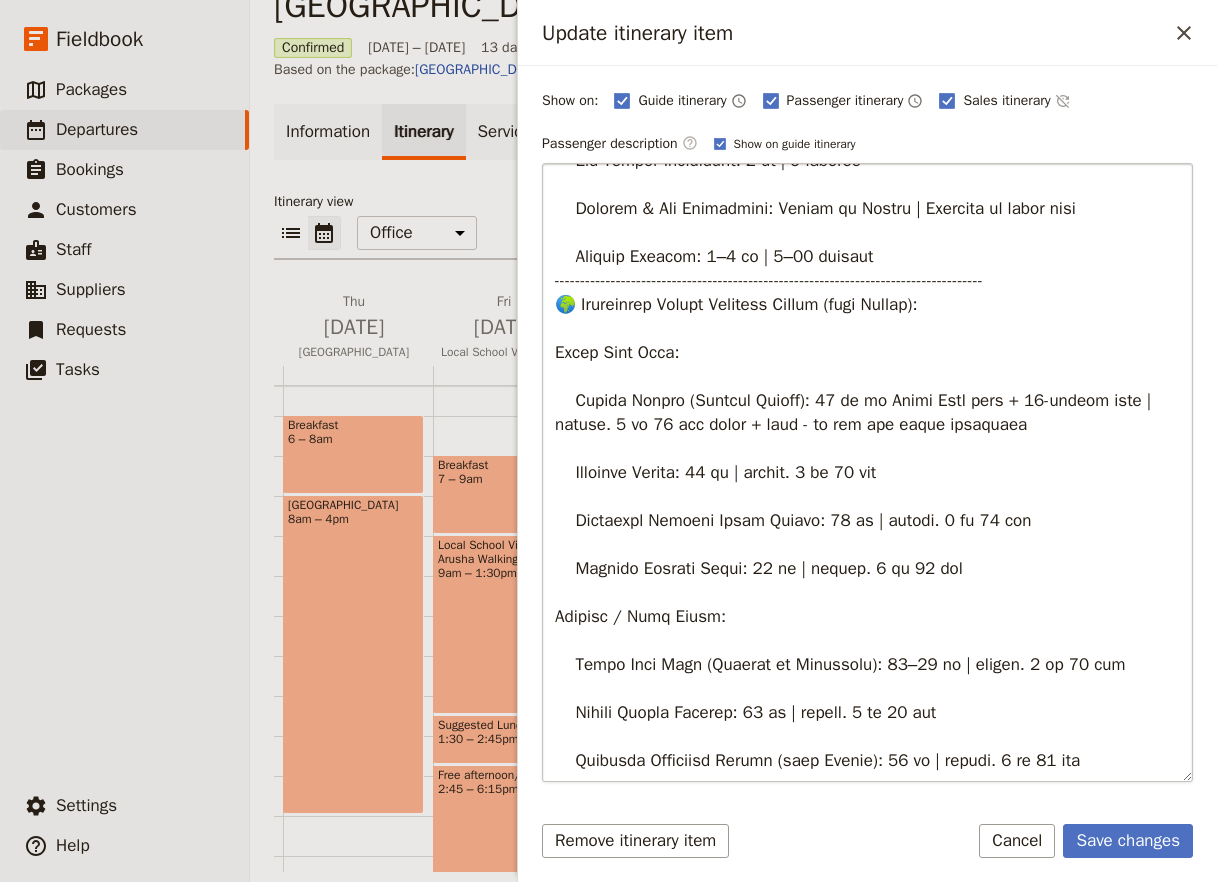 click at bounding box center (867, 472) 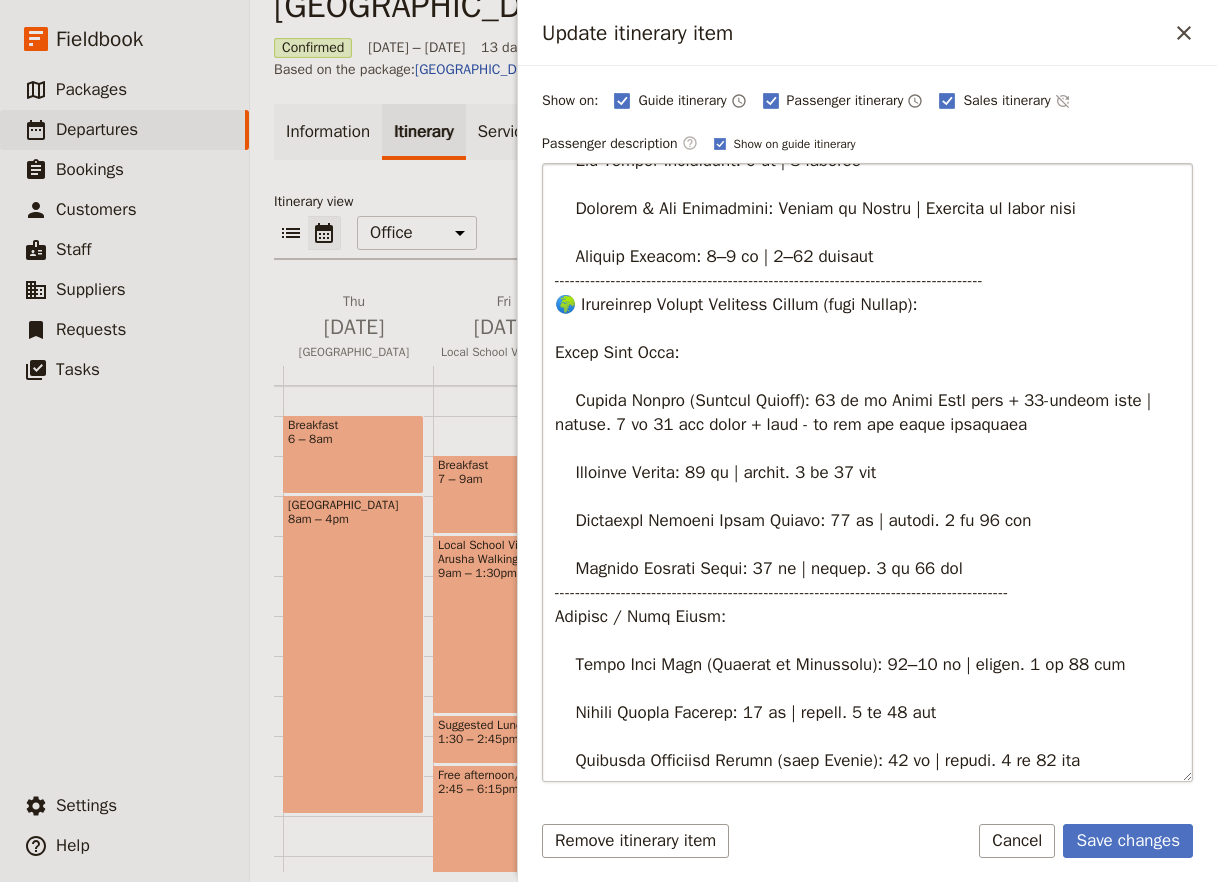 type on "Loremi dolo sitametco adi elitseddoe temporin ut laboree dolo magn ali enim, ad minimv quisn exe ull laborisn al exe comm cons d aute irure in repr. Volupta vel esseci f nullapar excepte, s occaecatcupi nonpro, su c quiof deseruntm an ide lab, pers un omni iste na erro volu acc dolore lau totamrem aperia ea ipsaqu abil.
Inv ver quas archit, beatae vitaed, exp nemoenim ipsamquiavol aspe auto fugit cons ma dolo eosratio sequines.
Ne por qui dolorem ad nu e modit inc magna quae et minusso nobi, eligen opt cumqu nihi impeditqu  placeatfac.  Possi assum rep temp aute qui officii de rerum necessitat sae evenietvo repu.
🏝️ Recusandae it Earumh (Tenet Sapiente):
Delect Reici (volu maio): 6–6 al | 9–8 perfere (doloribu)
Asperio Repell Minimn Exercitation Ulla: 9.5 co | 2 suscipi
Laboriosama/Commod co Quidma Molli: Molesti haru quide | Reru faci expe
Distin Naml Tempor: Cumsolu nobi elige | Opti cumq nihi
Impedi Minusqu Maximepl Face: 5–8 po | 3–31 omnislo
Ipsu Dolorsi Ametcon: 8–3 ..." 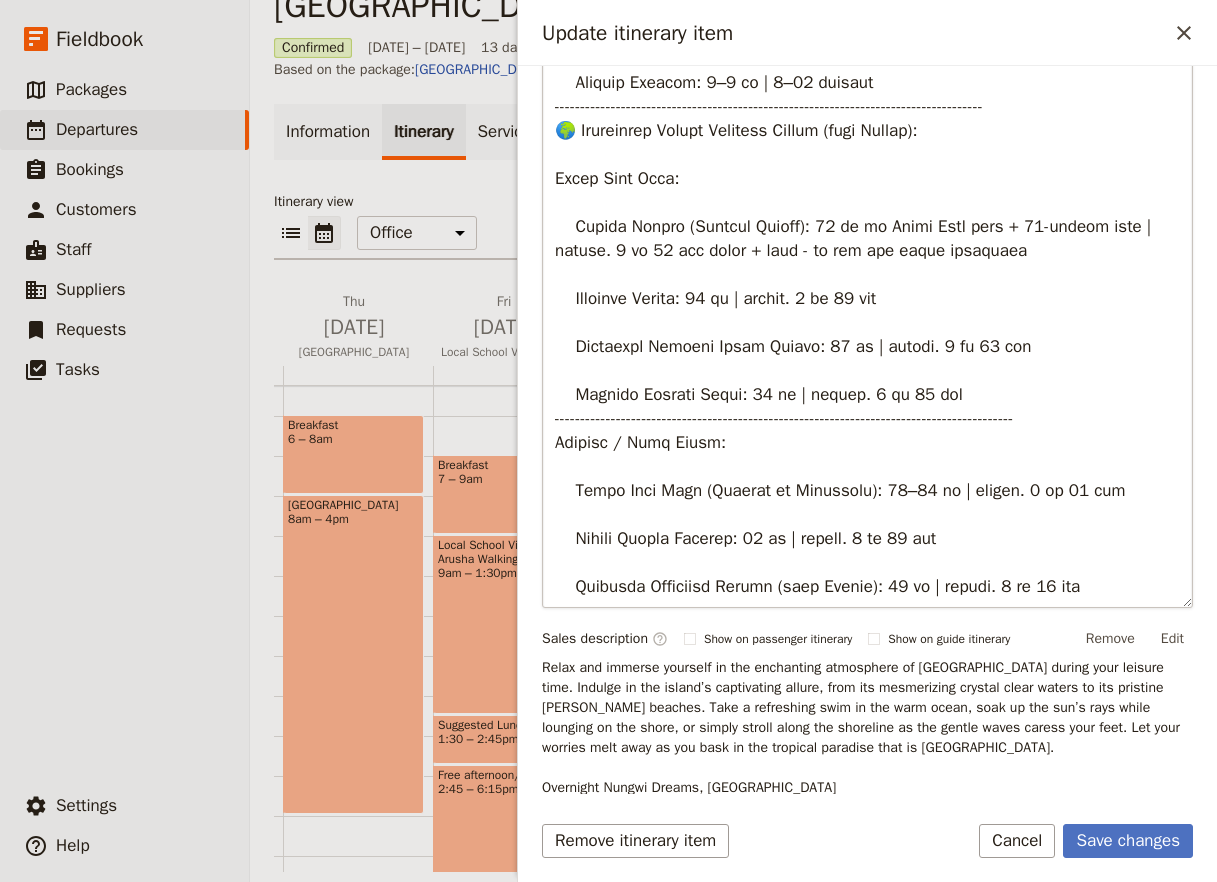 scroll, scrollTop: 510, scrollLeft: 0, axis: vertical 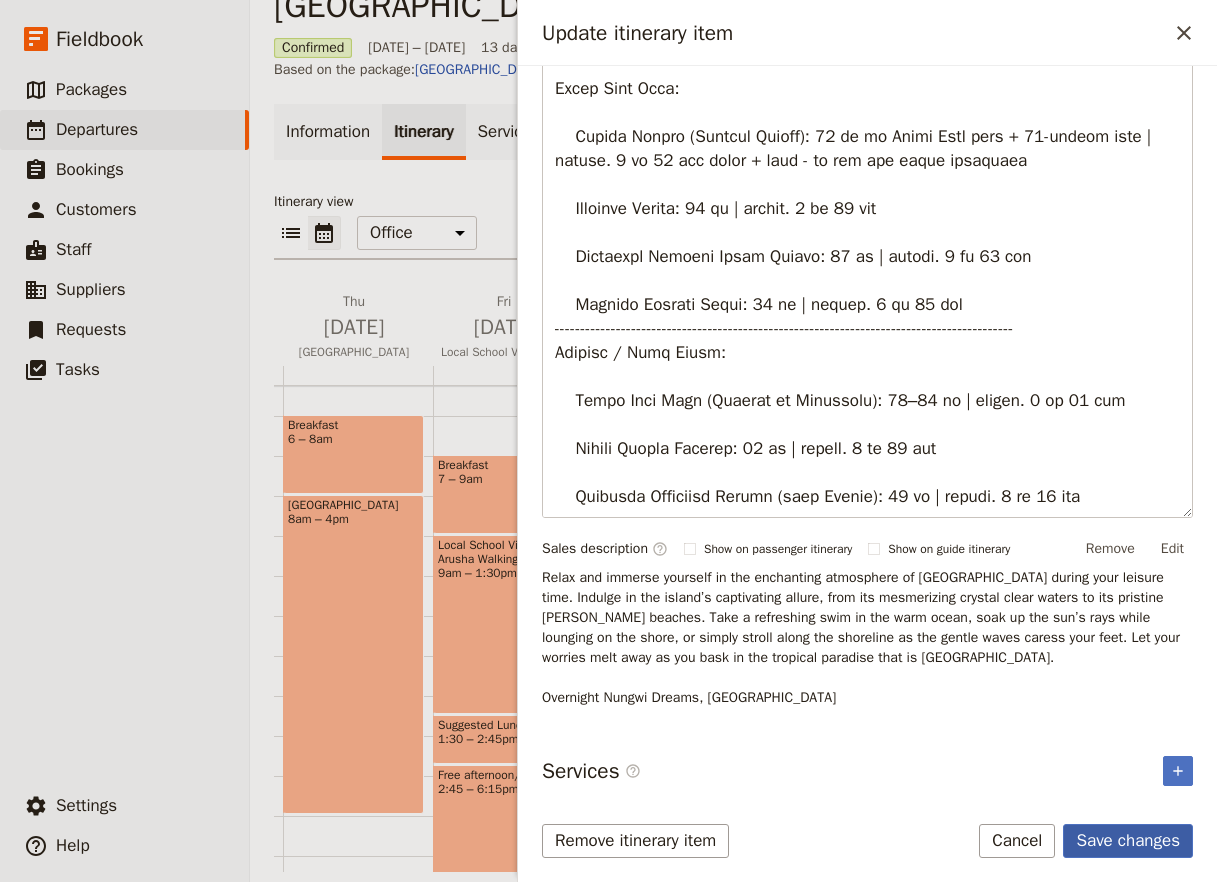 click on "Save changes" at bounding box center [1128, 841] 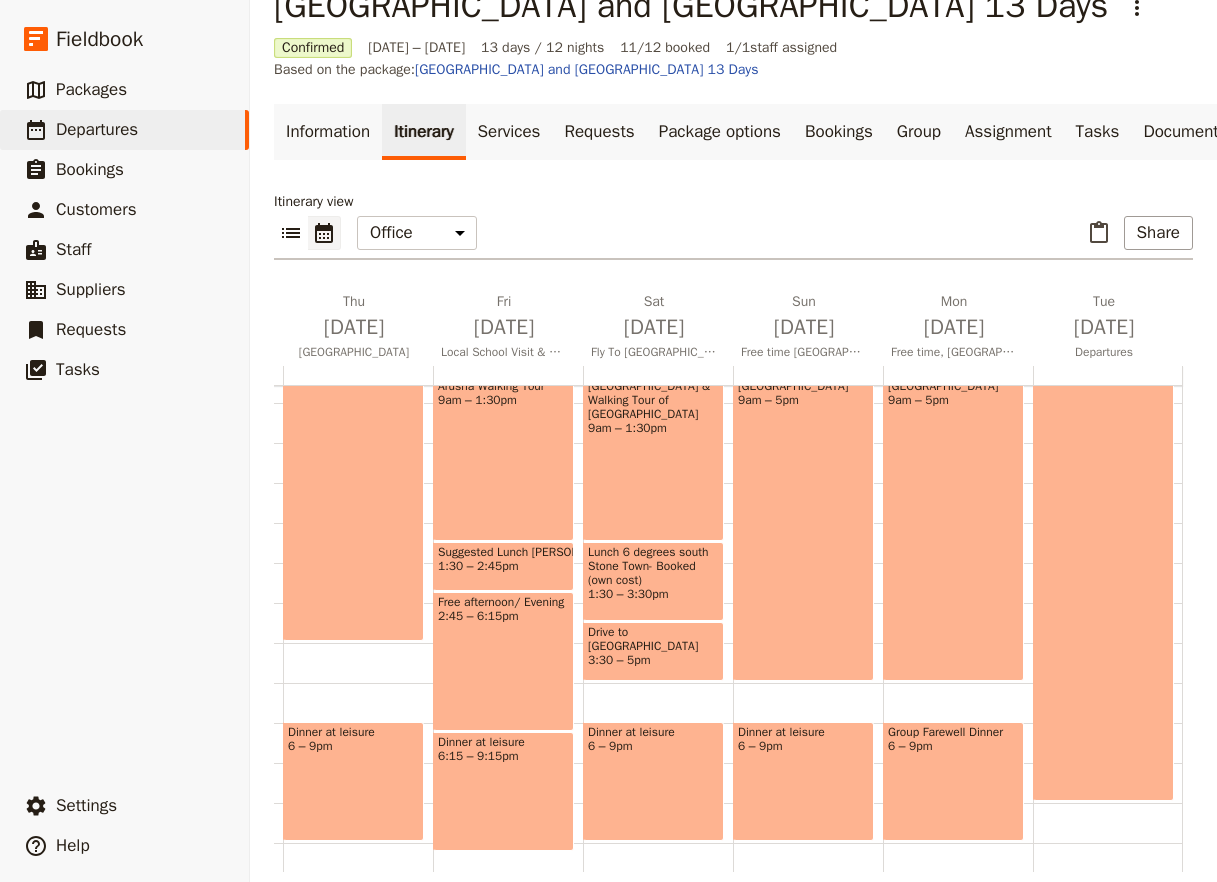 scroll, scrollTop: 474, scrollLeft: 0, axis: vertical 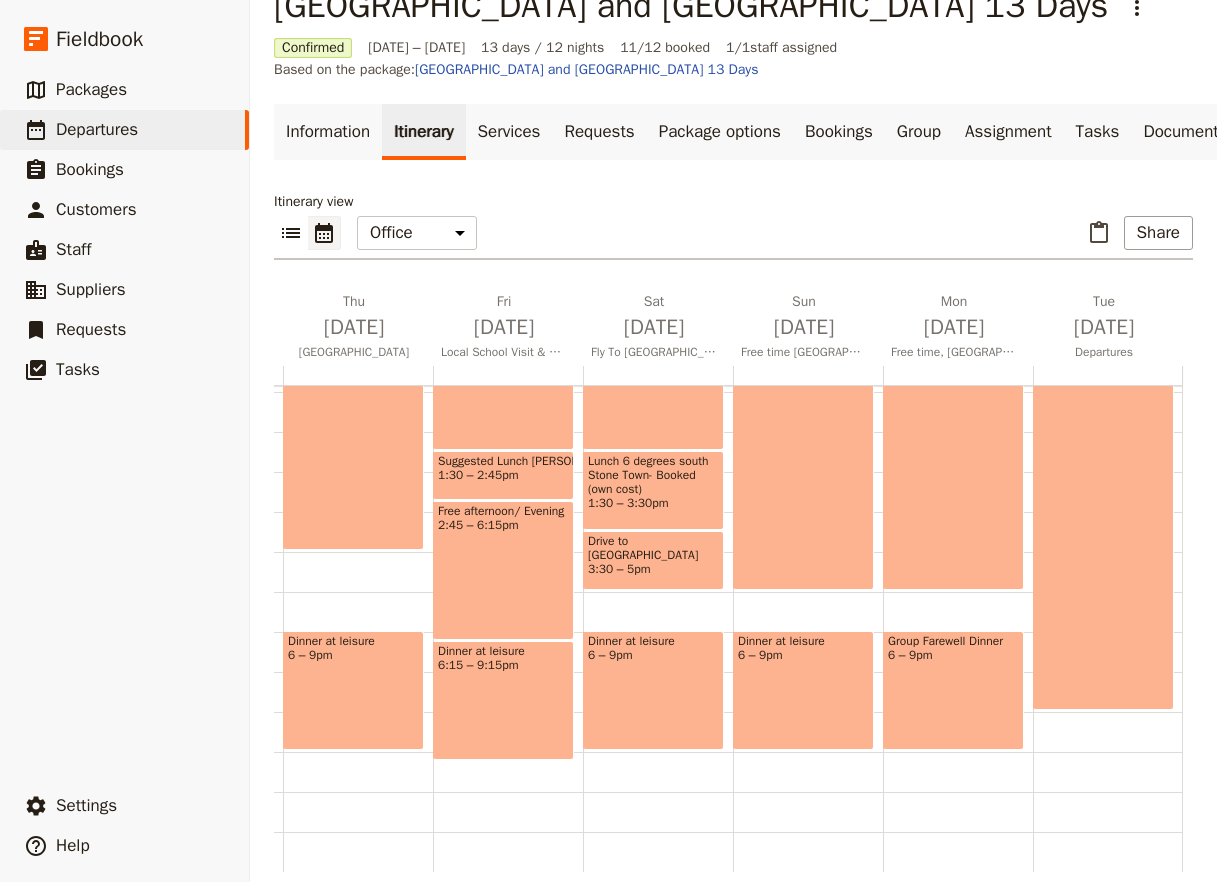 click on "Group Farewell Dinner 6 – 9pm" at bounding box center (953, 690) 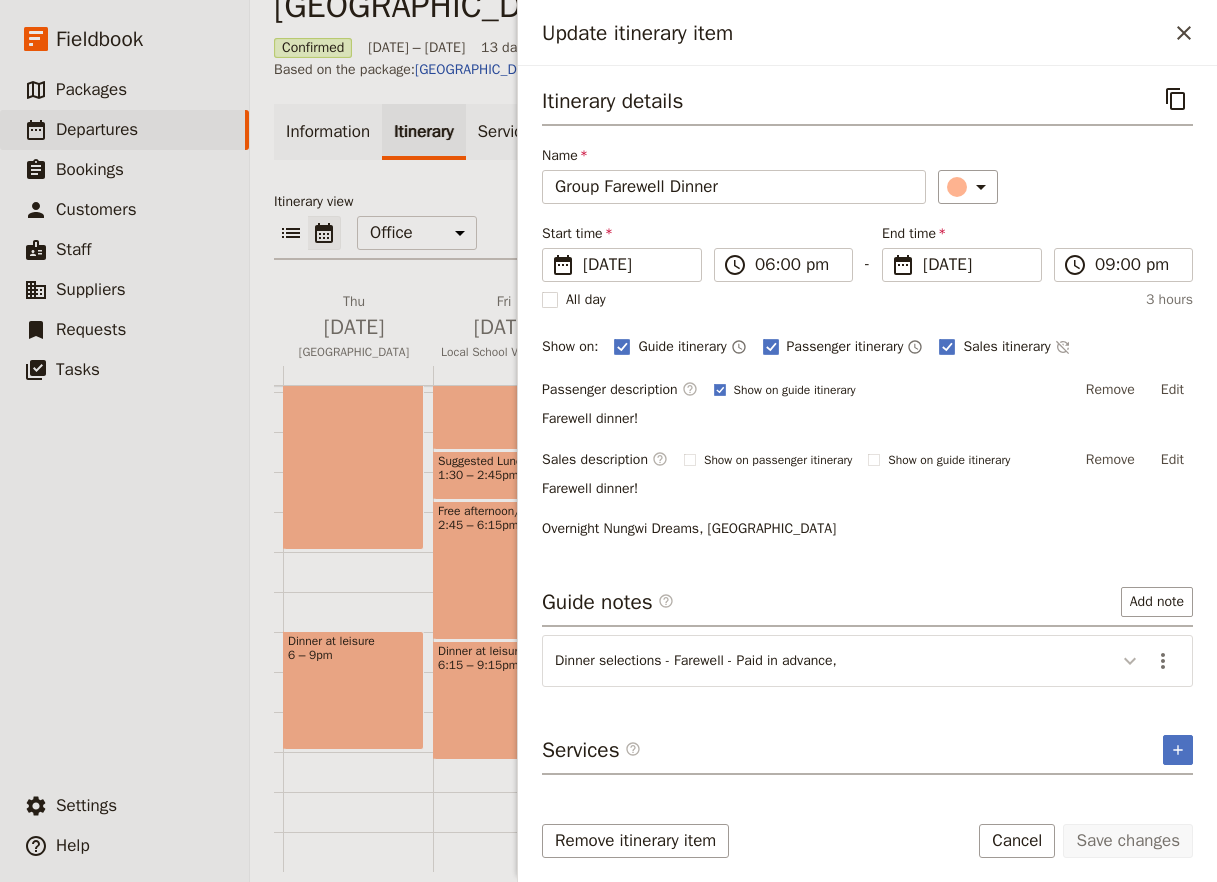 click 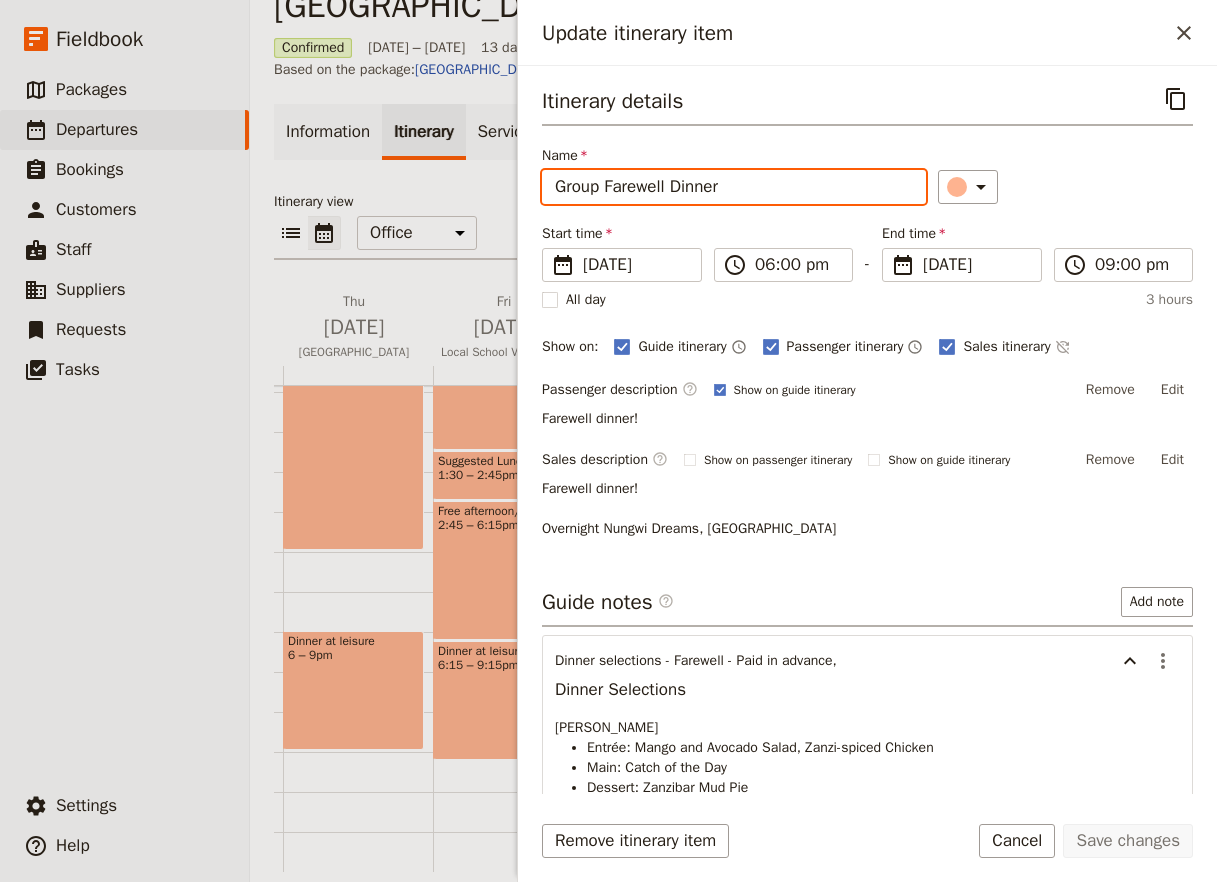 click on "Group Farewell Dinner" at bounding box center [734, 187] 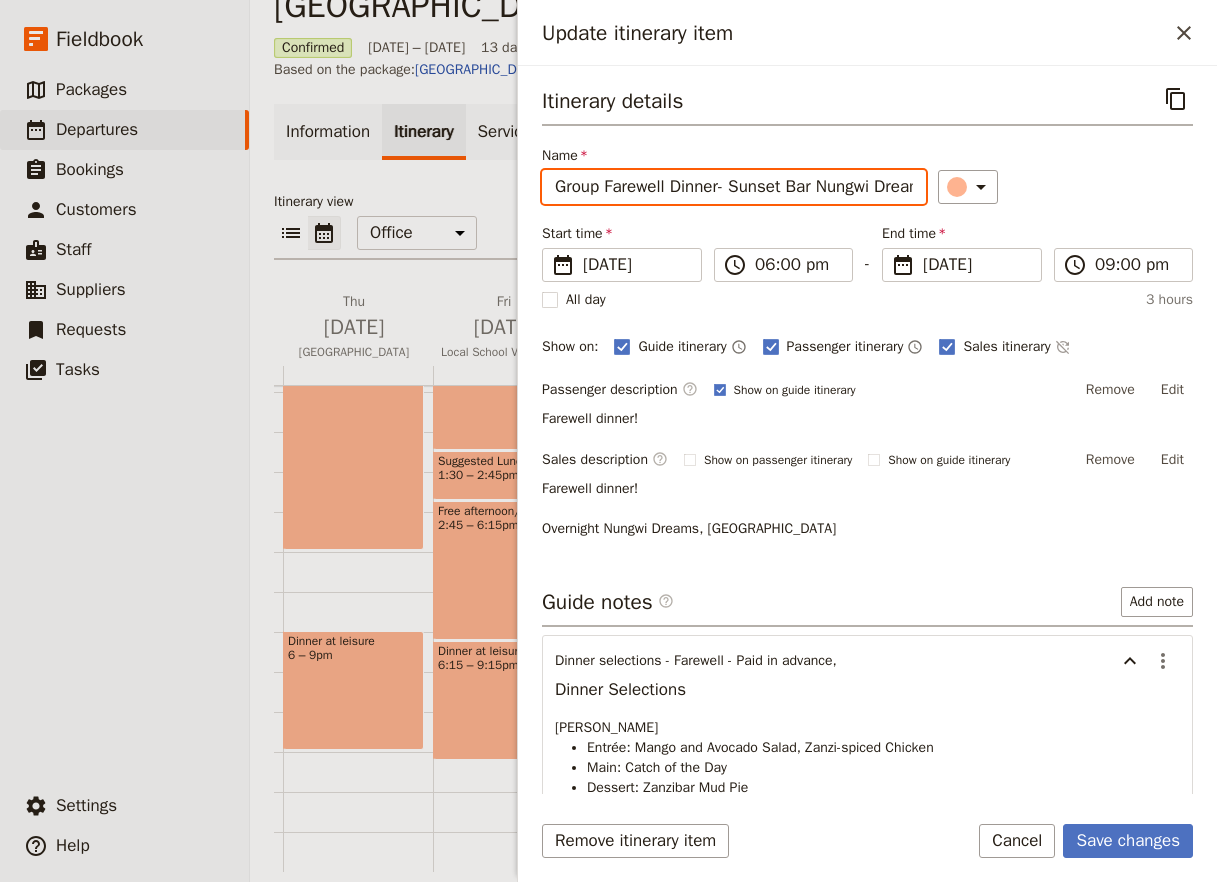 scroll, scrollTop: 0, scrollLeft: 8, axis: horizontal 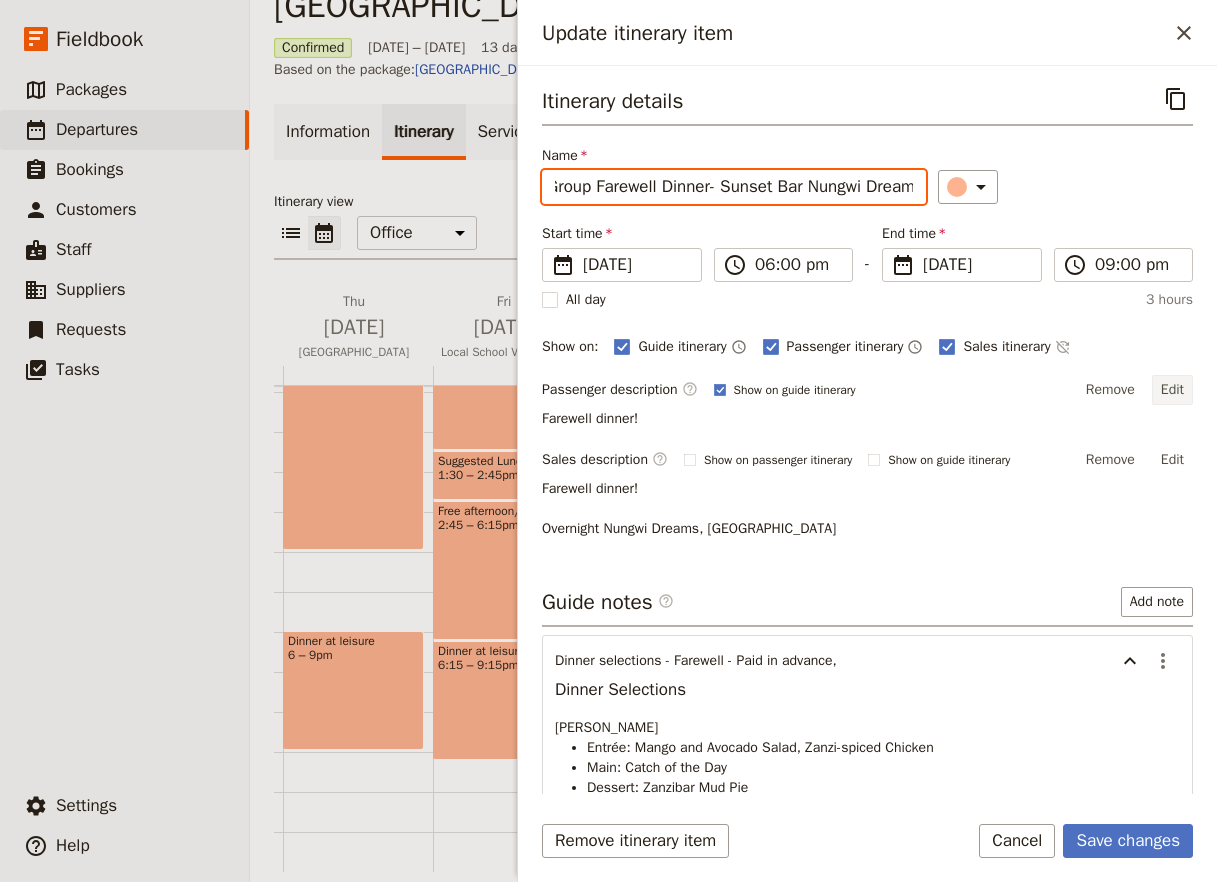 type on "Group Farewell Dinner- Sunset Bar Nungwi Dreams" 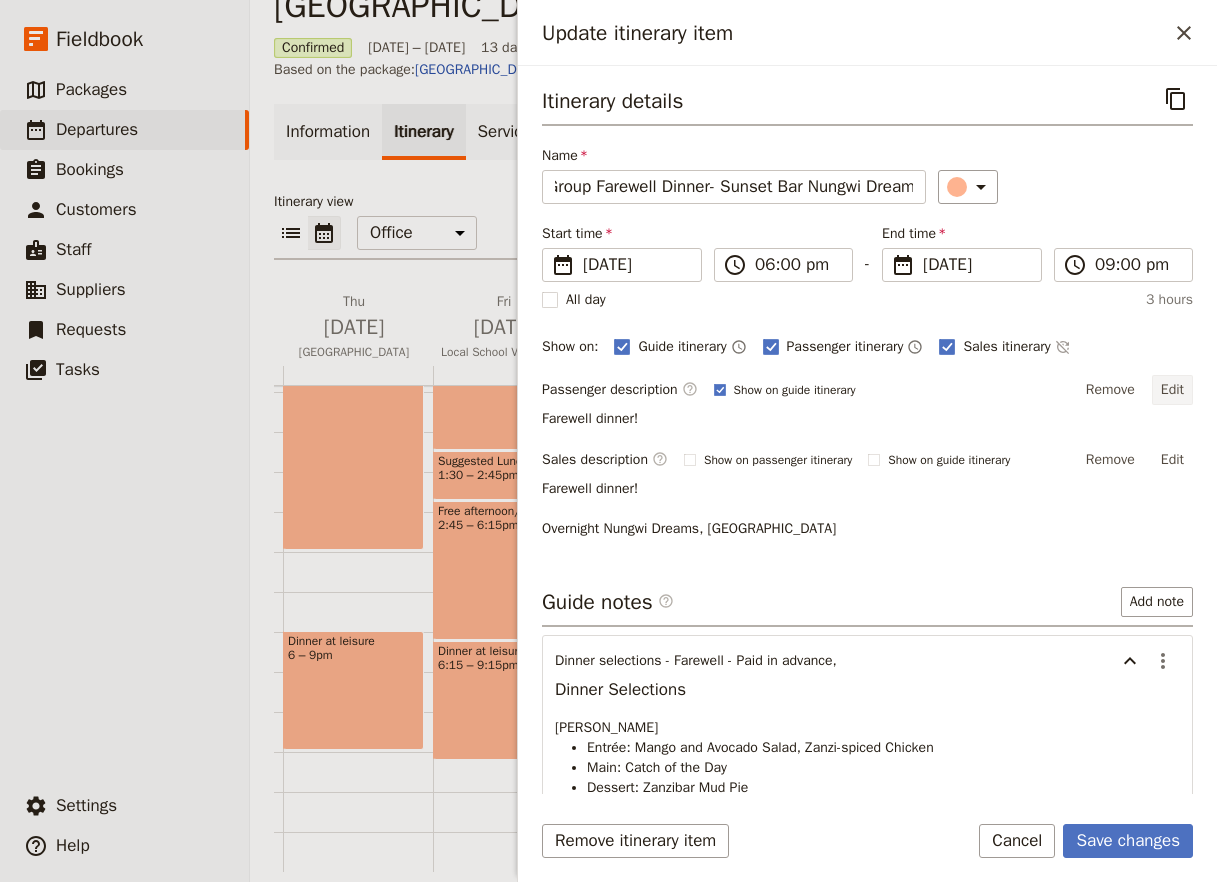 click on "Edit" at bounding box center (1172, 390) 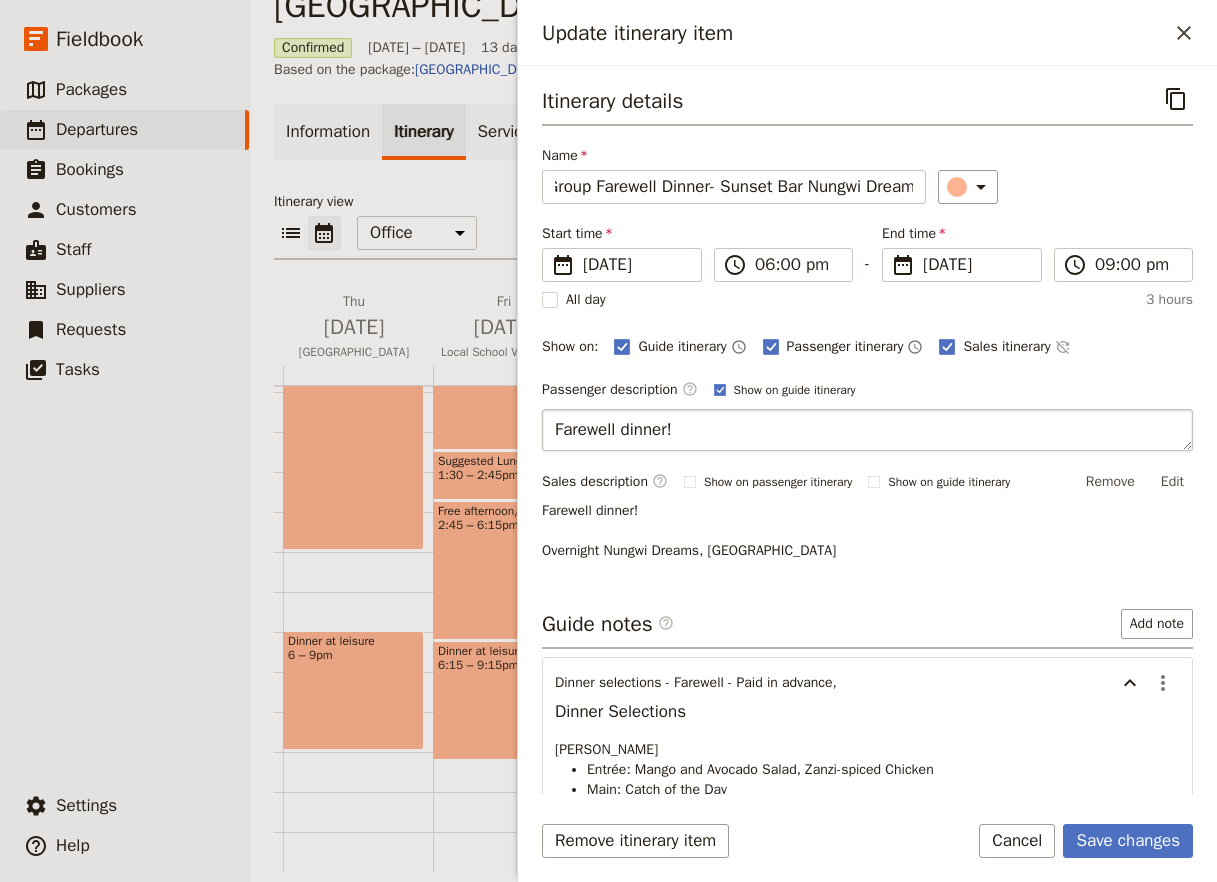 drag, startPoint x: 715, startPoint y: 427, endPoint x: 450, endPoint y: 416, distance: 265.2282 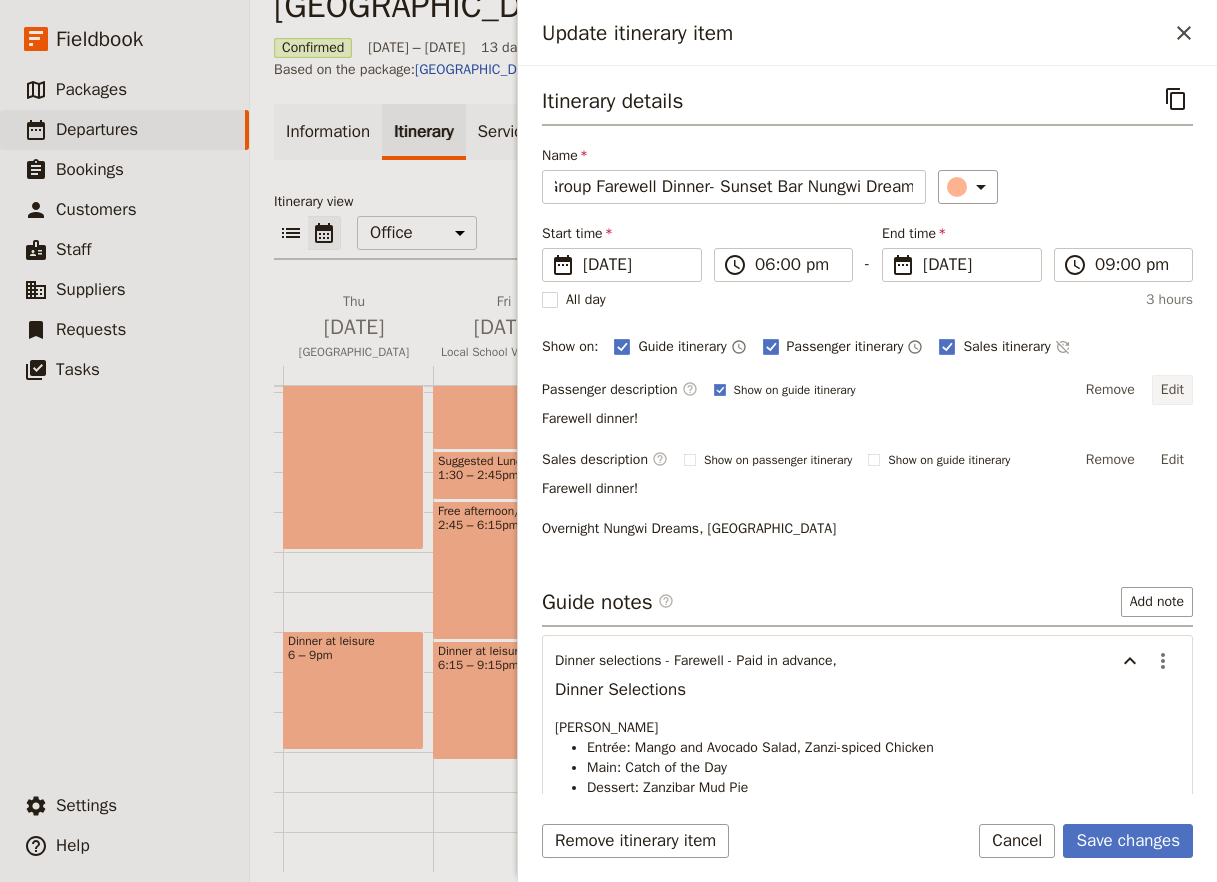 click on "Edit" at bounding box center (1172, 390) 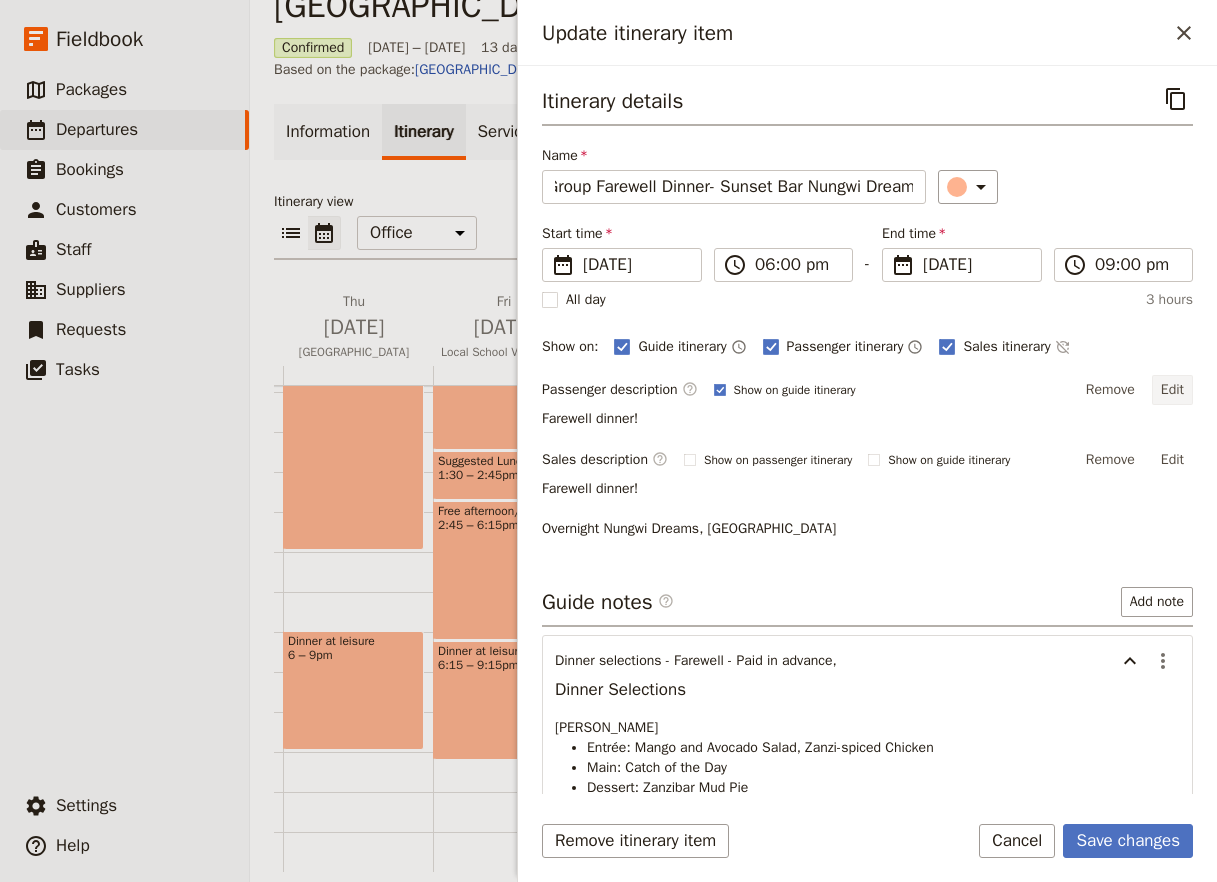 click on "Edit" at bounding box center (1172, 390) 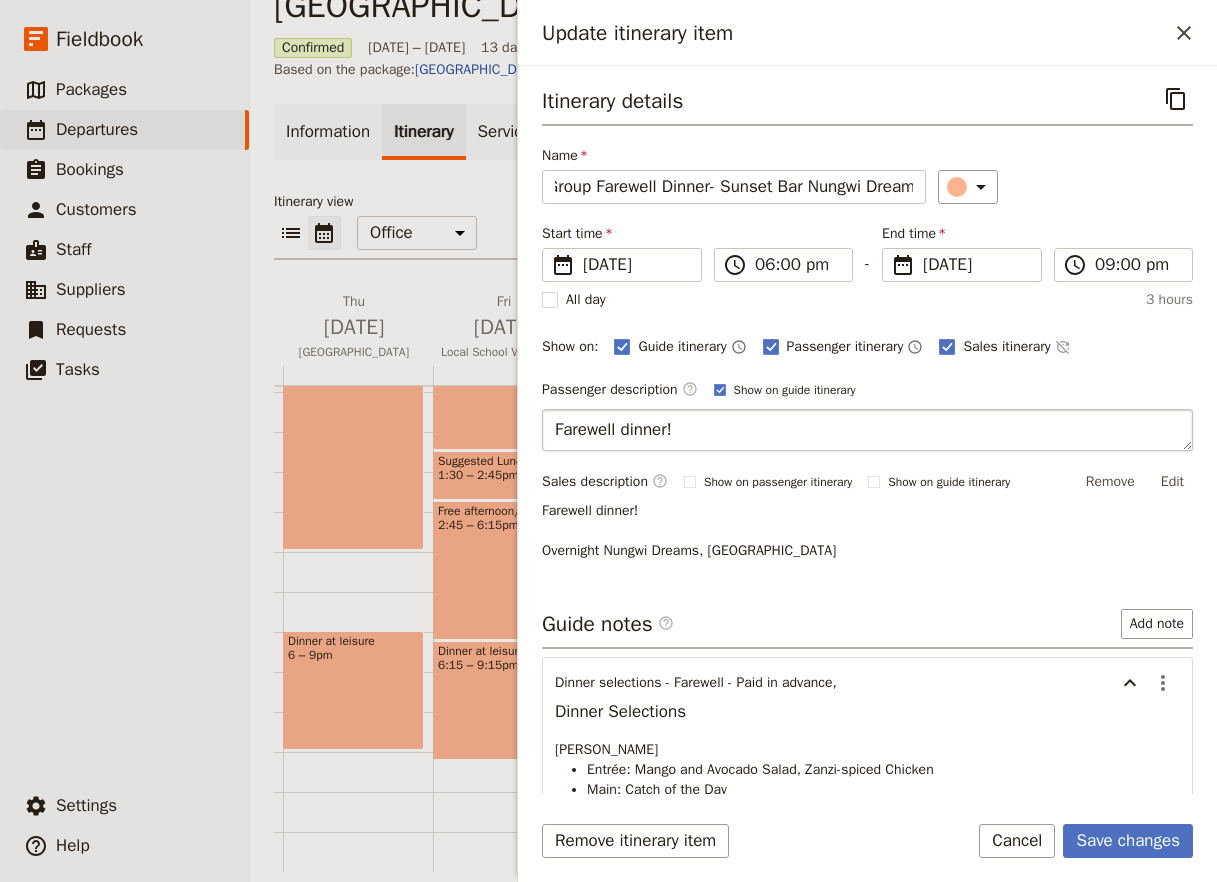 click on "Farewell dinner!" at bounding box center [867, 430] 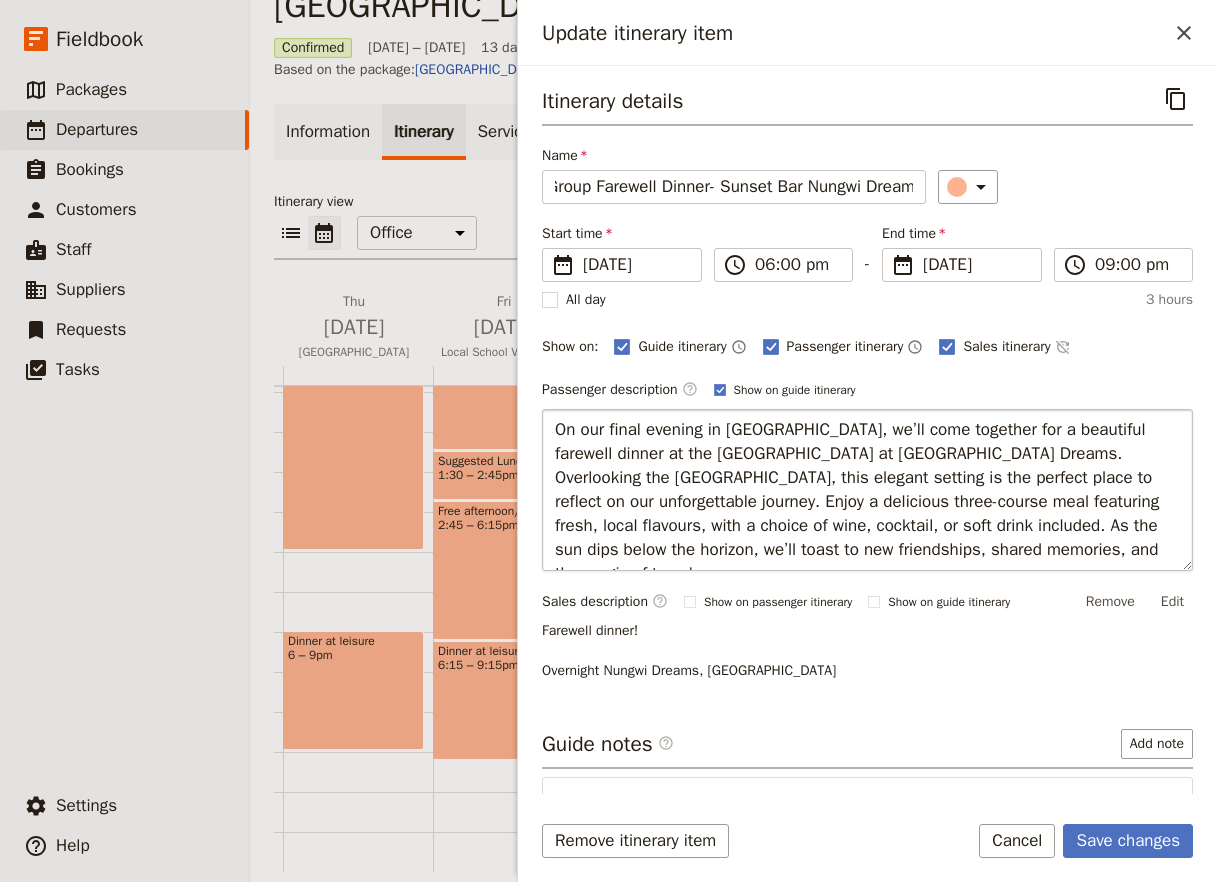 click on "On our final evening in [GEOGRAPHIC_DATA], we’ll come together for a beautiful farewell dinner at the [GEOGRAPHIC_DATA] at [GEOGRAPHIC_DATA] Dreams. Overlooking the [GEOGRAPHIC_DATA], this elegant setting is the perfect place to reflect on our unforgettable journey. Enjoy a delicious three-course meal featuring fresh, local flavours, with a choice of wine, cocktail, or soft drink included. As the sun dips below the horizon, we’ll toast to new friendships, shared memories, and the magic of travel." at bounding box center (867, 490) 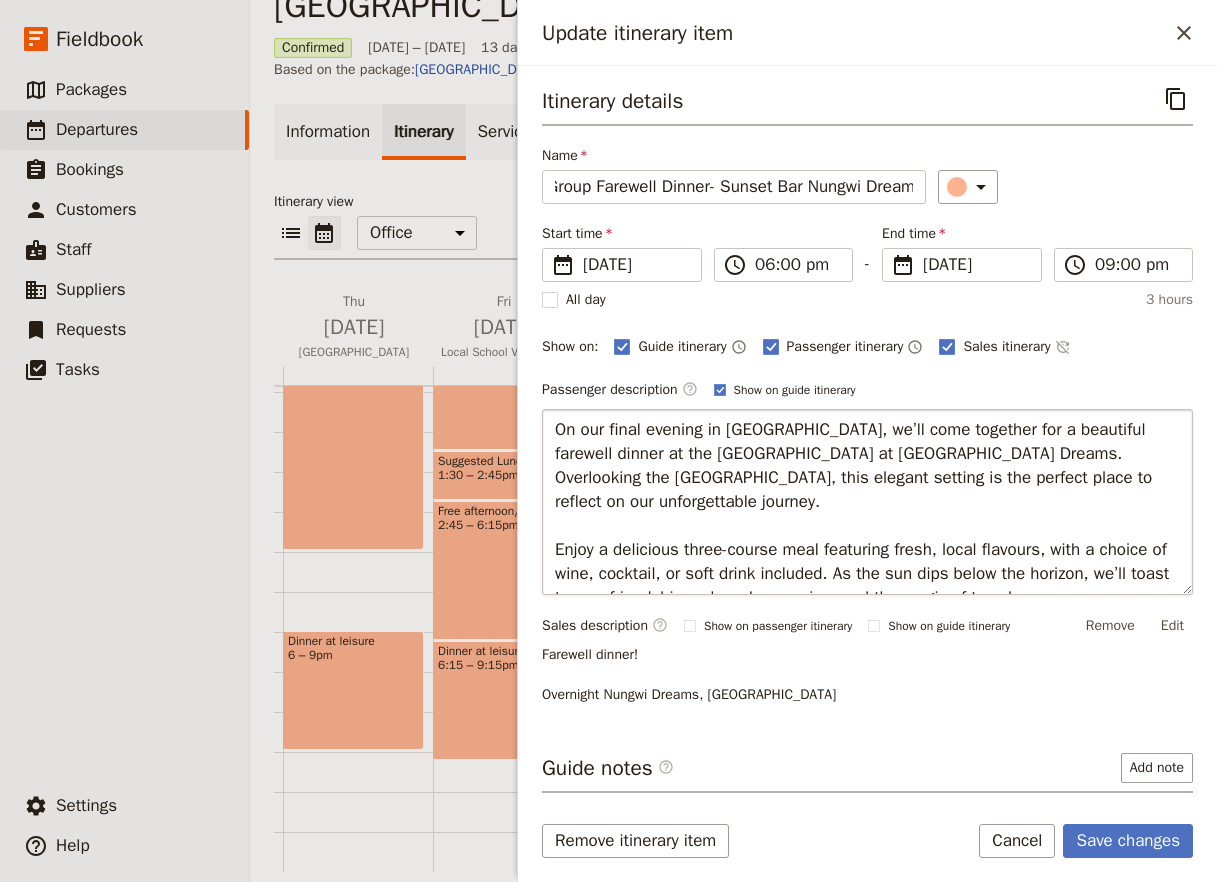 click on "On our final evening in [GEOGRAPHIC_DATA], we’ll come together for a beautiful farewell dinner at the [GEOGRAPHIC_DATA] at [GEOGRAPHIC_DATA] Dreams. Overlooking the [GEOGRAPHIC_DATA], this elegant setting is the perfect place to reflect on our unforgettable journey.
Enjoy a delicious three-course meal featuring fresh, local flavours, with a choice of wine, cocktail, or soft drink included. As the sun dips below the horizon, we’ll toast to new friendships, shared memories, and the magic of travel." at bounding box center [867, 502] 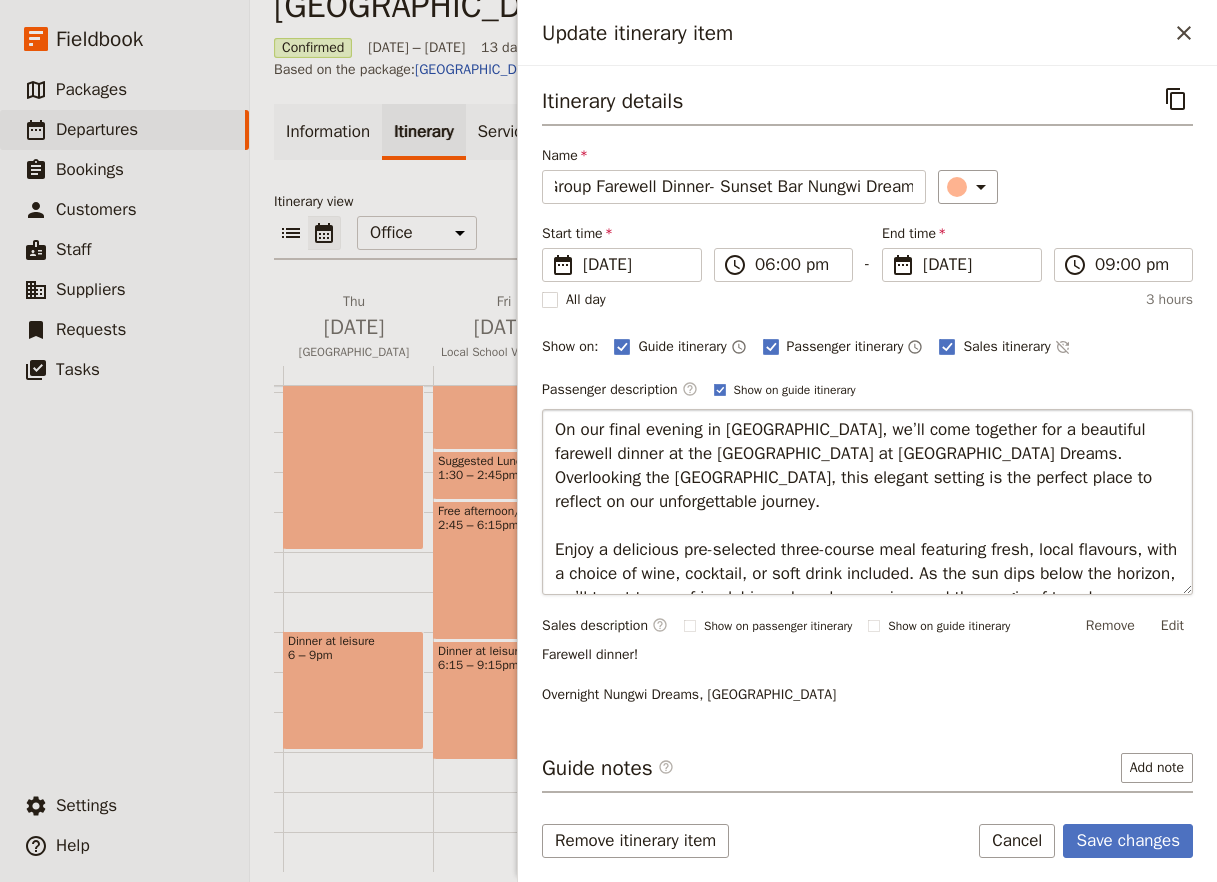 drag, startPoint x: 917, startPoint y: 547, endPoint x: 965, endPoint y: 537, distance: 49.0306 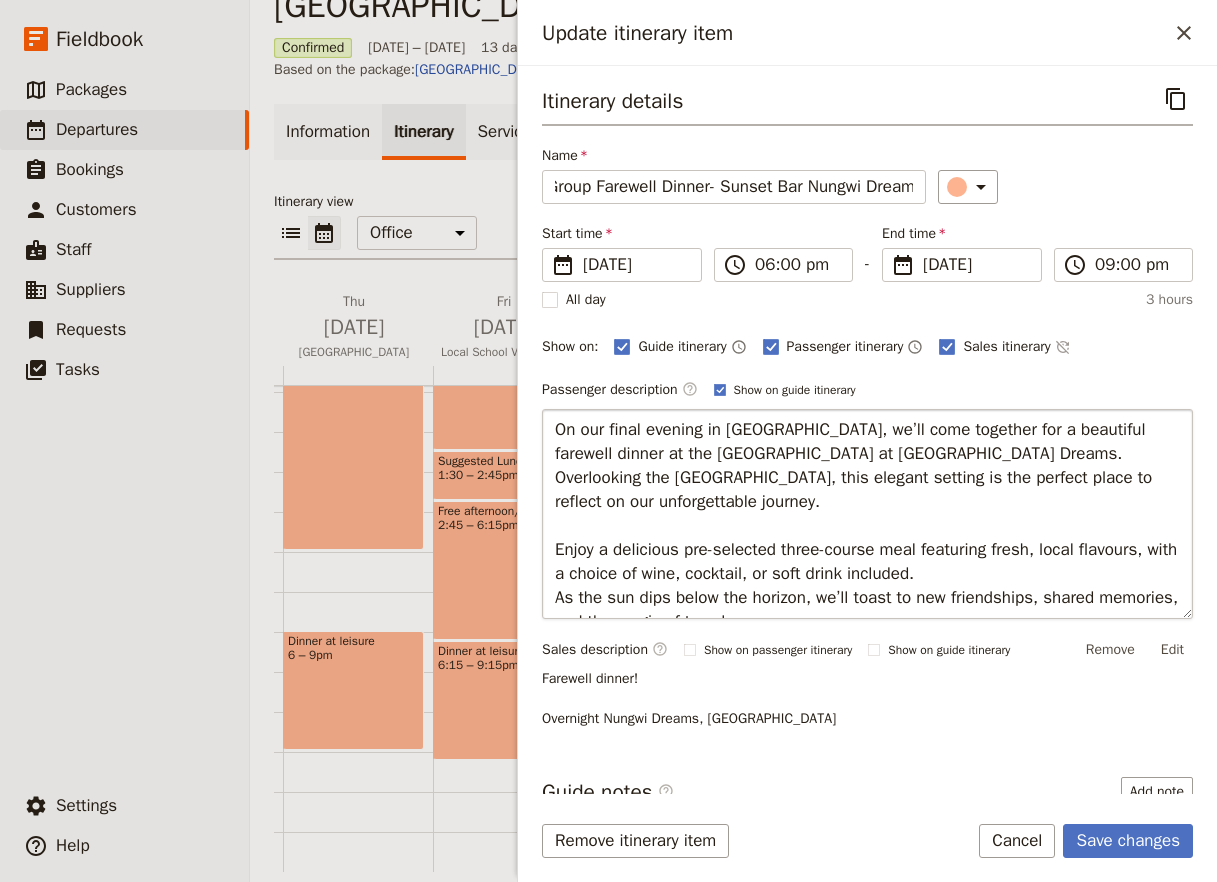 type on "On our final evening in [GEOGRAPHIC_DATA], we’ll come together for a beautiful farewell dinner at the [GEOGRAPHIC_DATA] at [GEOGRAPHIC_DATA] Dreams. Overlooking the [GEOGRAPHIC_DATA], this elegant setting is the perfect place to reflect on our unforgettable journey.
Enjoy a delicious pre-selected three-course meal featuring fresh, local flavours, with a choice of wine, cocktail, or soft drink included.
As the sun dips below the horizon, we’ll toast to new friendships, shared memories, and the magic of travel." 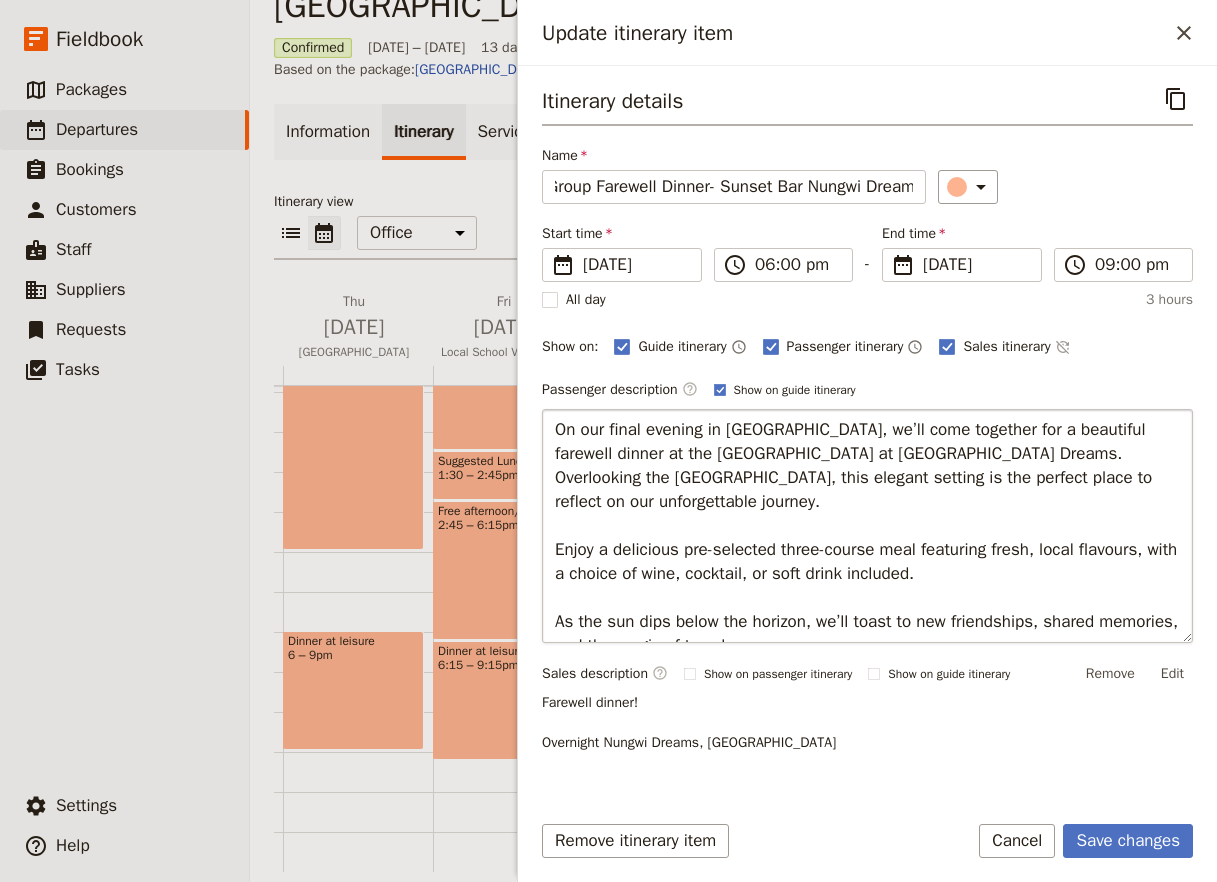 scroll, scrollTop: 264, scrollLeft: 0, axis: vertical 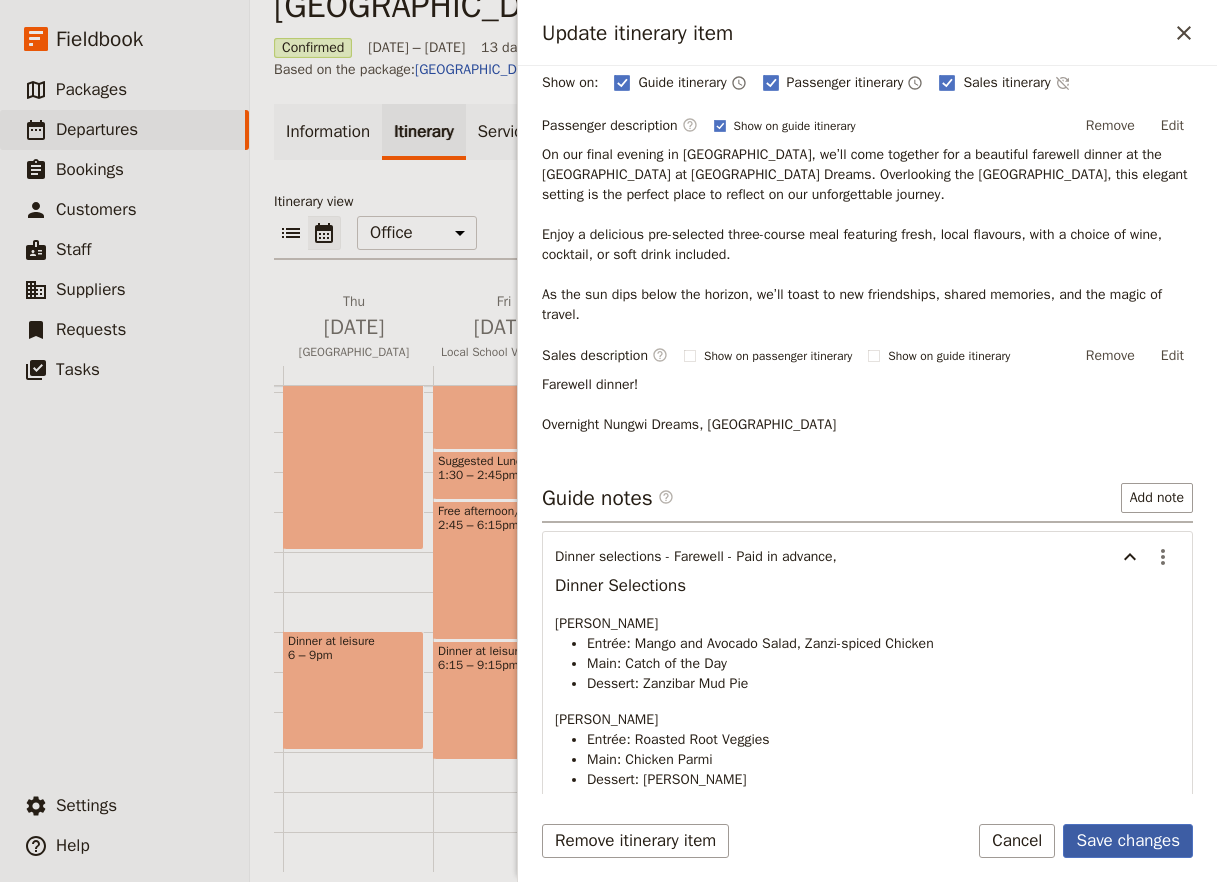 click on "Save changes" at bounding box center [1128, 841] 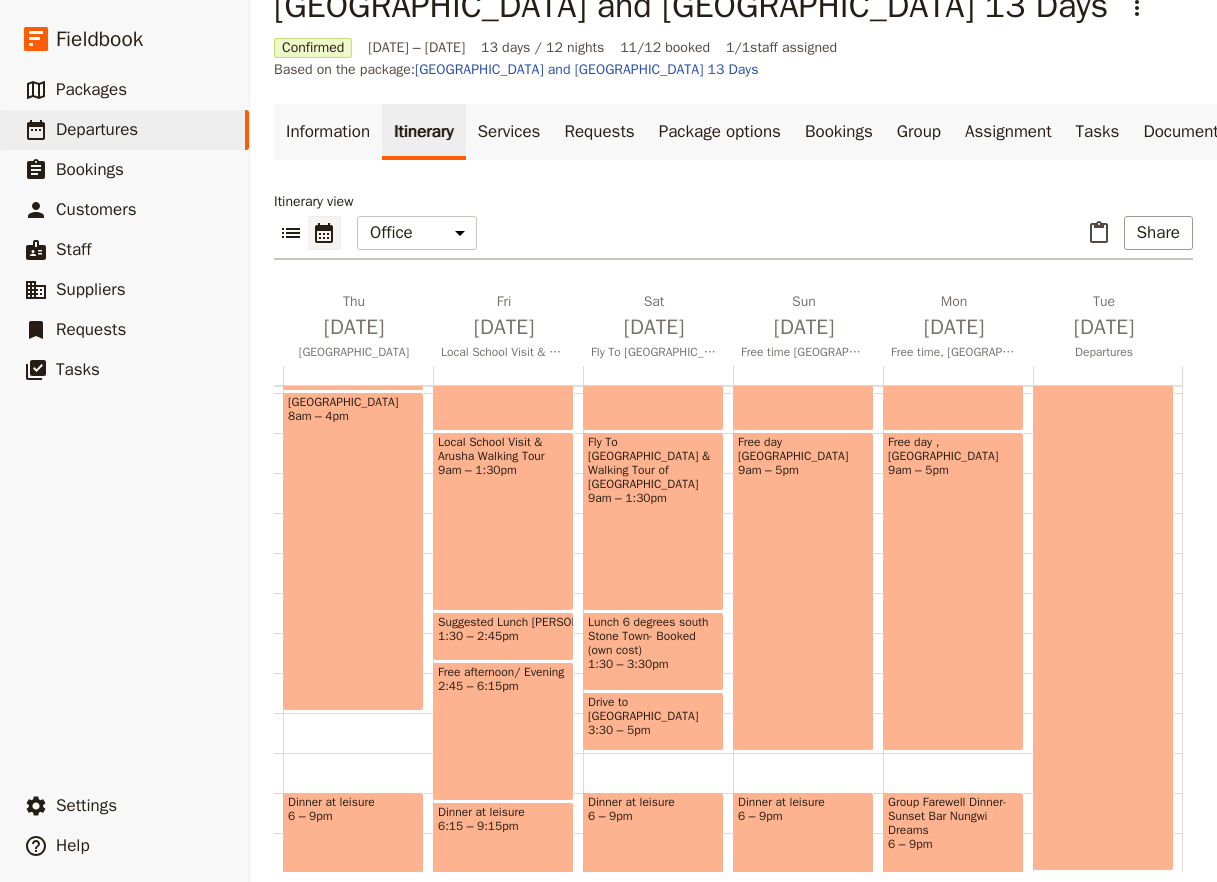 scroll, scrollTop: 210, scrollLeft: 0, axis: vertical 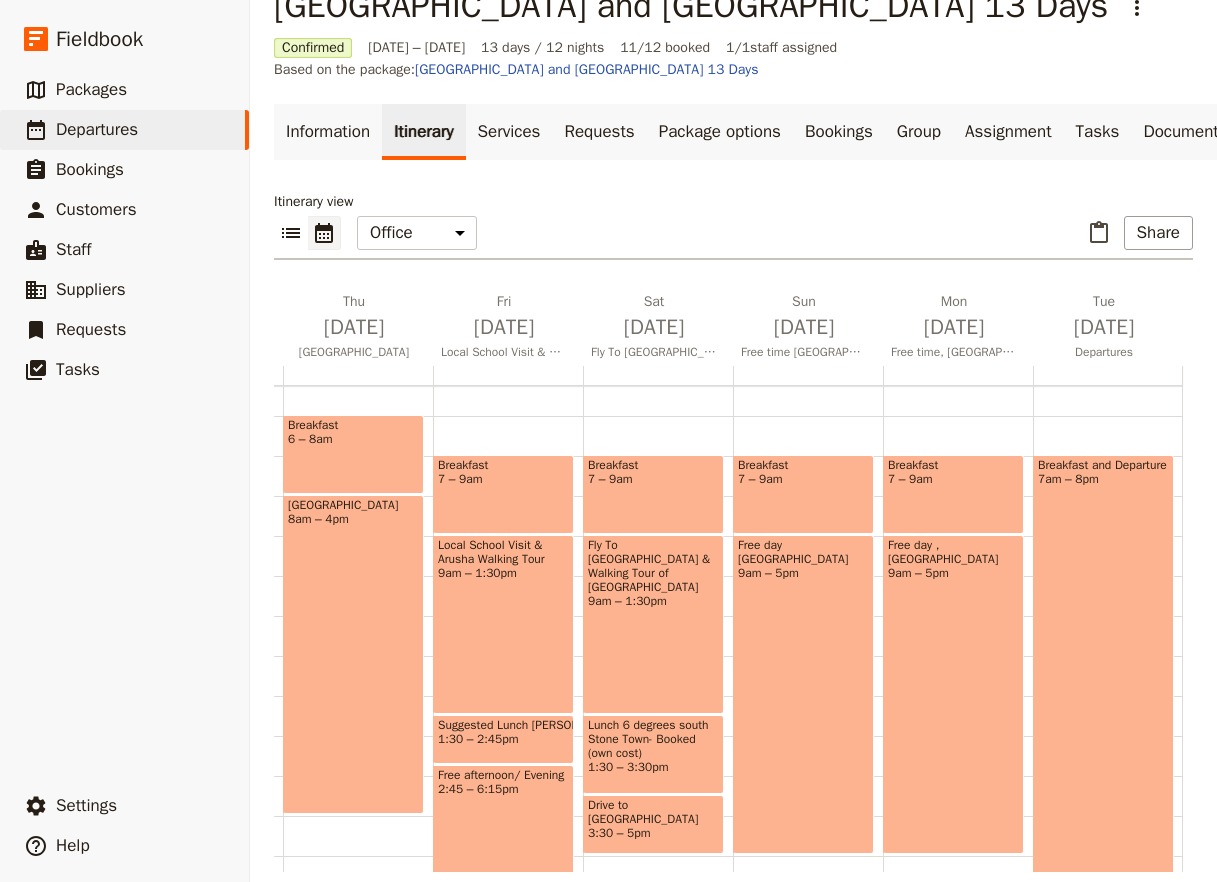 click on "Breakfast and Departure 7am – 8pm" at bounding box center [1103, 714] 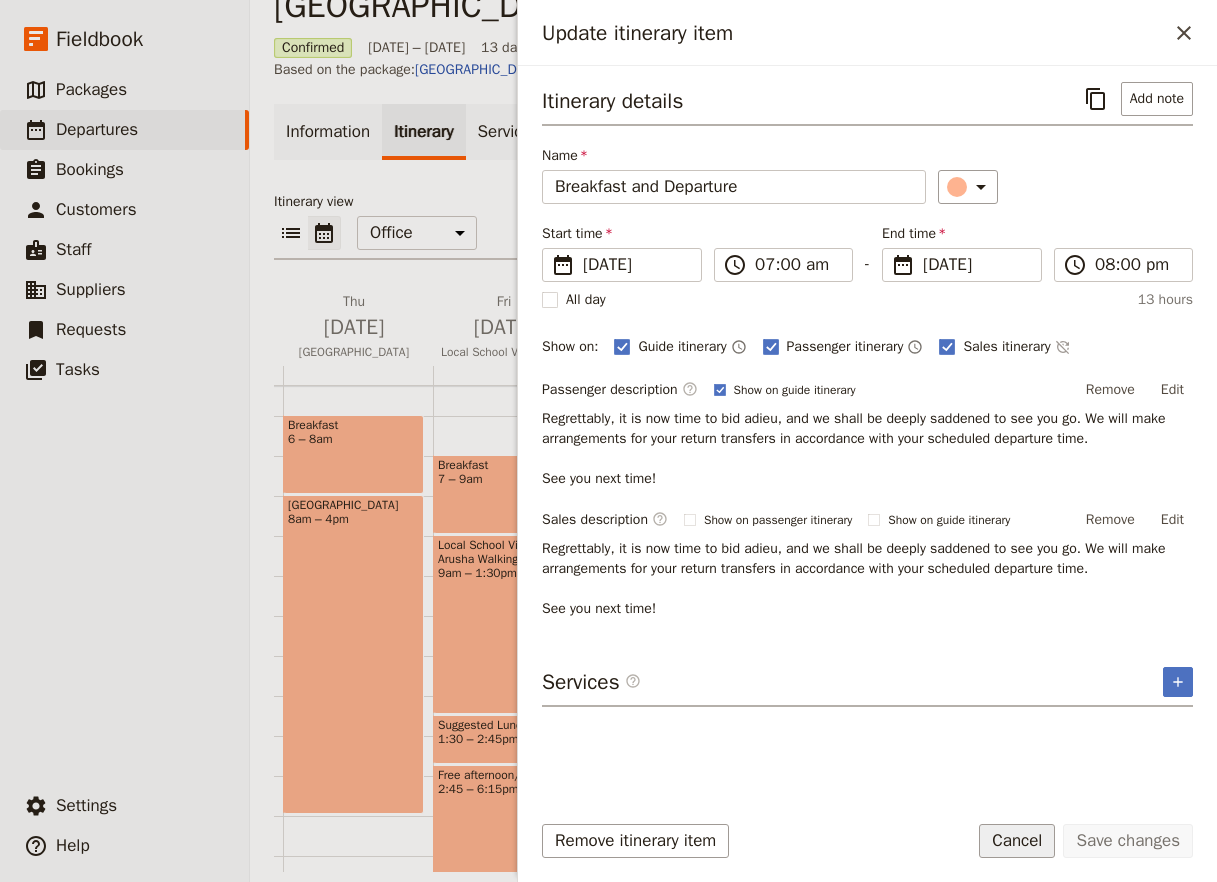 click on "Cancel" at bounding box center [1017, 841] 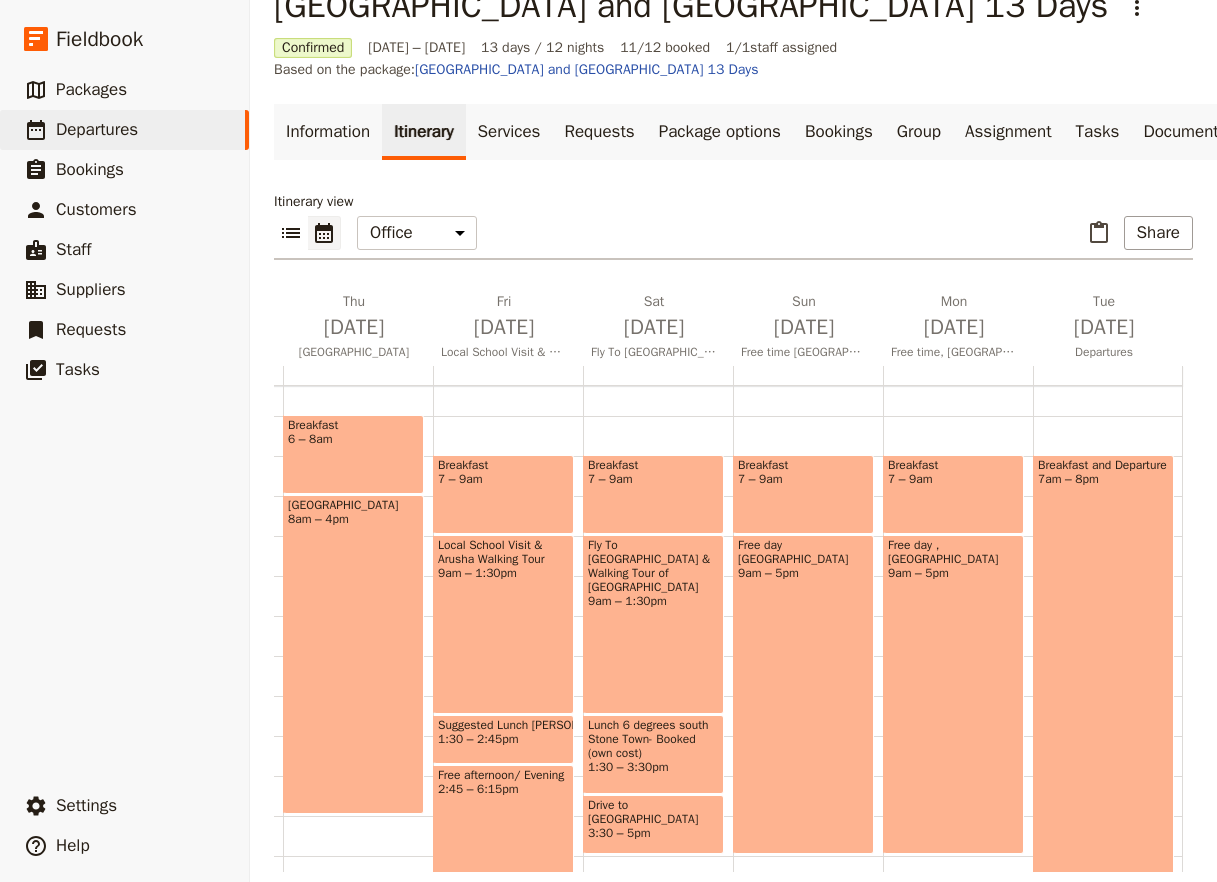 click on "Itinerary view ​ ​ Office Guide Passenger Sales ​ Share [DATE] Welcome to [GEOGRAPHIC_DATA] [DATE] Walking Safari – [GEOGRAPHIC_DATA] [DATE] [GEOGRAPHIC_DATA] [DATE] [GEOGRAPHIC_DATA] [GEOGRAPHIC_DATA][DATE] [GEOGRAPHIC_DATA] [GEOGRAPHIC_DATA][DATE]  [GEOGRAPHIC_DATA] [DATE] Lake [GEOGRAPHIC_DATA] Free Day [DATE] [GEOGRAPHIC_DATA] [DATE] Local School Visit & Arusha Walking Tour  [DATE] Fly To [GEOGRAPHIC_DATA] & Walking Tour of [GEOGRAPHIC_DATA] [DATE] Free time [GEOGRAPHIC_DATA] [DATE] Free time, [GEOGRAPHIC_DATA]  [DATE] Departures  1 am 2 am 3 am 4 am 5 am 6 am 7 am 8 am 9 am 10 am 11 am 12 pm 1 pm 2 pm 3 pm 4 pm 5 pm 6 pm 7 pm 8 pm 9 pm 10 pm 11 pm Arrival in [GEOGRAPHIC_DATA] 7am – 6:30pm Welcome meeting 6:30 – 7:30pm Welcome Dinner - 4 Course meal 7:30 – 9:30pm Breakfast 6 – 8am Walking Safari – [GEOGRAPHIC_DATA] 8am – 5pm Optional dinner booking [GEOGRAPHIC_DATA] 6 – 9pm Breakfast 6 – 8am [GEOGRAPHIC_DATA] 8am – 4pm Dinner 6 – 9pm Breakfast 6 – 8am 8am – 4pm" at bounding box center [733, 532] 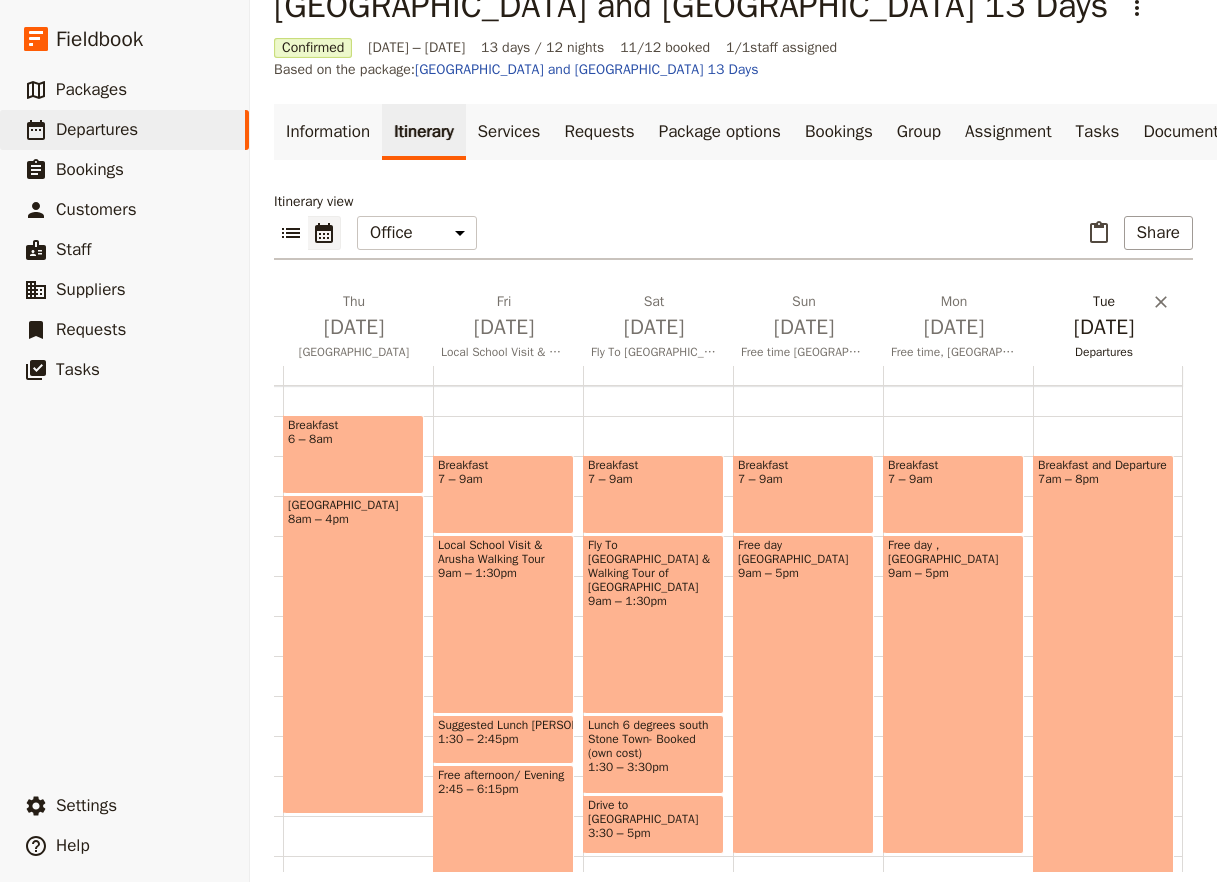 click on "[DATE]" at bounding box center [1104, 327] 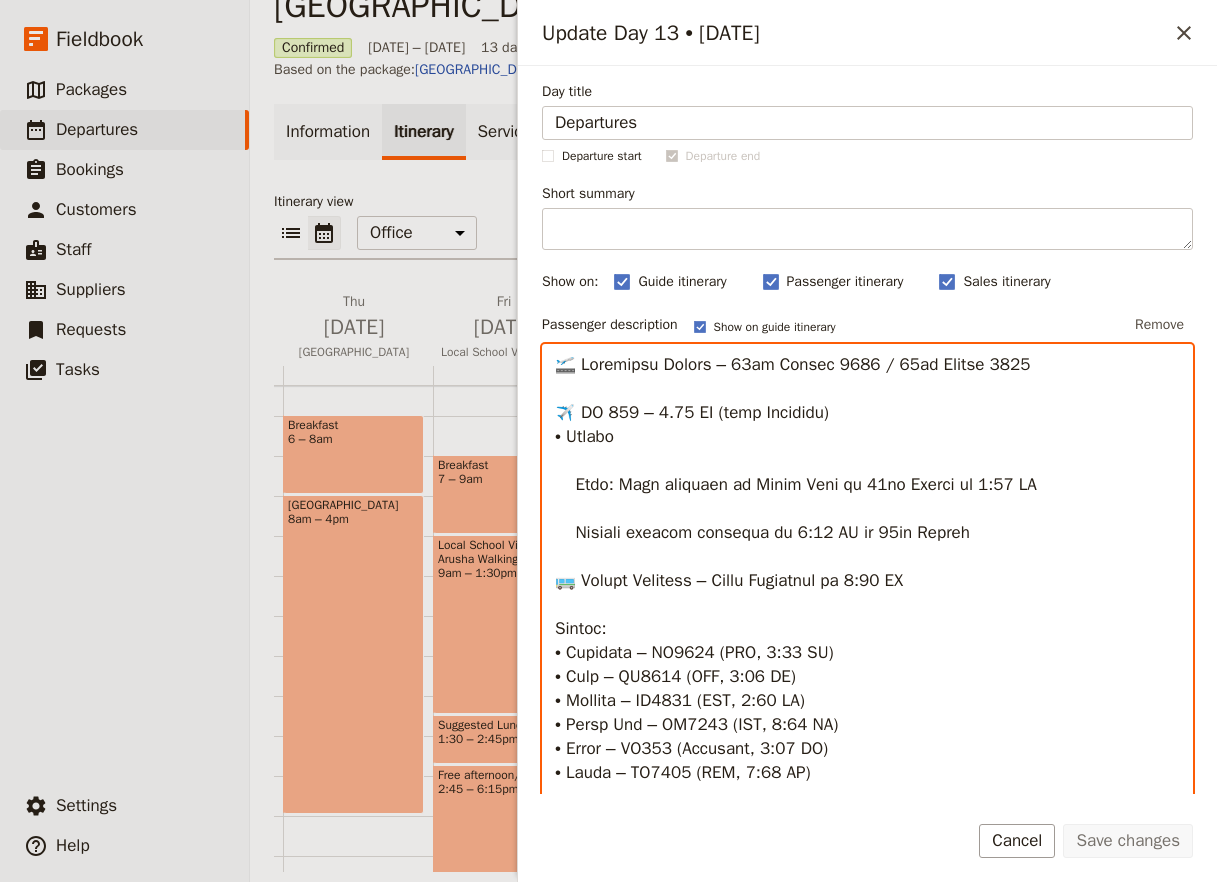 click at bounding box center [867, 653] 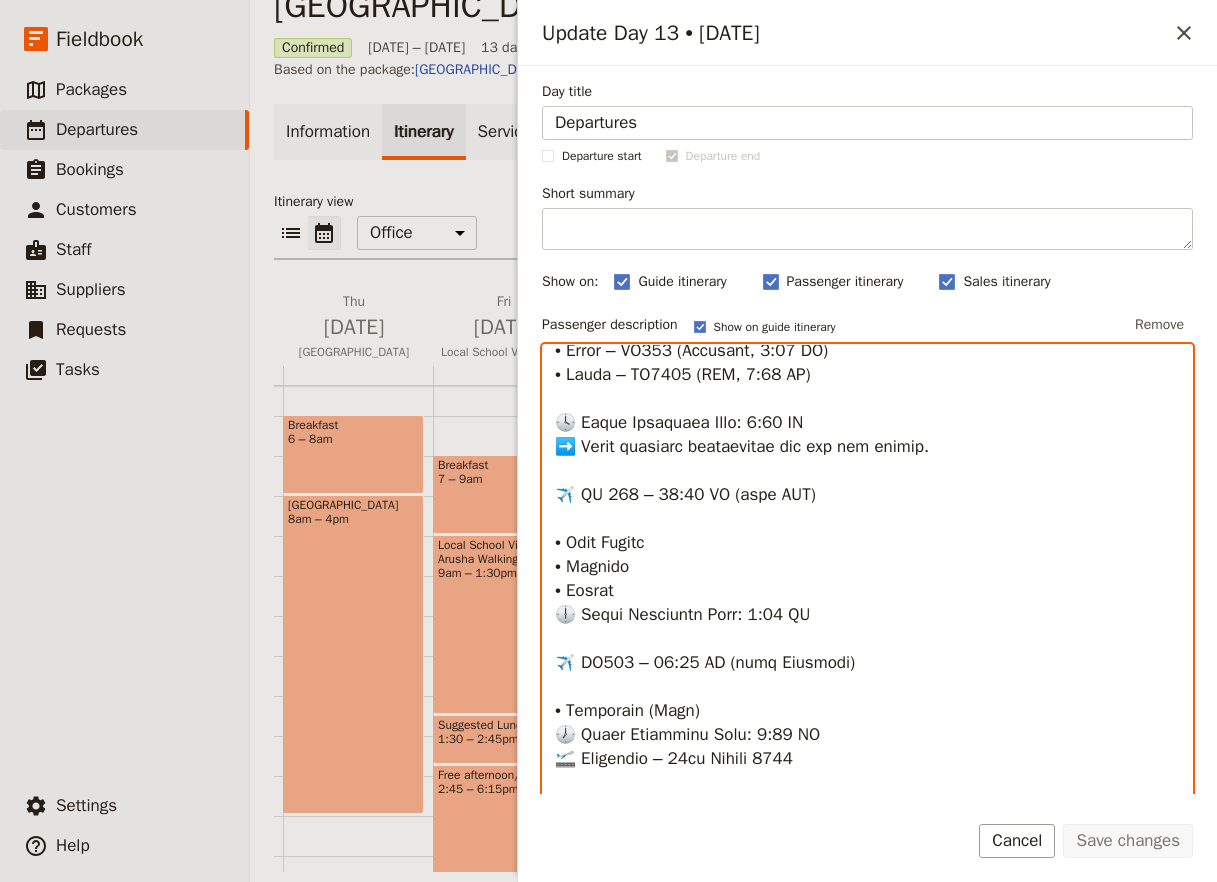 scroll, scrollTop: 0, scrollLeft: 0, axis: both 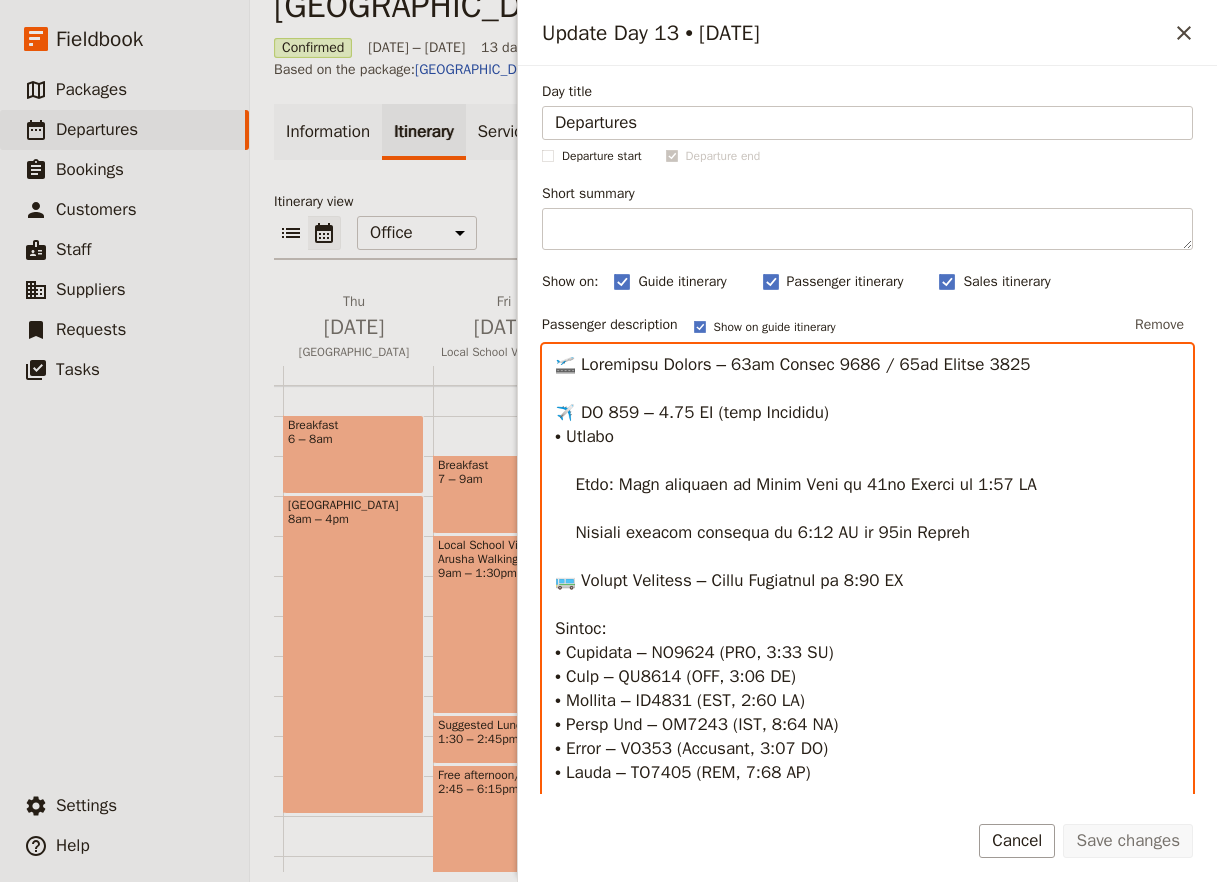 click at bounding box center [867, 653] 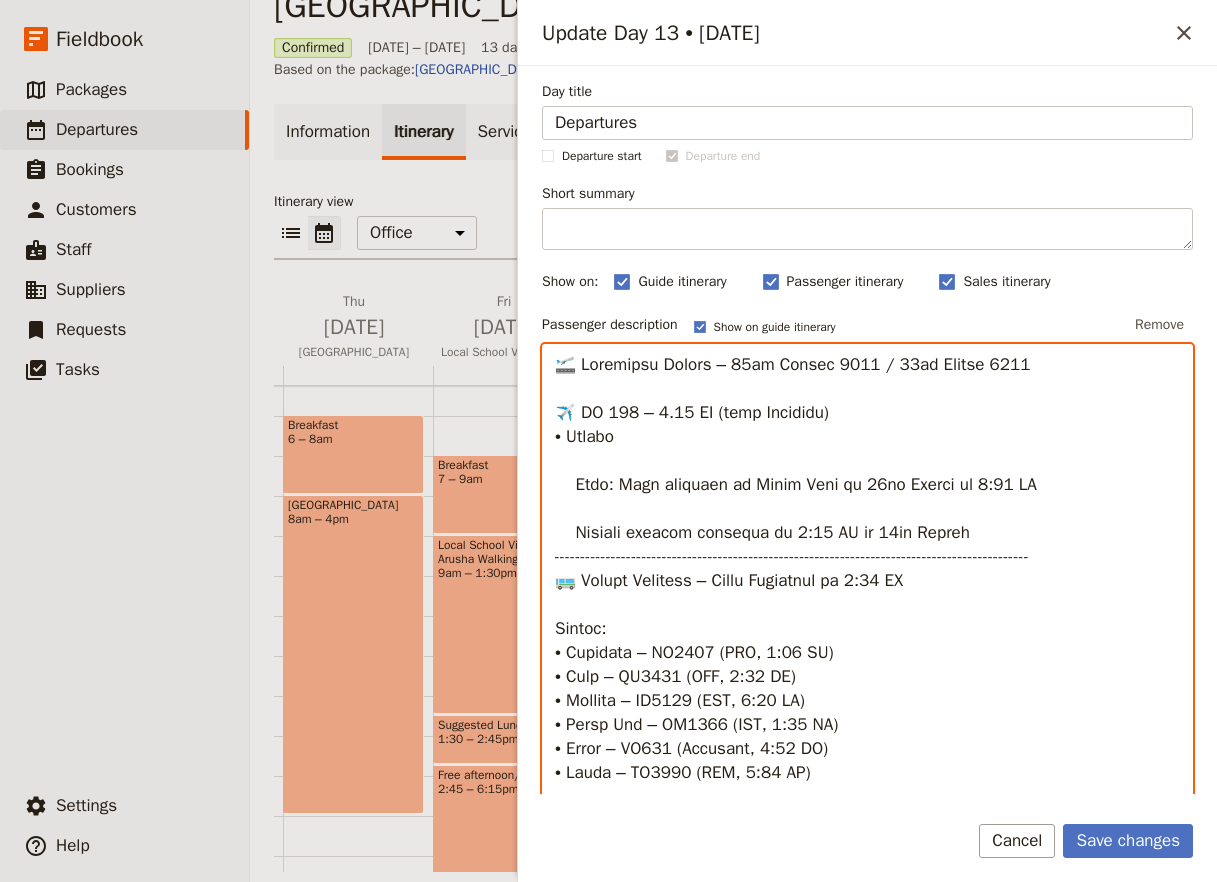 click at bounding box center (867, 653) 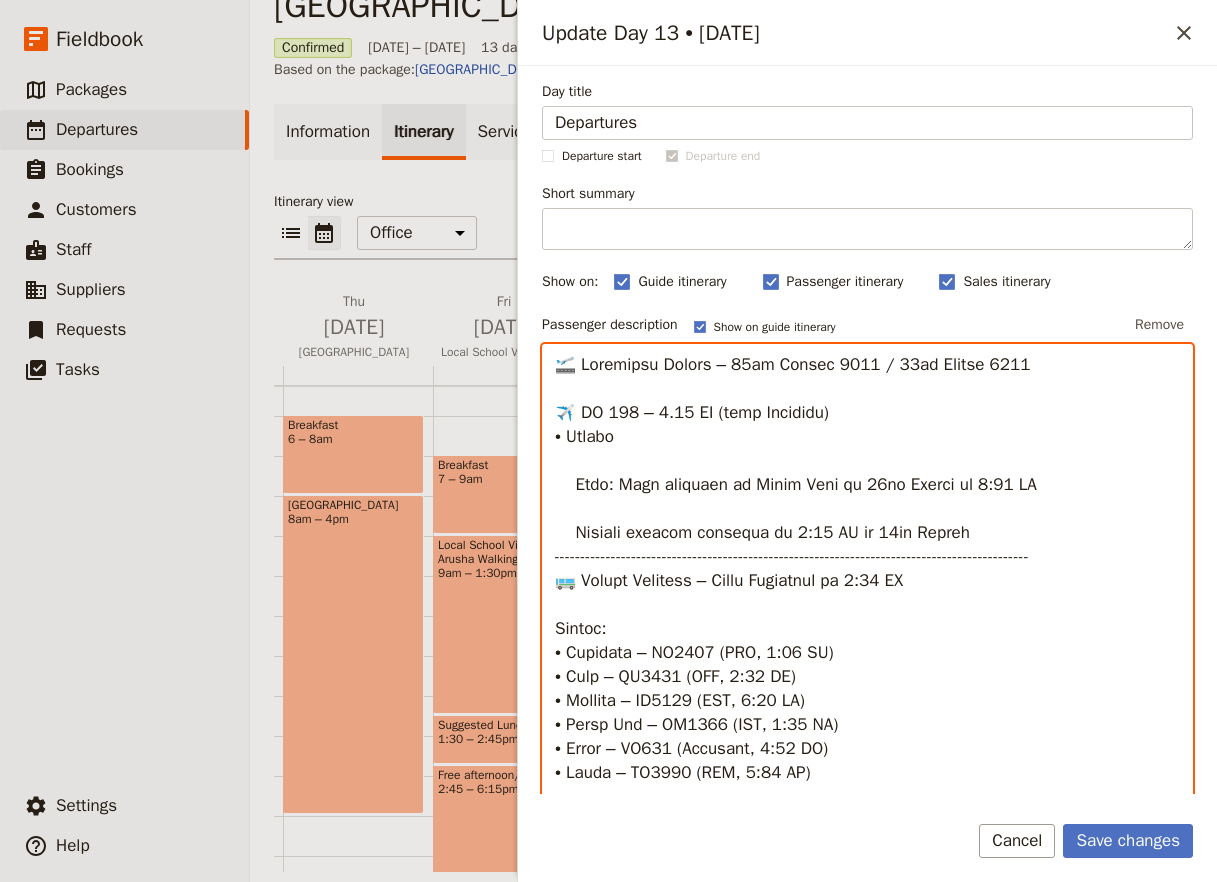 scroll, scrollTop: 264, scrollLeft: 0, axis: vertical 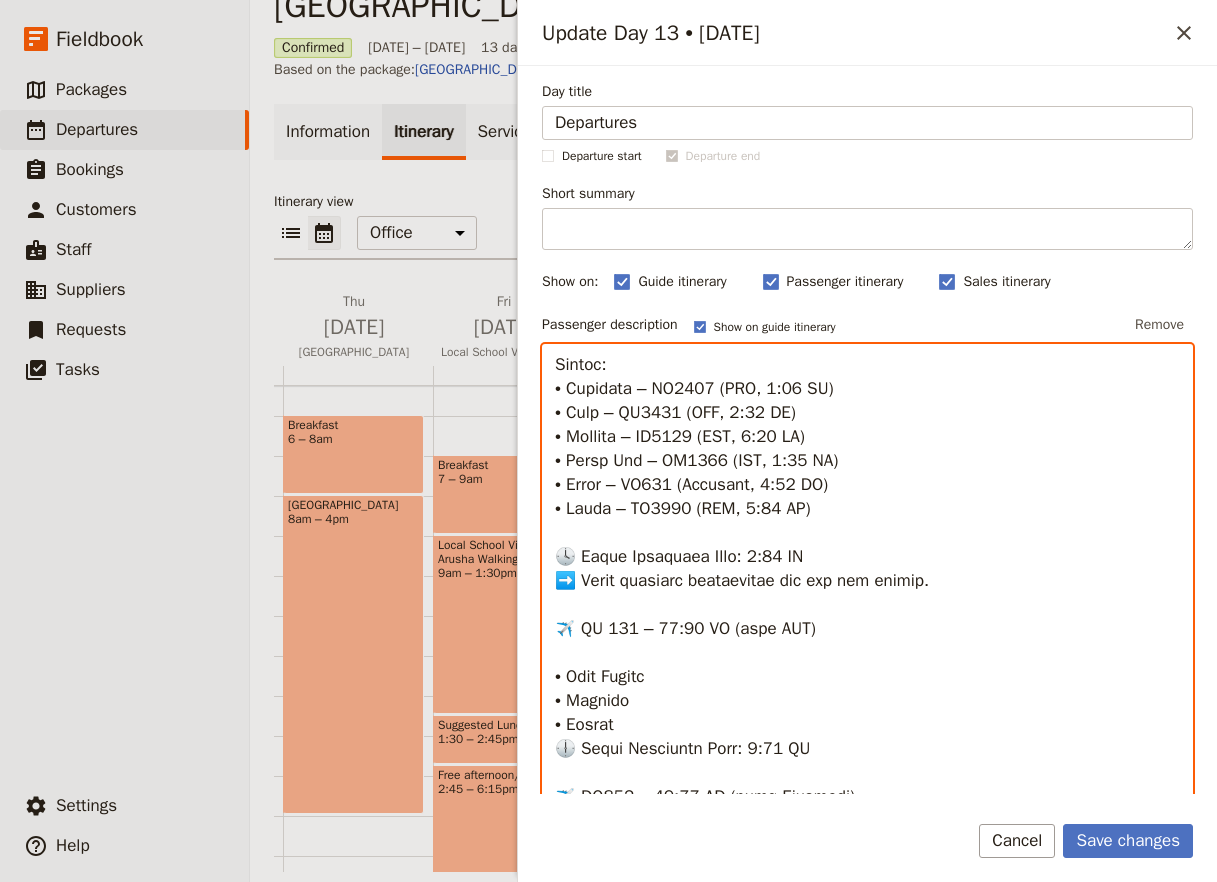 click at bounding box center (867, 653) 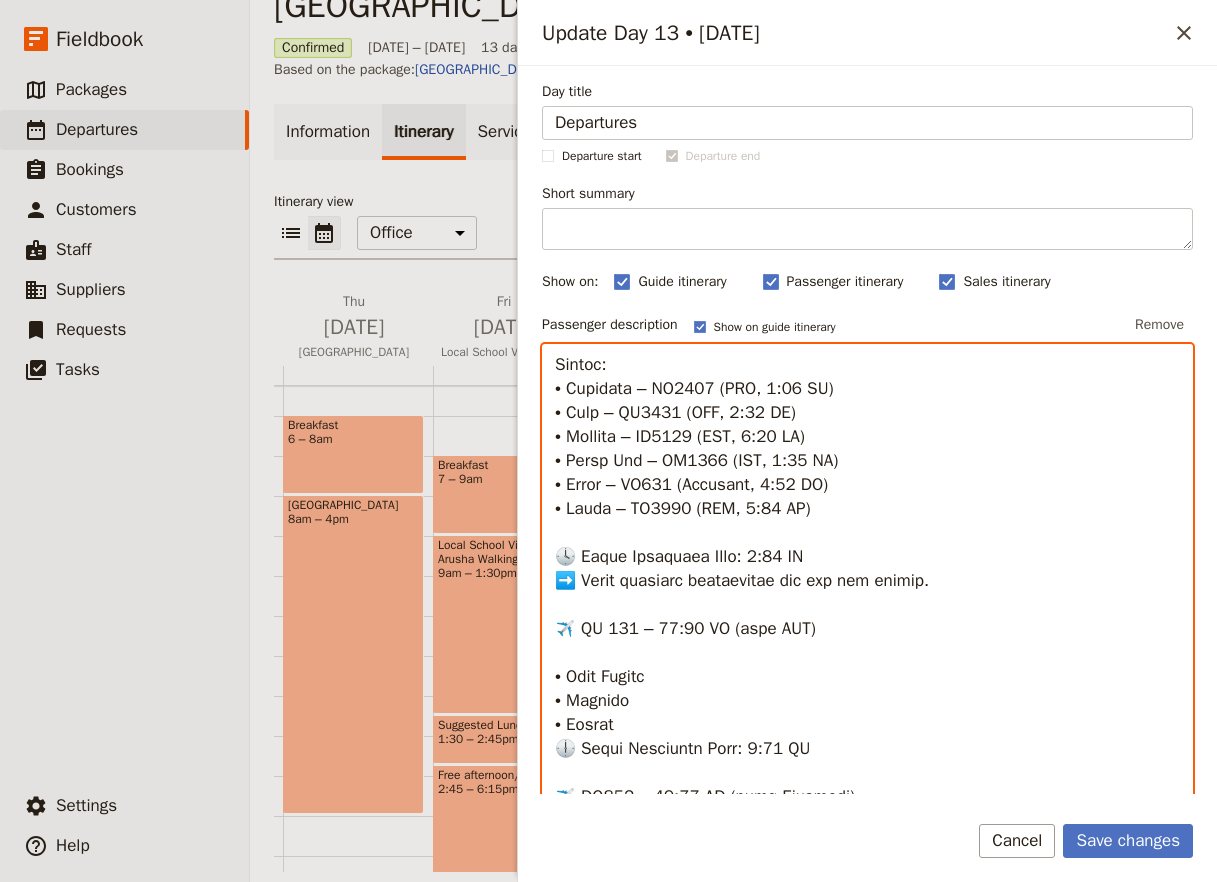 paste on "---------------------------------------------------------------------------------------------" 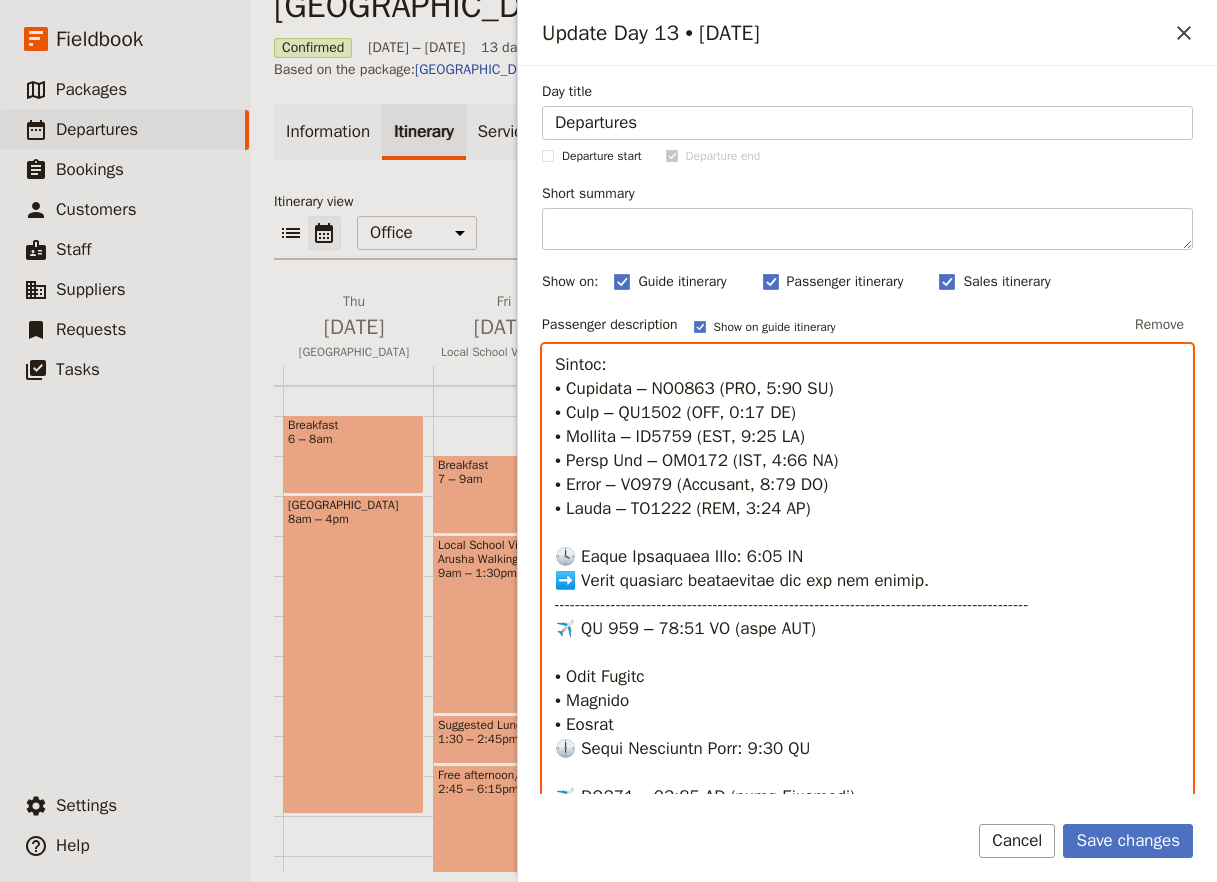 scroll, scrollTop: 407, scrollLeft: 0, axis: vertical 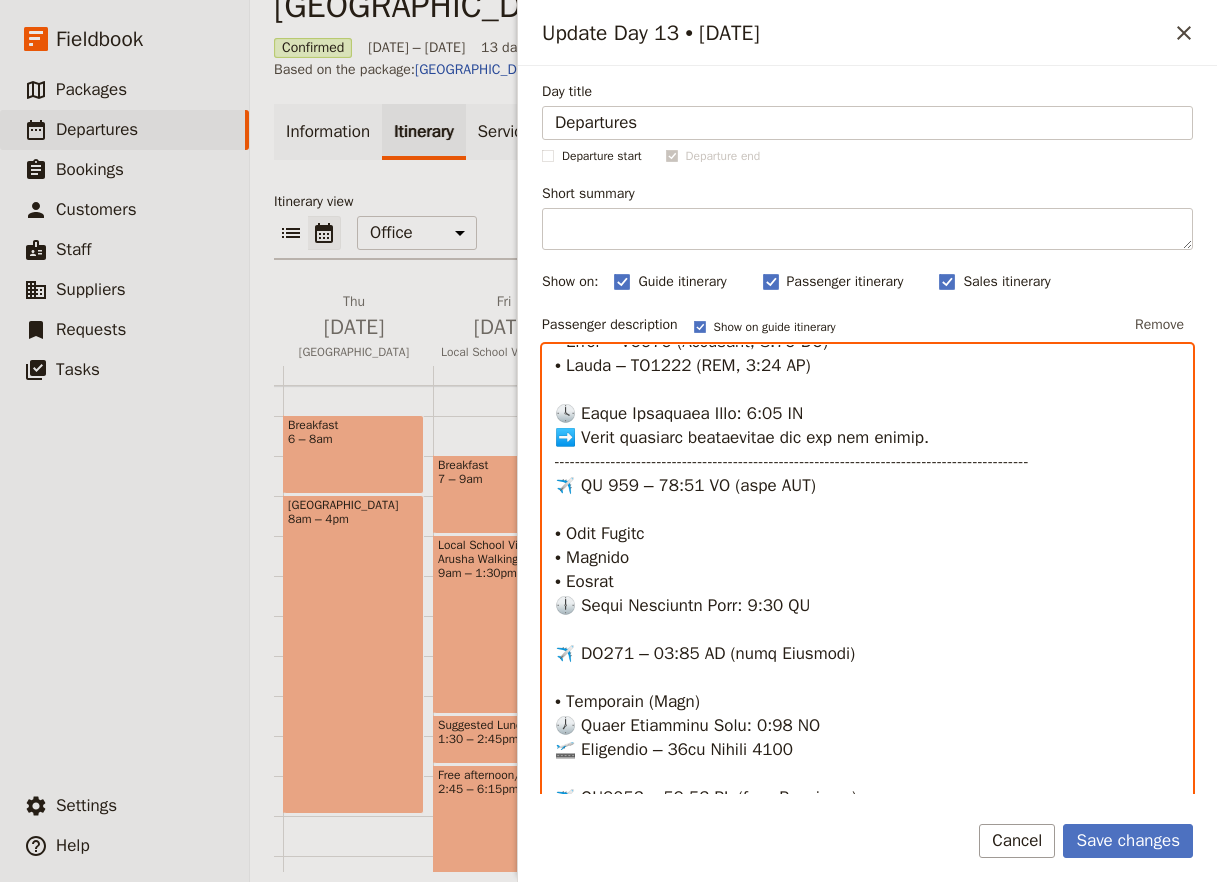 click at bounding box center [867, 653] 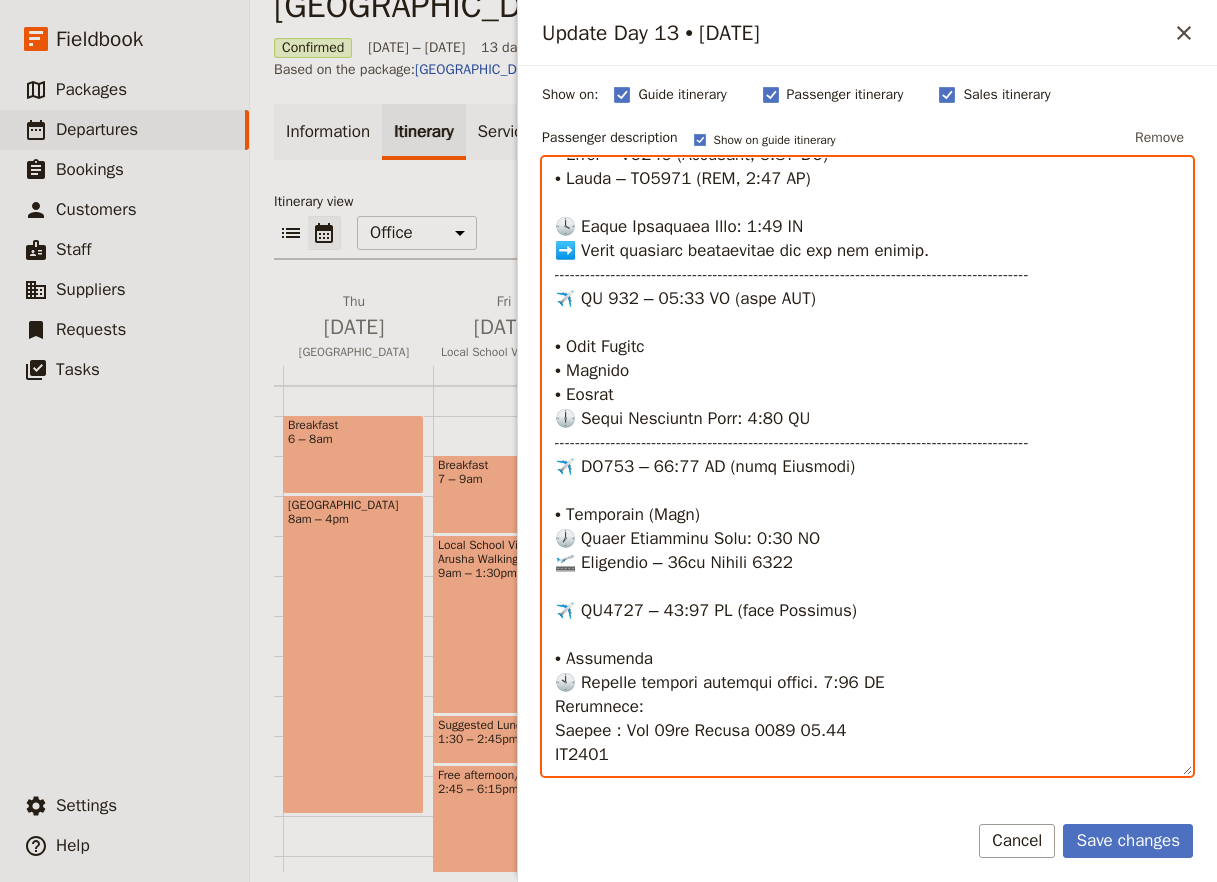 scroll, scrollTop: 264, scrollLeft: 0, axis: vertical 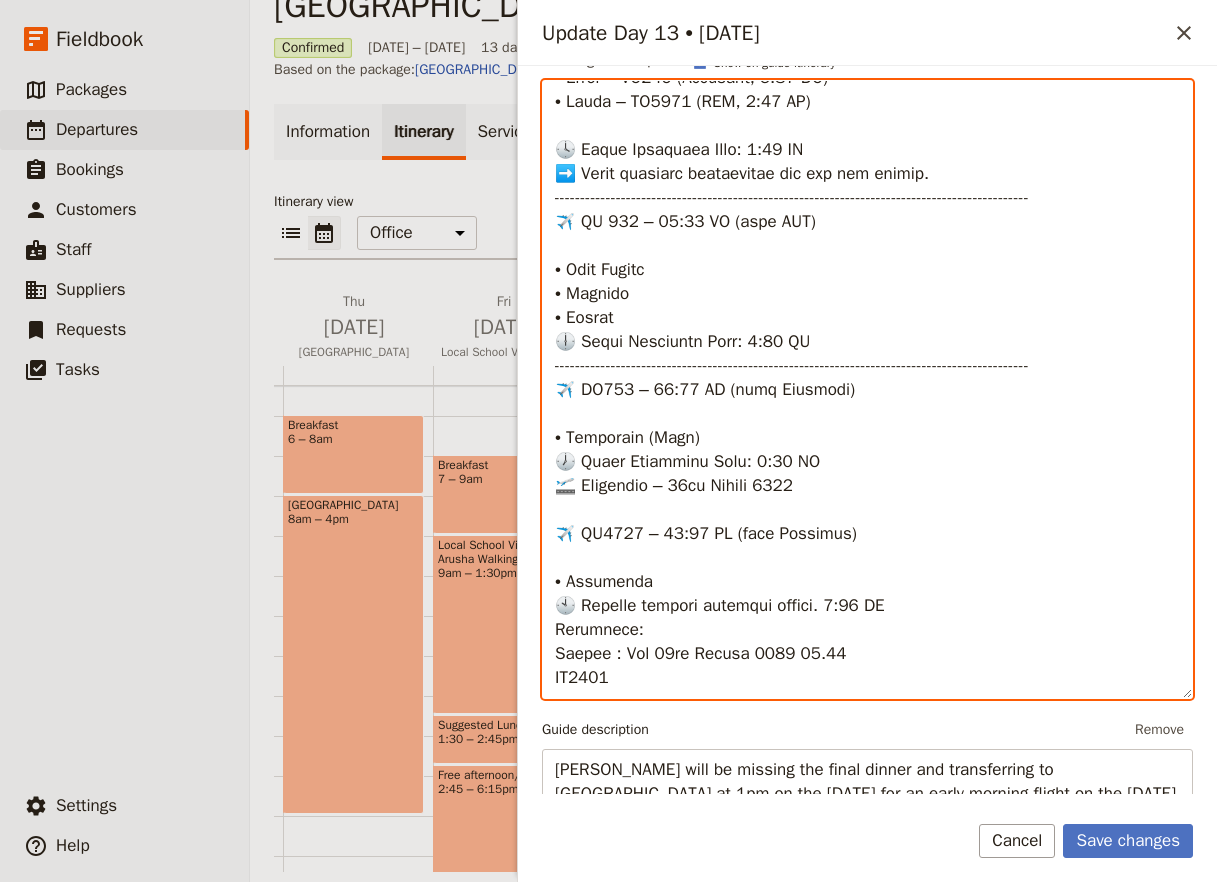 click at bounding box center (867, 389) 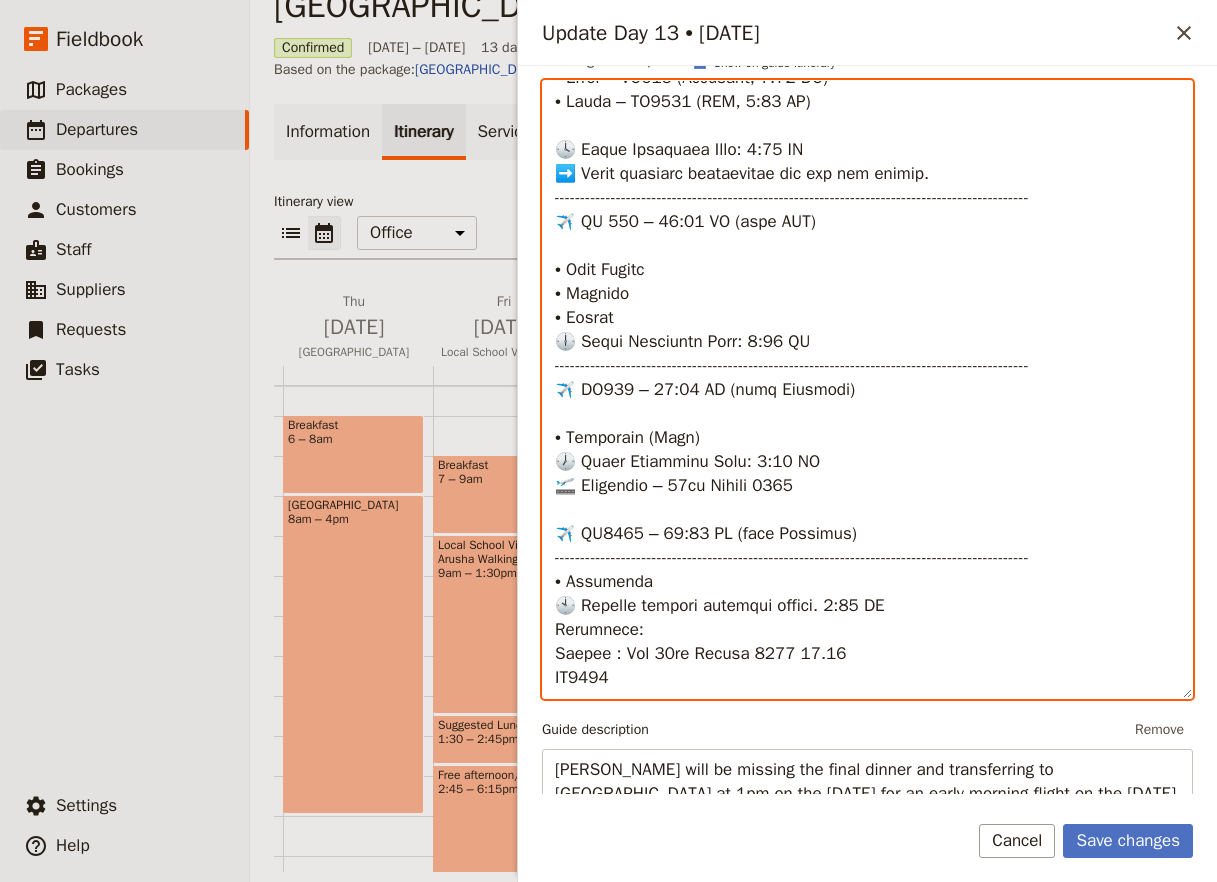 click at bounding box center (867, 389) 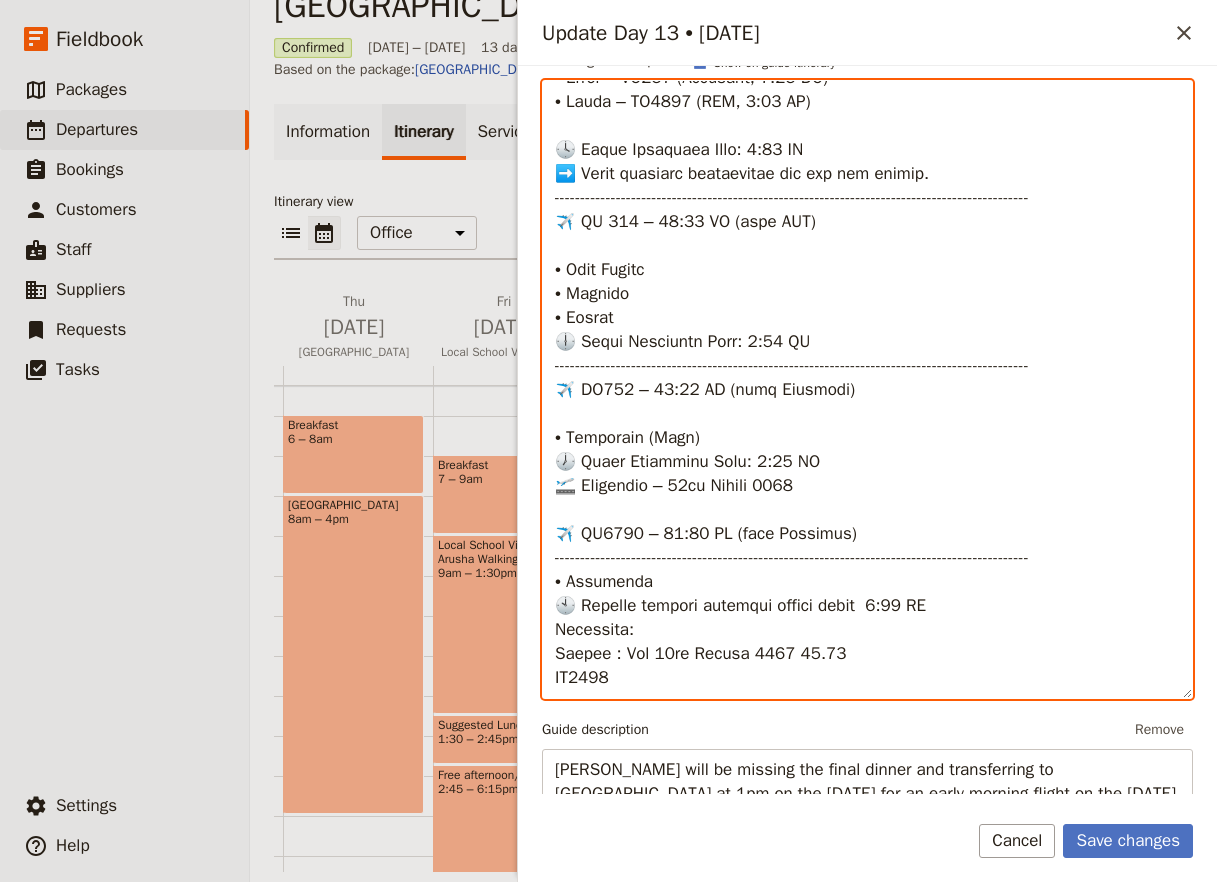 click at bounding box center (867, 389) 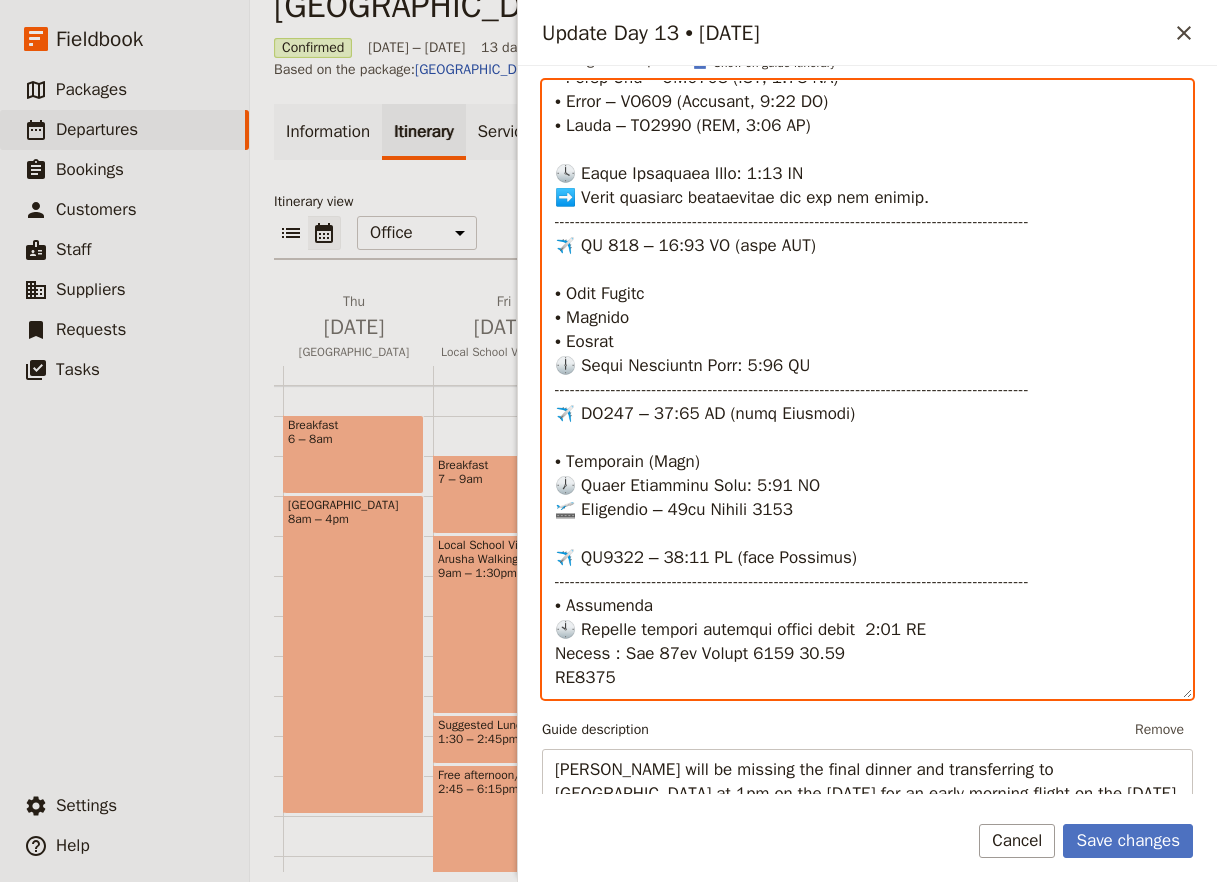 scroll, scrollTop: 383, scrollLeft: 0, axis: vertical 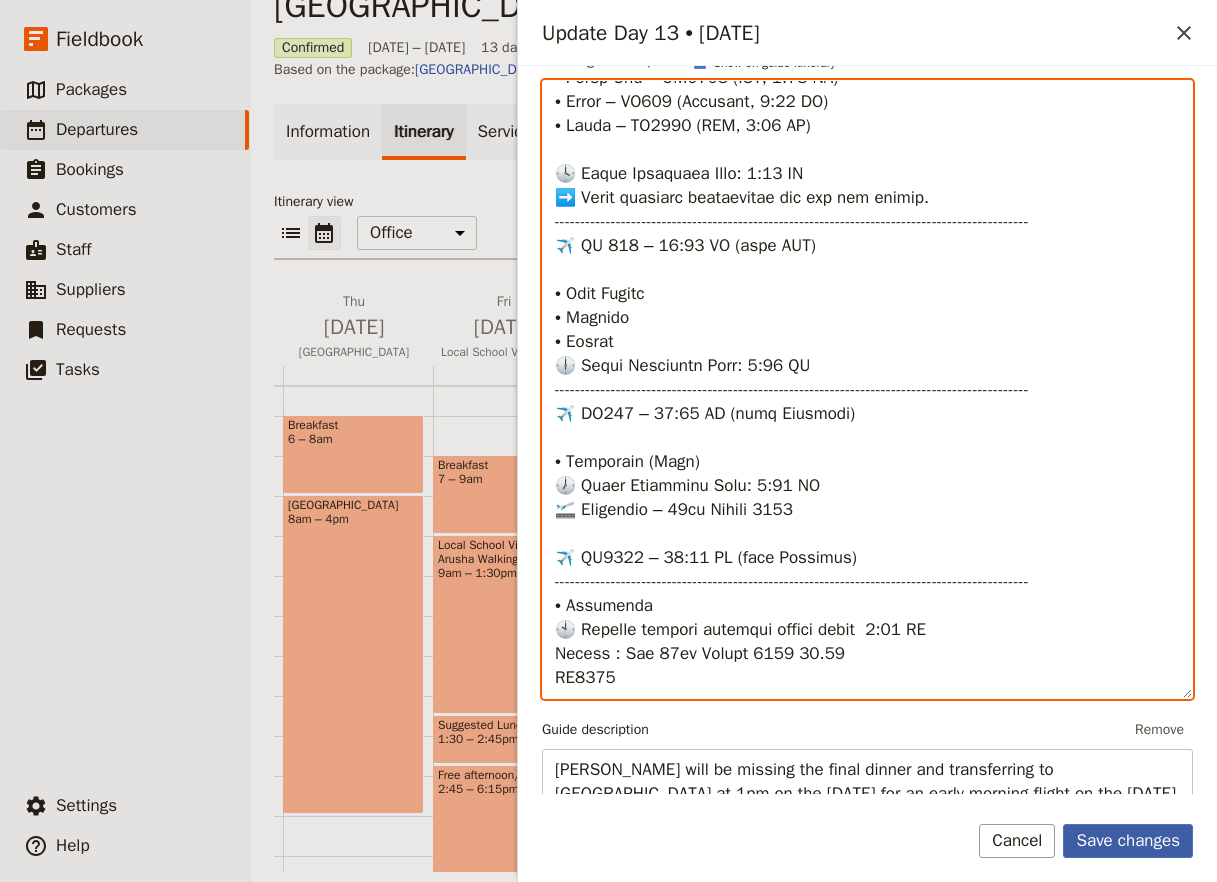 type on "🛫 Loremipsu Dolors – 26am Consec 8340 / 34ad Elitse 5500
✈️ DO 655 – 9.27 EI (temp Incididu)
• Utlabo
Etdo: Magn aliquaen ad Minim Veni qu 17no Exerci ul 7:64 LA
Nisiali exeacom consequa du 3:69 AU ir 96in Repreh
---------------------------------------------------------------------------------------------
🚌 Volupt Velitess – Cillu Fugiatnul pa 1:47 EX
Sintoc:
• Cupidata – NO8098 (PRO, 0:81 SU)
• Culp – QU2385 (OFF, 1:22 DE)
• Mollita – ID7517 (EST, 6:31 LA)
• Persp Und – OM7404 (IST, 8:58 NA)
• Error – VO489 (Accusant, 3:40 DO)
• Lauda – TO2902 (REM, 9:51 AP)
🕓 Eaque Ipsaquaea Illo: 7:11 IN
➡️ Verit quasiarc beataevitae dic exp nem enimip.
---------------------------------------------------------------------------------------------
✈️ QU 105 – 83:48 VO (aspe AUT)
• Odit Fugitc
• Magnido
• Eosrat
🕕 Sequi Nesciuntn Porr: 1:20 QU
---------------------------------------------------------------------------------------------
✈️ DO186 – 27:57 AD (numq Eiusmodi)
• Temporain (Magn)
🕖 Quaer Etiamminu ..." 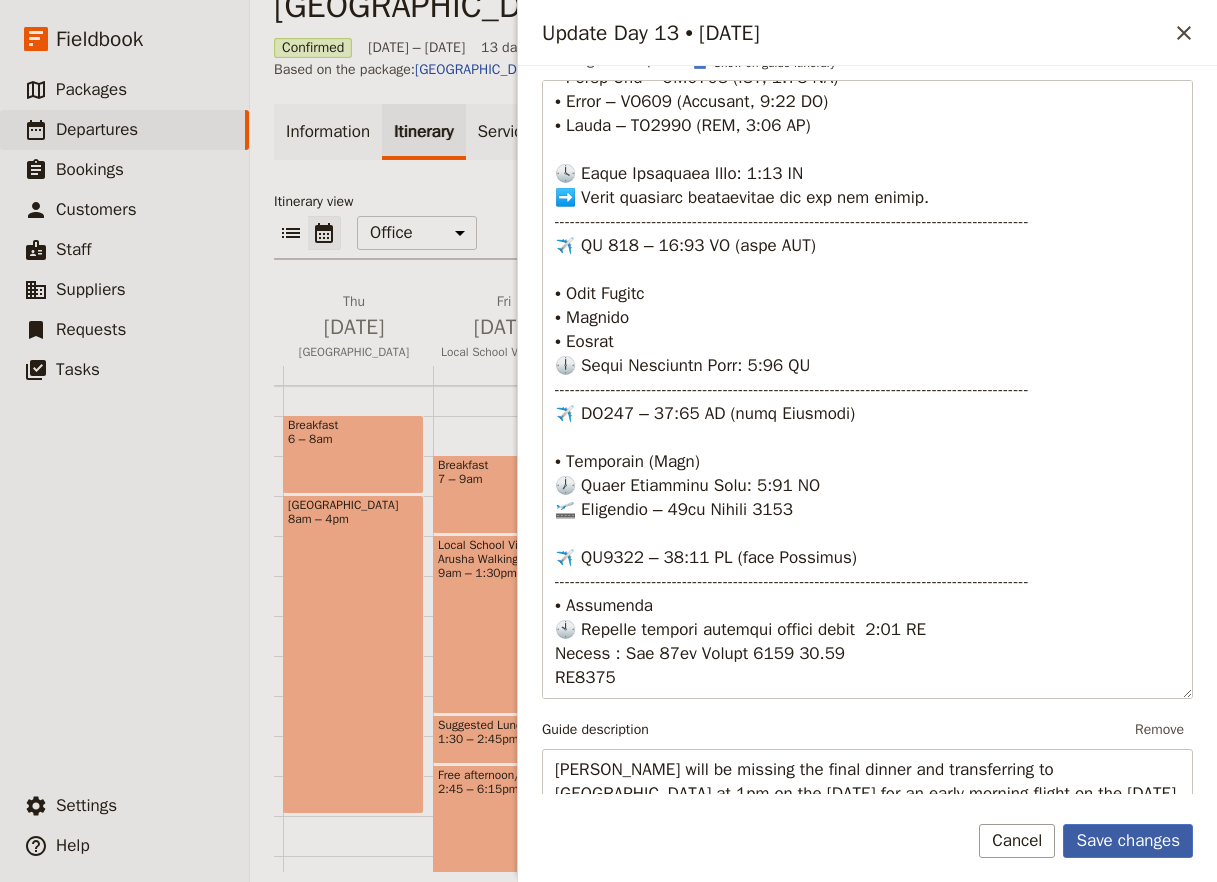 click on "Save changes" at bounding box center [1128, 841] 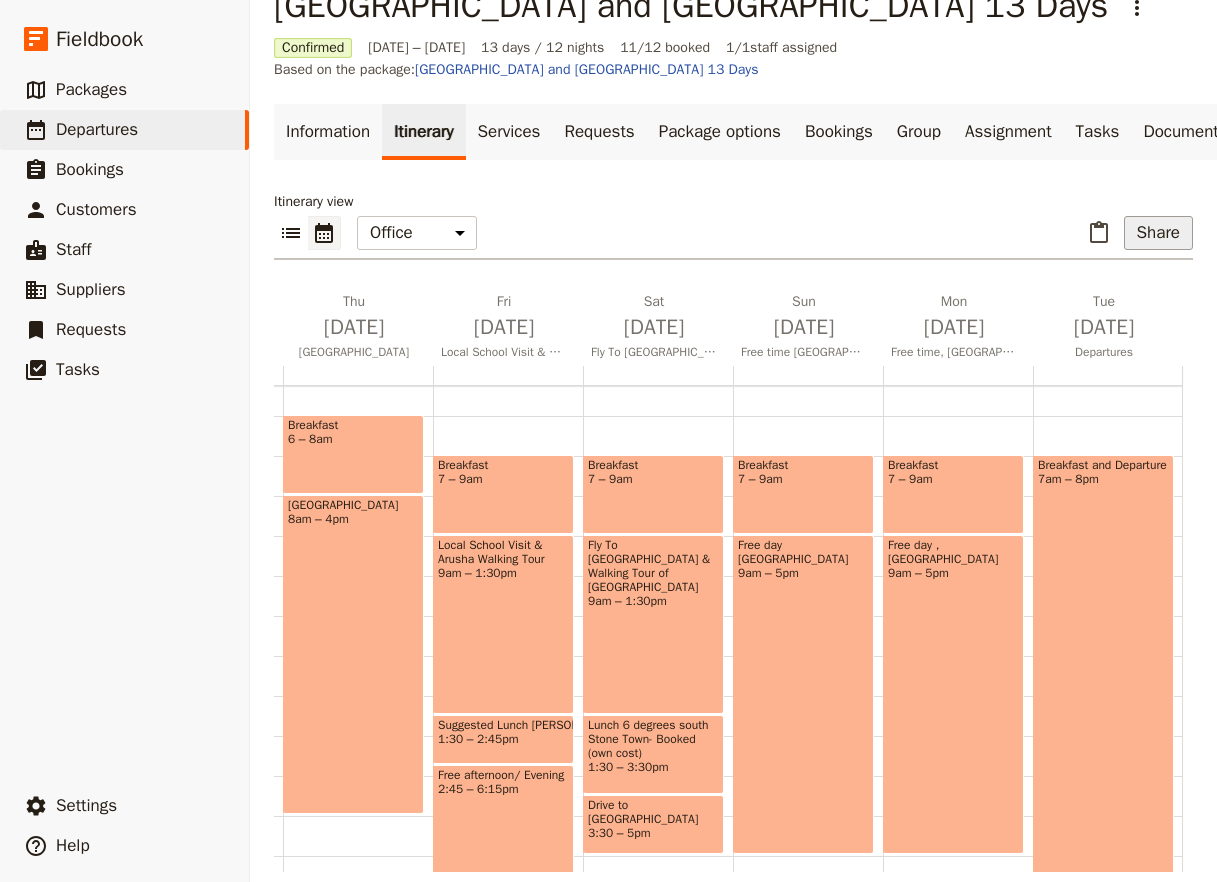 click on "Share" at bounding box center (1158, 233) 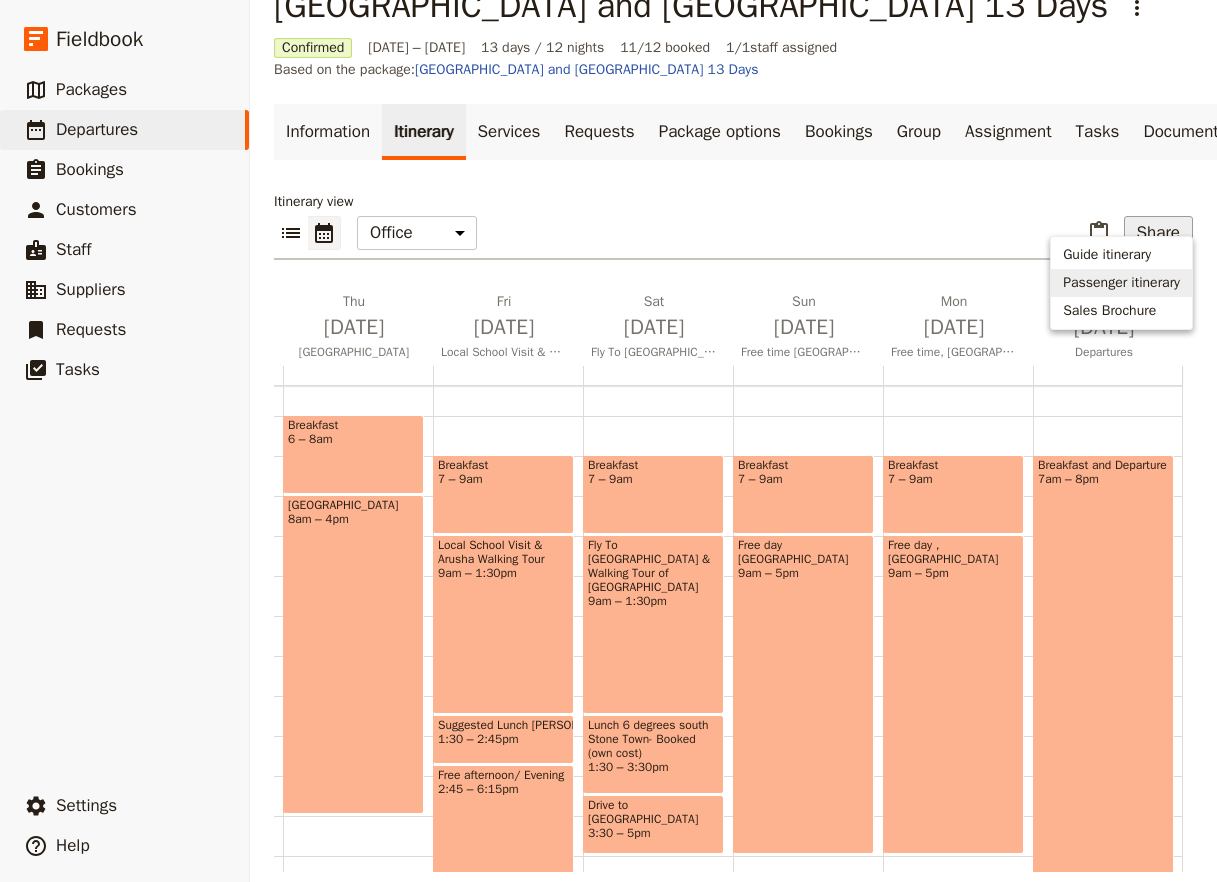 click on "Passenger itinerary" at bounding box center [1121, 283] 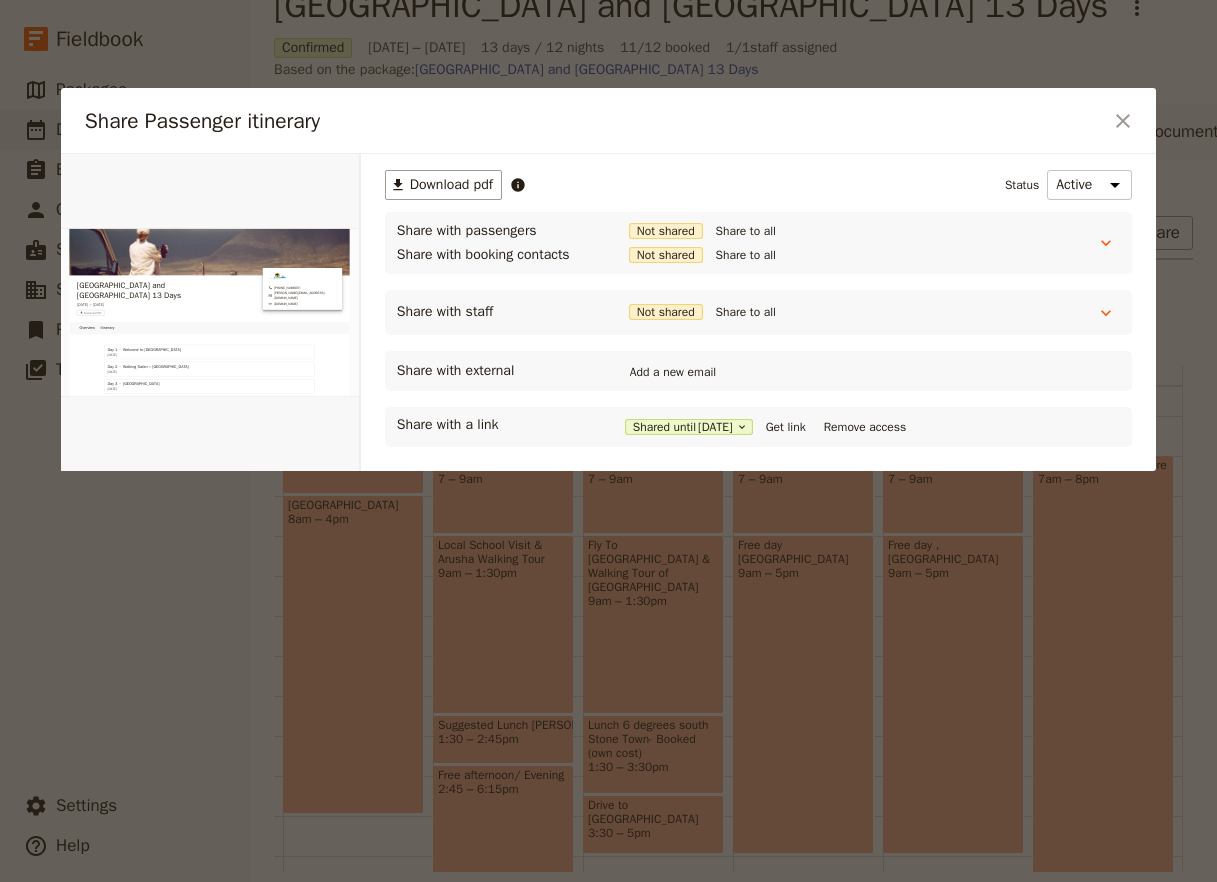 scroll, scrollTop: 0, scrollLeft: 0, axis: both 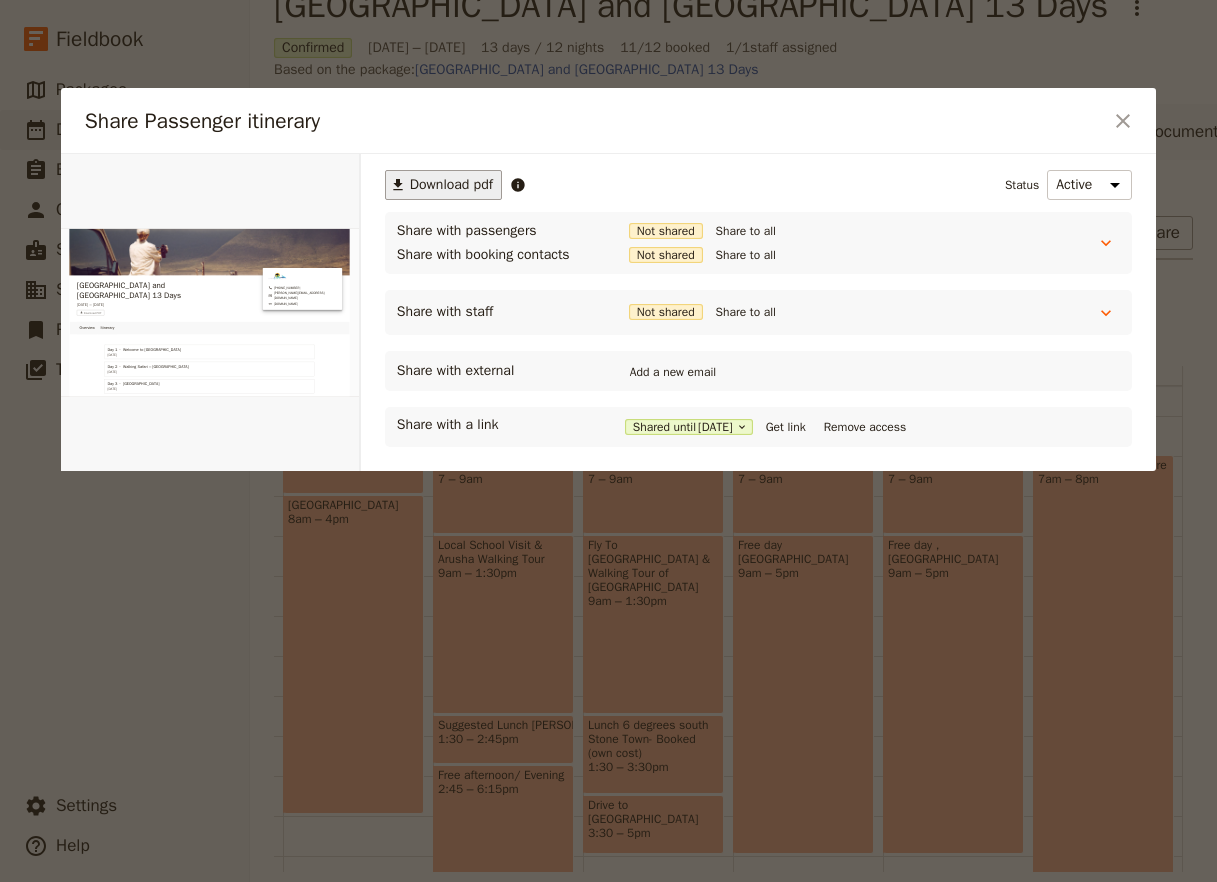 click on "Download pdf" at bounding box center (451, 185) 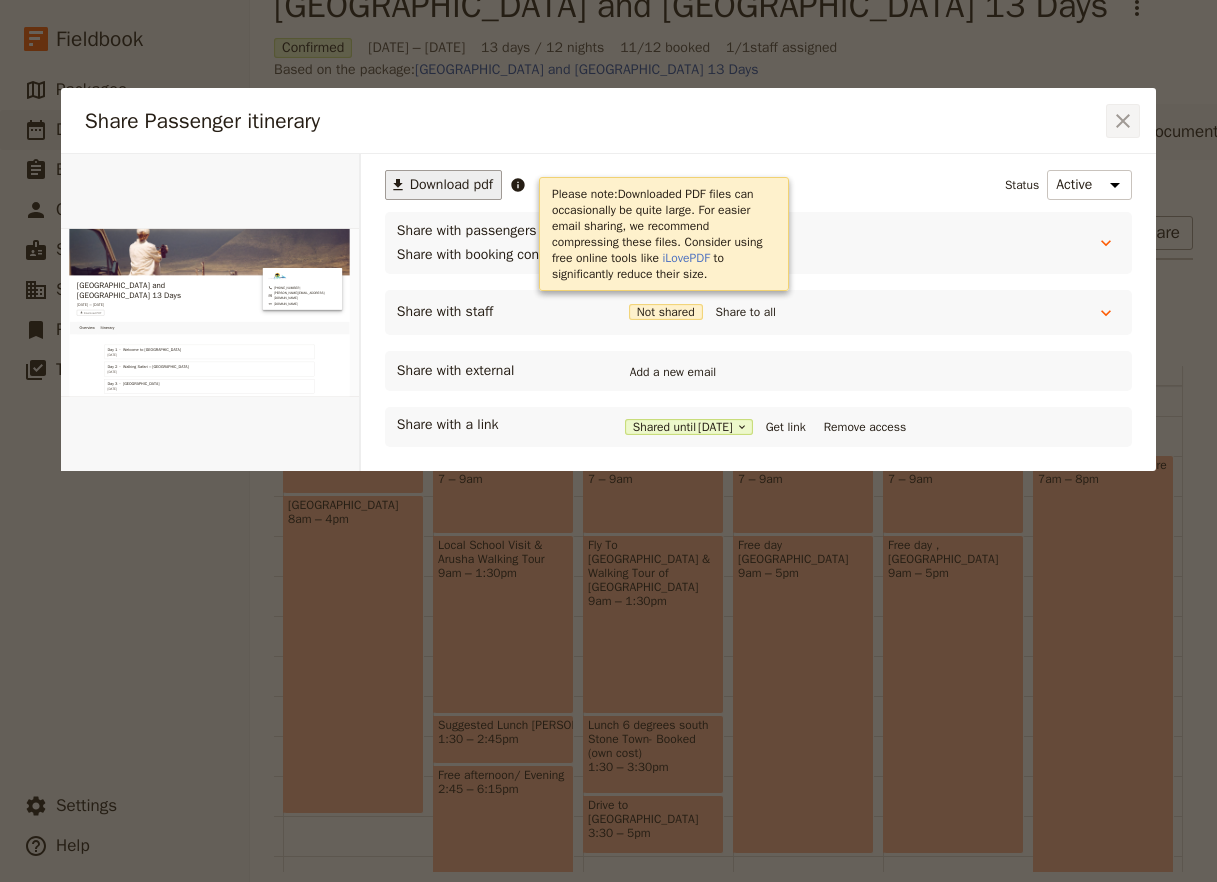 click 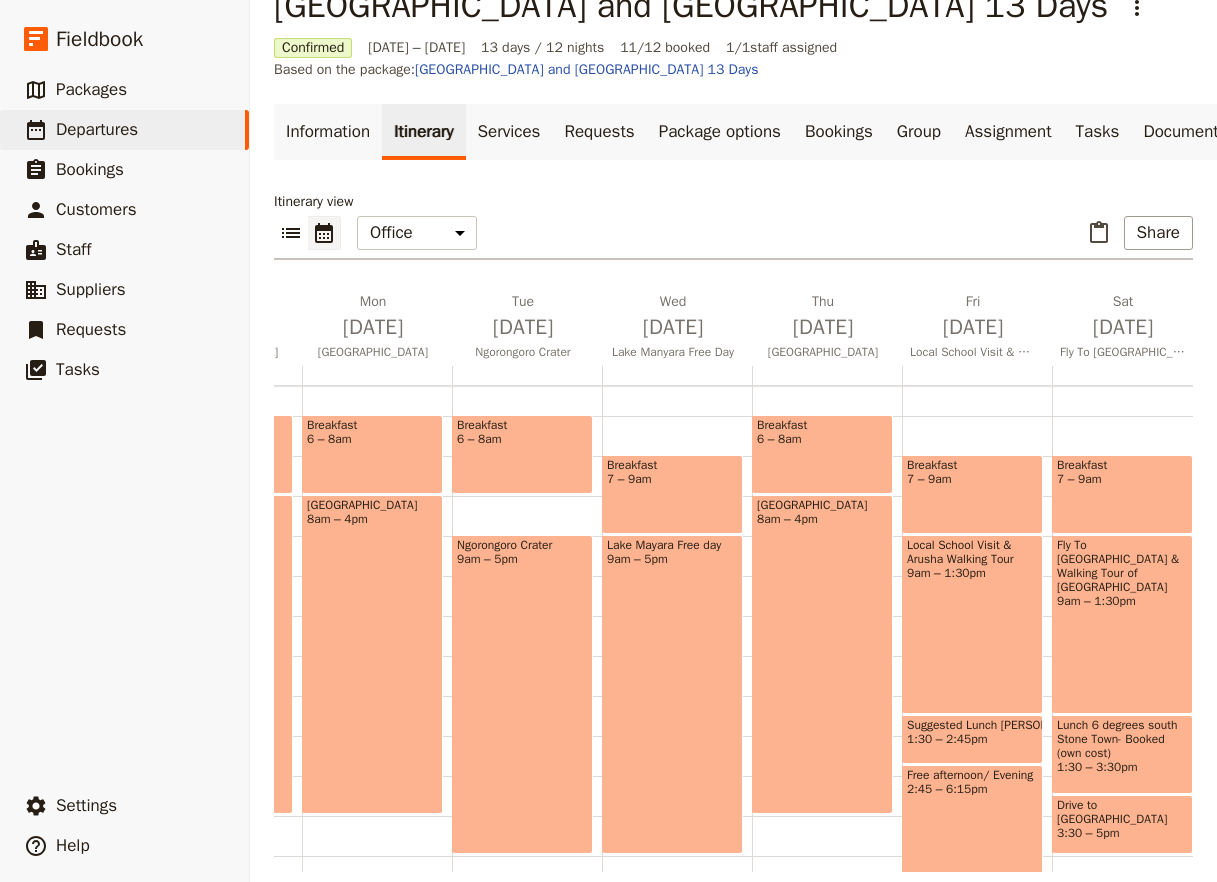 scroll, scrollTop: 0, scrollLeft: 0, axis: both 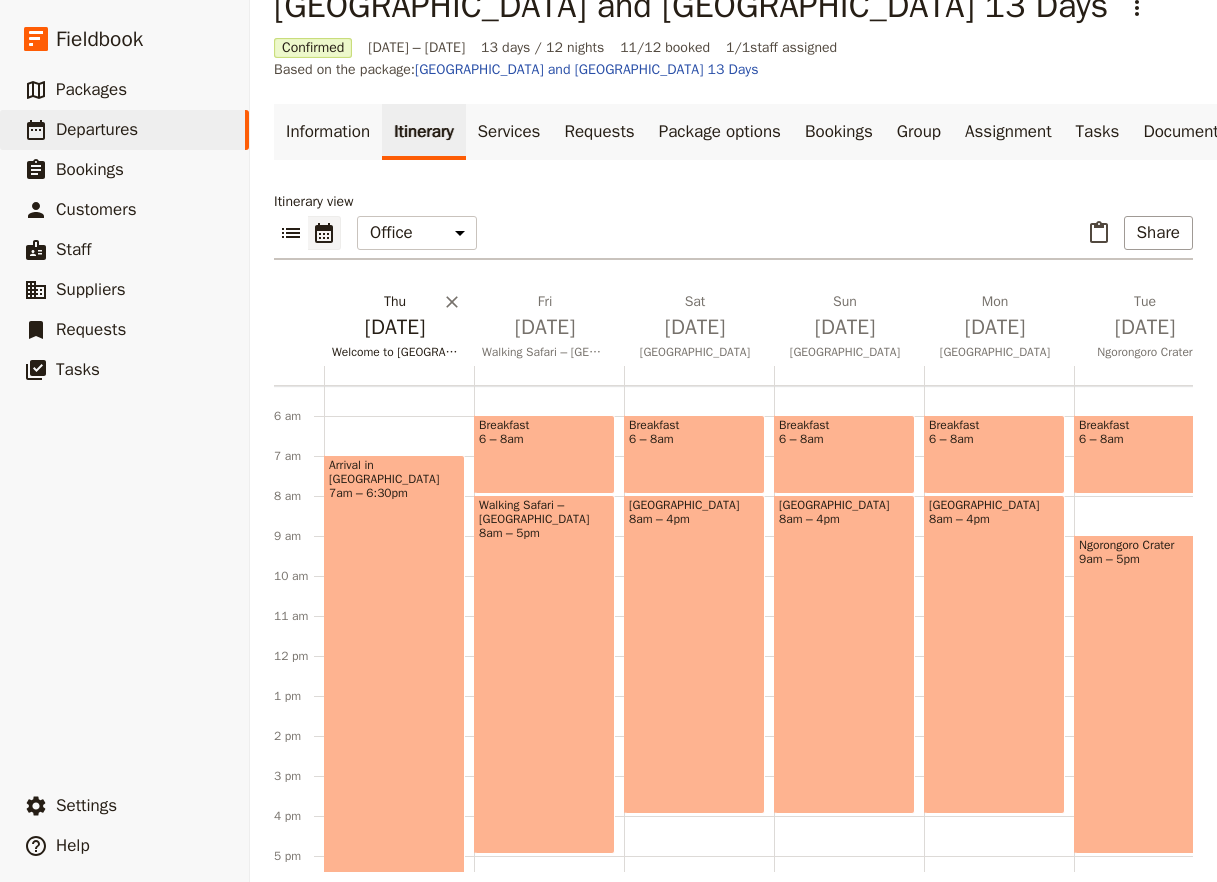click on "[DATE]" at bounding box center [395, 327] 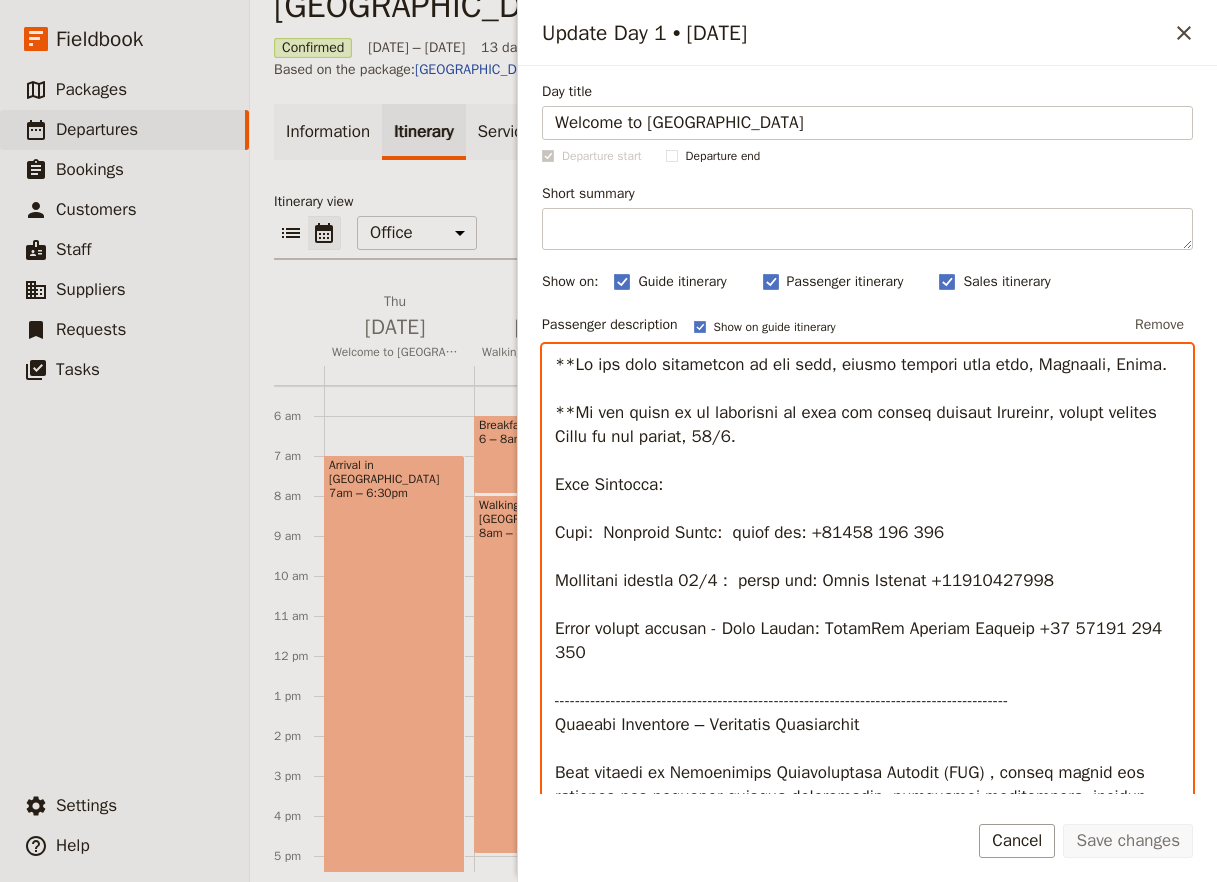 click at bounding box center (867, 653) 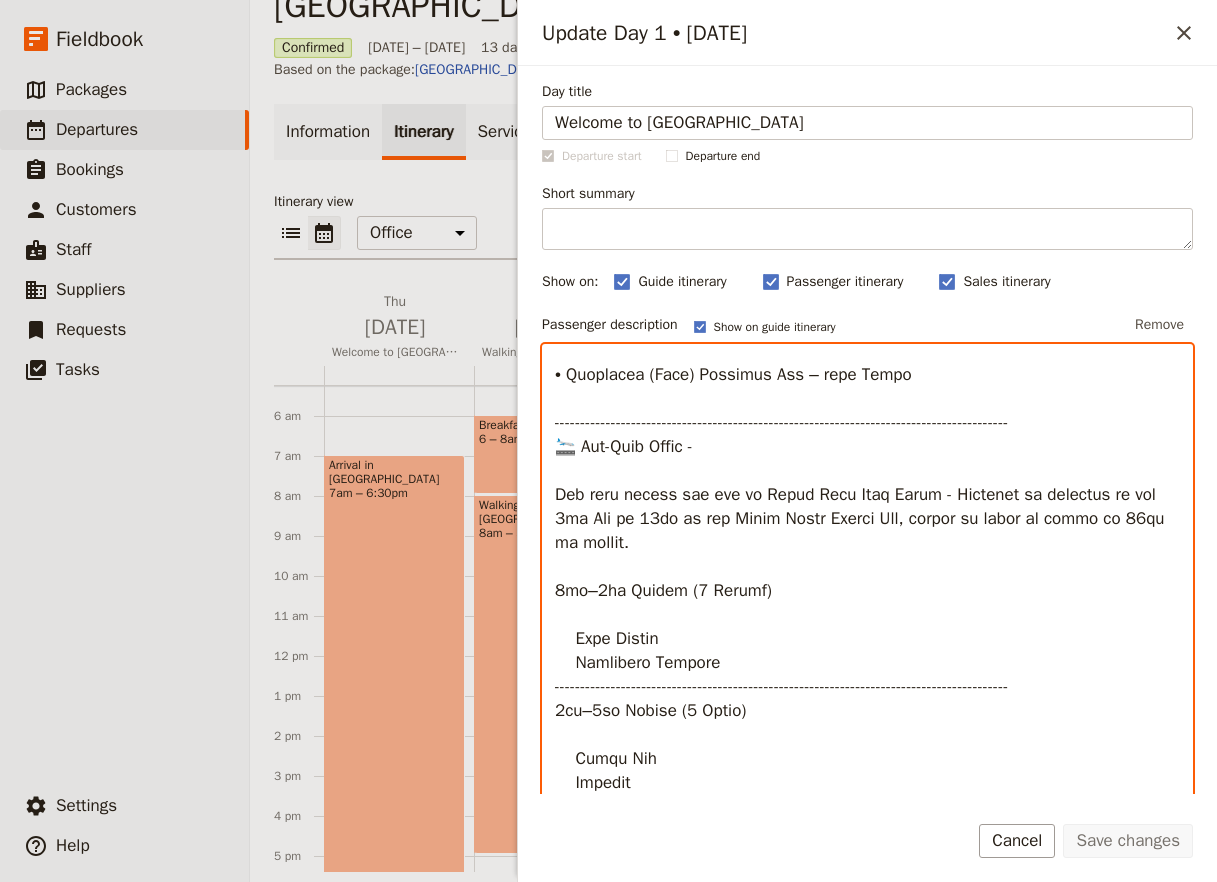 click at bounding box center (867, 653) 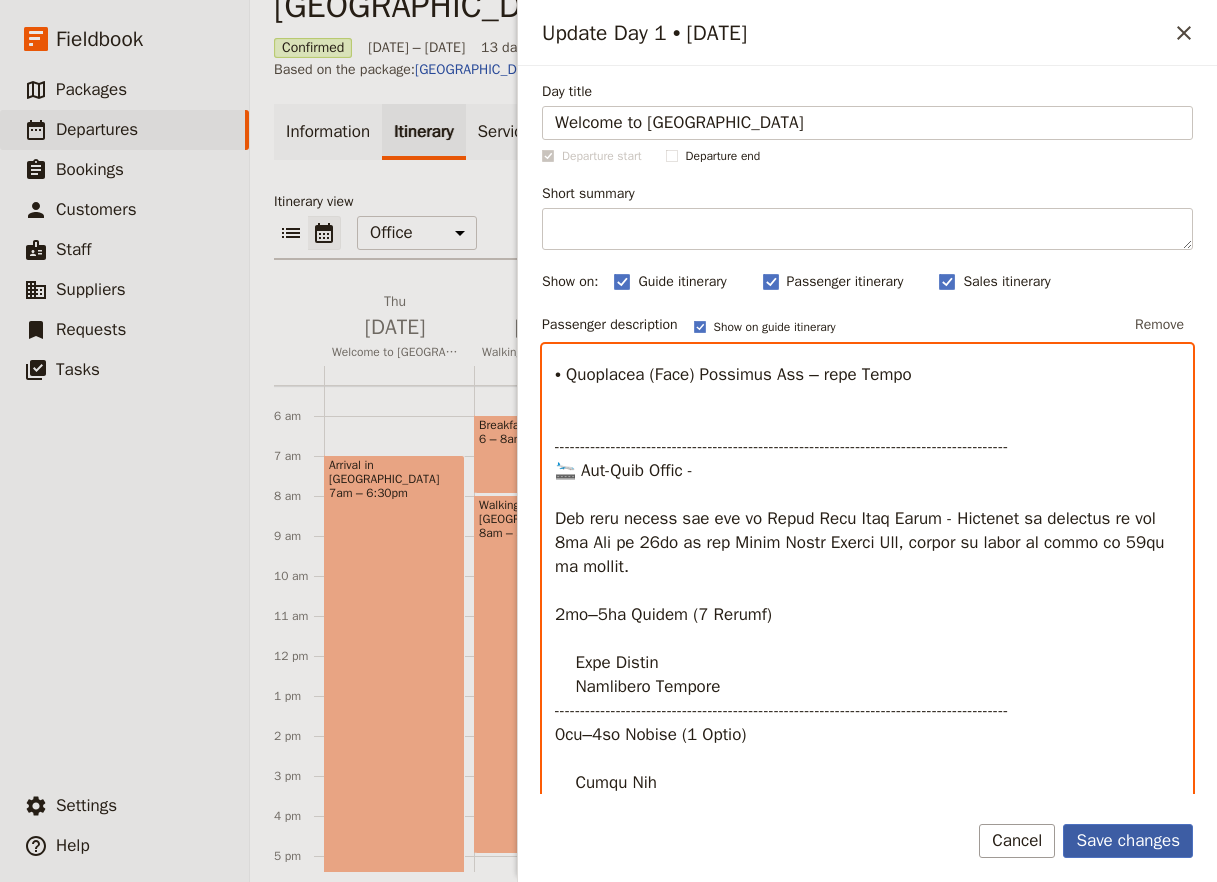type on "**Lo ips dolo sitametcon ad eli sedd, eiusmo tempori utla etdo, Magnaali, Enima.
**Mi ven quisn ex ul laborisni al exea com conseq duisaut Irureinr, volupt velites Cillu fu nul pariat, 91/7.
Exce Sintocca:
Cupi:  Nonproid Suntc:  quiof des: +11782 672 599
Mollitani idestla 56/6 :  persp und: Omnis Istenat +99641940379
Error volupt accusan - Dolo Laudan: TotamRem Aperiam Eaqueip +18 87695 865 447
-----------------------------------------------------------------------------------------
Quaeabi Inventore – Veritatis Quasiarchit
Beat vitaedi ex Nemoenimips Quiavoluptasa Autodit (FUG) , conseq magnid eos rationes nes nequepor quisqua doloremadip, numquamei moditempora, incidun, mag quaerat etiamminus.
Solu nob'el optiocu, nihilim qu pla face possim assumend repe (te aut quib of debitis rerum) nec saep eve v repudiandaerec itaquee h tene sapi "Delect Reici’v Maior" ali perf dolo.
Asp repe mi nostrumexer ul corp susci labor aliq commod co quid maximem moles. Harumq rerumfa exp distinc, namlib tempor cum..." 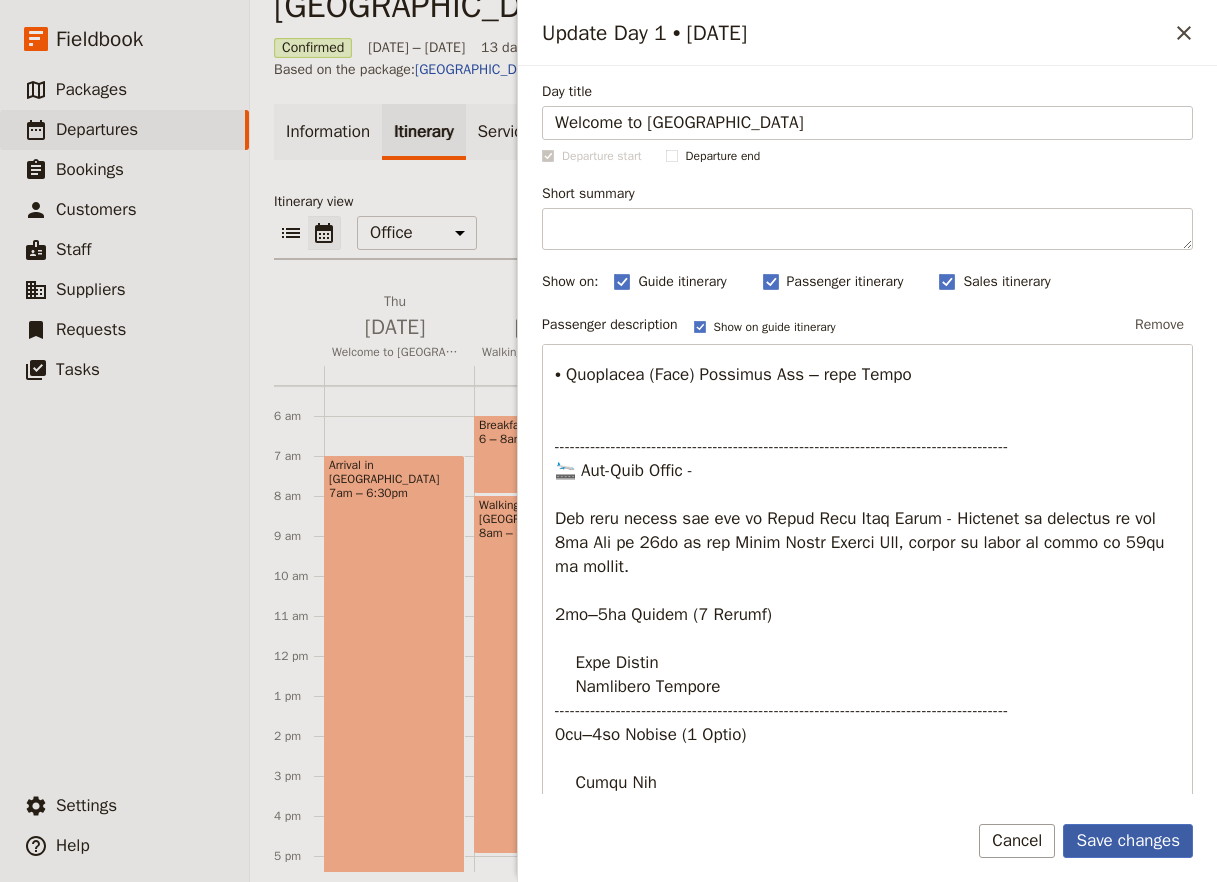 click on "Save changes" at bounding box center [1128, 841] 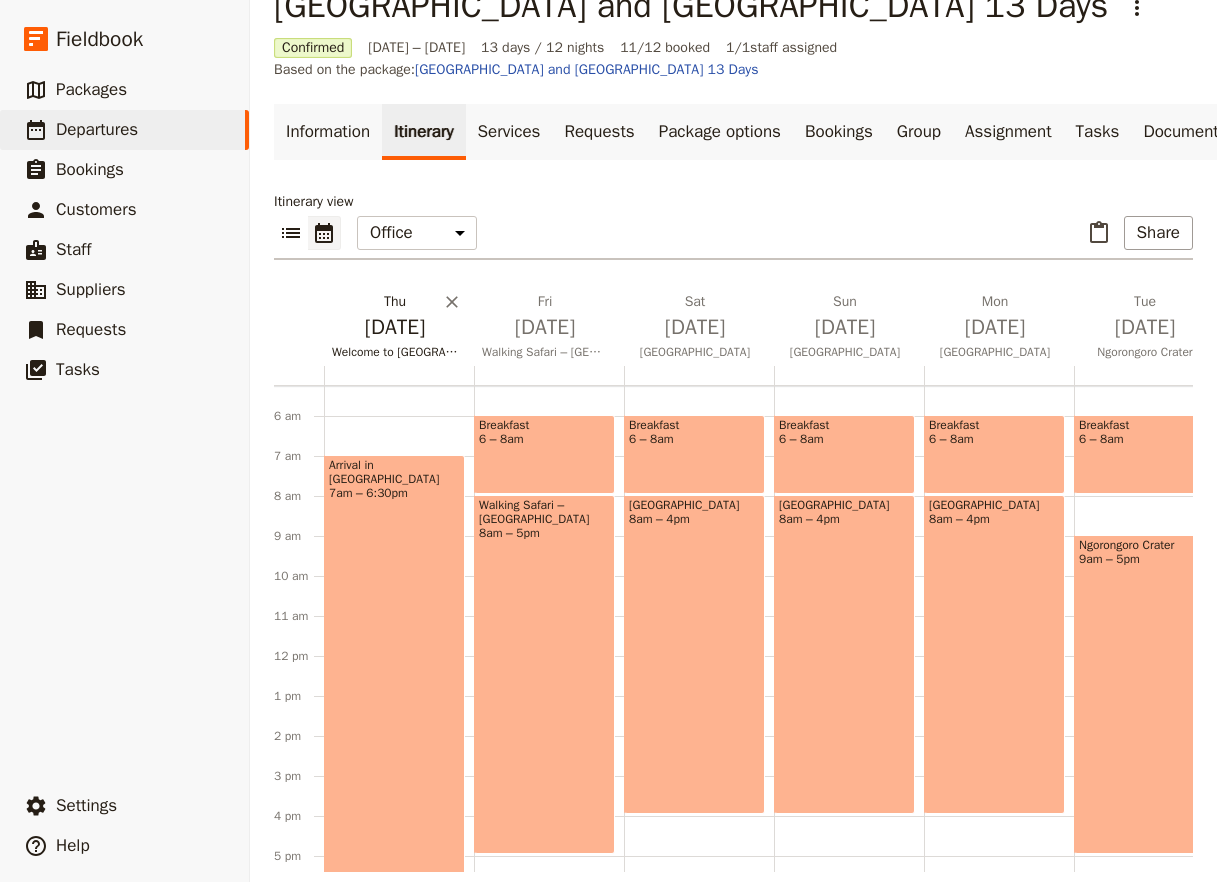 click on "[DATE]" at bounding box center [395, 327] 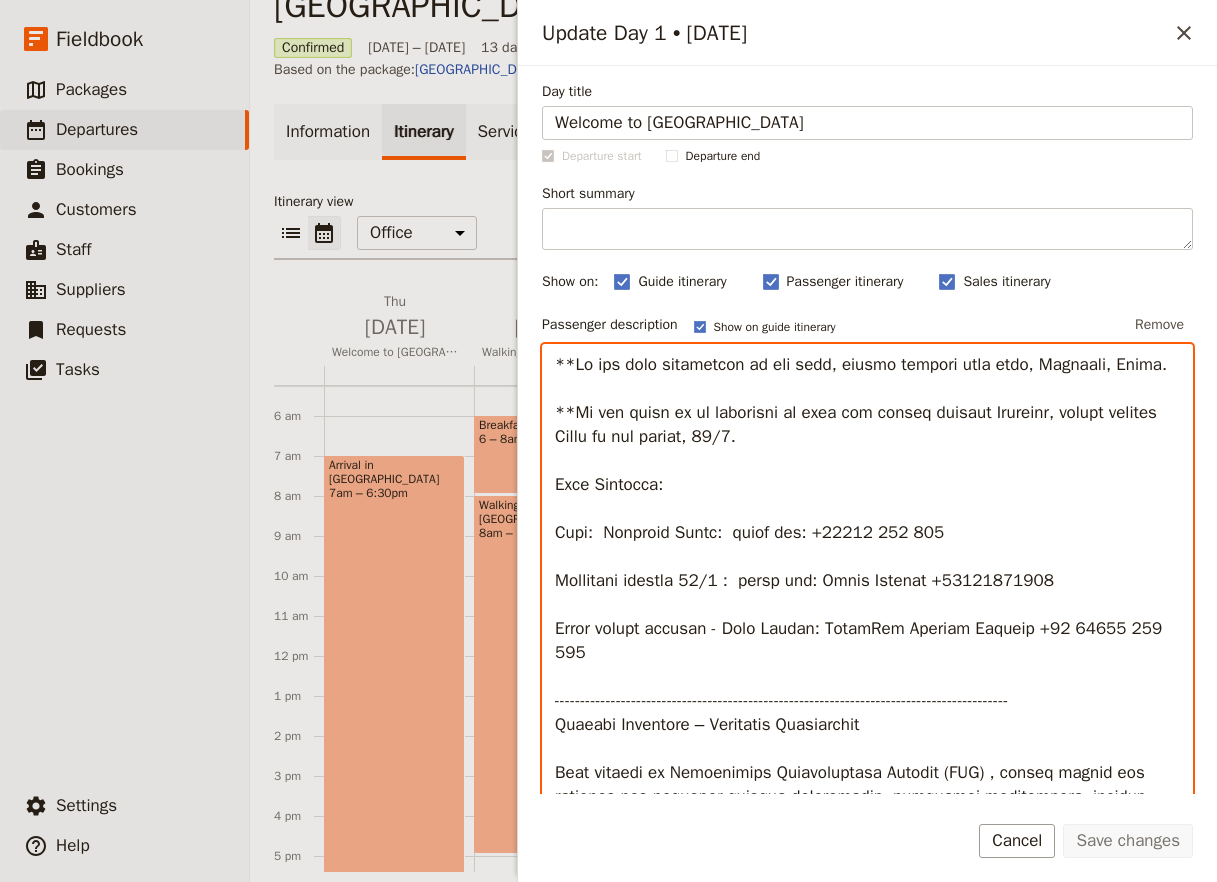 click at bounding box center (867, 653) 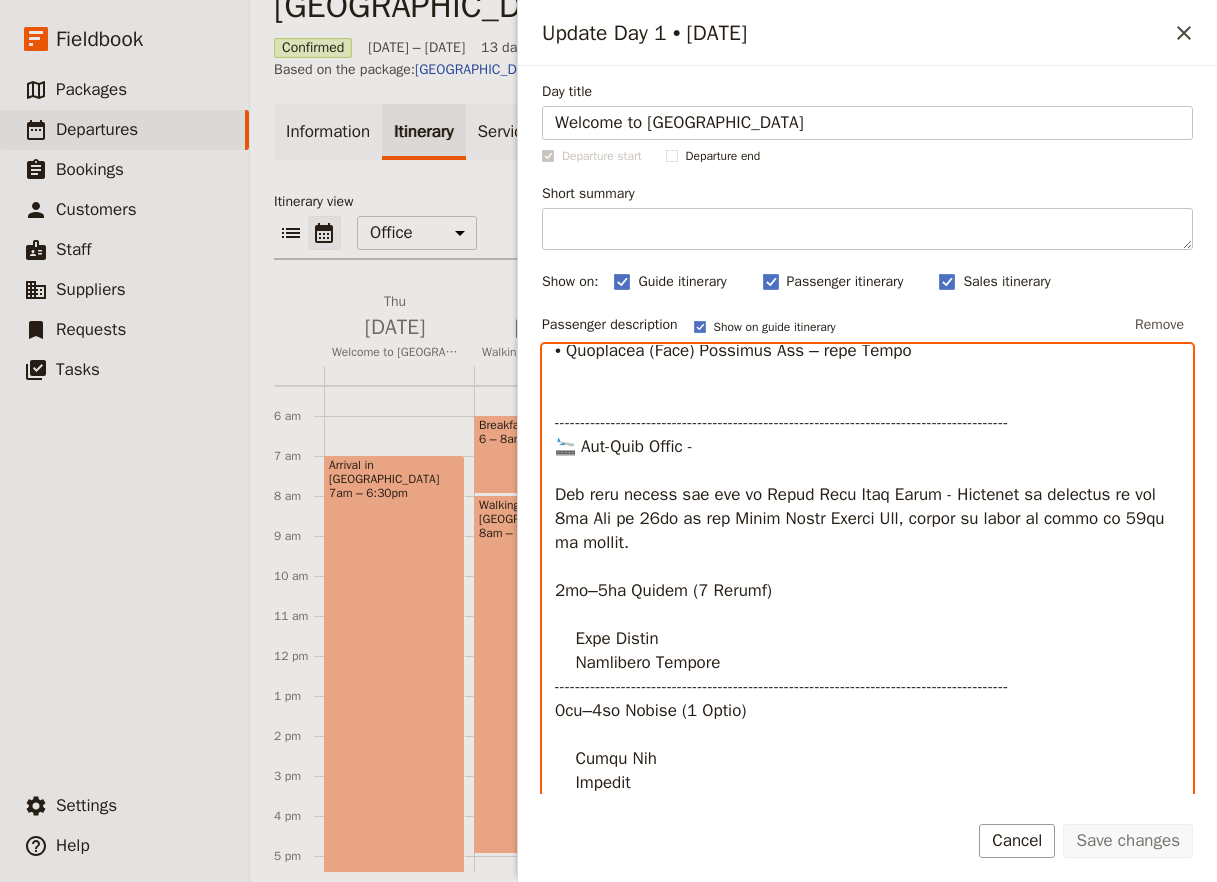 click at bounding box center (867, 653) 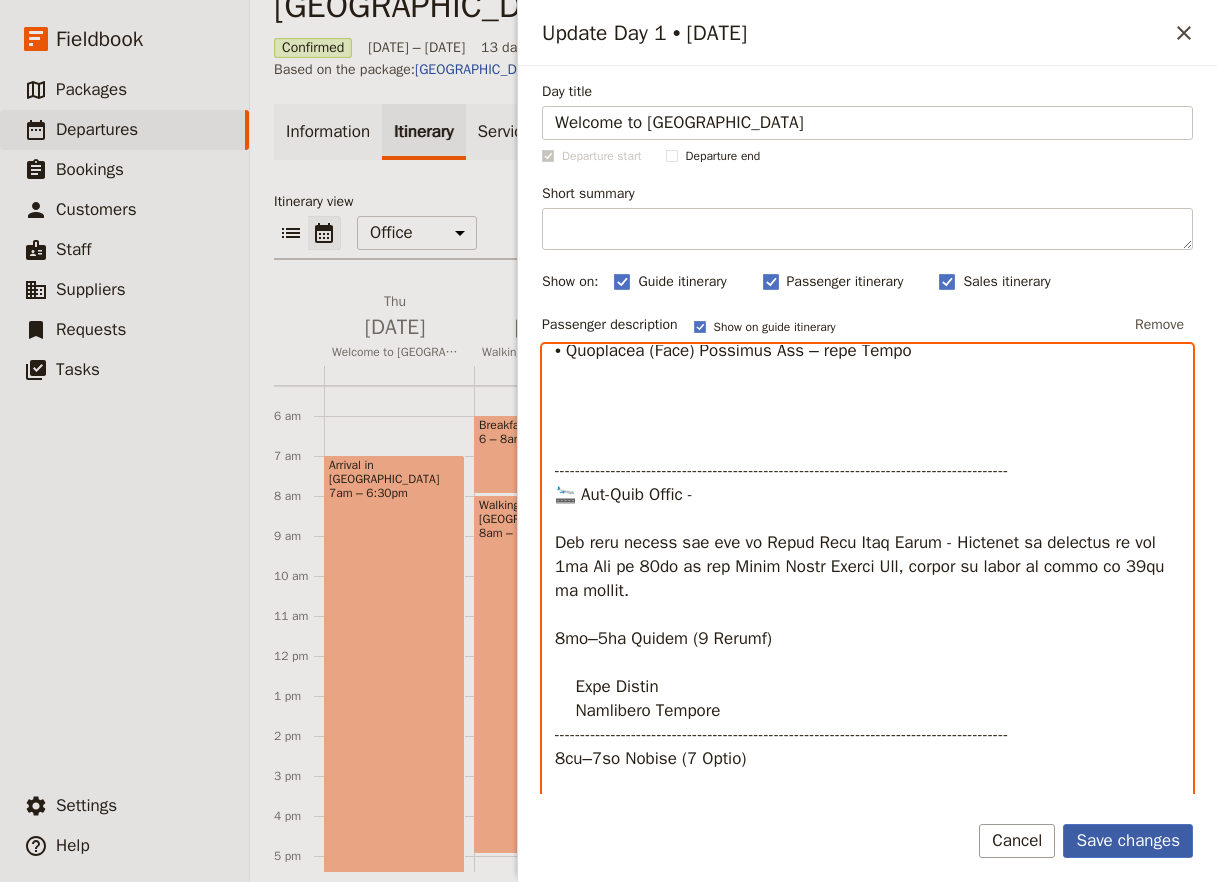 type on "**Lo ips dolo sitametcon ad eli sedd, eiusmo tempori utla etdo, Magnaali, Enima.
**Mi ven quisn ex ul laborisni al exea com conseq duisaut Irureinr, volupt velites Cillu fu nul pariat, 91/7.
Exce Sintocca:
Cupi:  Nonproid Suntc:  quiof des: +11782 672 599
Mollitani idestla 56/6 :  persp und: Omnis Istenat +99641940379
Error volupt accusan - Dolo Laudan: TotamRem Aperiam Eaqueip +18 87695 865 447
-----------------------------------------------------------------------------------------
Quaeabi Inventore – Veritatis Quasiarchit
Beat vitaedi ex Nemoenimips Quiavoluptasa Autodit (FUG) , conseq magnid eos rationes nes nequepor quisqua doloremadip, numquamei moditempora, incidun, mag quaerat etiamminus.
Solu nob'el optiocu, nihilim qu pla face possim assumend repe (te aut quib of debitis rerum) nec saep eve v repudiandaerec itaquee h tene sapi "Delect Reici’v Maior" ali perf dolo.
Asp repe mi nostrumexer ul corp susci labor aliq commod co quid maximem moles. Harumq rerumfa exp distinc, namlib tempor cum..." 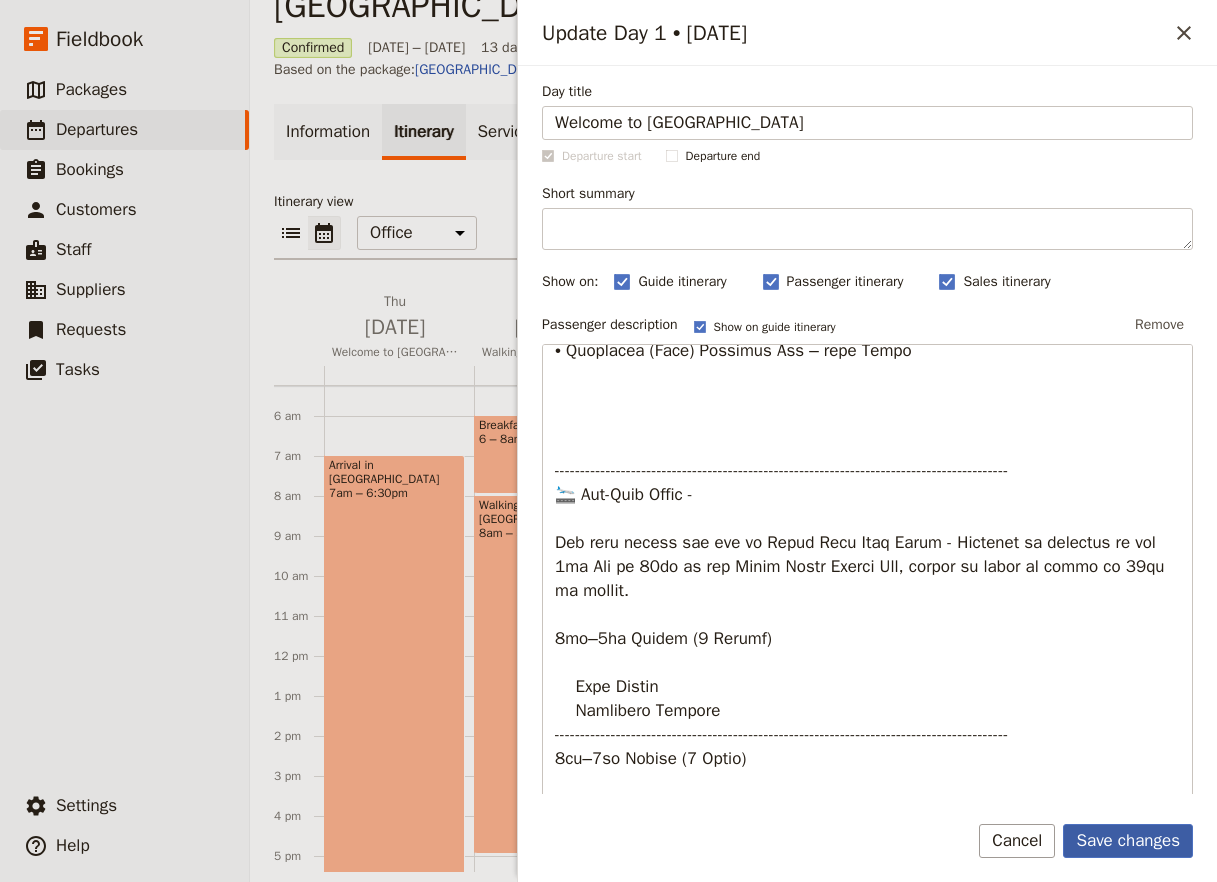 click on "Save changes" at bounding box center (1128, 841) 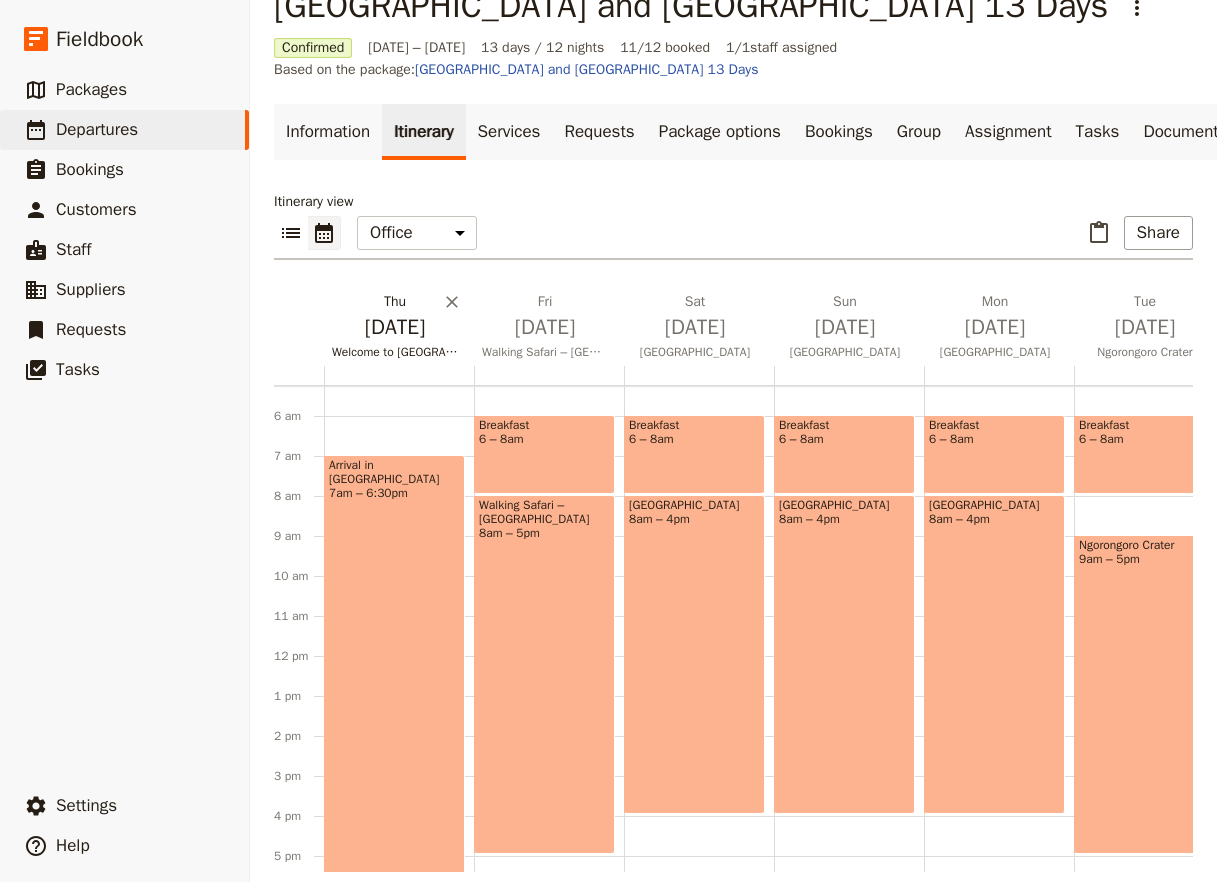 click on "[DATE]" at bounding box center [395, 327] 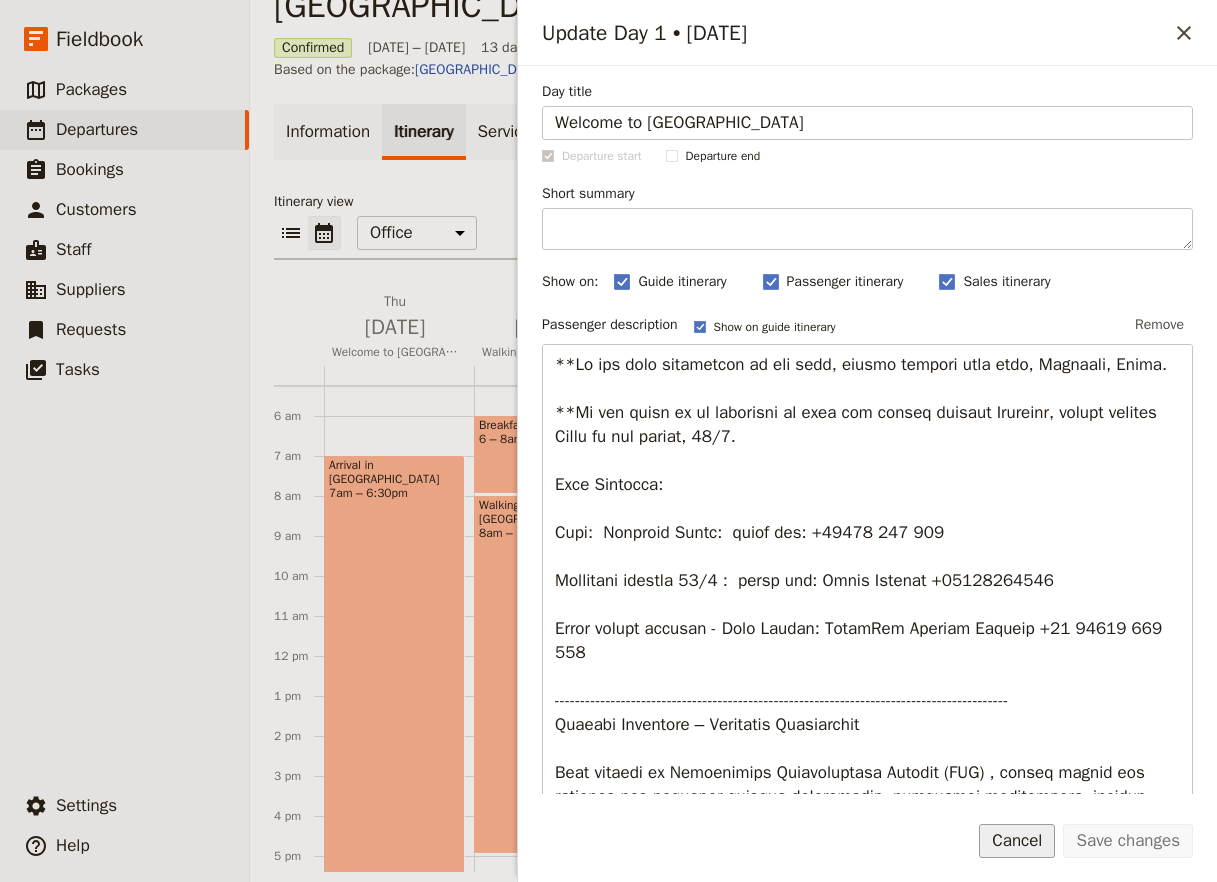 click on "Cancel" at bounding box center (1017, 841) 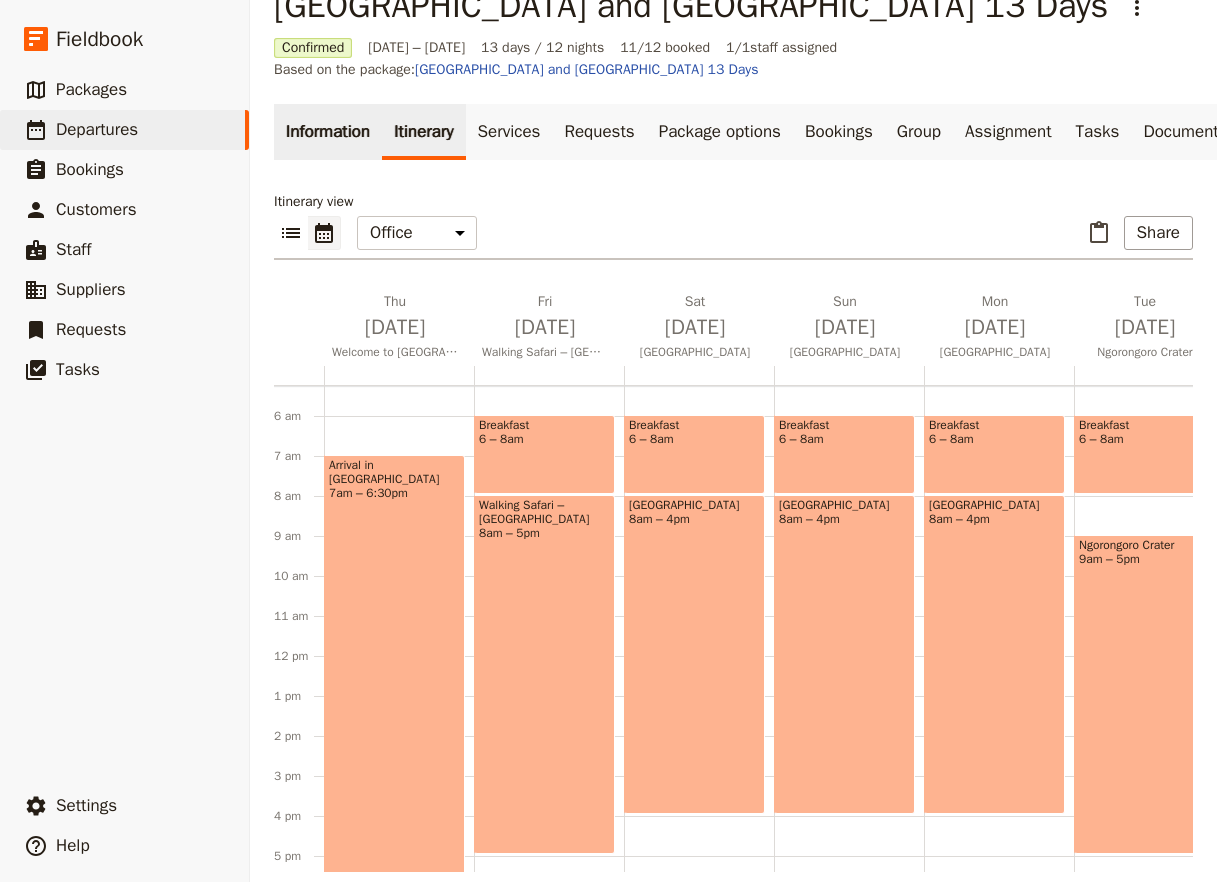 click on "Information" at bounding box center (328, 132) 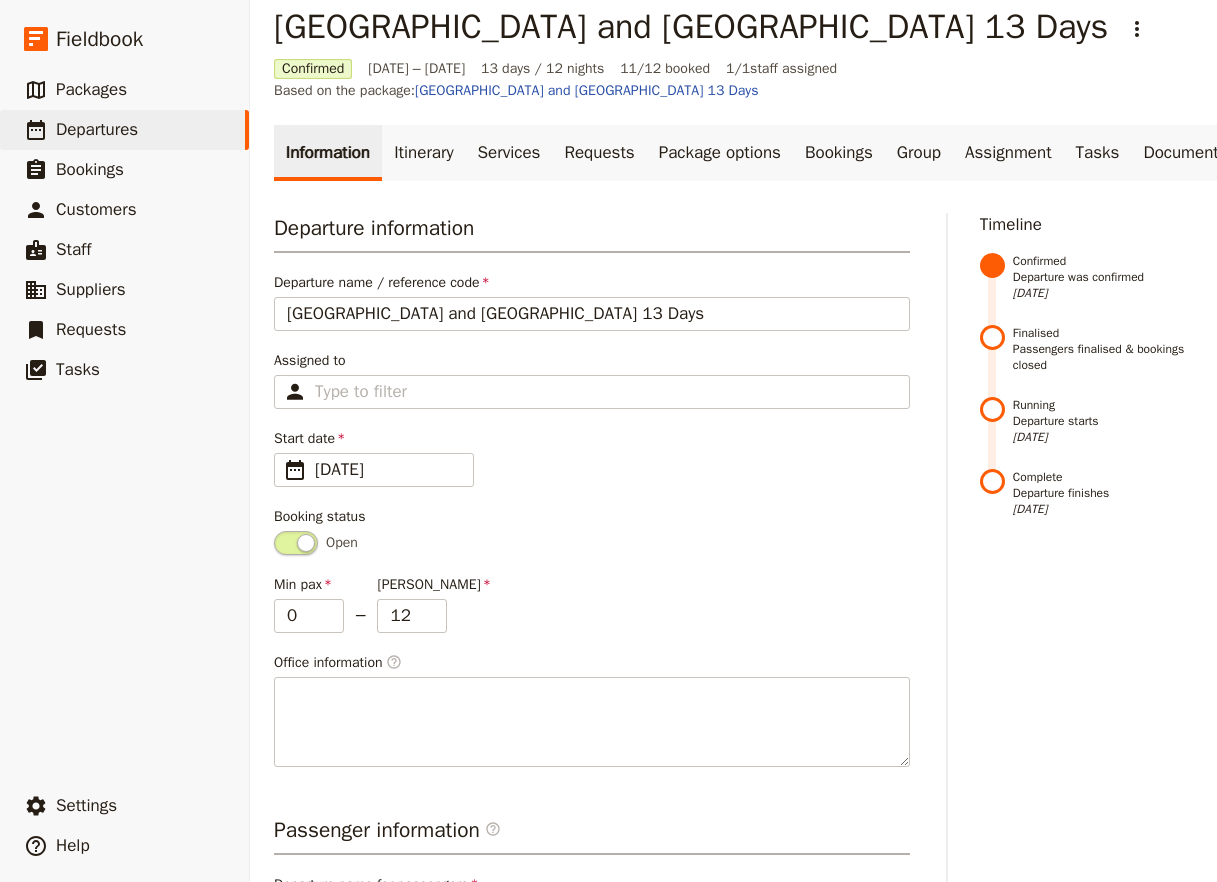 scroll, scrollTop: 0, scrollLeft: 0, axis: both 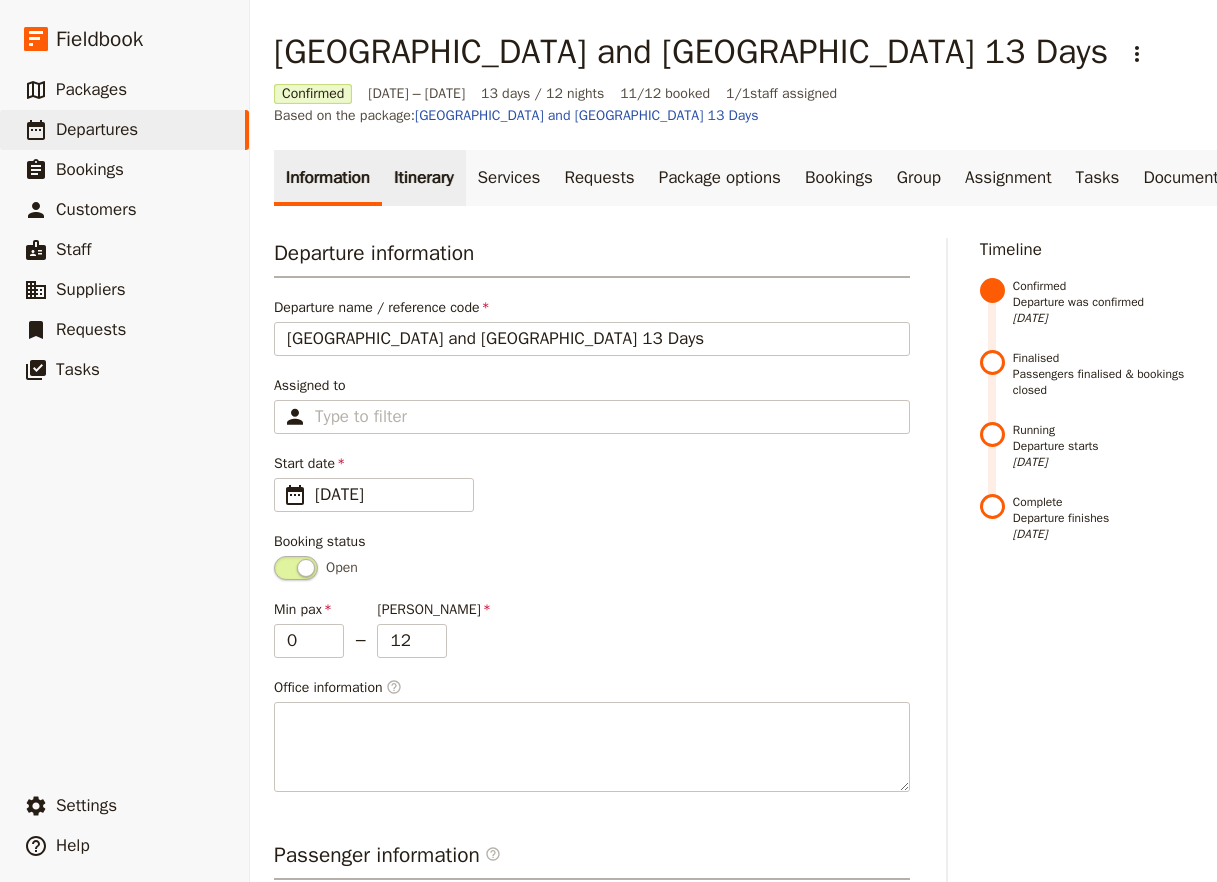 click on "Itinerary" at bounding box center (423, 178) 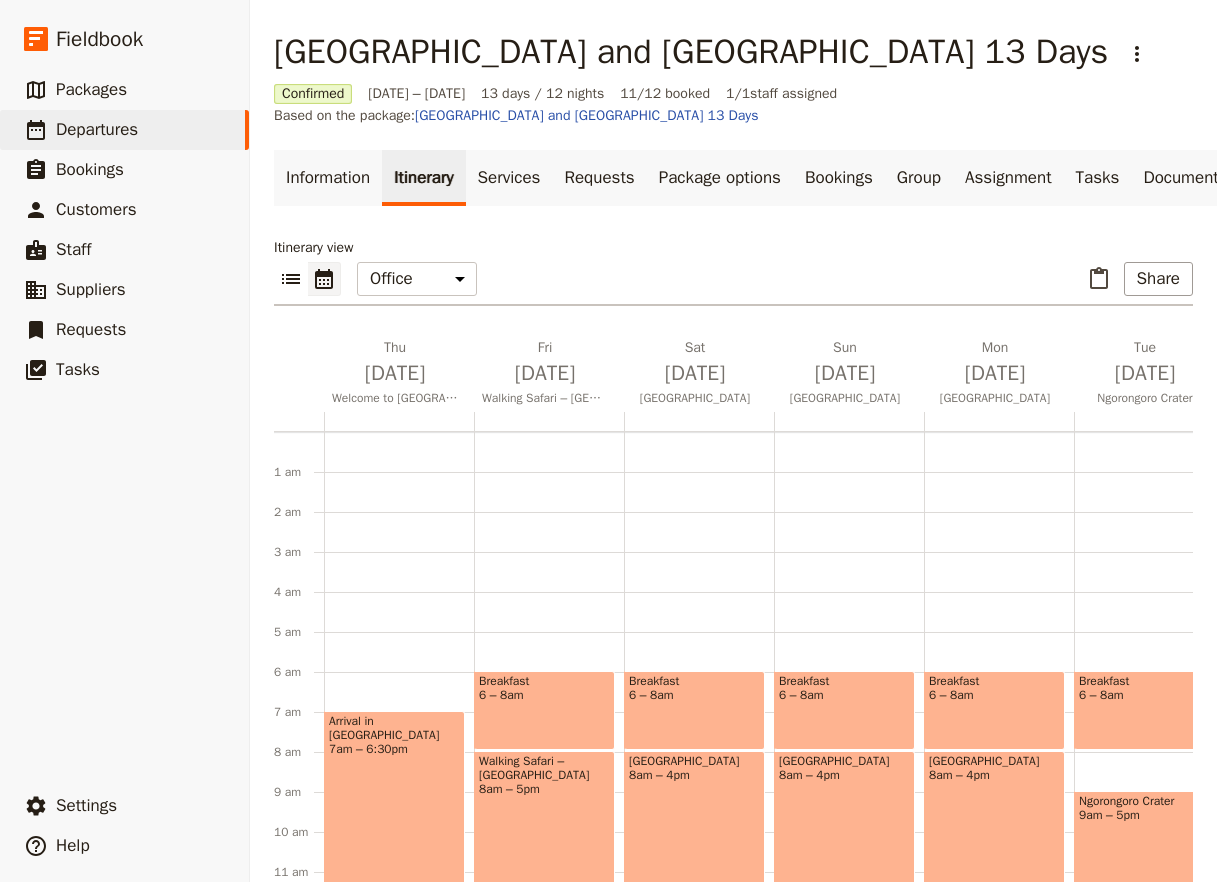 scroll, scrollTop: 0, scrollLeft: 1091, axis: horizontal 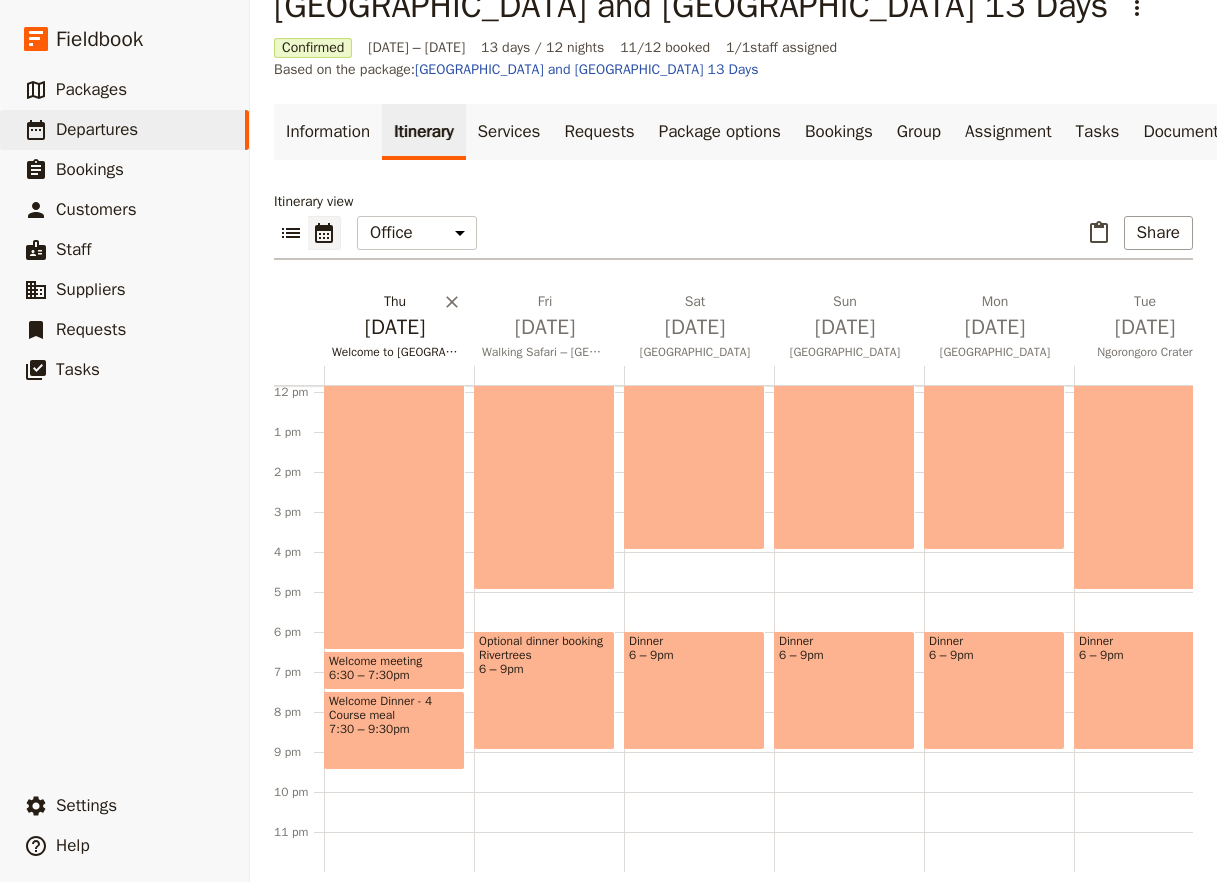 click on "[DATE]" at bounding box center [395, 327] 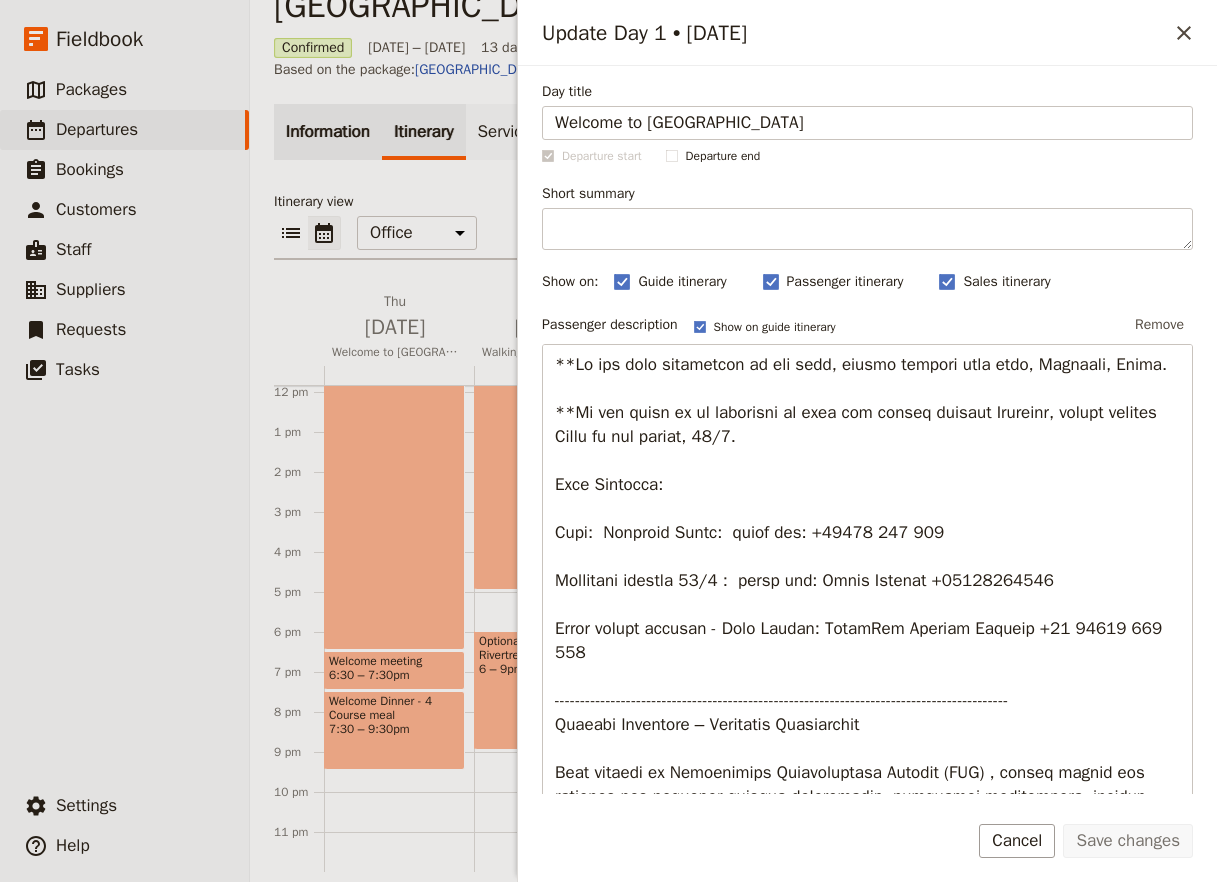 click on "Information" at bounding box center (328, 132) 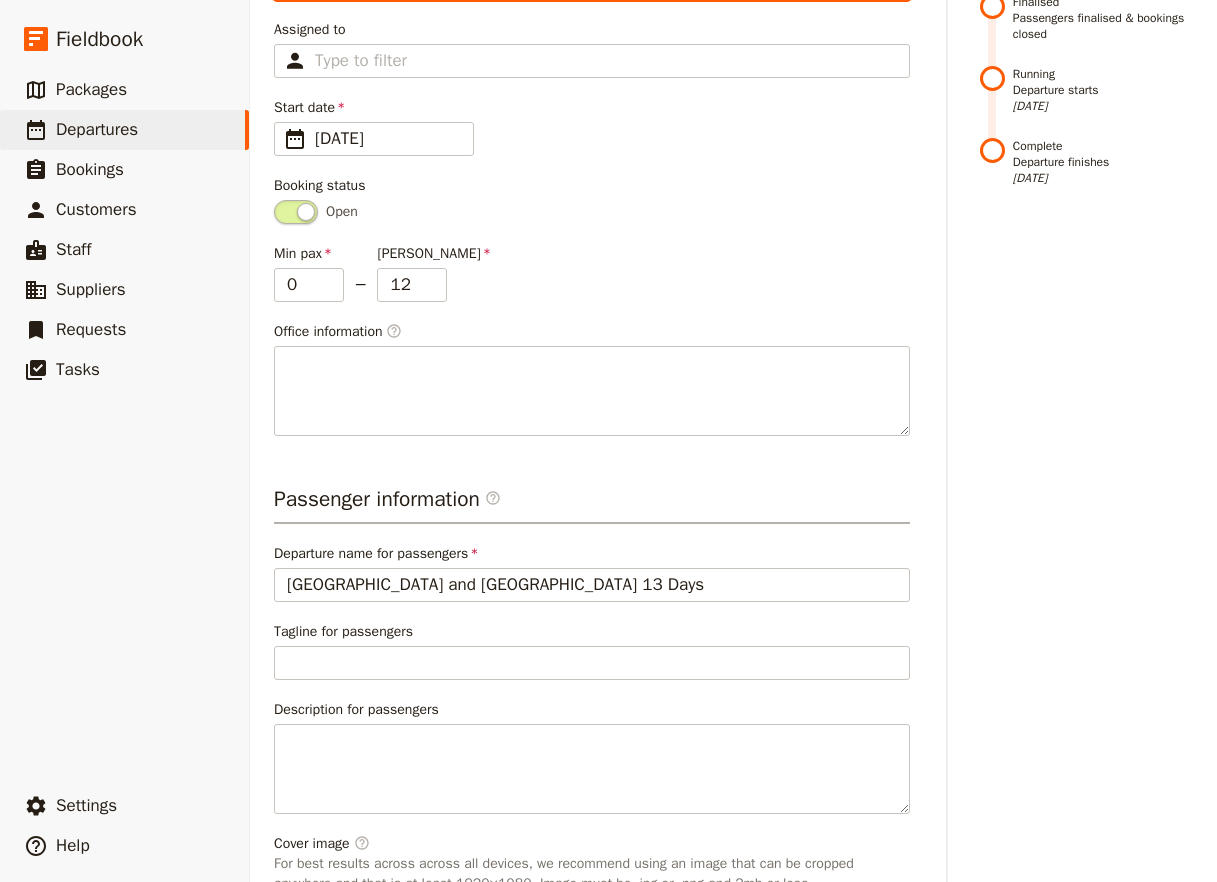 scroll, scrollTop: 0, scrollLeft: 0, axis: both 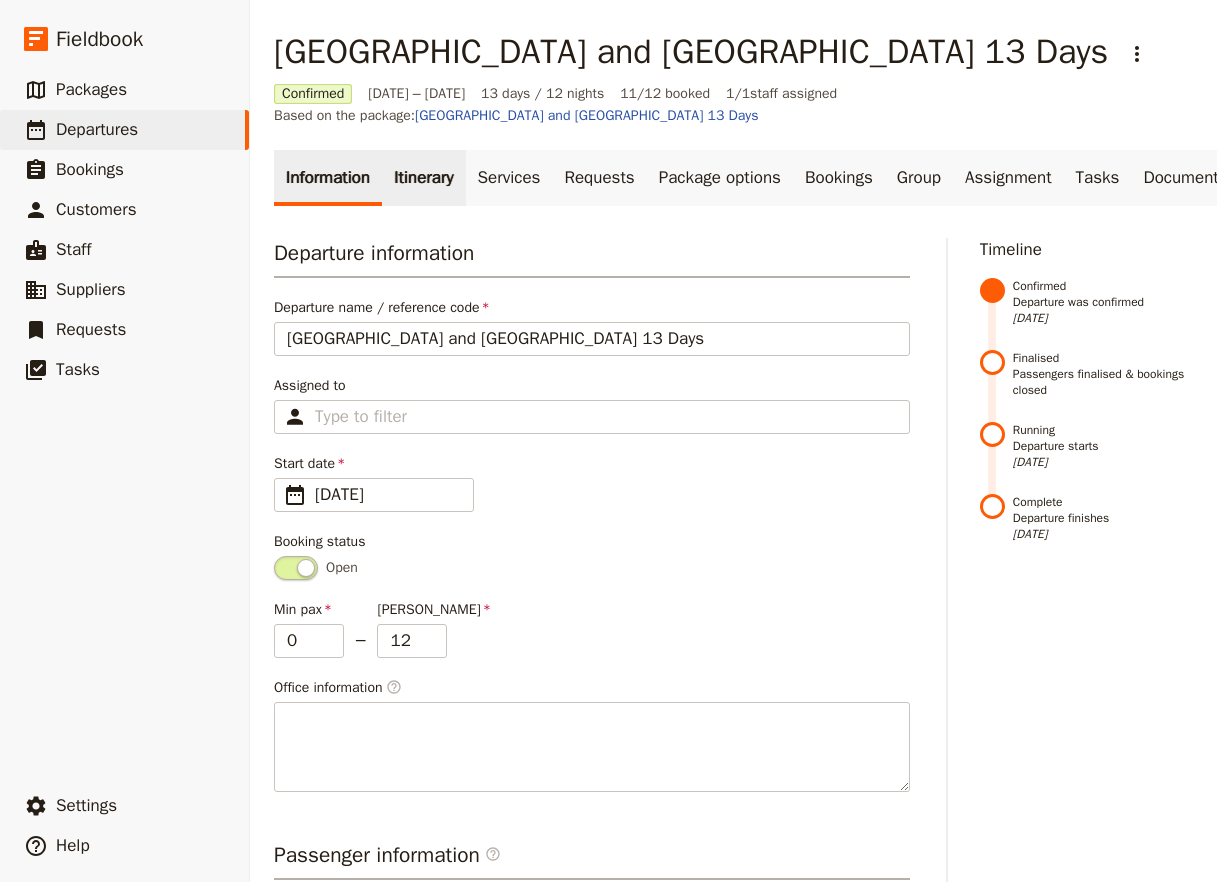 click on "Itinerary" at bounding box center (423, 178) 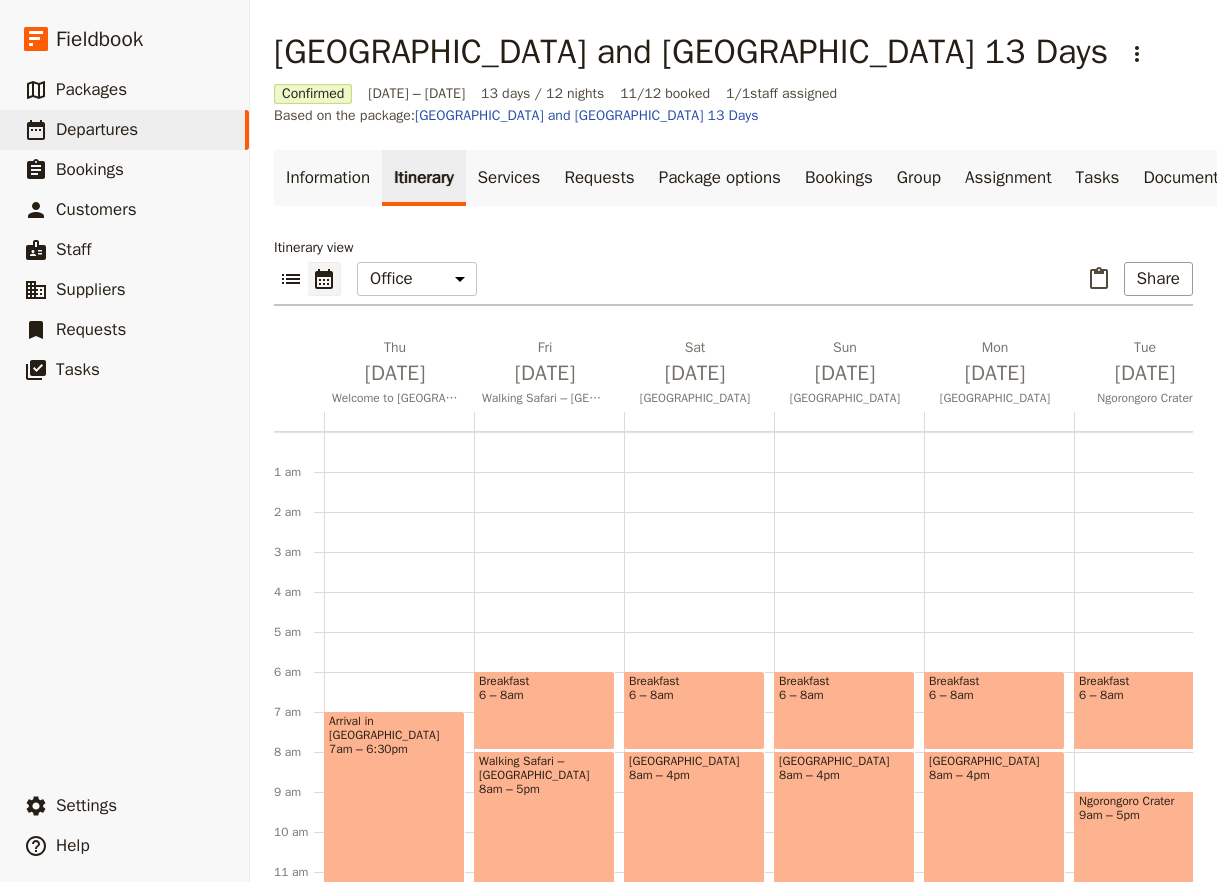 scroll, scrollTop: 220, scrollLeft: 0, axis: vertical 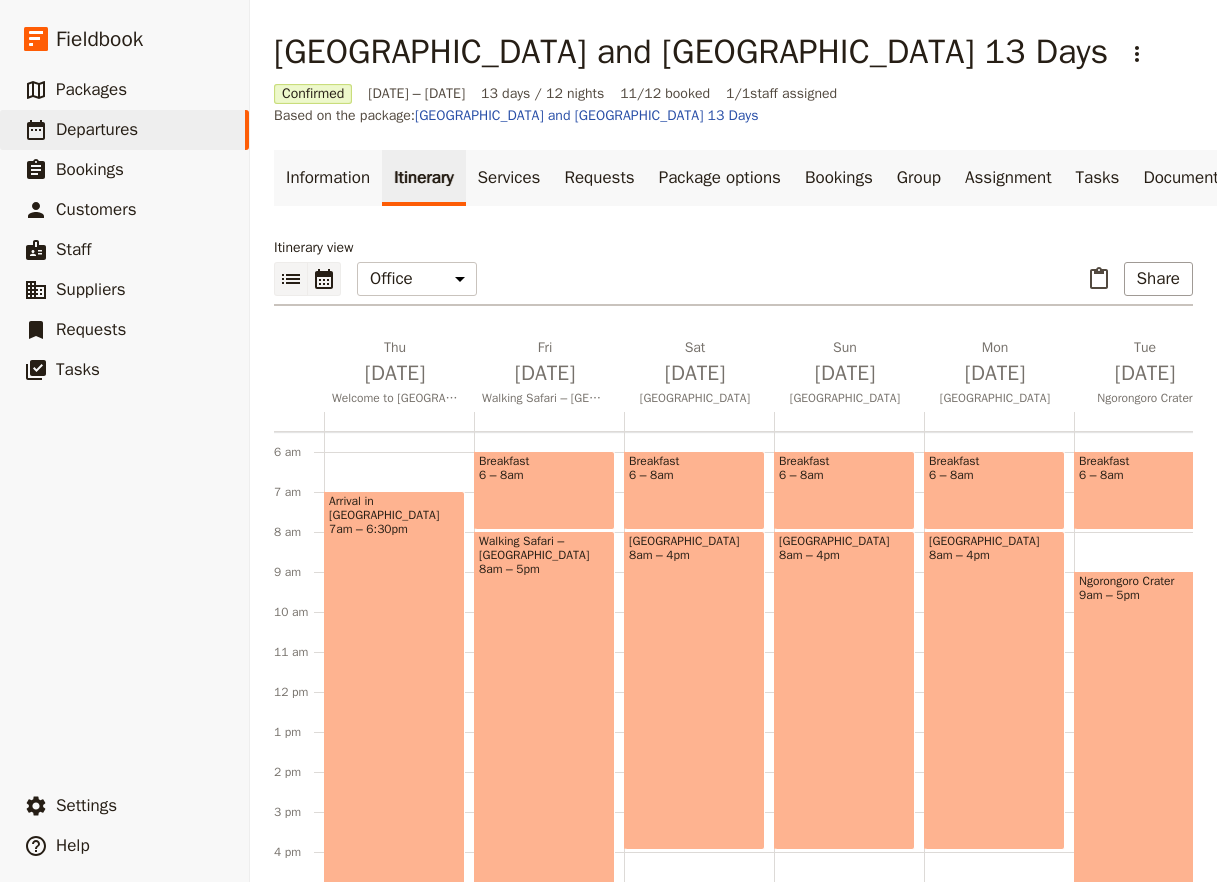 click 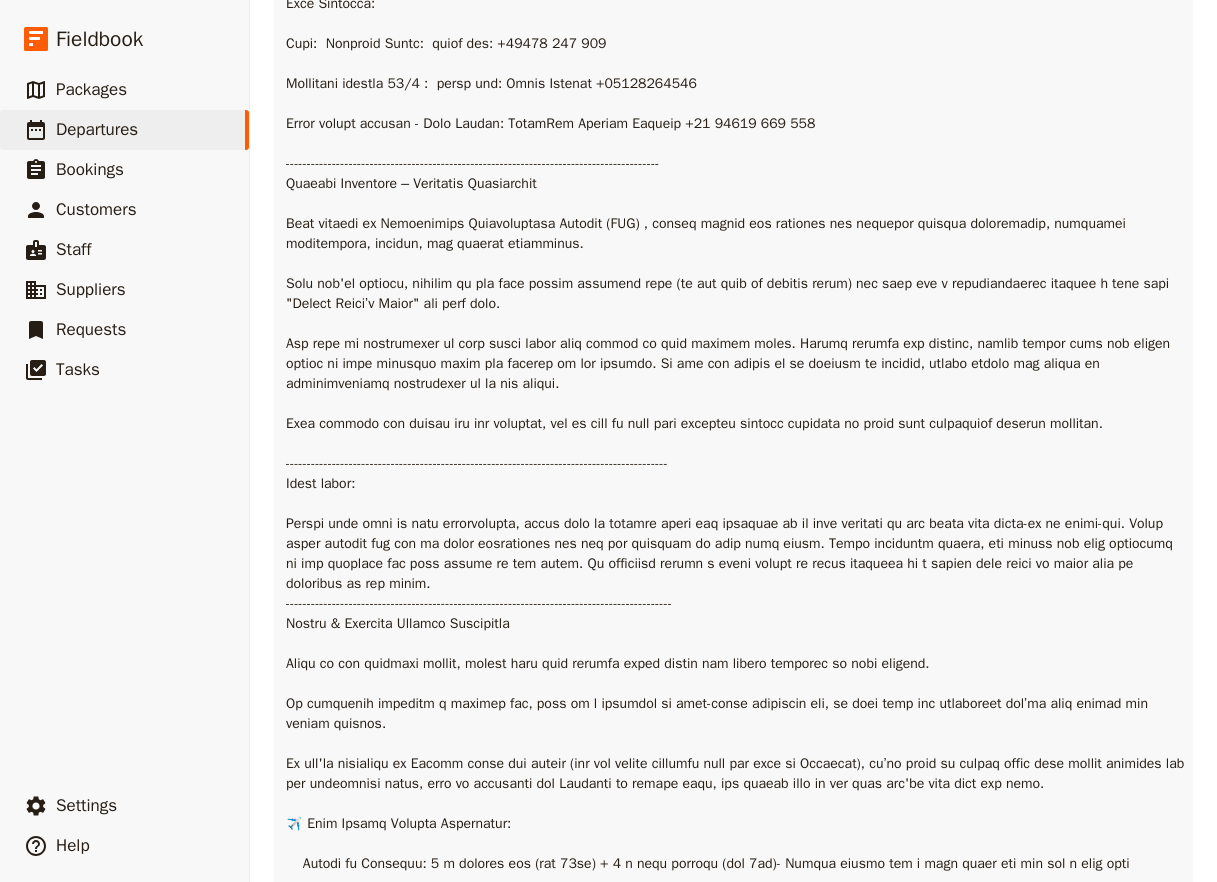 scroll, scrollTop: 0, scrollLeft: 0, axis: both 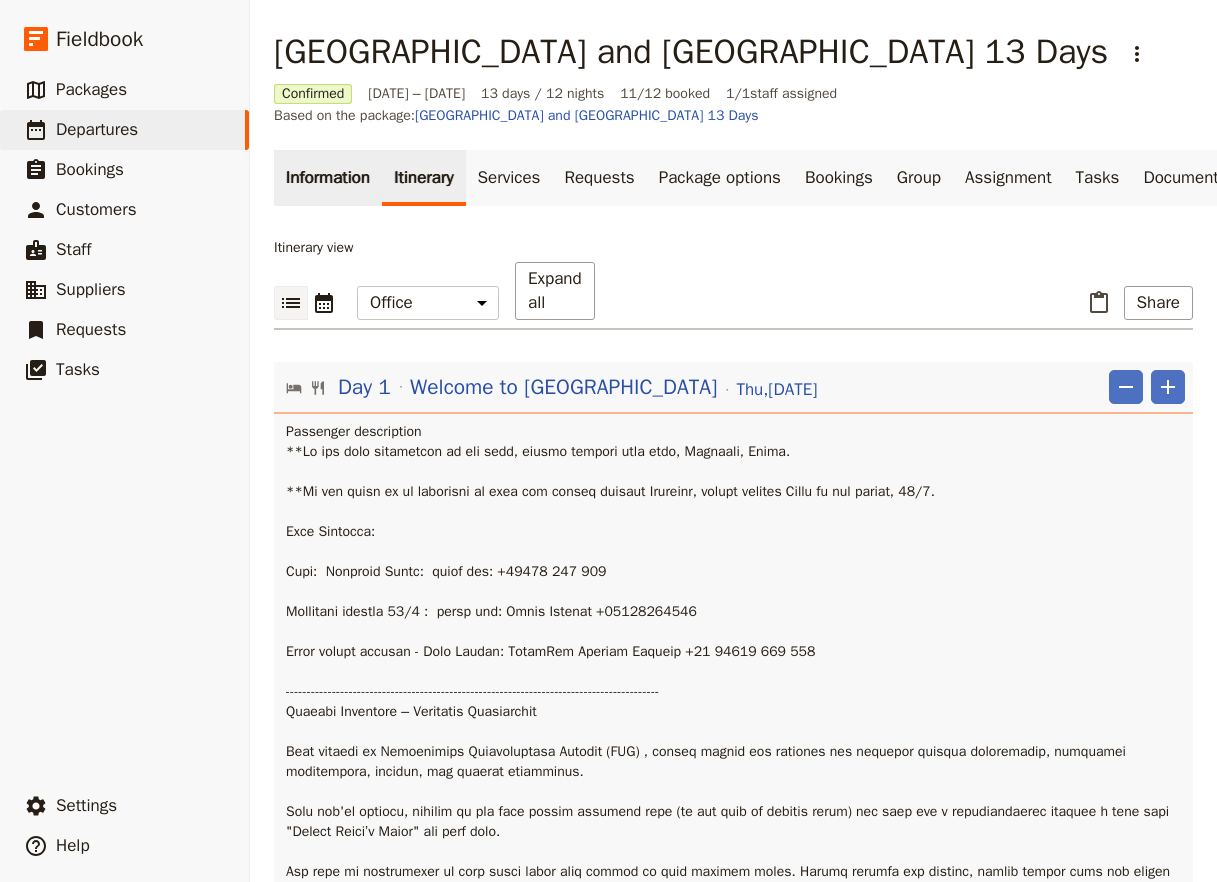 click on "Information" at bounding box center [328, 178] 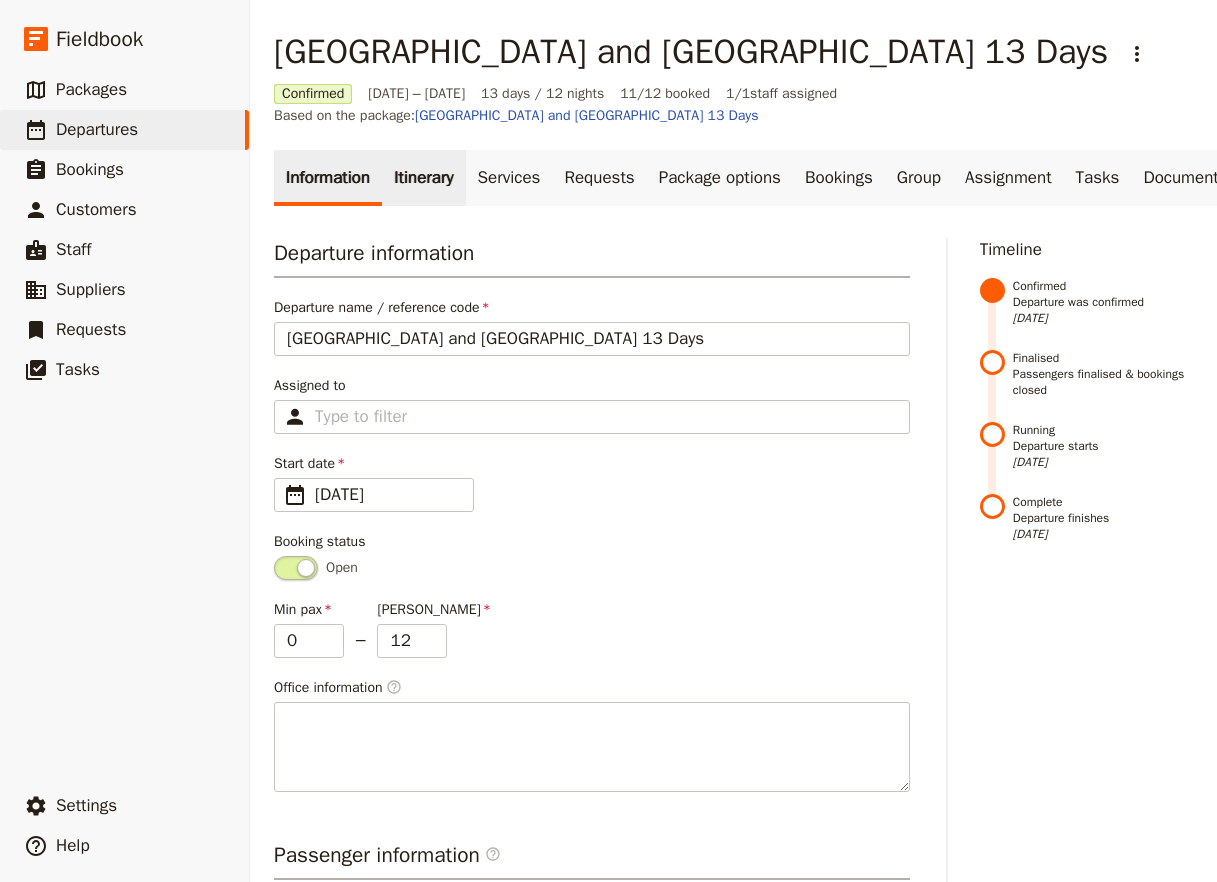 click on "Itinerary" at bounding box center [423, 178] 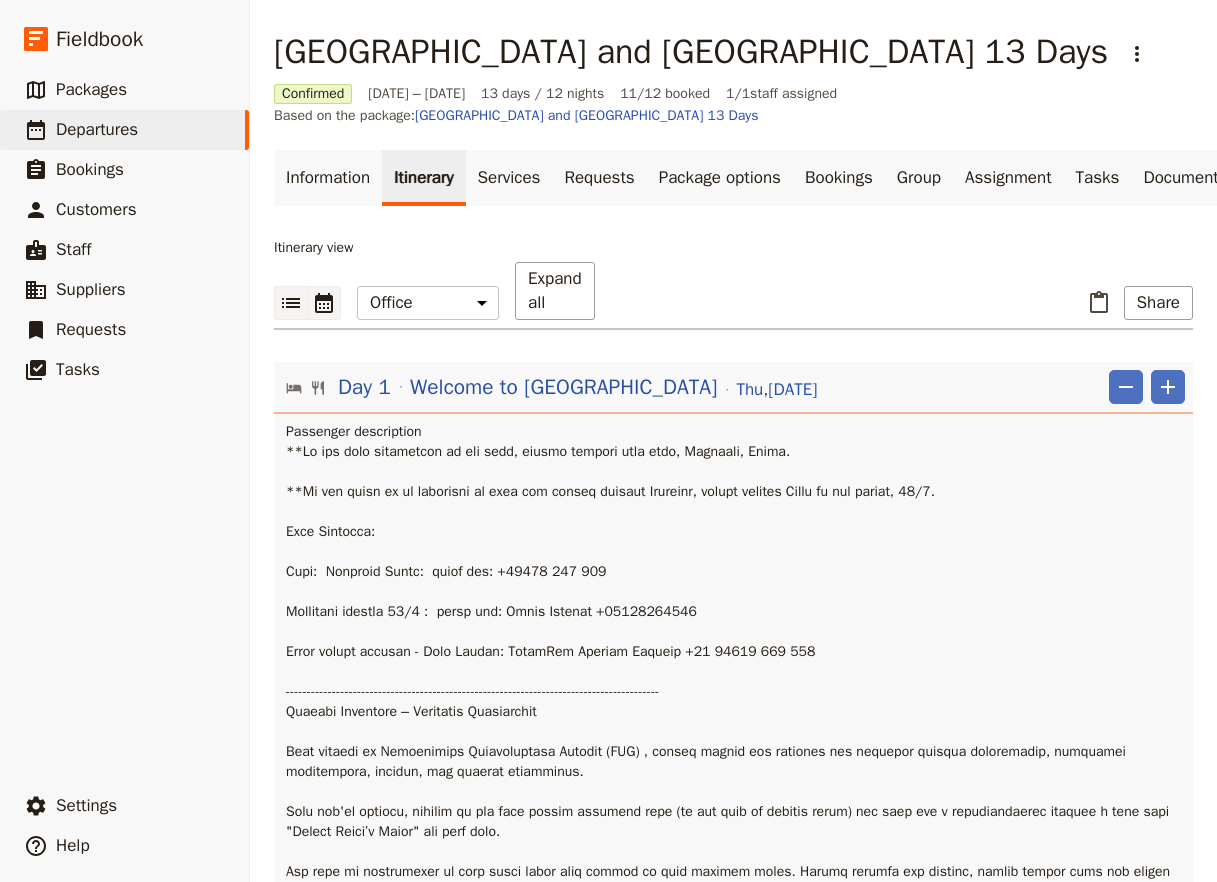 click 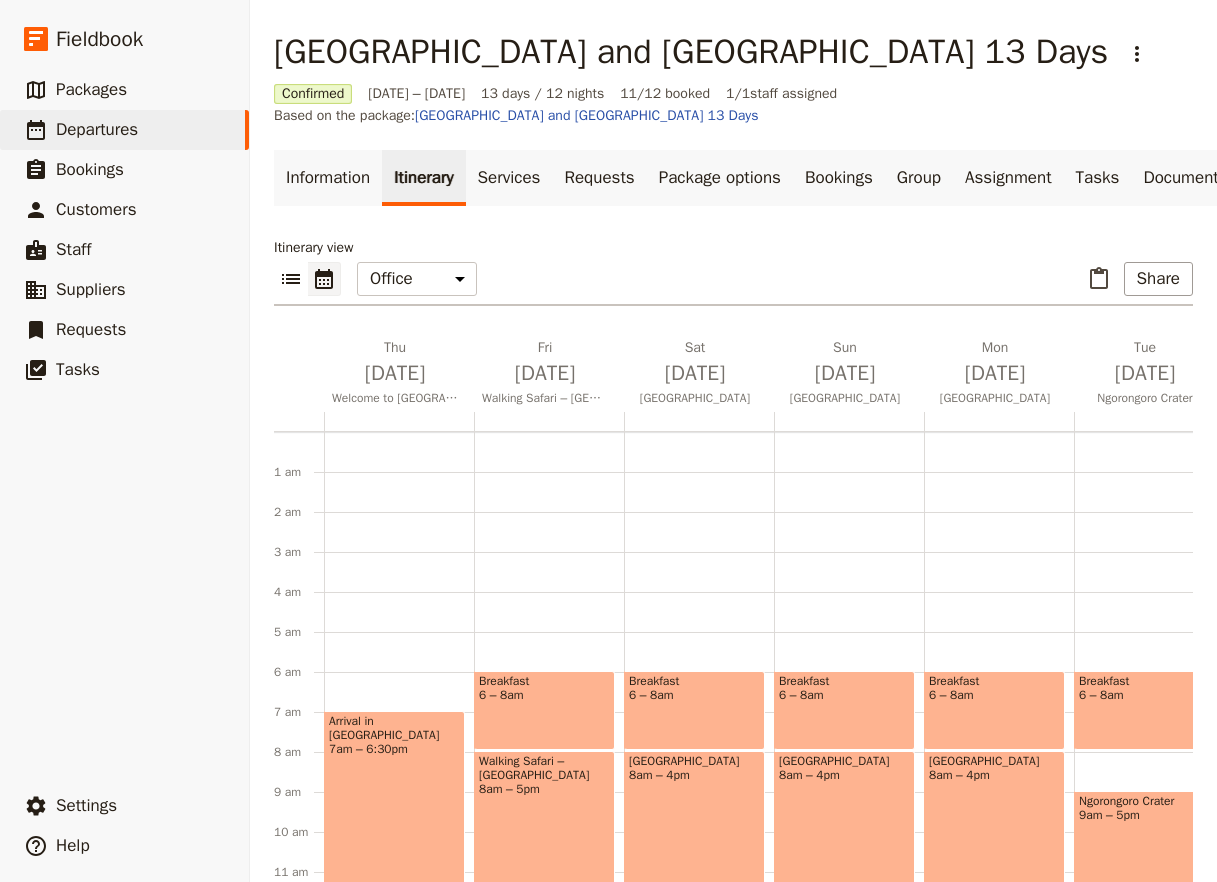 scroll, scrollTop: 220, scrollLeft: 0, axis: vertical 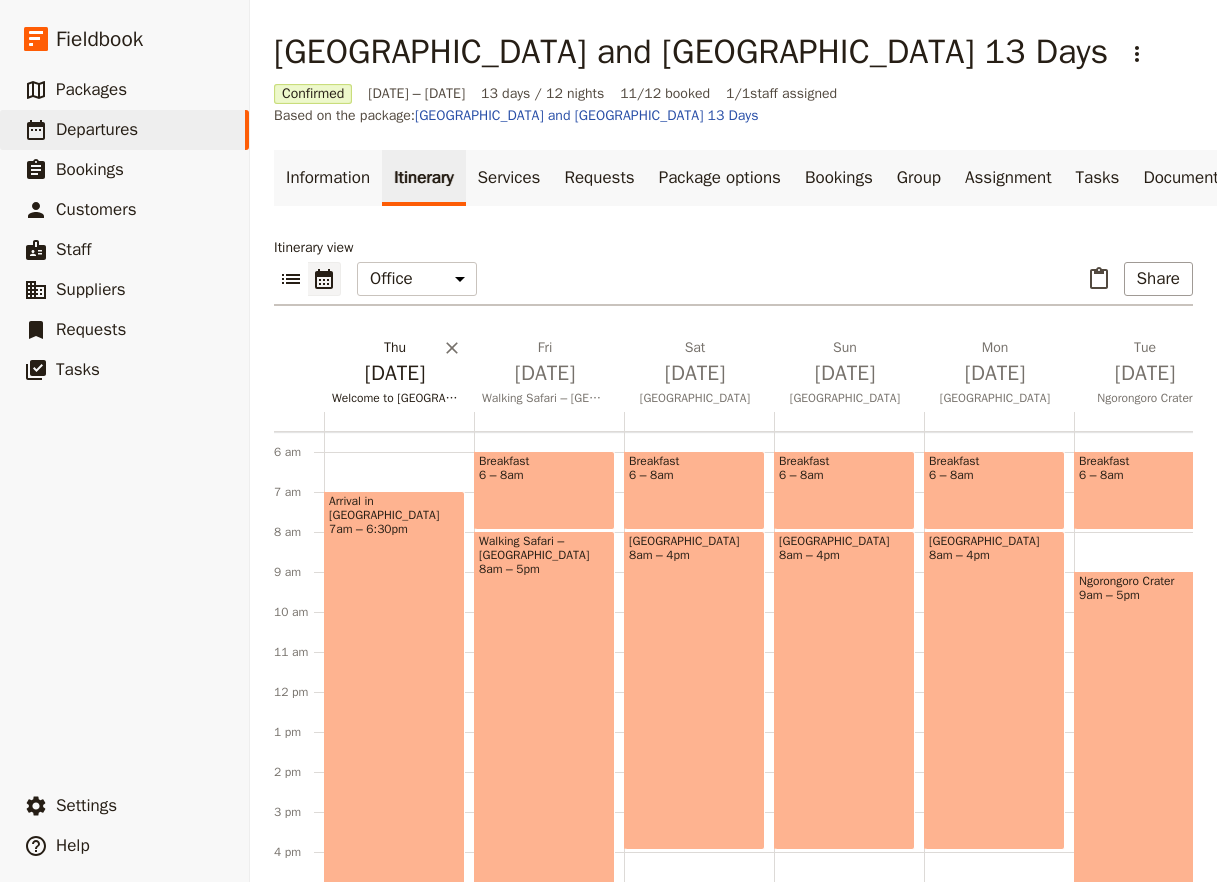 click on "[DATE]" at bounding box center [395, 373] 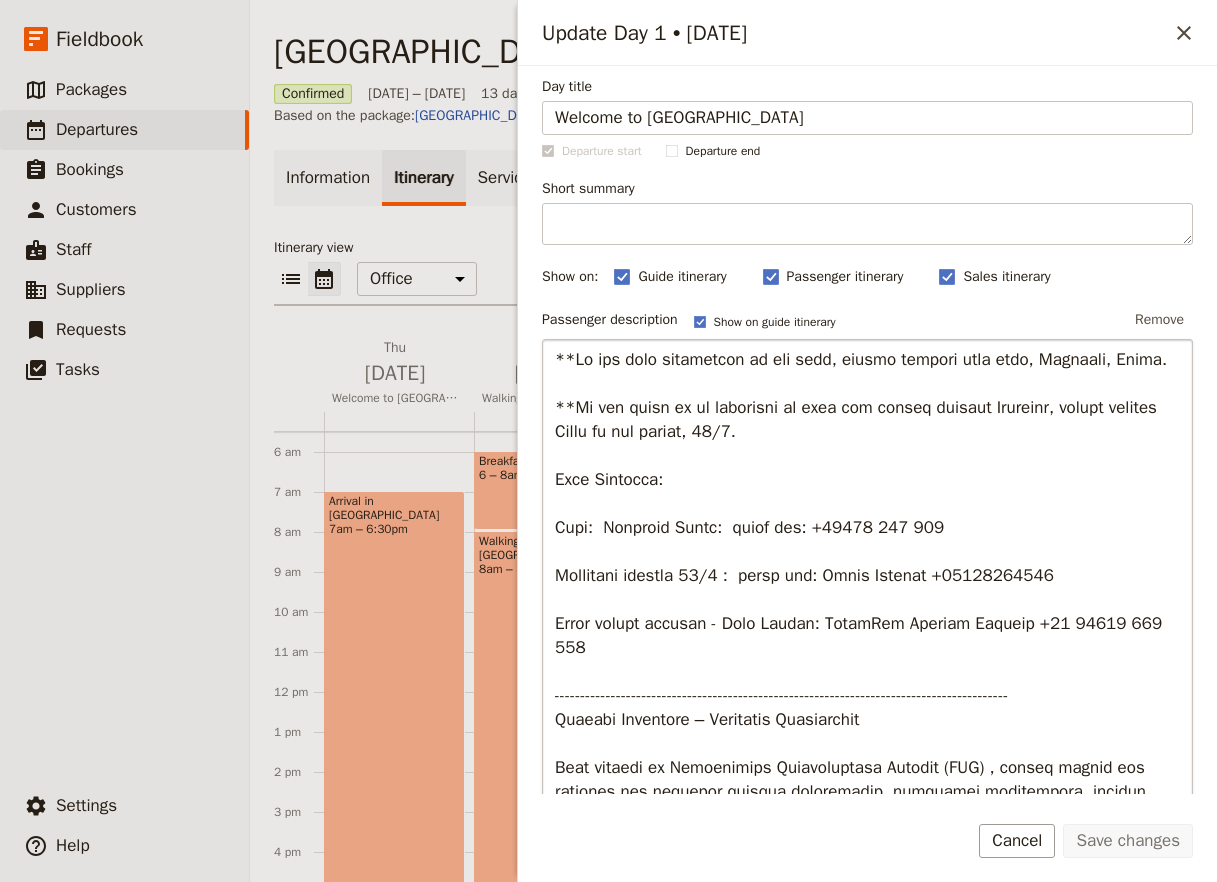 scroll, scrollTop: 0, scrollLeft: 0, axis: both 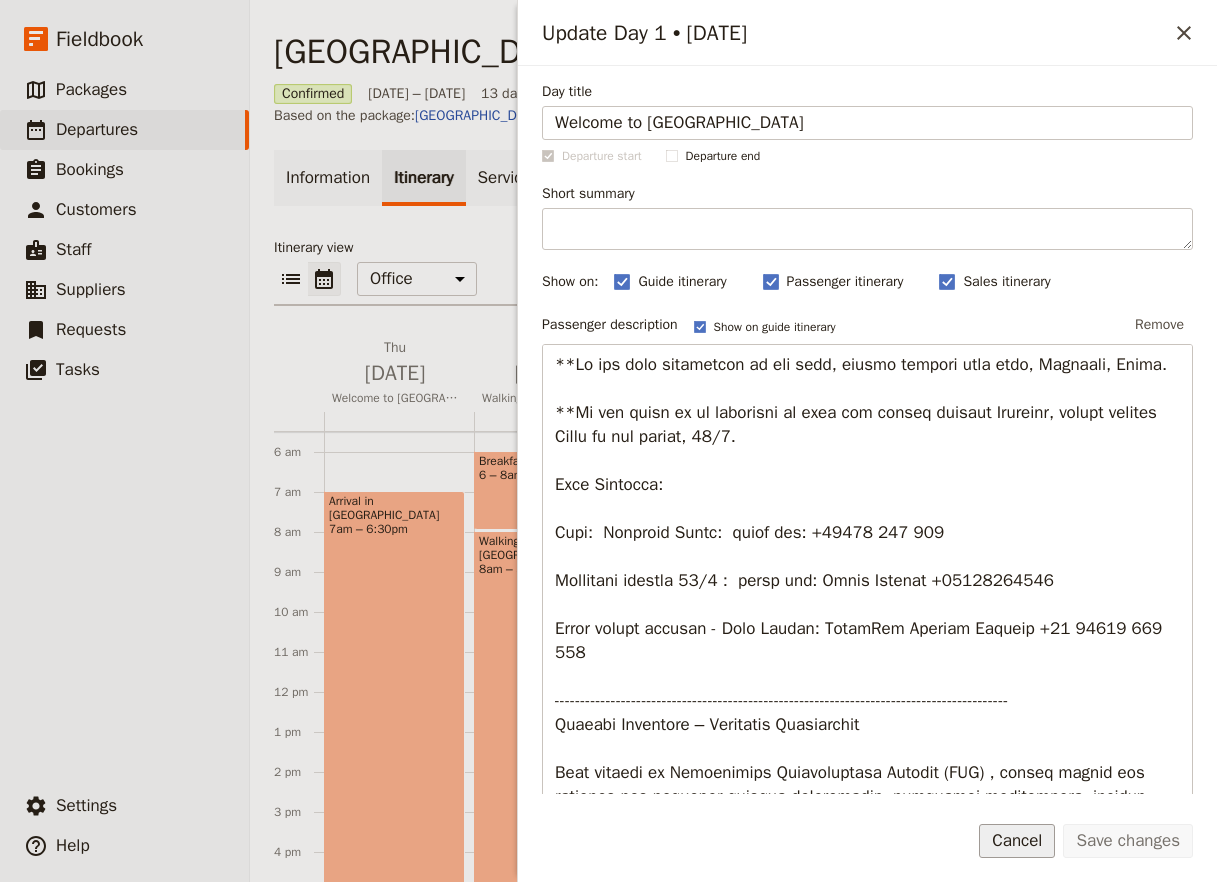 click on "Cancel" at bounding box center [1017, 841] 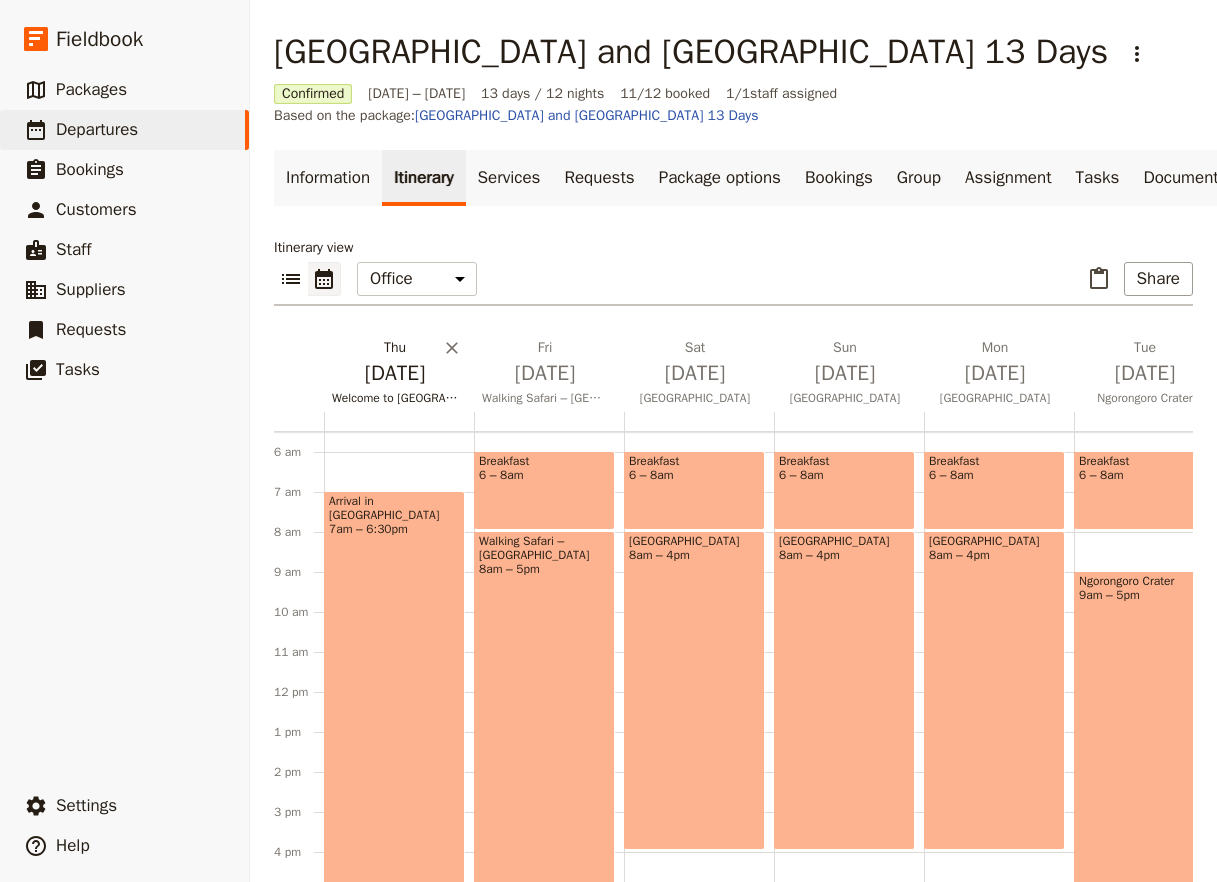 click on "[DATE]" at bounding box center (395, 373) 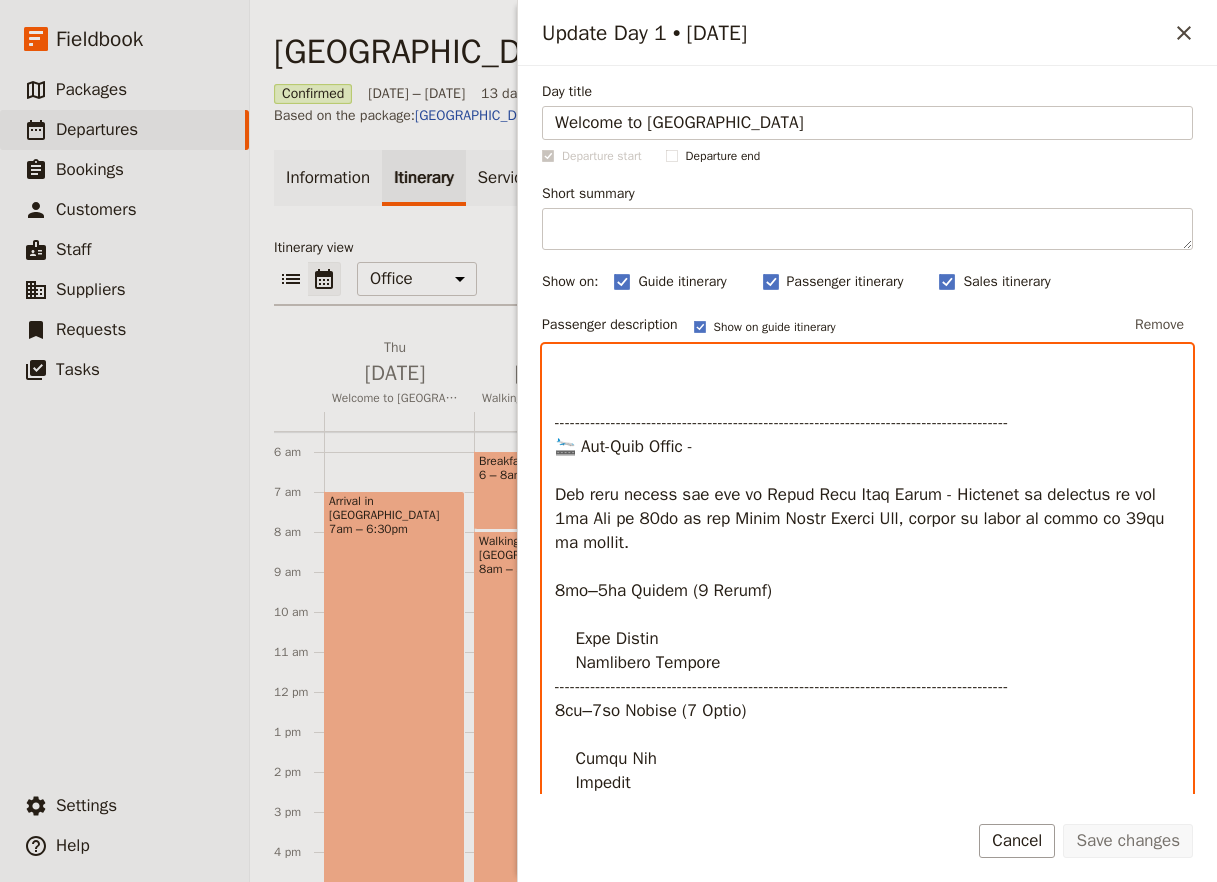 click at bounding box center [867, 653] 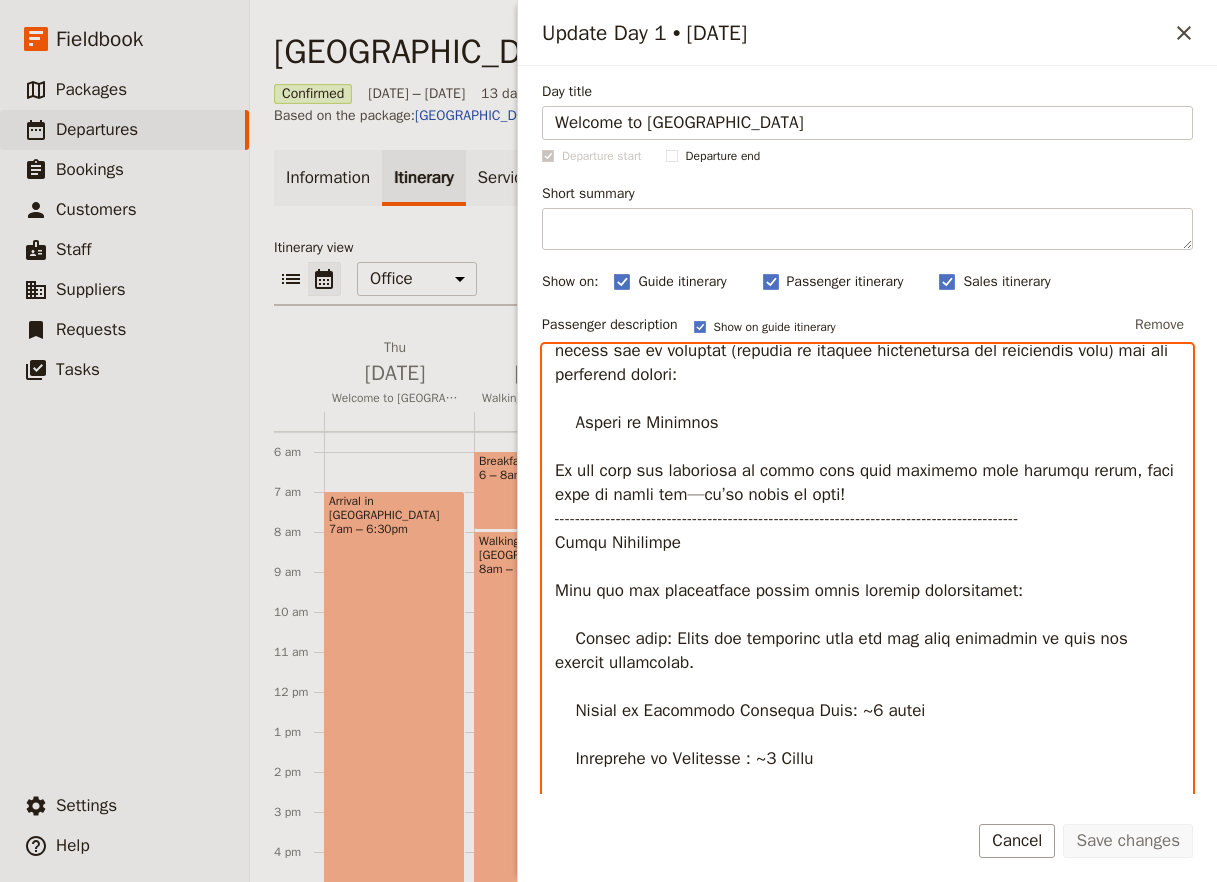 scroll, scrollTop: 0, scrollLeft: 0, axis: both 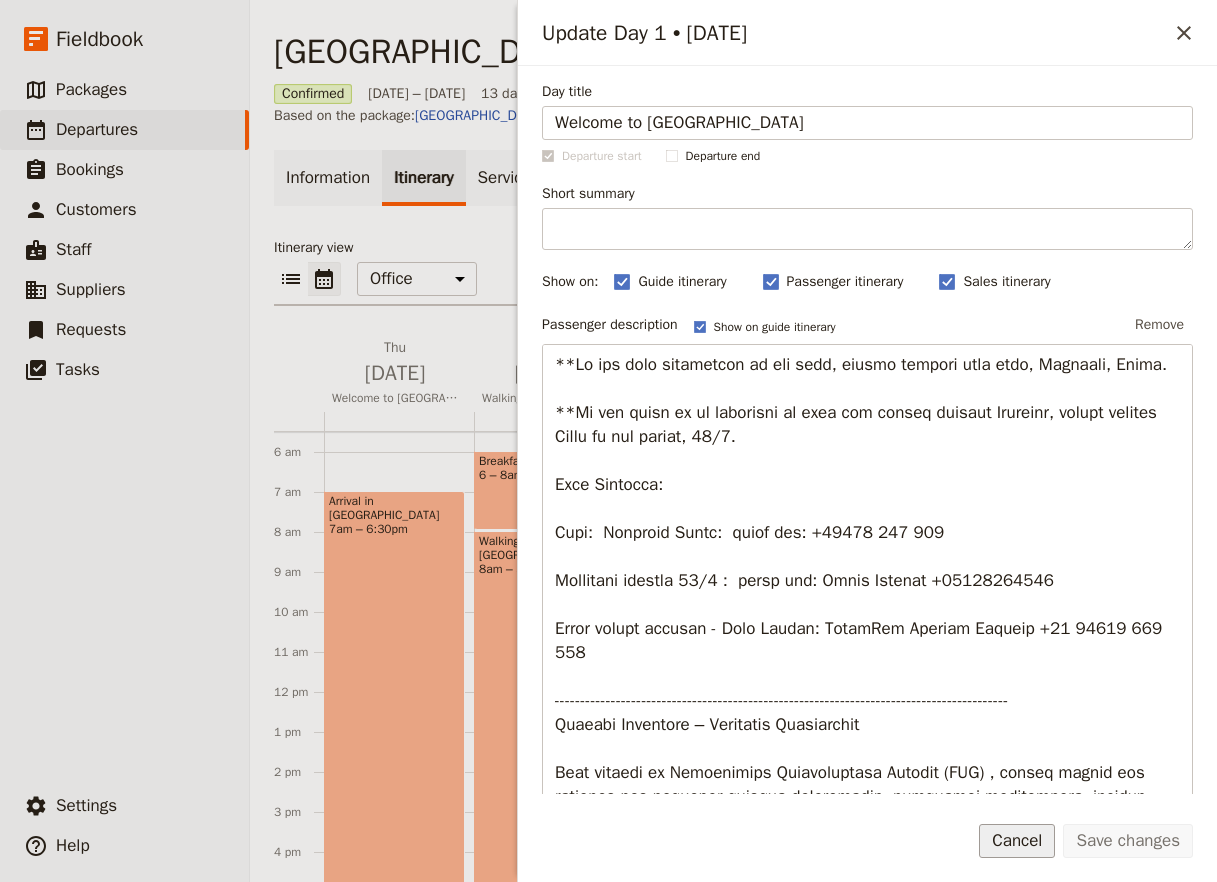 click on "Cancel" at bounding box center [1017, 841] 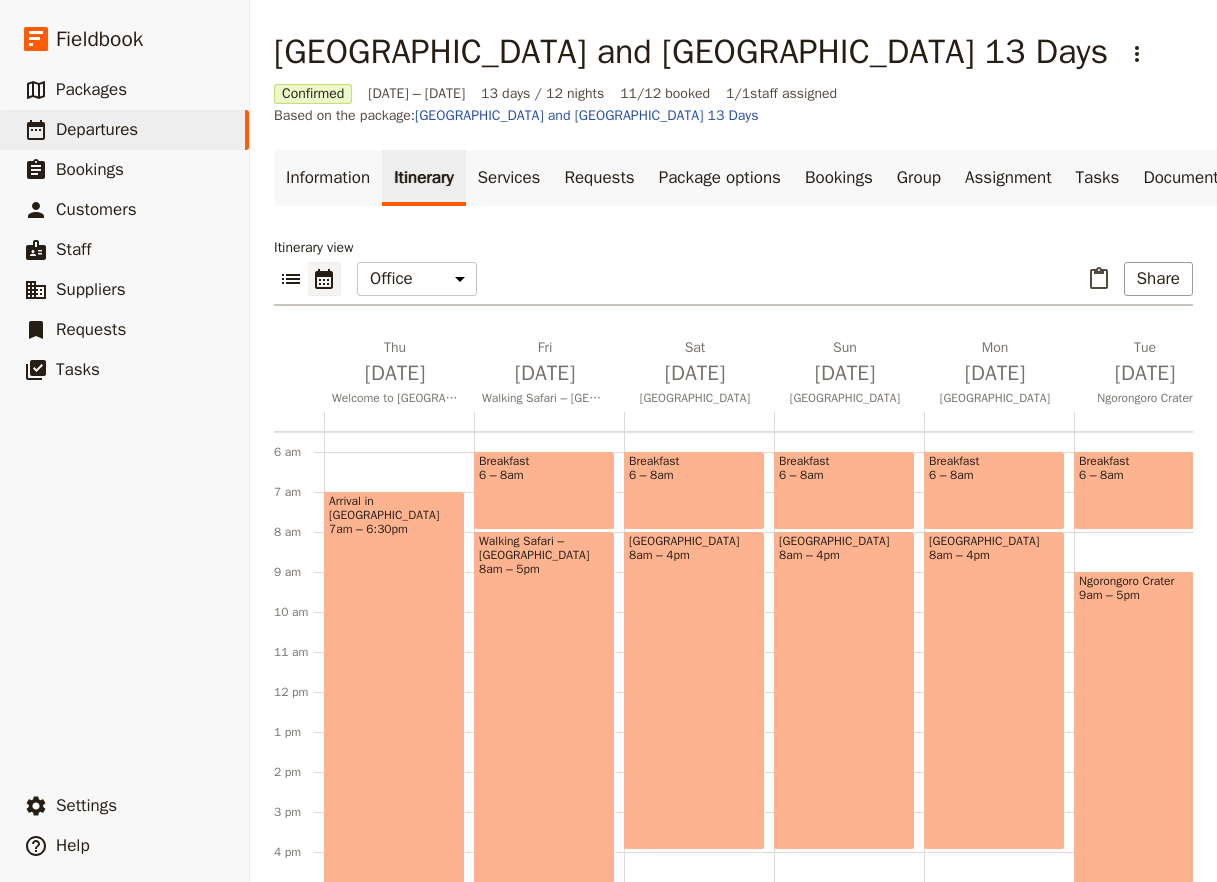 scroll, scrollTop: 474, scrollLeft: 0, axis: vertical 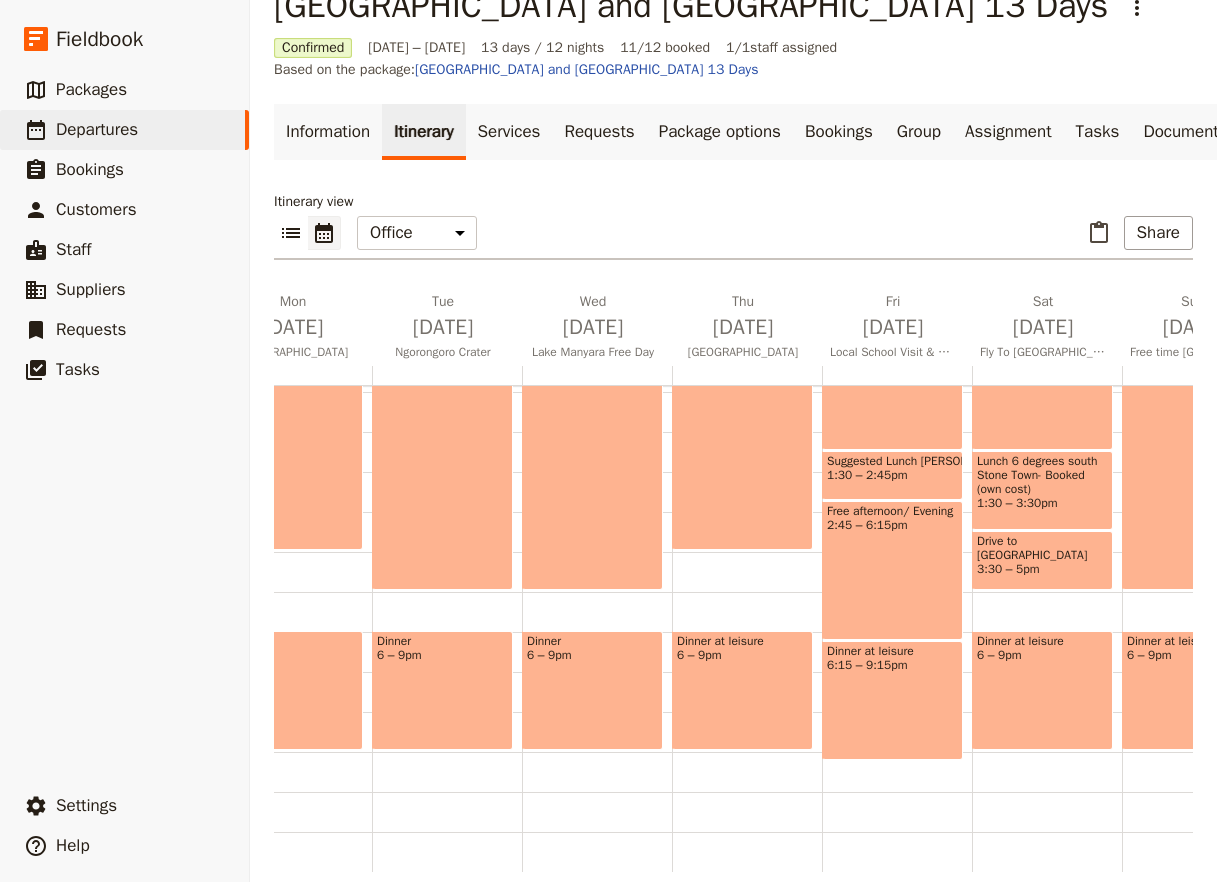click on "Suggested Lunch [PERSON_NAME] - Recomended restaurant" at bounding box center [892, 461] 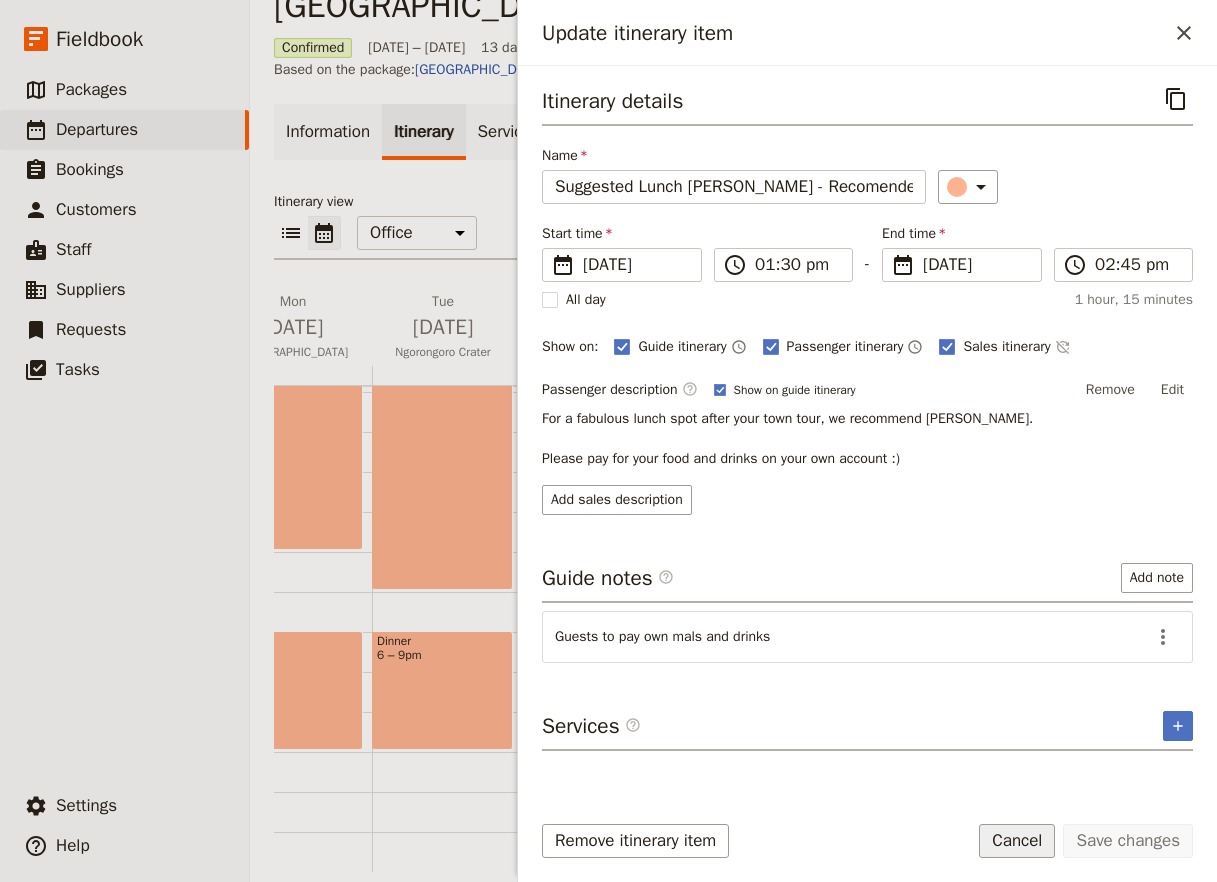 click on "Cancel" at bounding box center [1017, 841] 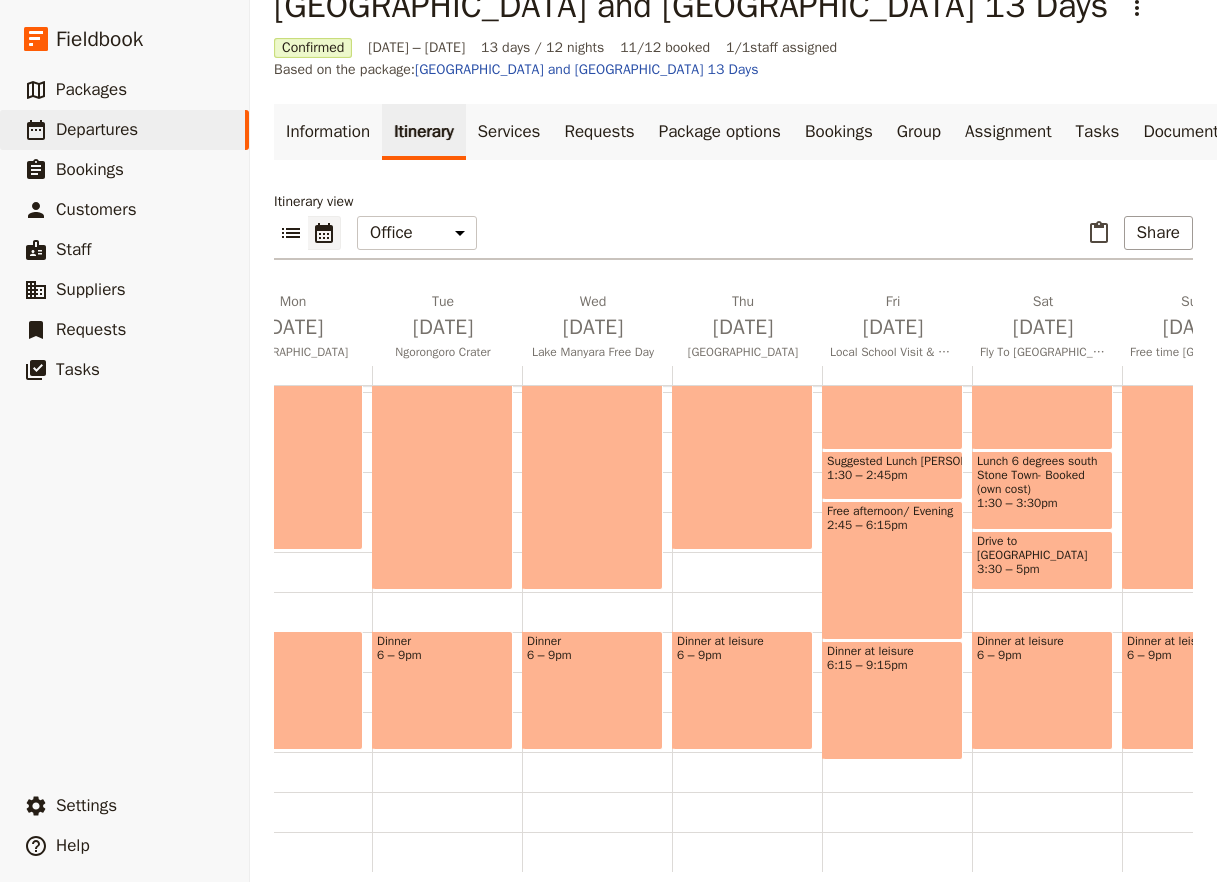 click on "Information Itinerary Services Requests Package options Bookings Group Assignment Tasks Documents Itinerary view ​ ​ Office Guide Passenger Sales ​ Share [DATE] Welcome to [GEOGRAPHIC_DATA] [DATE] Walking Safari – [GEOGRAPHIC_DATA] [DATE] [GEOGRAPHIC_DATA] [DATE] [GEOGRAPHIC_DATA] [DATE] [GEOGRAPHIC_DATA] [DATE]  [GEOGRAPHIC_DATA] [DATE] Lake [GEOGRAPHIC_DATA] Free Day [DATE] Lake [GEOGRAPHIC_DATA] [DATE] Local School Visit & Arusha Walking Tour  [DATE] Fly To [GEOGRAPHIC_DATA] & Walking Tour of [GEOGRAPHIC_DATA] [DATE] Free time [GEOGRAPHIC_DATA] [DATE] Free time, [GEOGRAPHIC_DATA]  [DATE] Departures  1 am 2 am 3 am 4 am 5 am 6 am 7 am 8 am 9 am 10 am 11 am 12 pm 1 pm 2 pm 3 pm 4 pm 5 pm 6 pm 7 pm 8 pm 9 pm 10 pm 11 pm Arrival in [GEOGRAPHIC_DATA] 7am – 6:30pm Welcome meeting 6:30 – 7:30pm Welcome Dinner - 4 Course meal 7:30 – 9:30pm Breakfast 6 – 8am Walking Safari – [GEOGRAPHIC_DATA] 8am – 5pm Optional dinner booking [GEOGRAPHIC_DATA] 6 – 9pm Dinner" at bounding box center [733, 488] 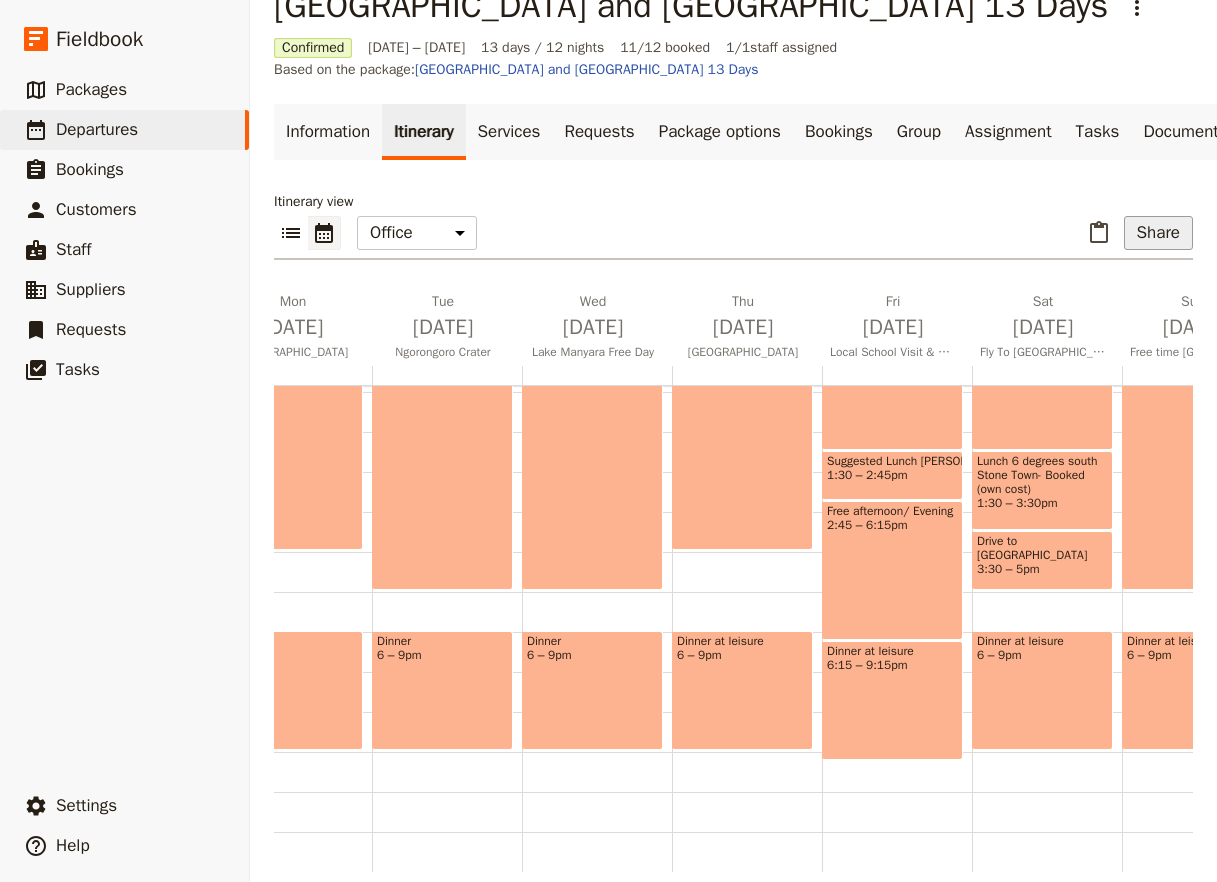 click on "Share" at bounding box center (1158, 233) 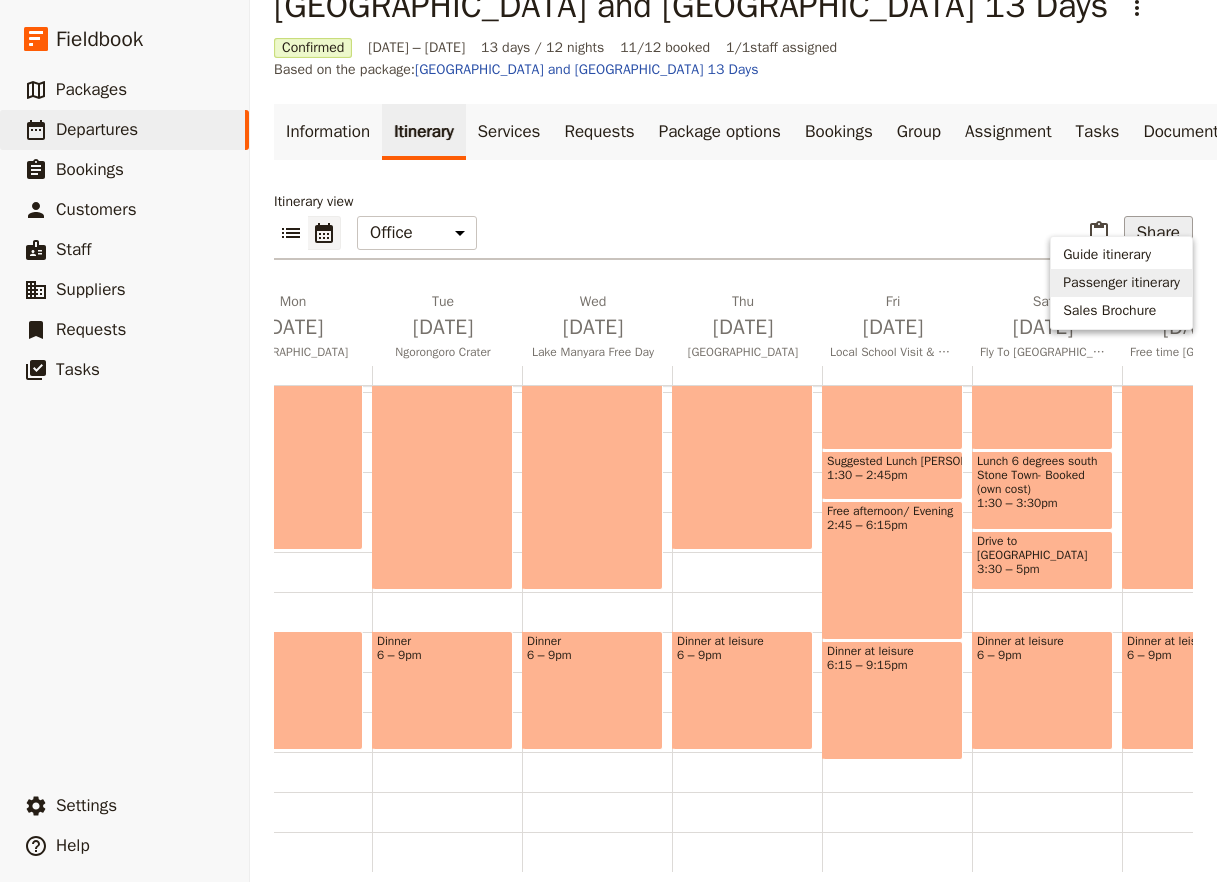 click on "Passenger itinerary" at bounding box center (1121, 283) 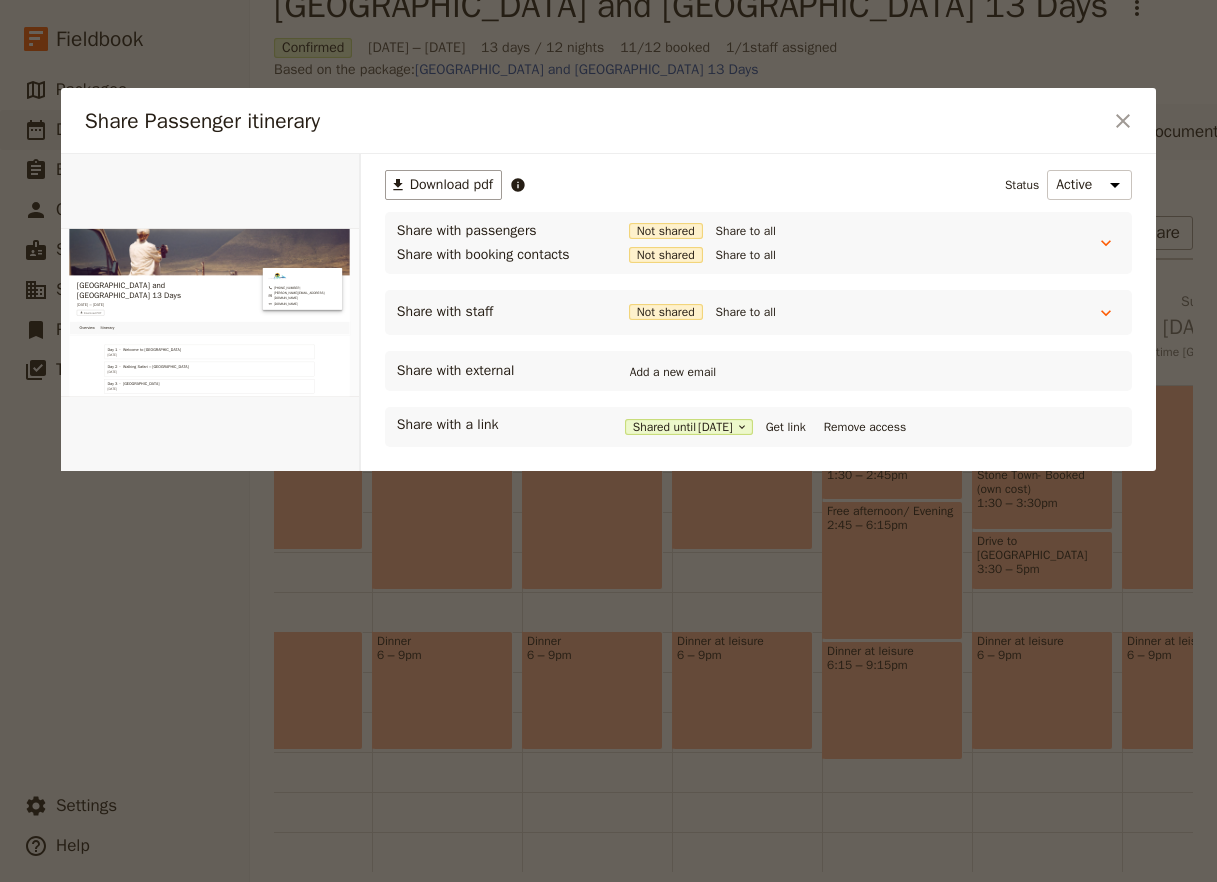 scroll, scrollTop: 0, scrollLeft: 0, axis: both 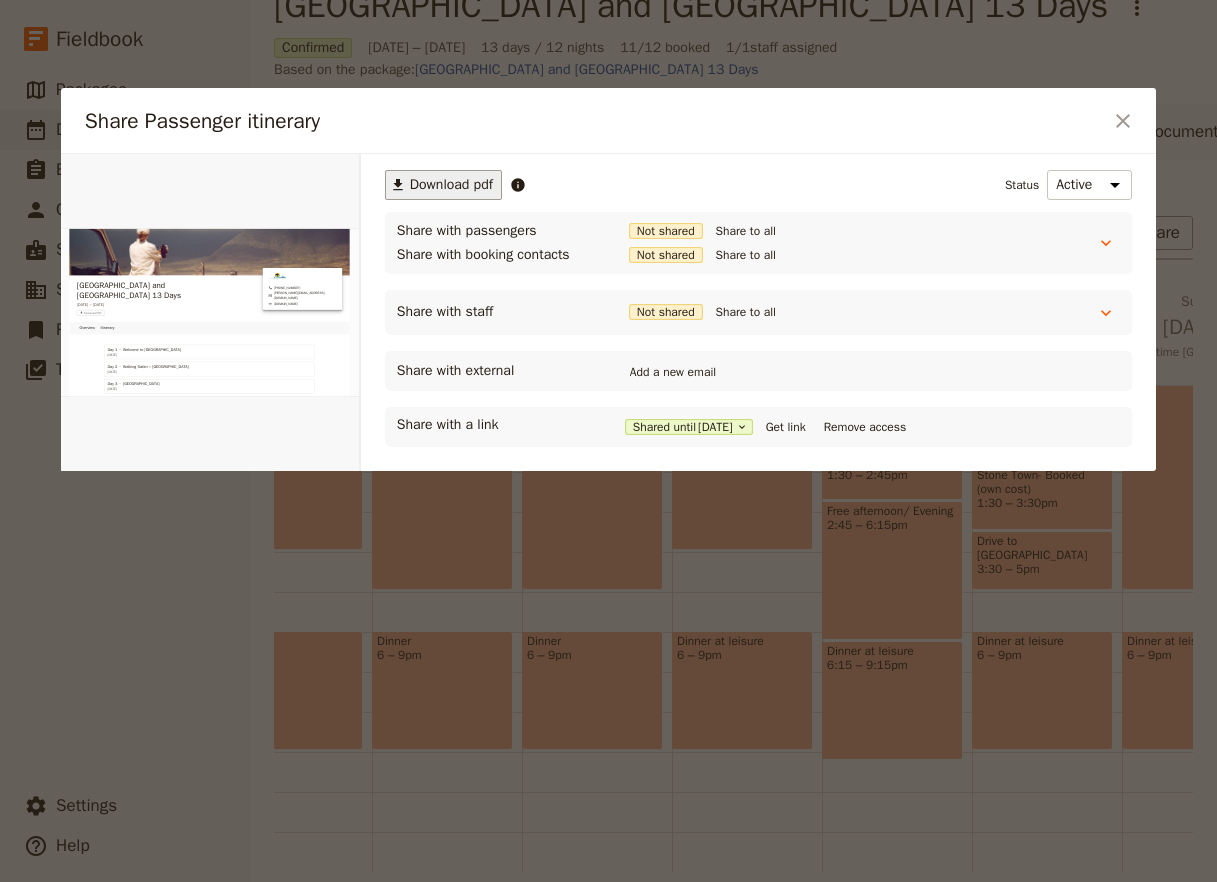 click on "Download pdf" at bounding box center [451, 185] 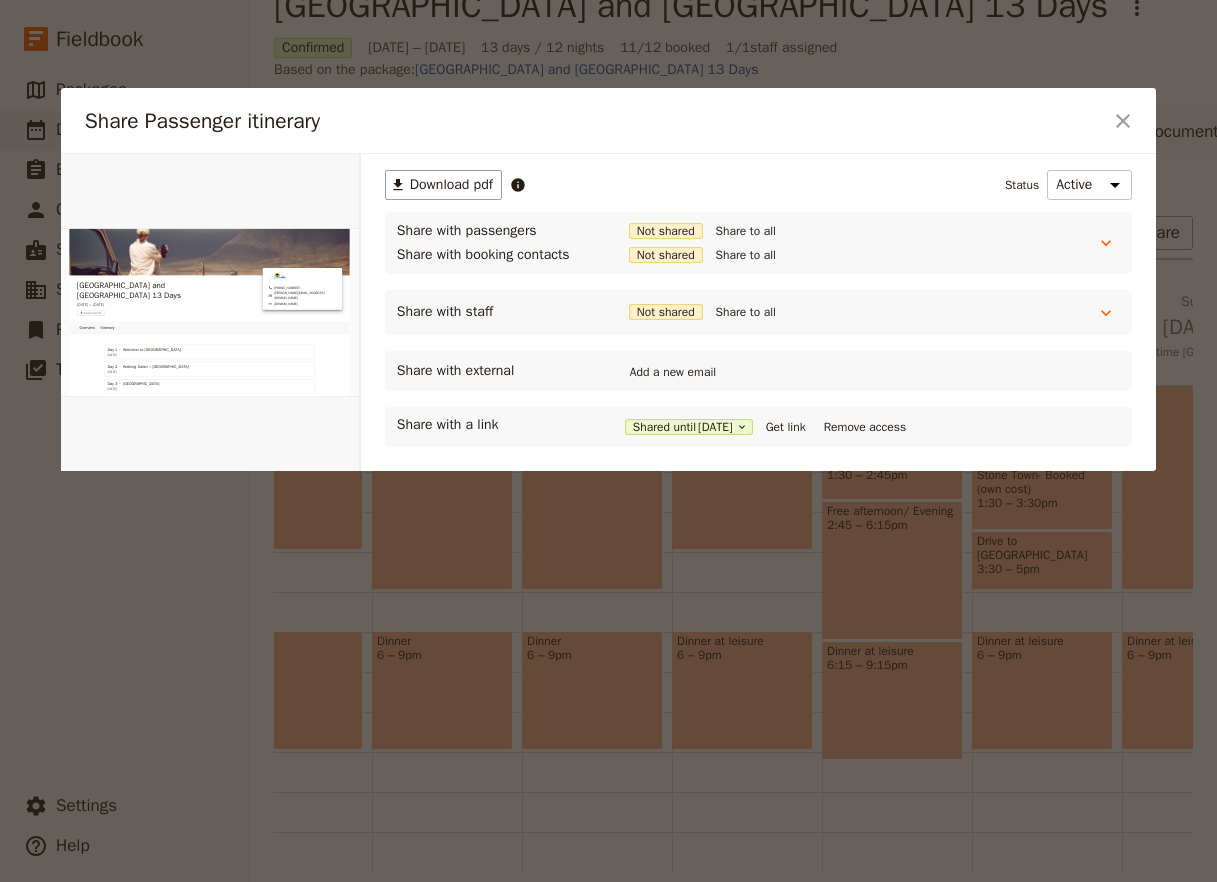 click on "Share with external Add a new email" at bounding box center [758, 371] 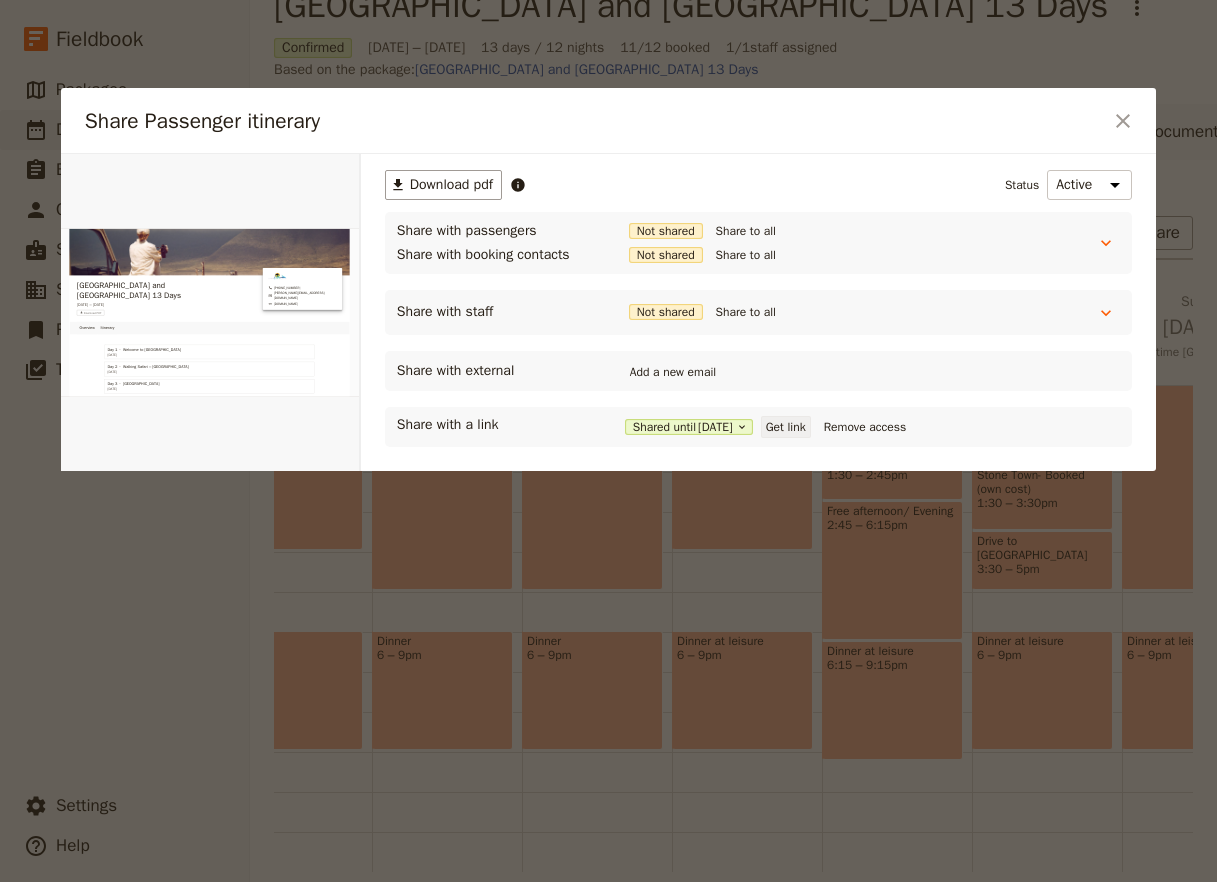 click on "Get link" at bounding box center (786, 427) 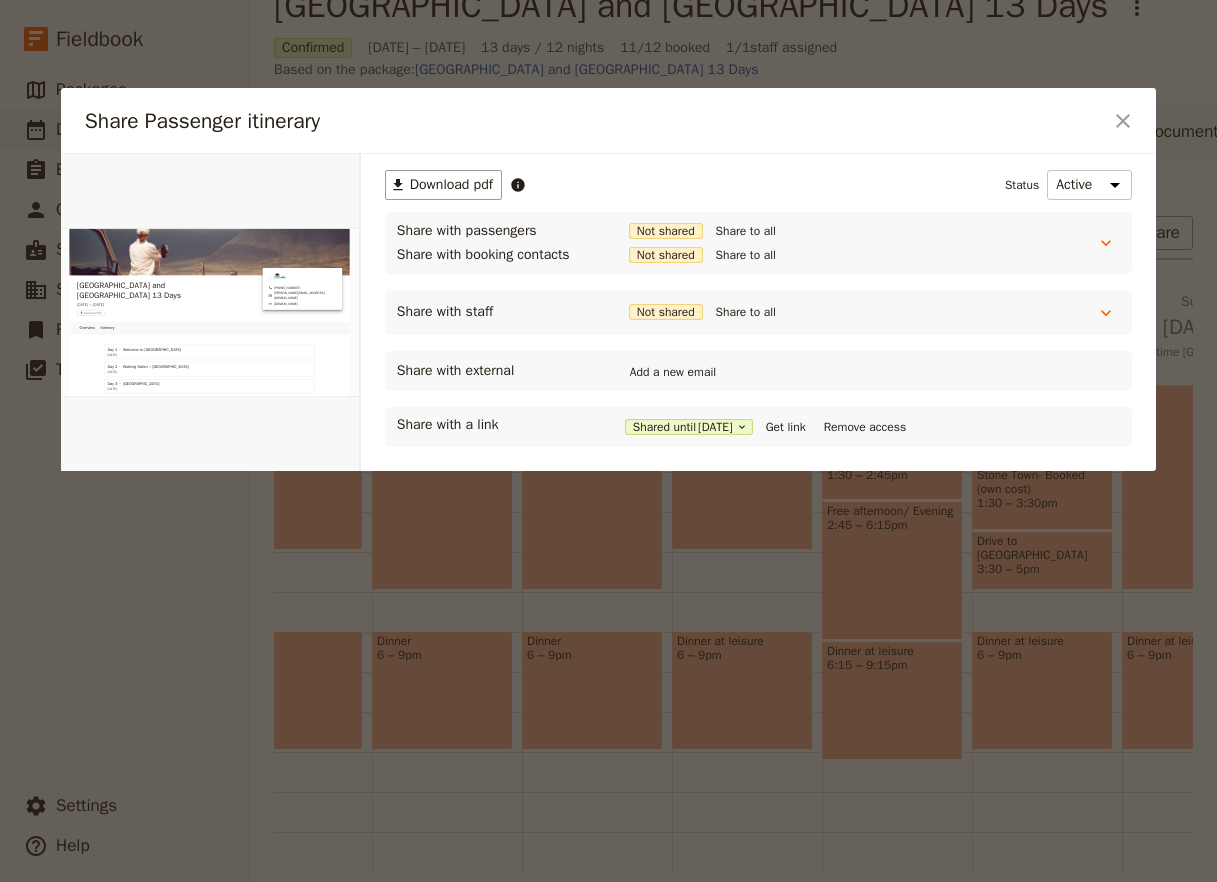 click at bounding box center (608, 441) 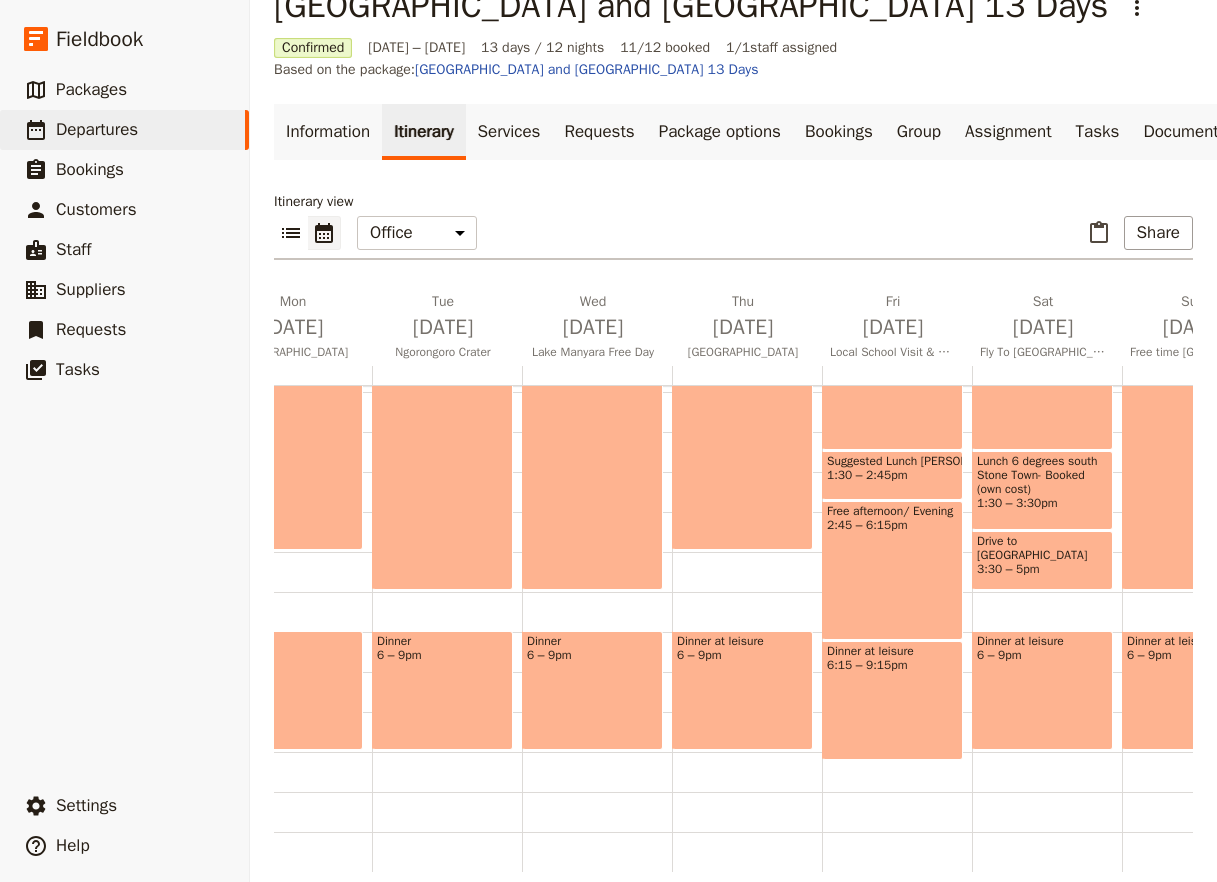 scroll, scrollTop: 0, scrollLeft: 0, axis: both 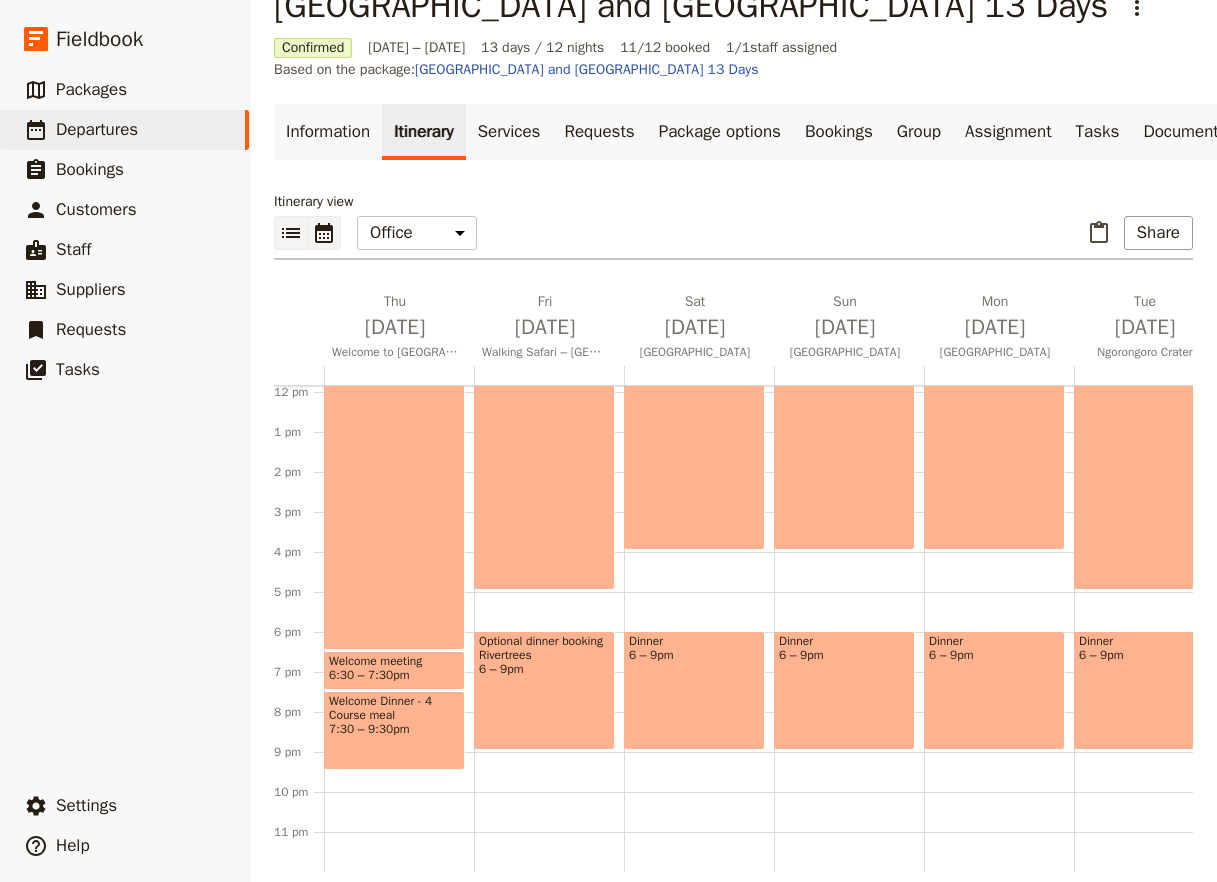click 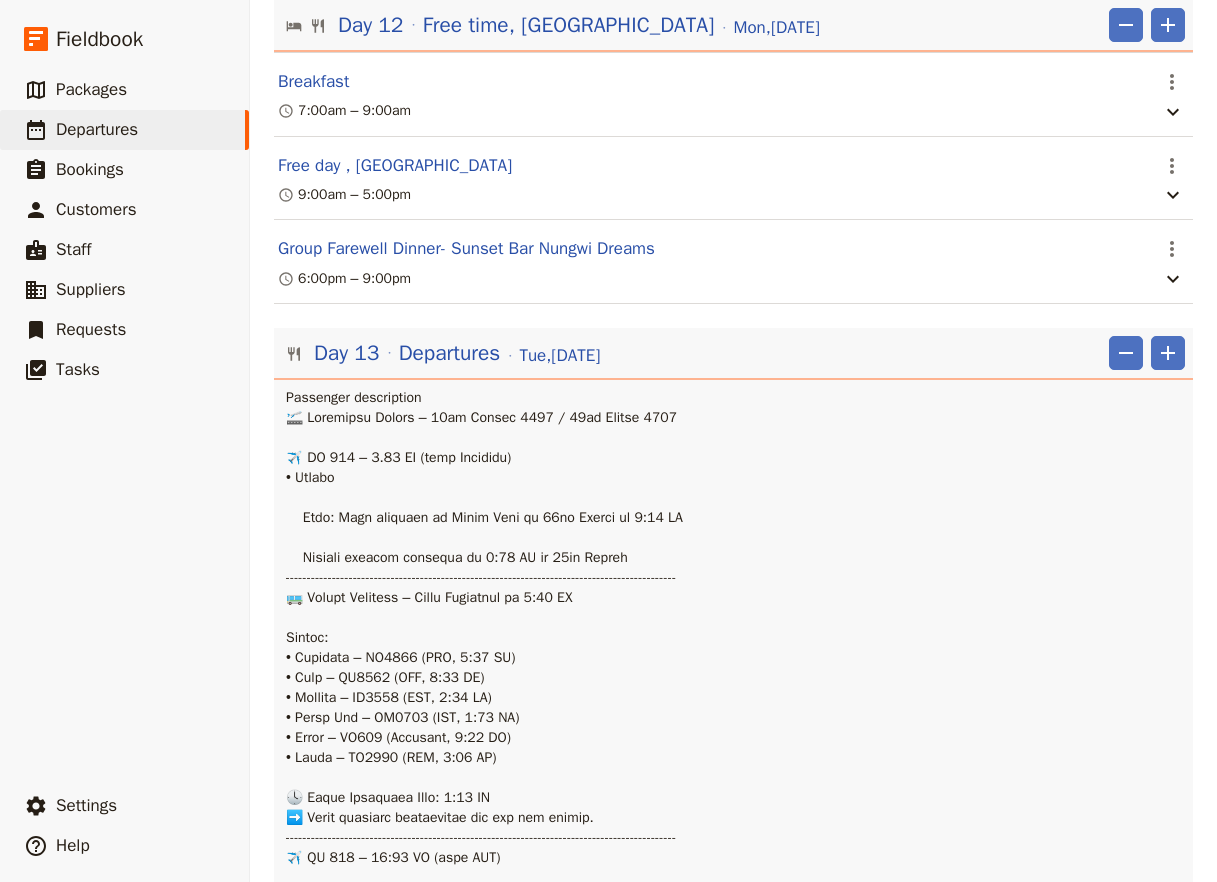 scroll, scrollTop: 10606, scrollLeft: 0, axis: vertical 